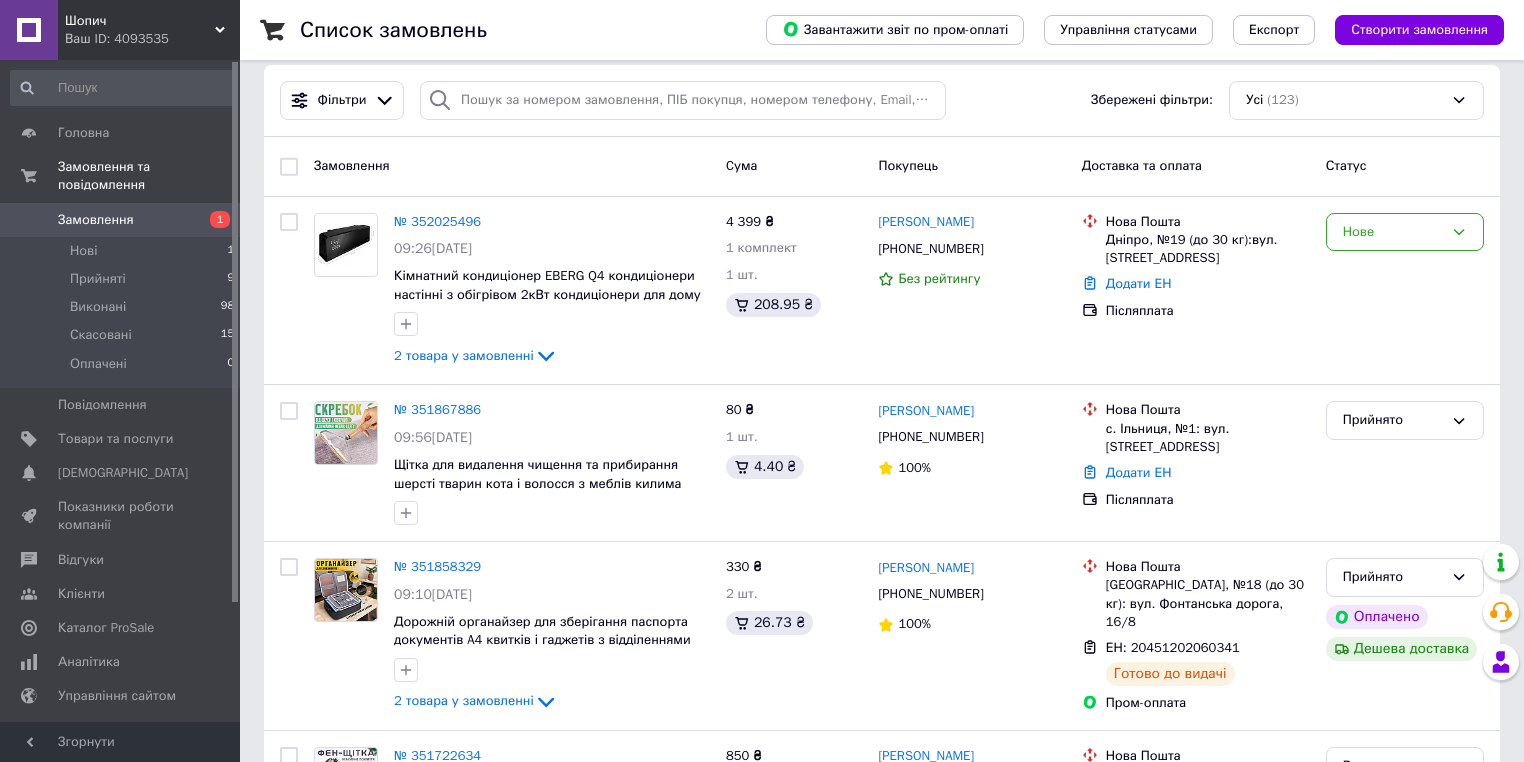 scroll, scrollTop: 0, scrollLeft: 0, axis: both 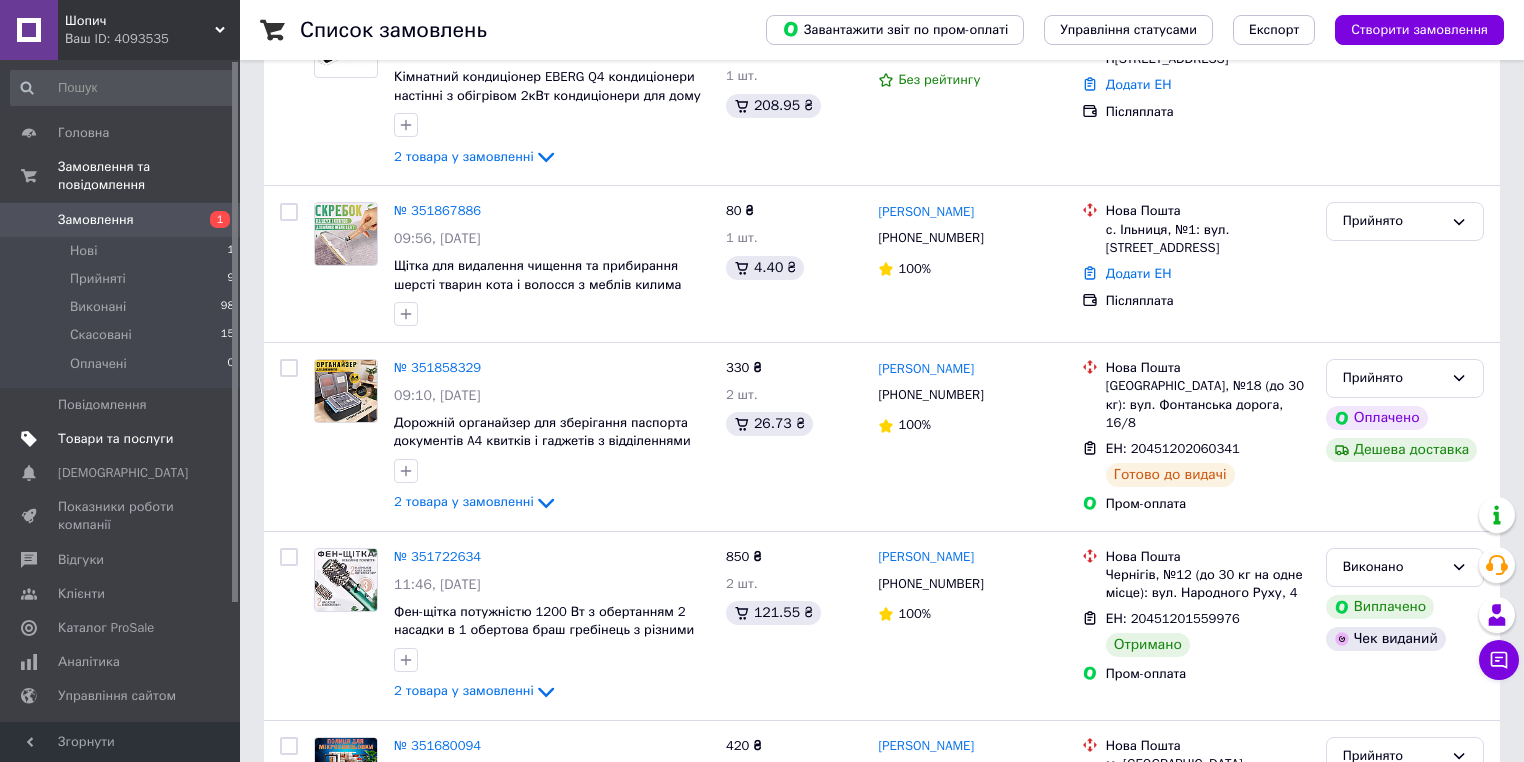 click on "Товари та послуги" at bounding box center [115, 439] 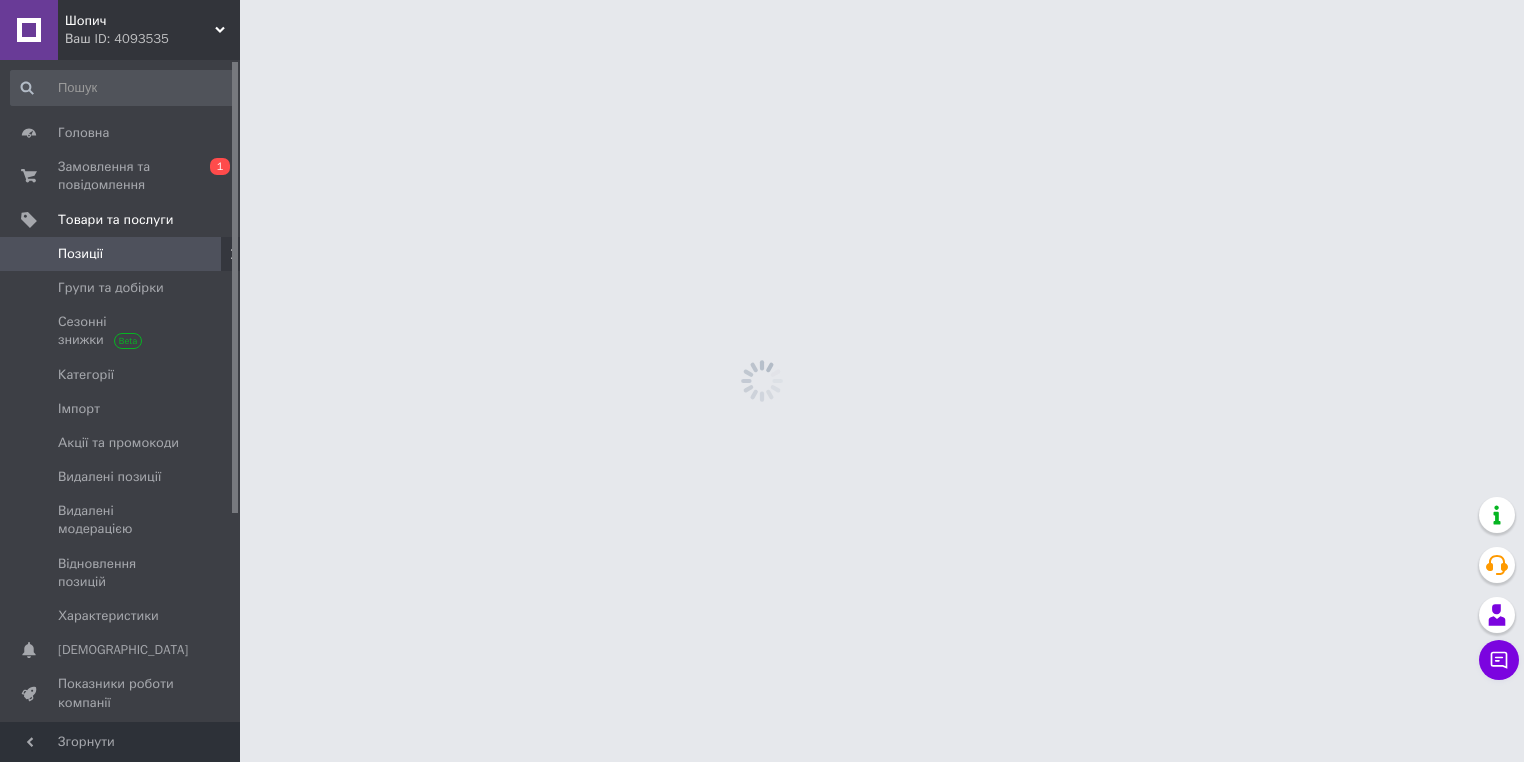 scroll, scrollTop: 0, scrollLeft: 0, axis: both 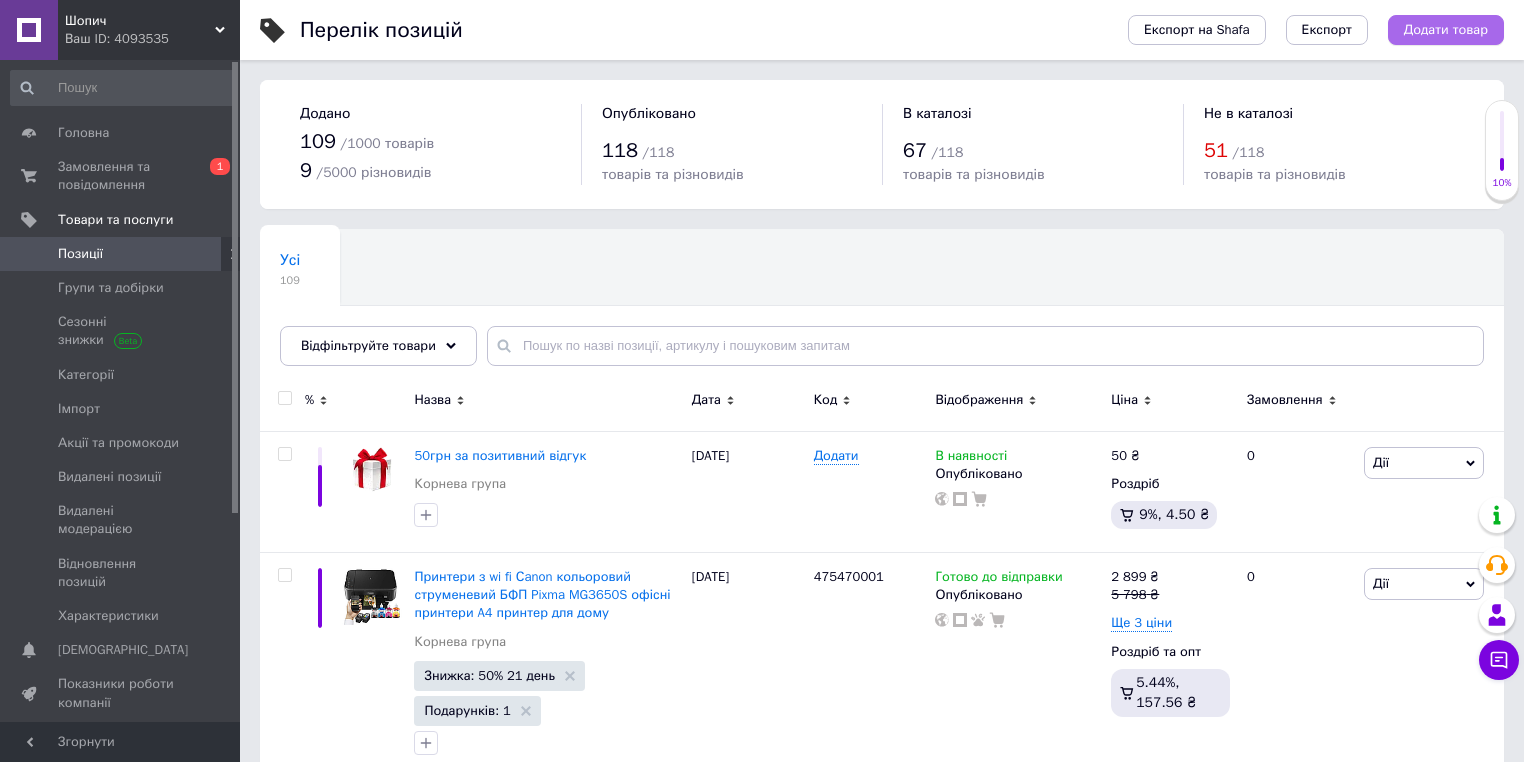 click on "Додати товар" at bounding box center [1446, 30] 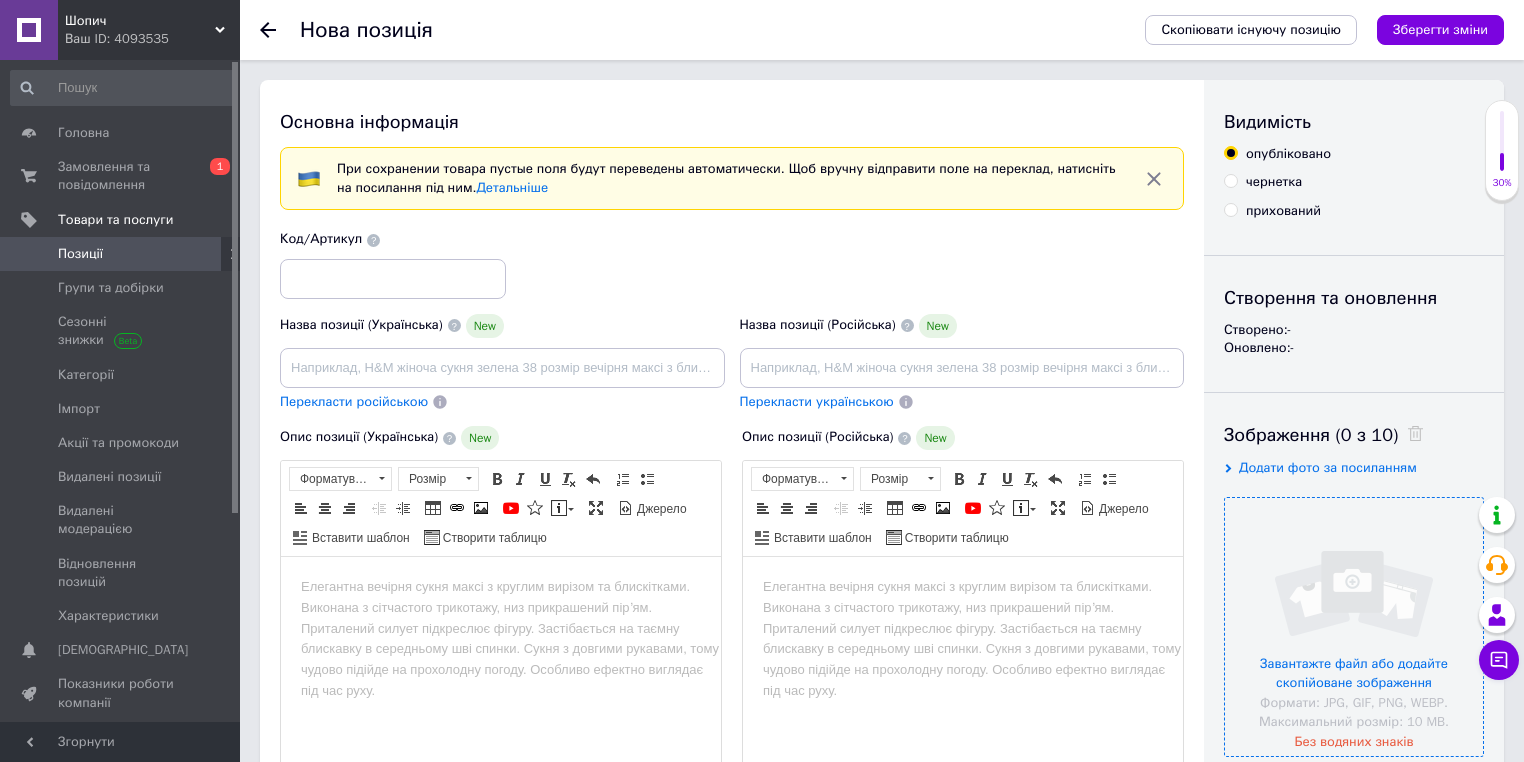 scroll, scrollTop: 0, scrollLeft: 0, axis: both 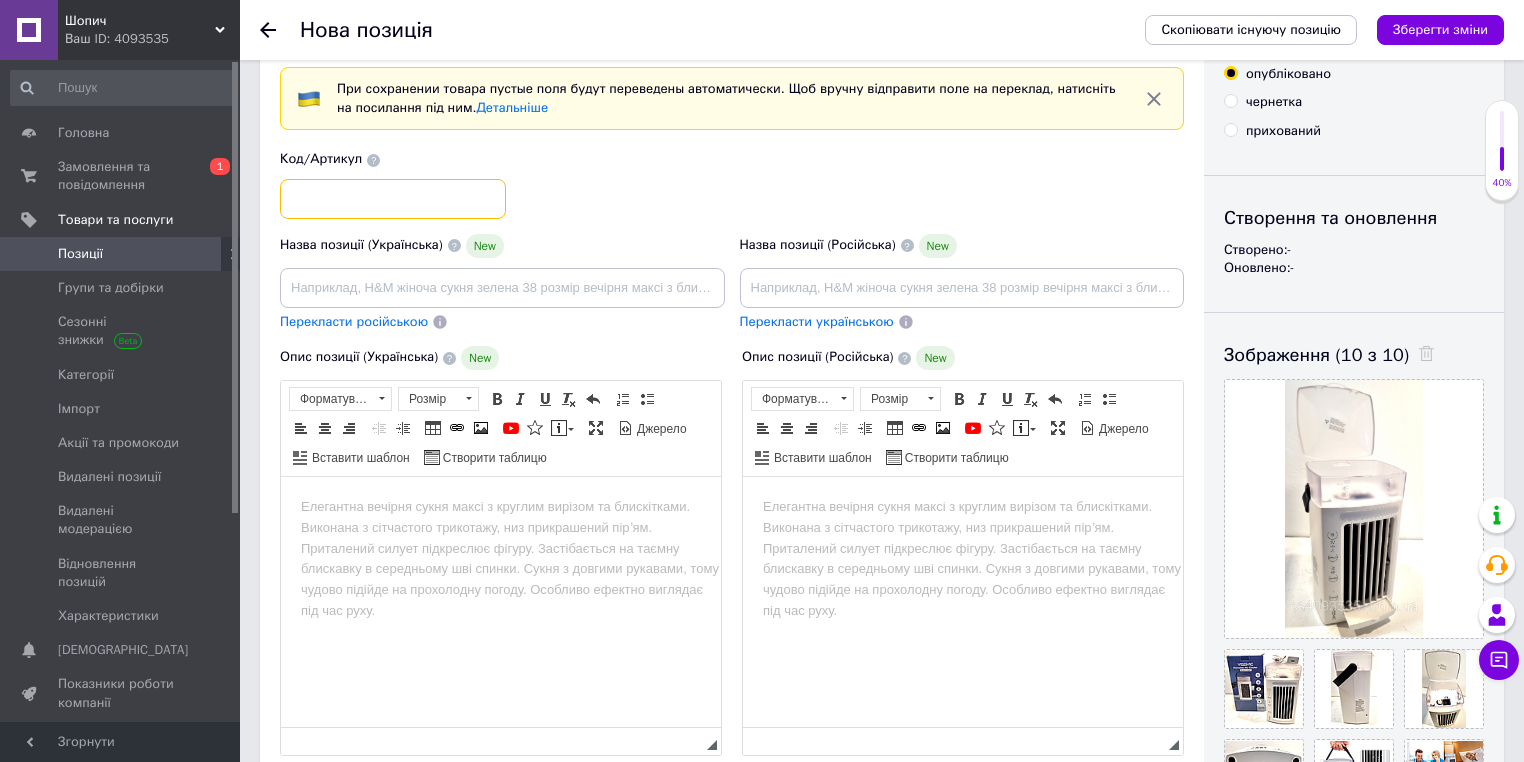 click at bounding box center [393, 199] 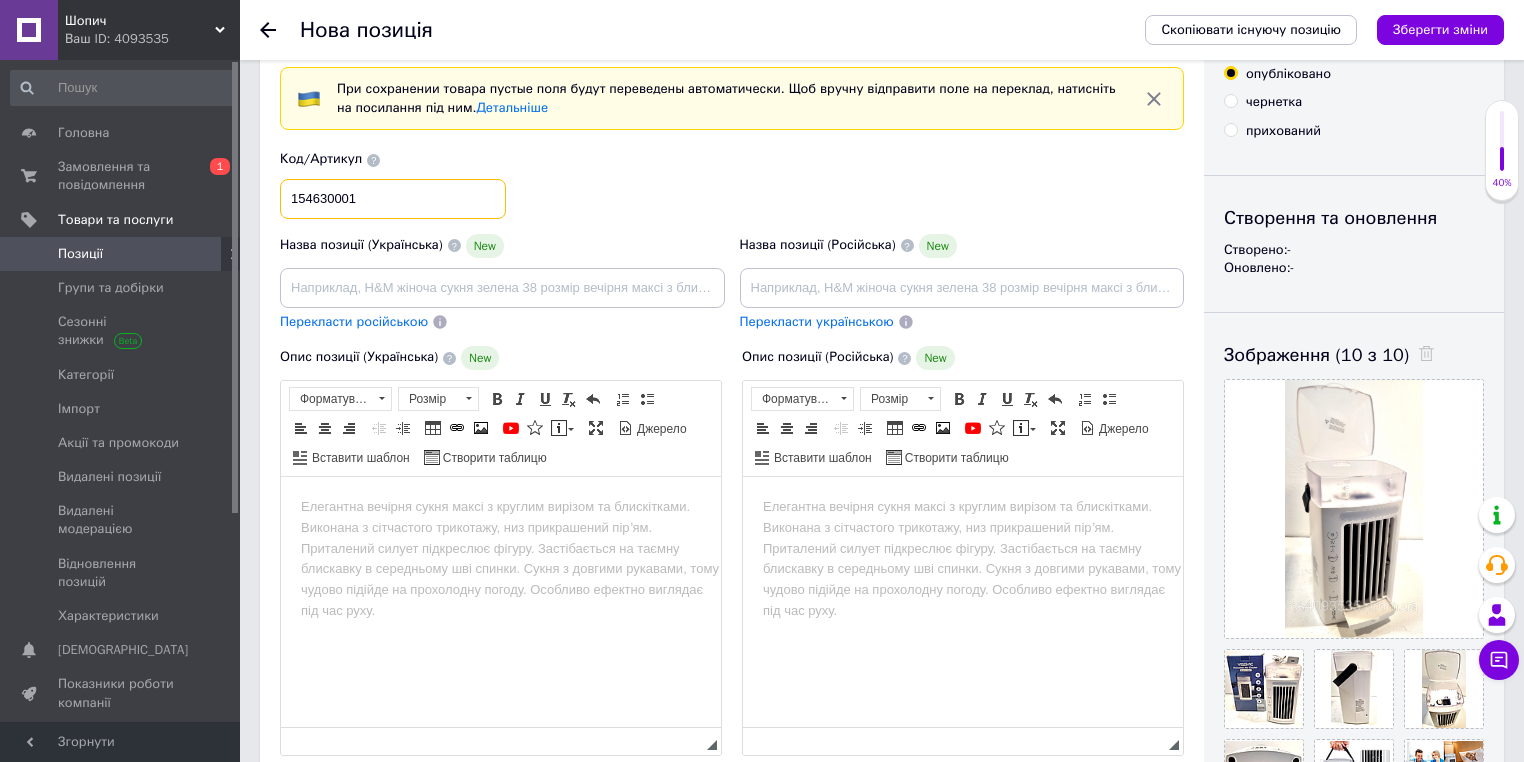 type on "154630001" 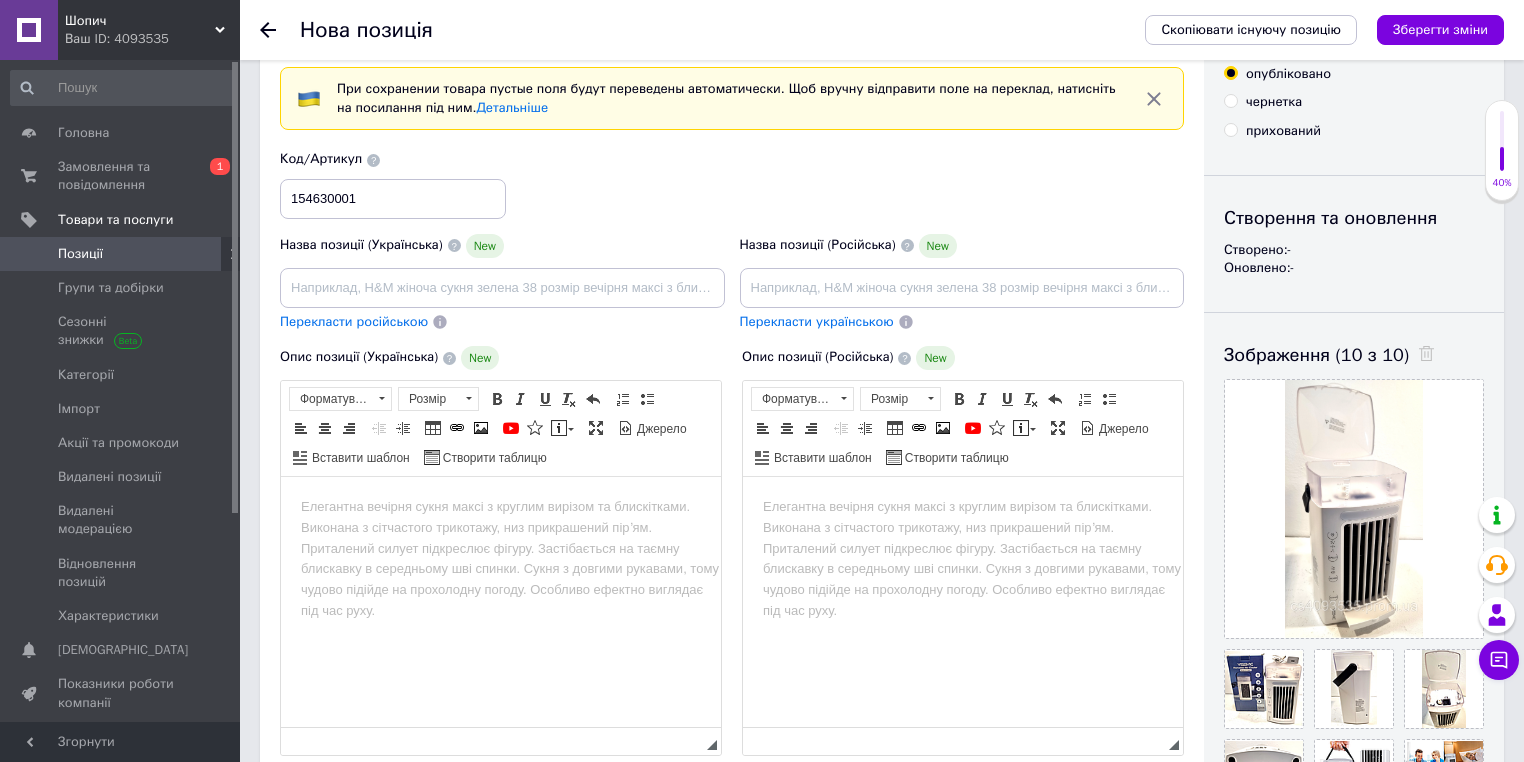 click on "Назва позиції (Українська) New" at bounding box center [502, 271] 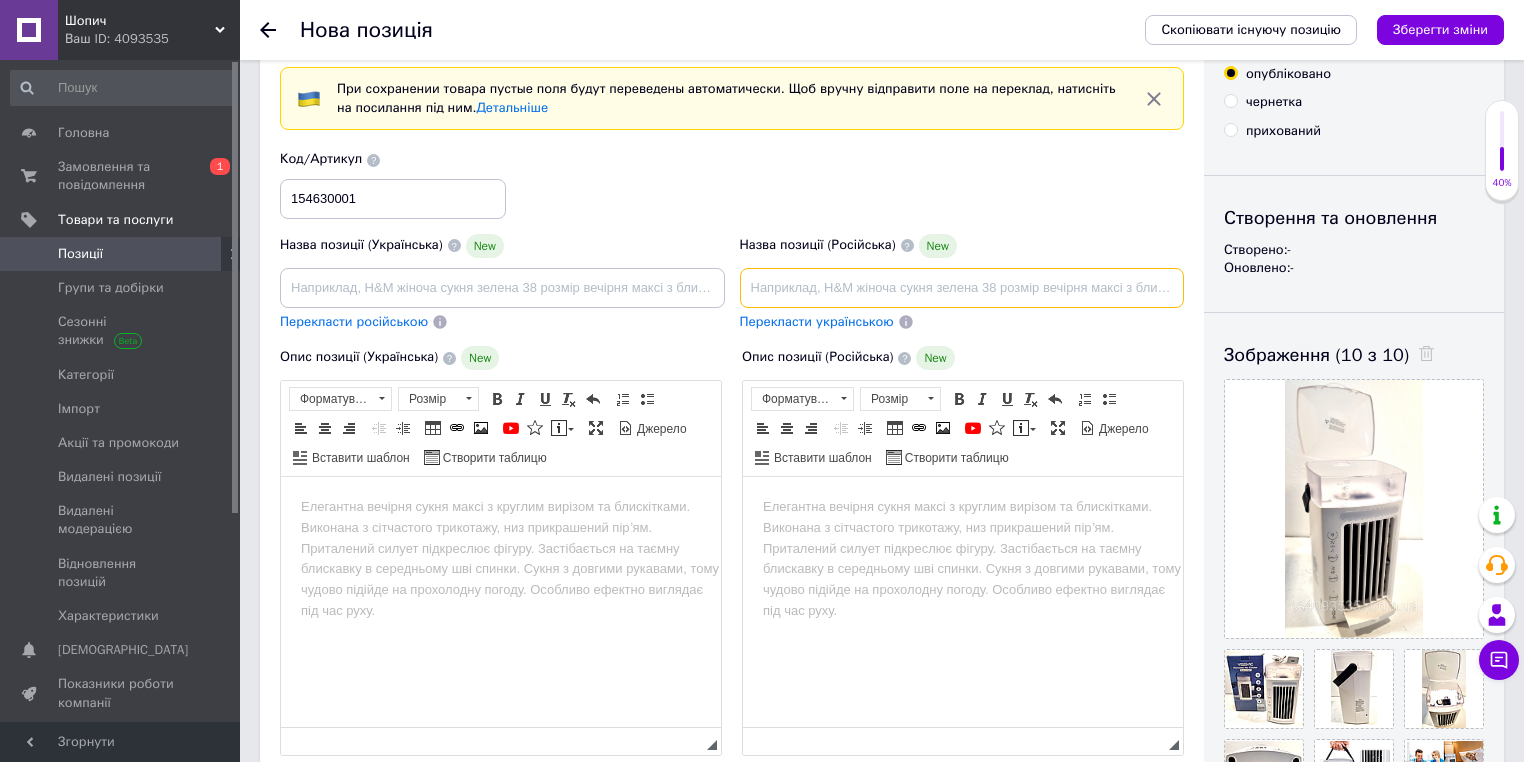 click at bounding box center (962, 288) 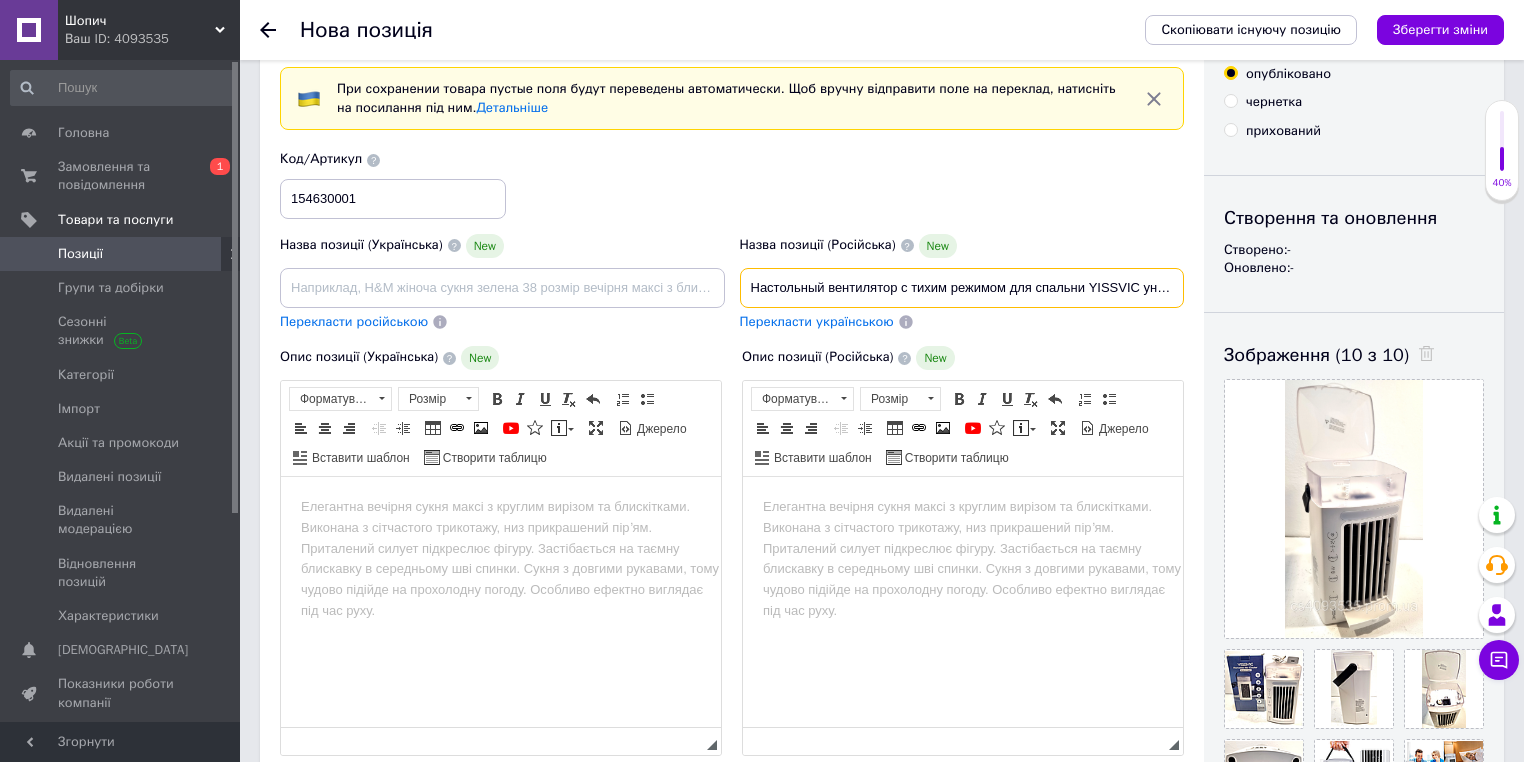 scroll, scrollTop: 0, scrollLeft: 420, axis: horizontal 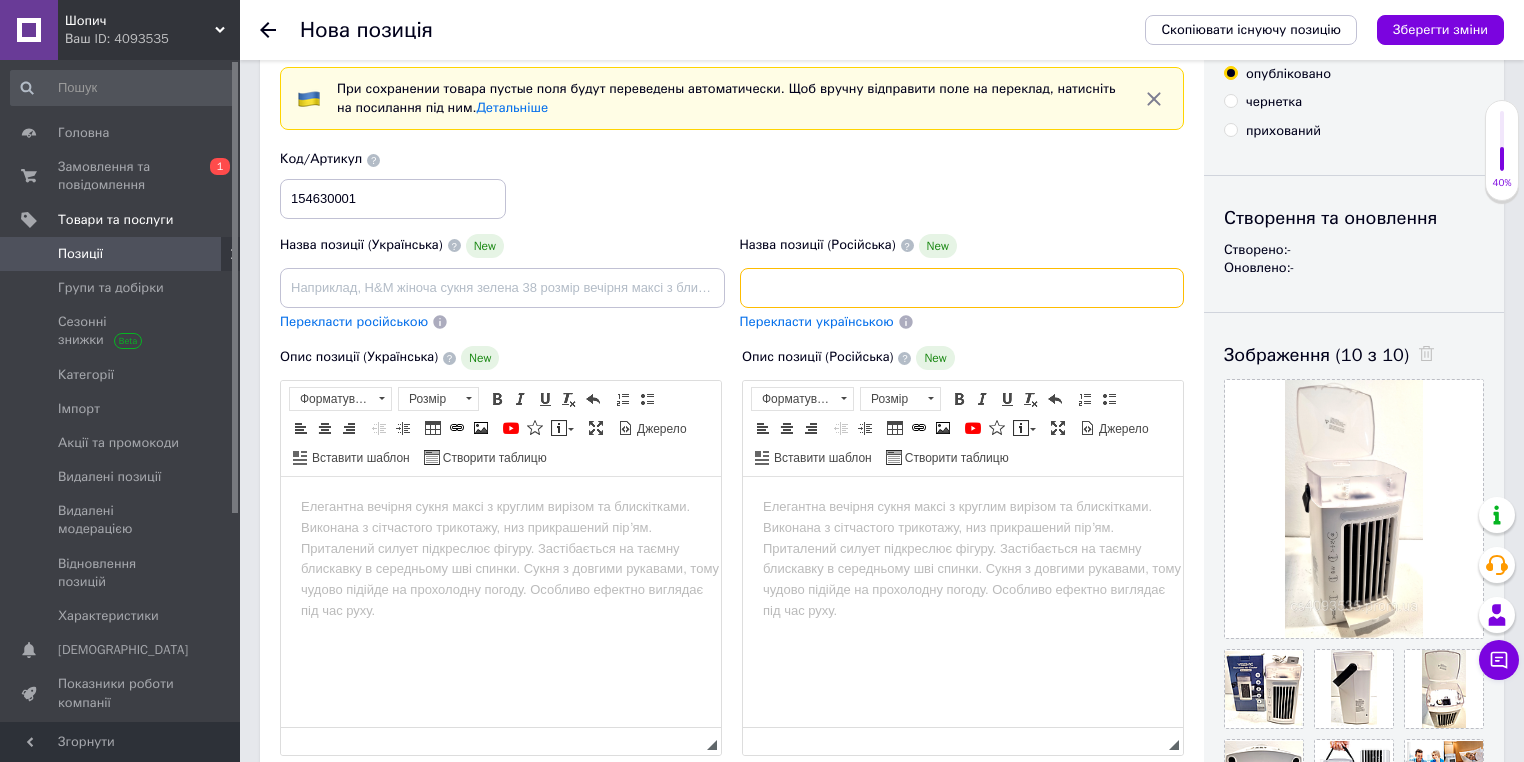 type on "Настольный вентилятор с тихим режимом для спальни YISSVIC универсальный usb вентилятор 10Вт вентилятор с увлажнителем воздуха" 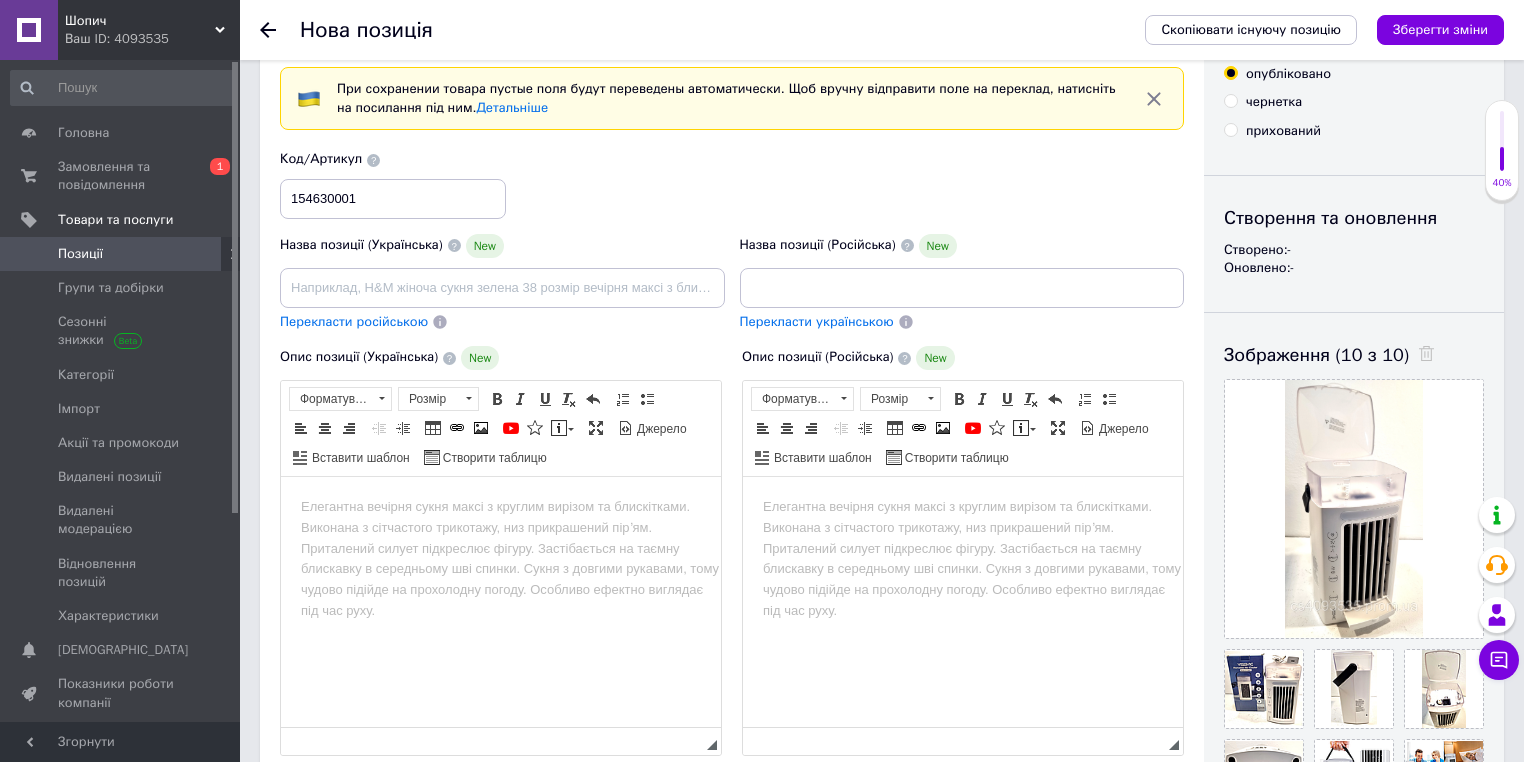 scroll, scrollTop: 0, scrollLeft: 0, axis: both 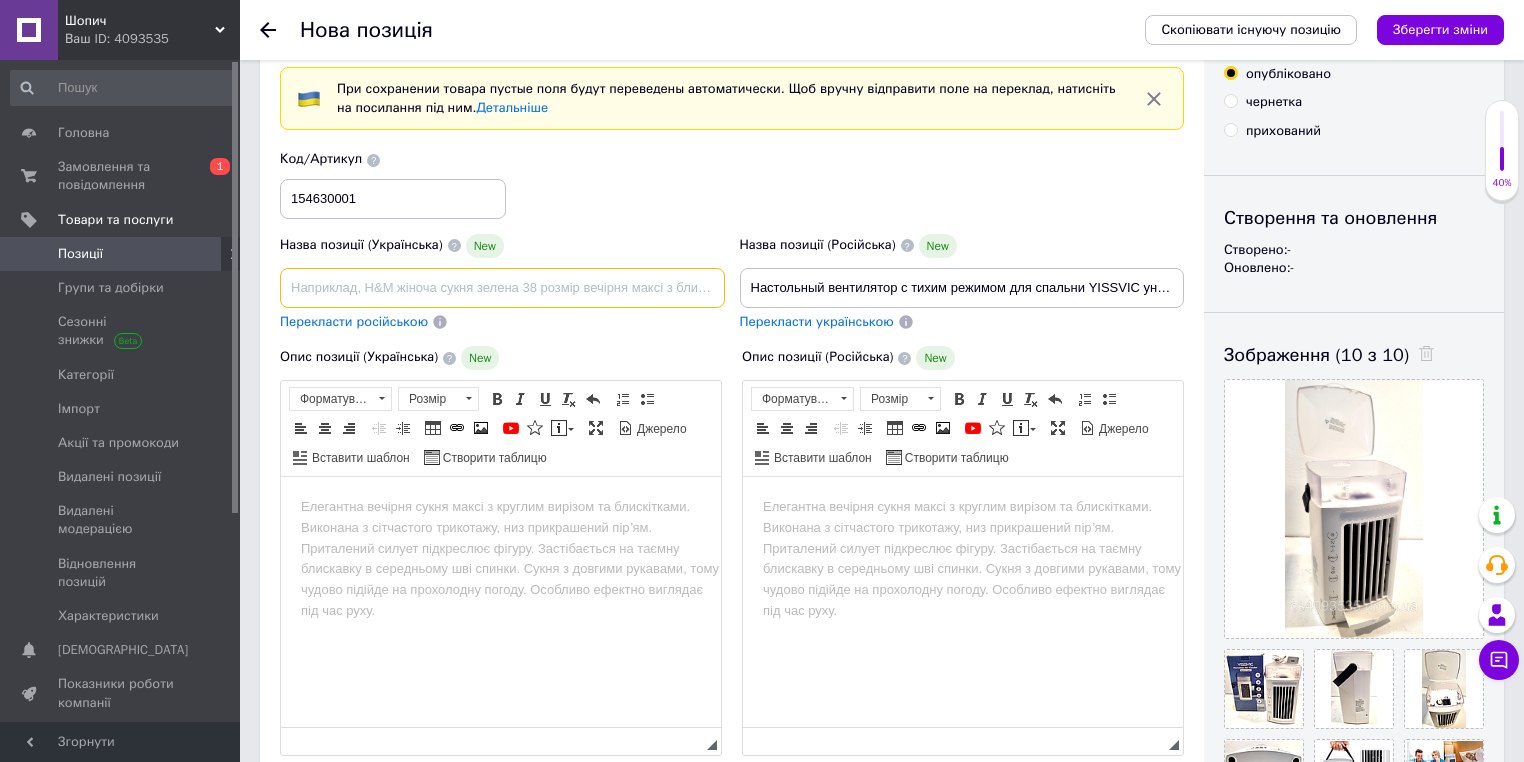 click at bounding box center (502, 288) 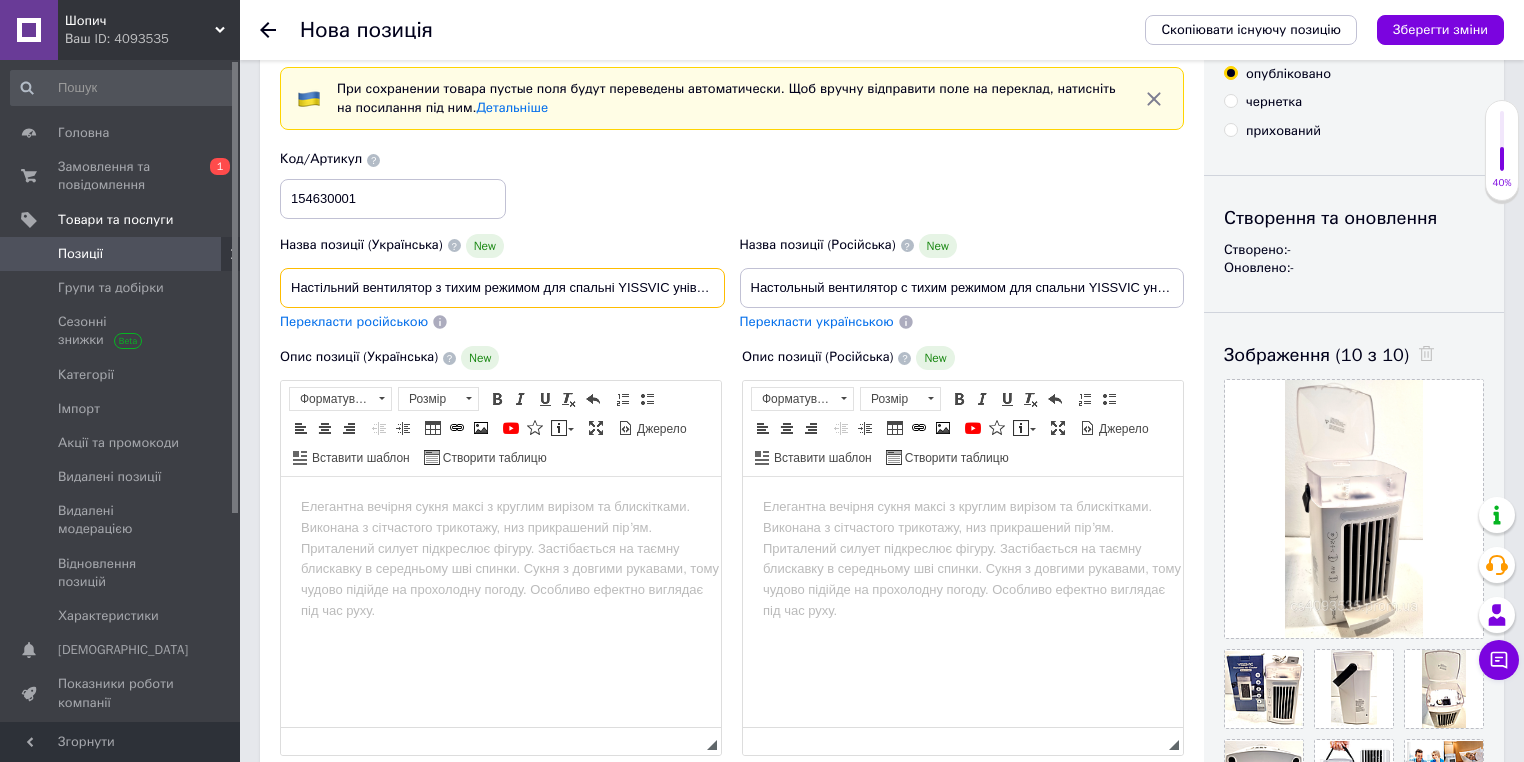 scroll, scrollTop: 0, scrollLeft: 401, axis: horizontal 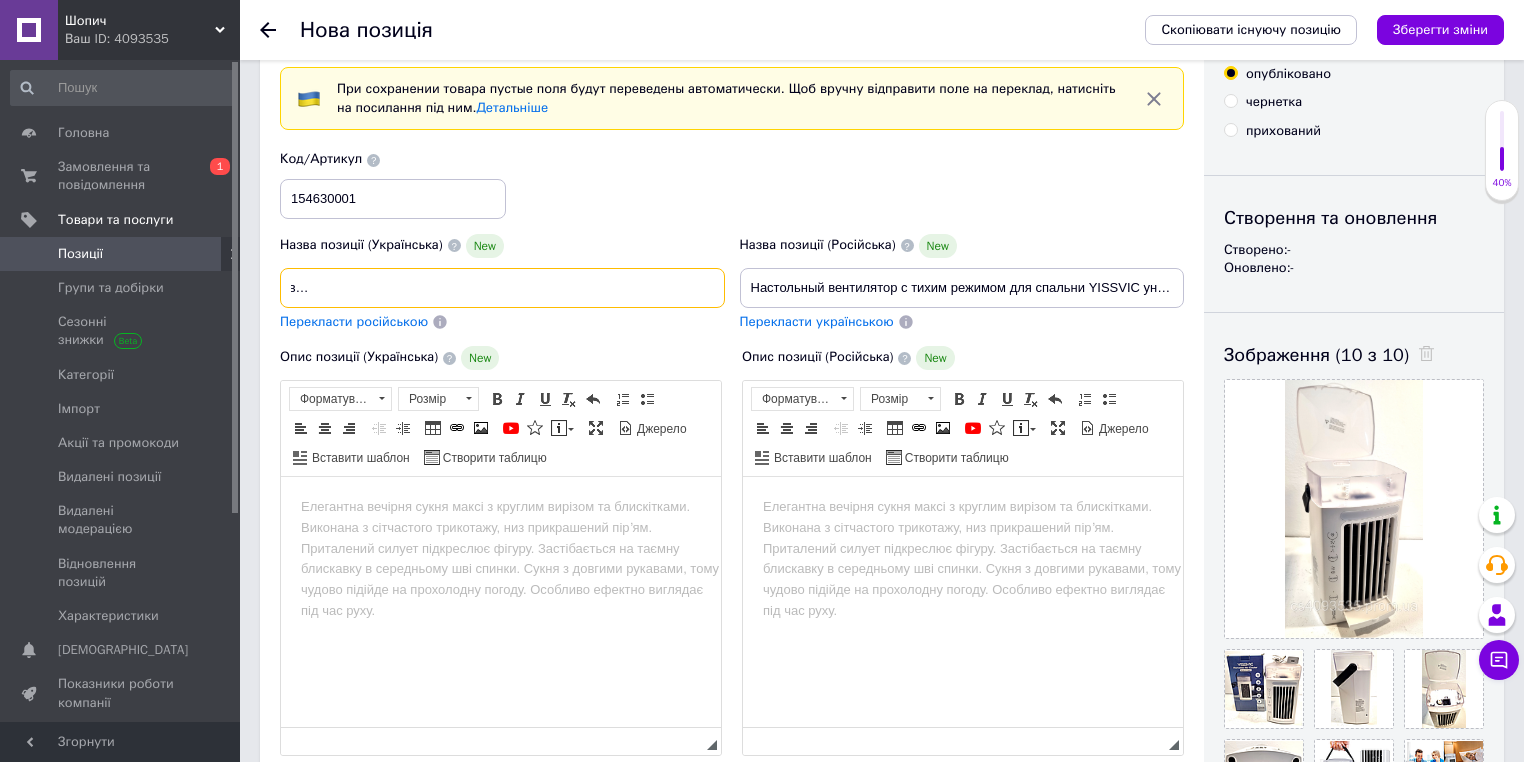 type on "Настільний вентилятор з тихим режимом для спальні YISSVIC універсальний usb вентилятор 10Вт вентилятор зі зволожувачем повітря" 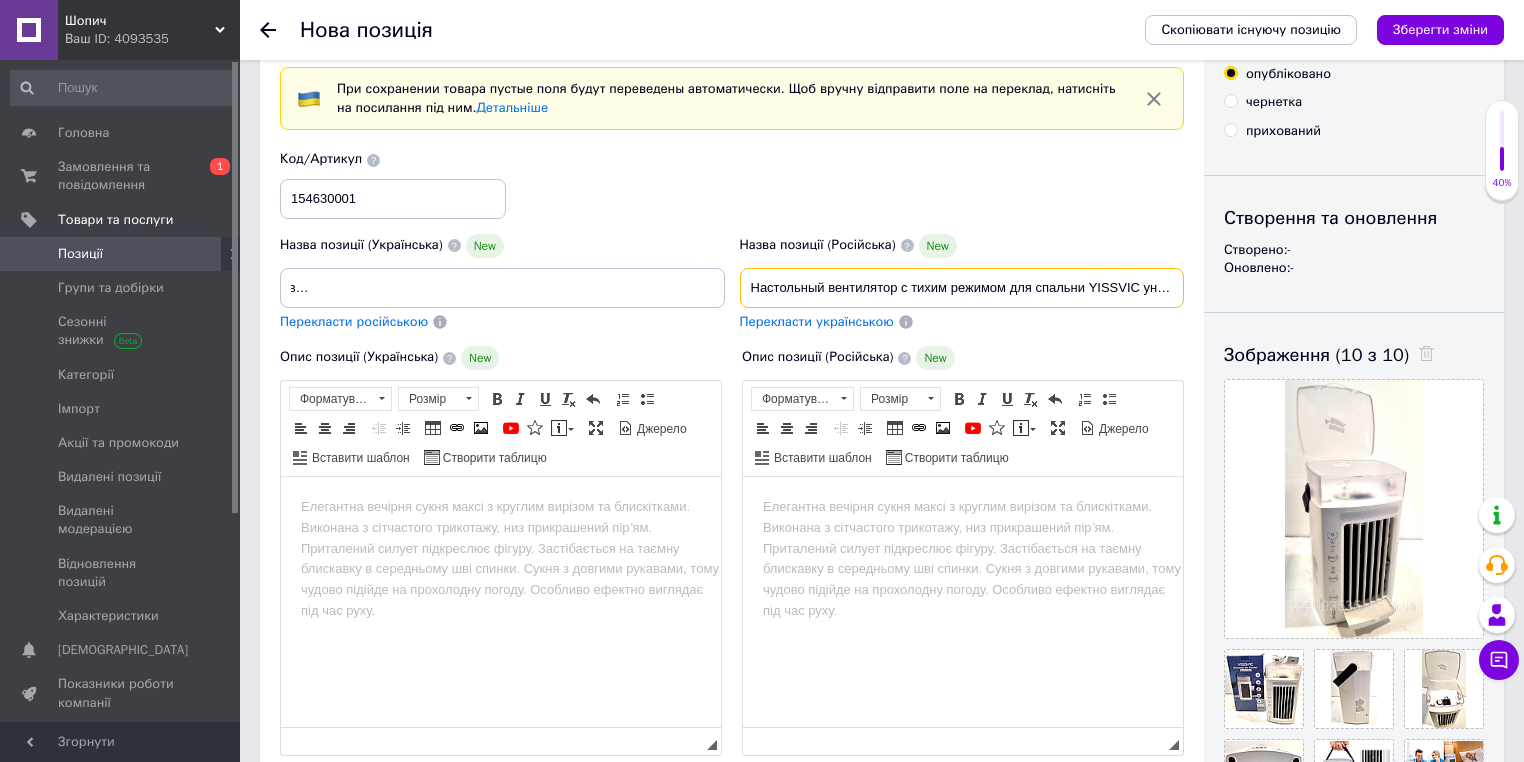 scroll, scrollTop: 0, scrollLeft: 0, axis: both 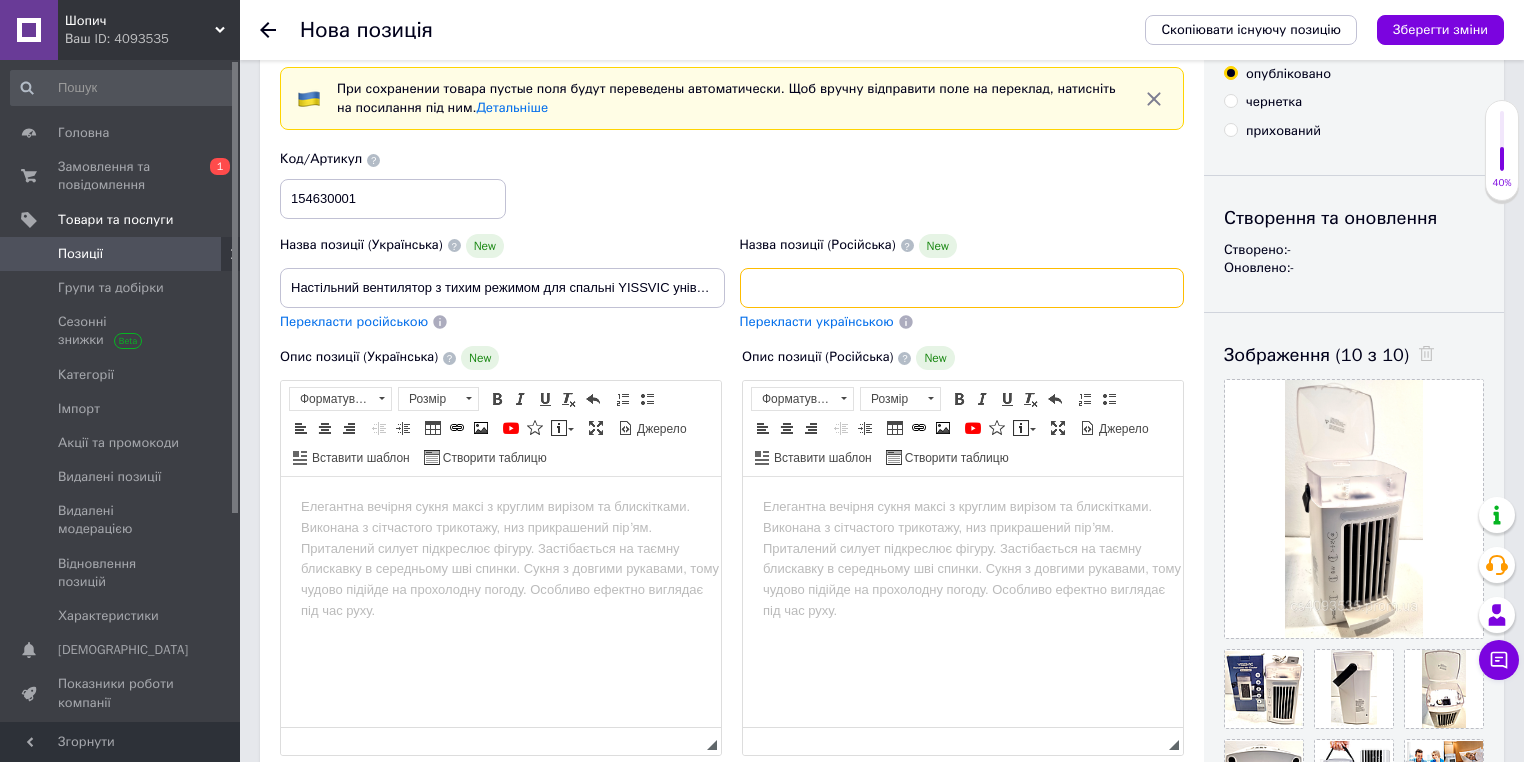 drag, startPoint x: 750, startPoint y: 281, endPoint x: 1280, endPoint y: 291, distance: 530.09436 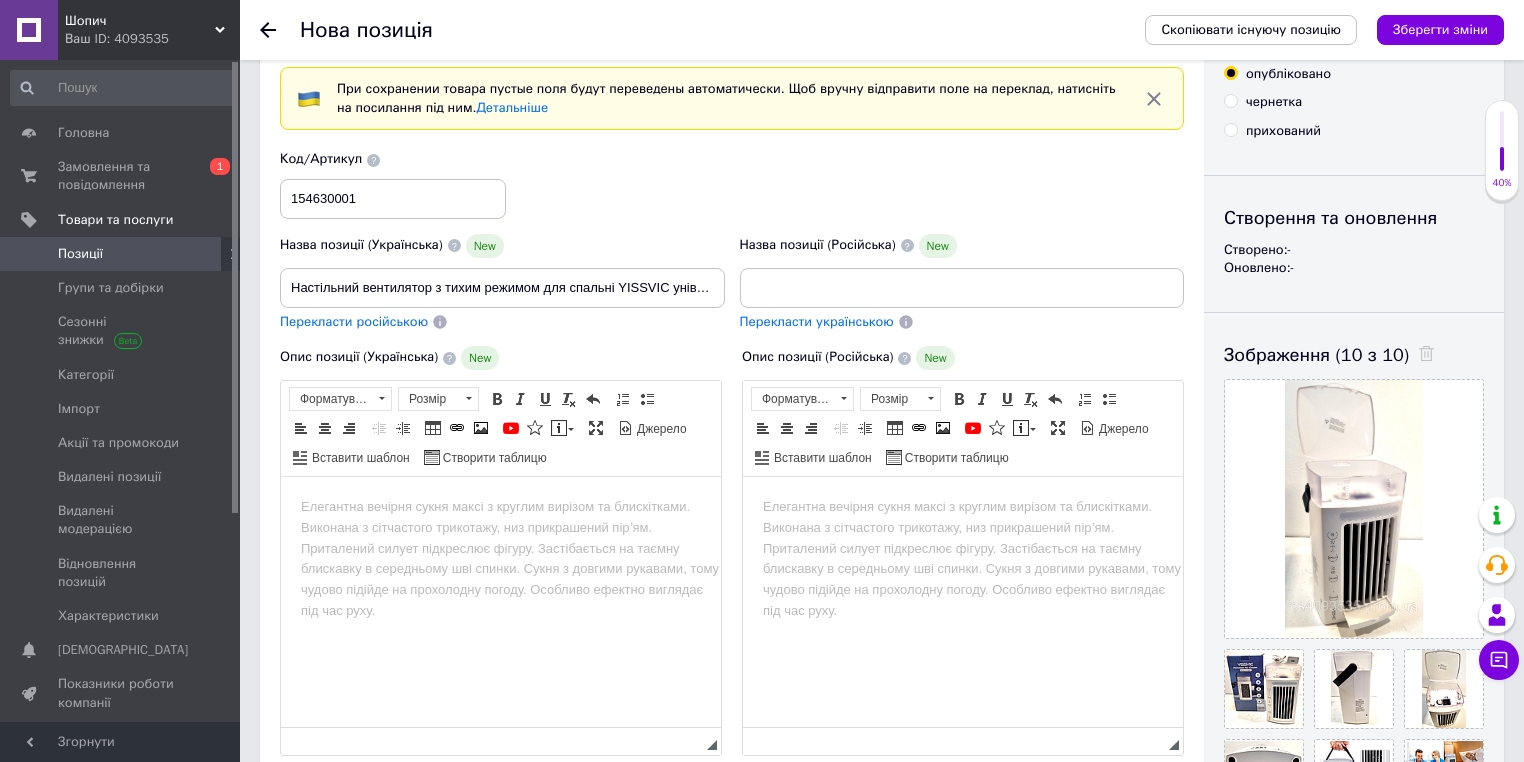 click at bounding box center (963, 507) 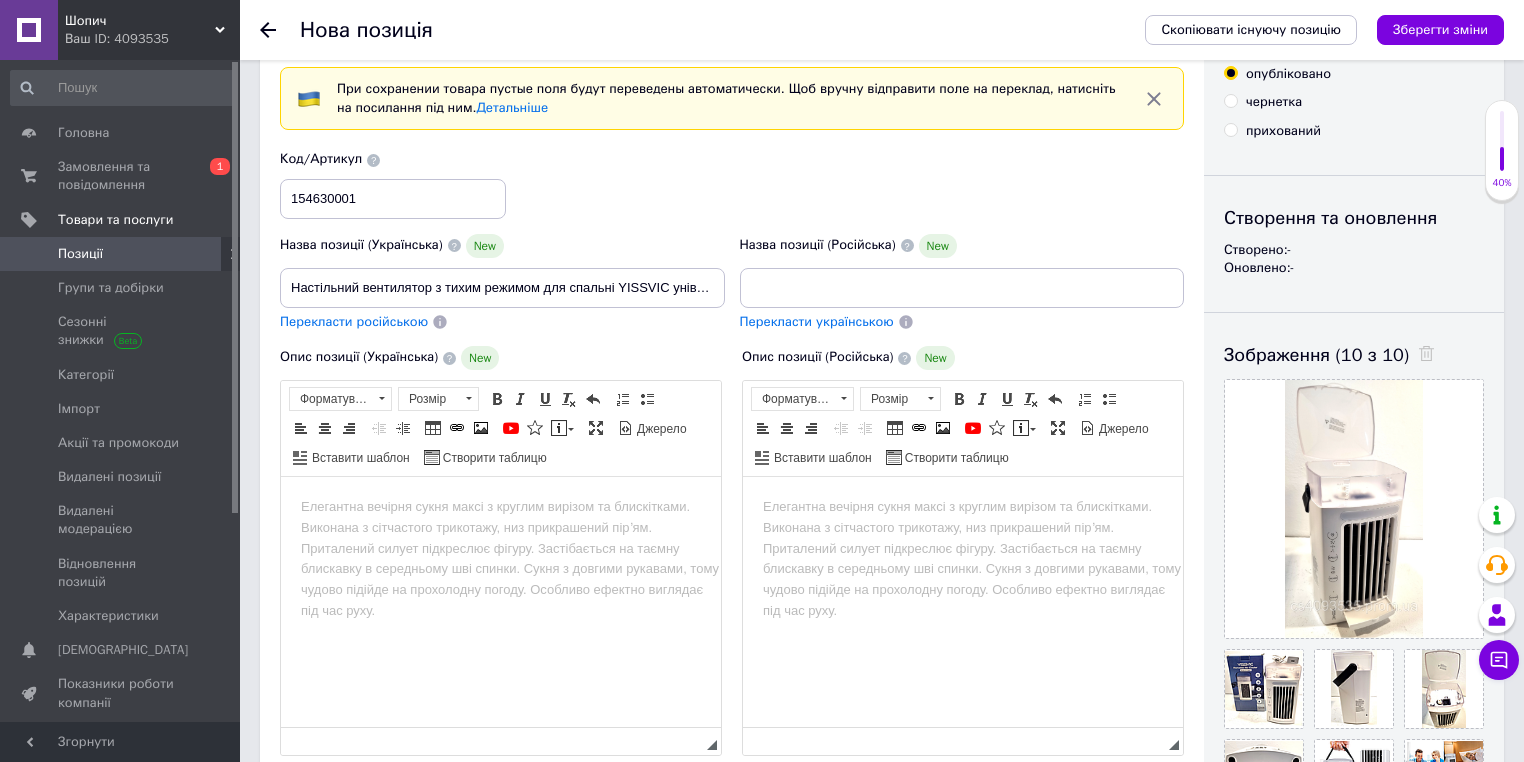 scroll, scrollTop: 0, scrollLeft: 0, axis: both 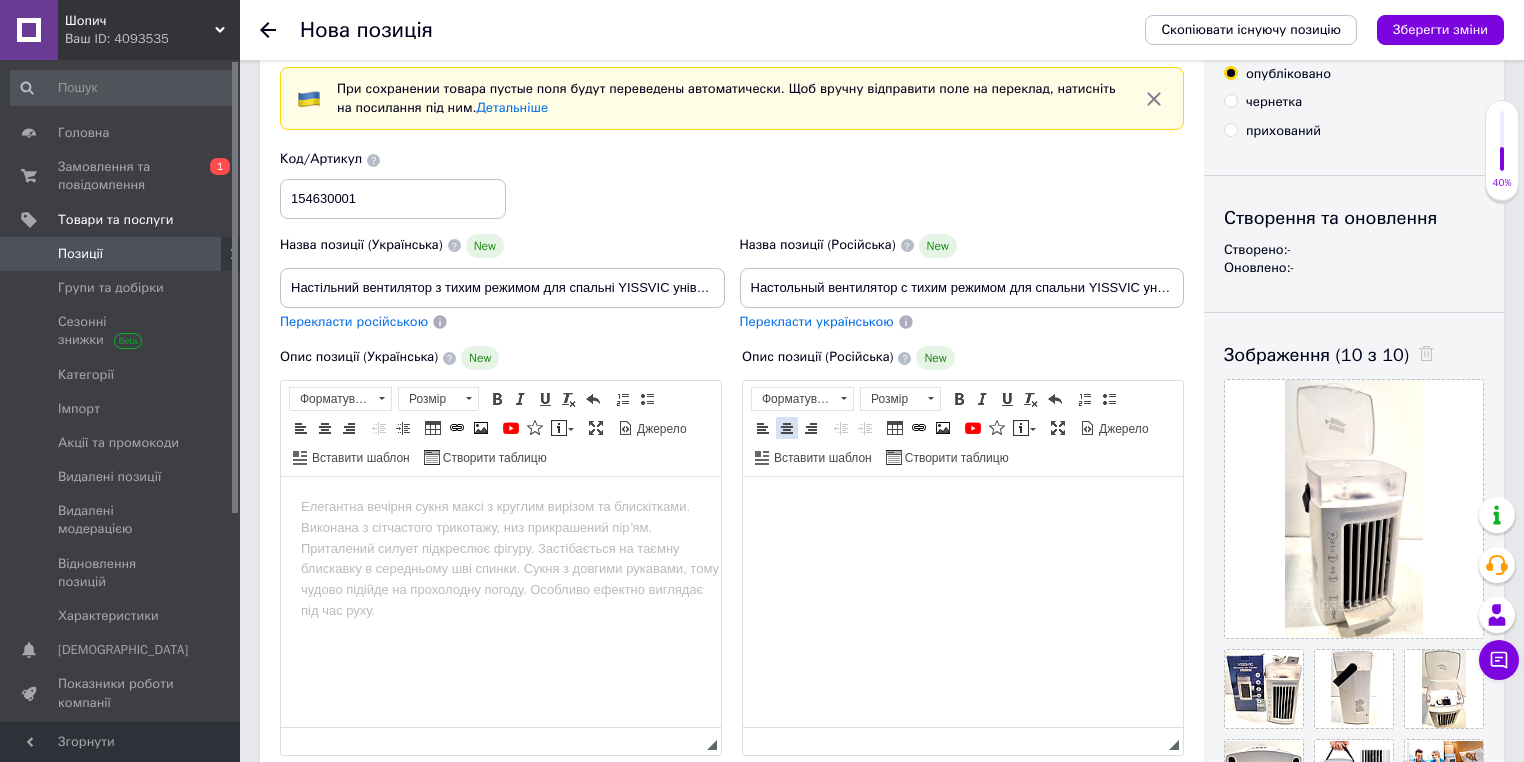 click at bounding box center (787, 428) 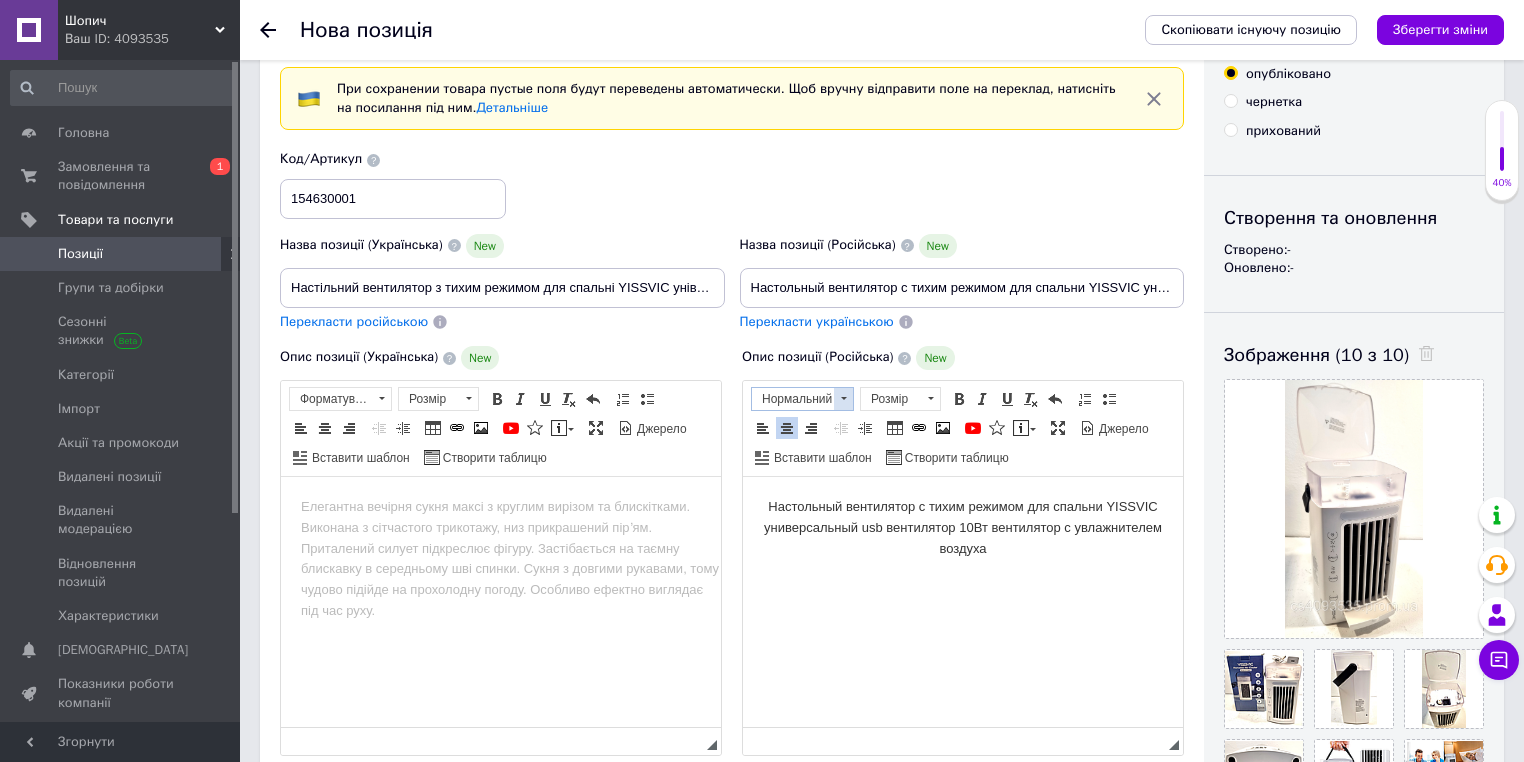 click on "Нормальний" at bounding box center (793, 399) 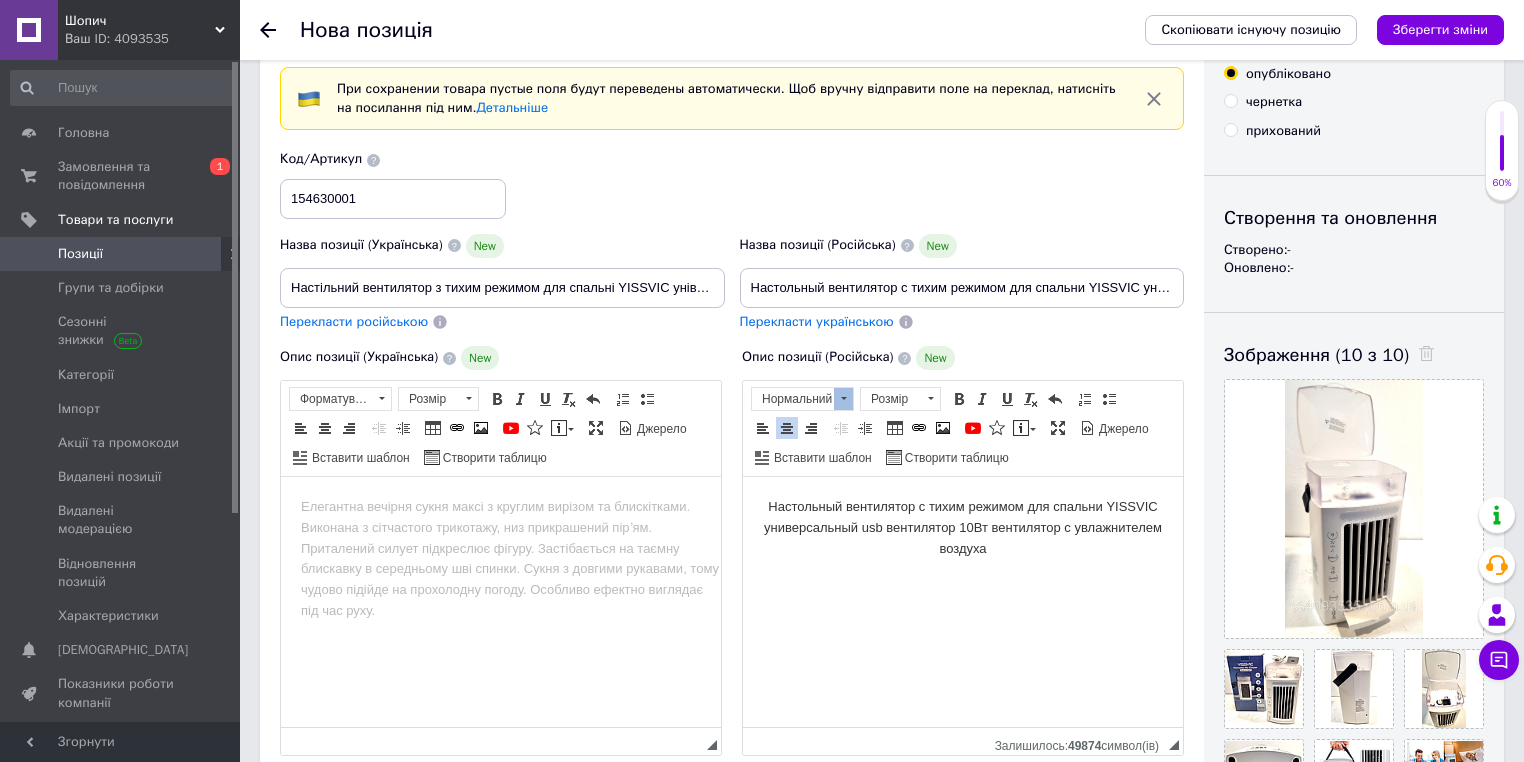 scroll, scrollTop: 0, scrollLeft: 0, axis: both 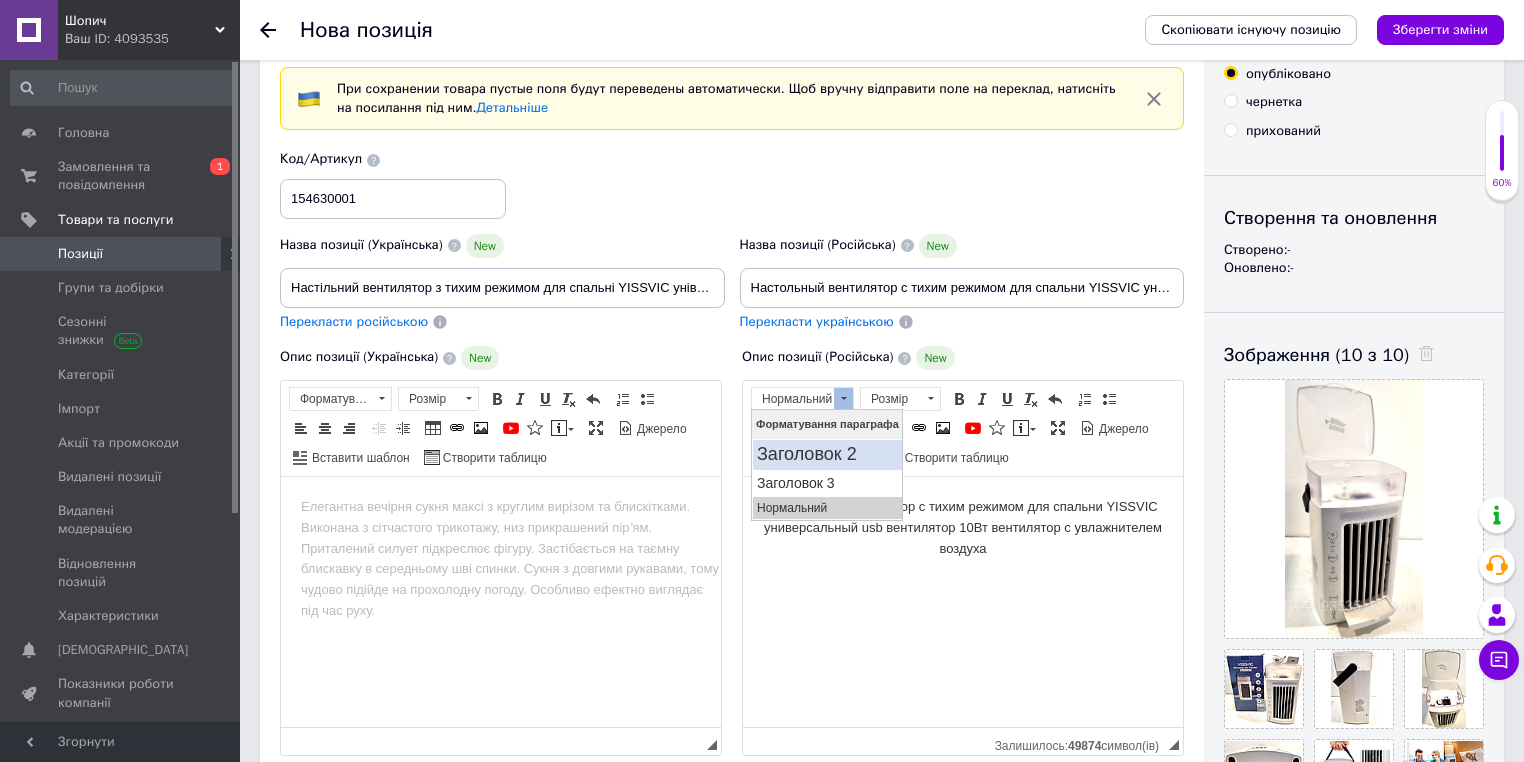 click on "Заголовок 2" at bounding box center [826, 454] 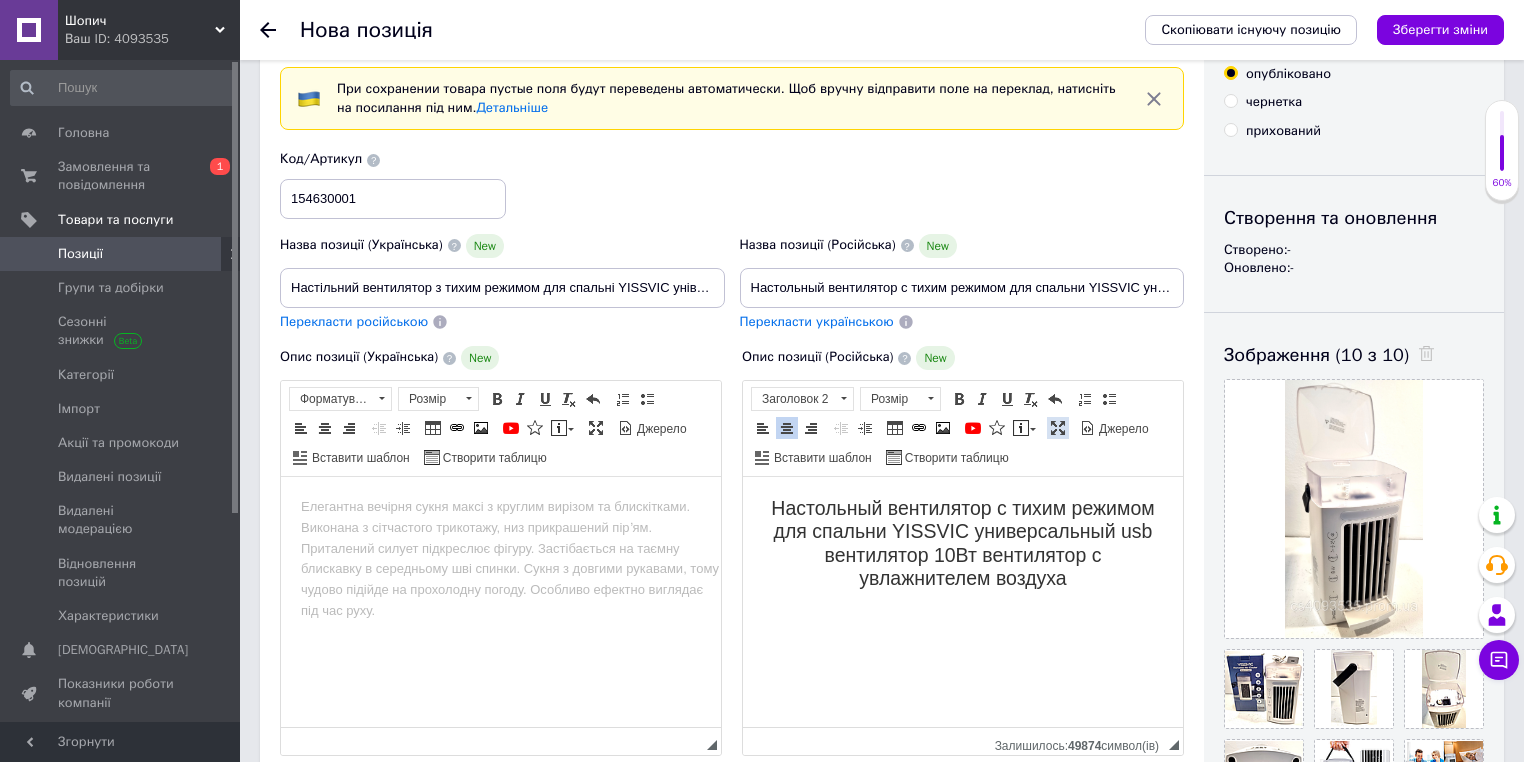 click at bounding box center [1058, 428] 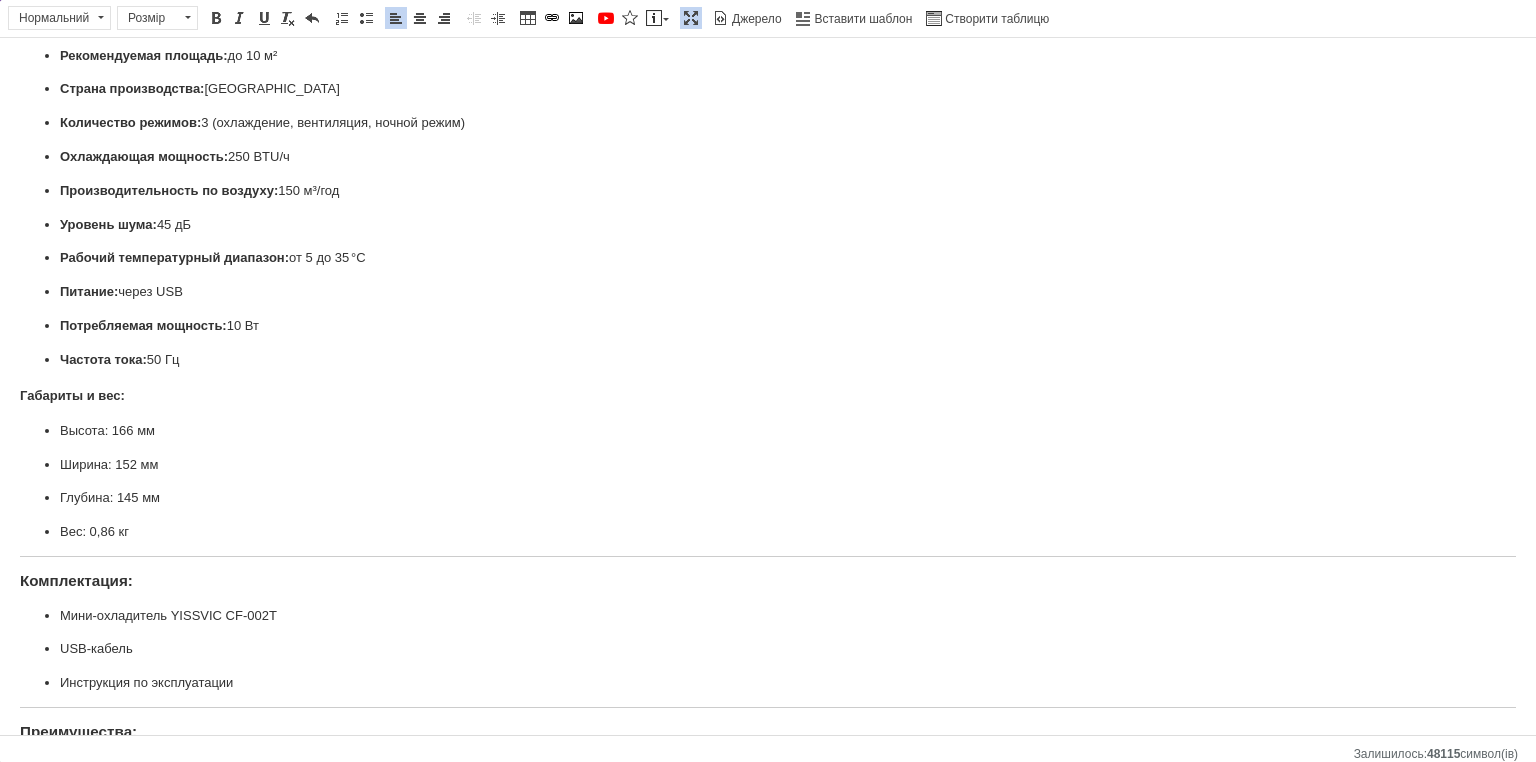 scroll, scrollTop: 0, scrollLeft: 0, axis: both 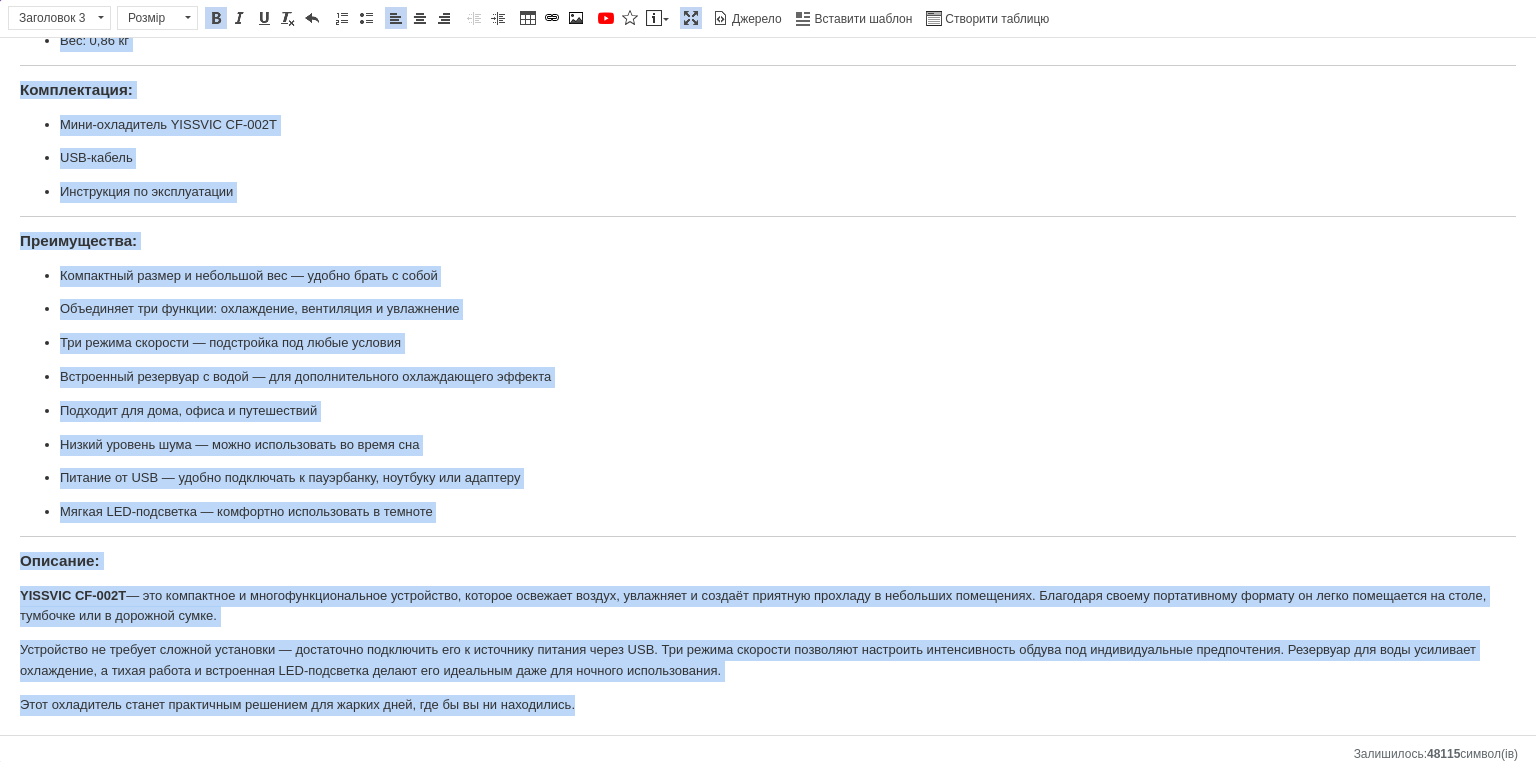 drag, startPoint x: 18, startPoint y: 105, endPoint x: 580, endPoint y: 712, distance: 827.22003 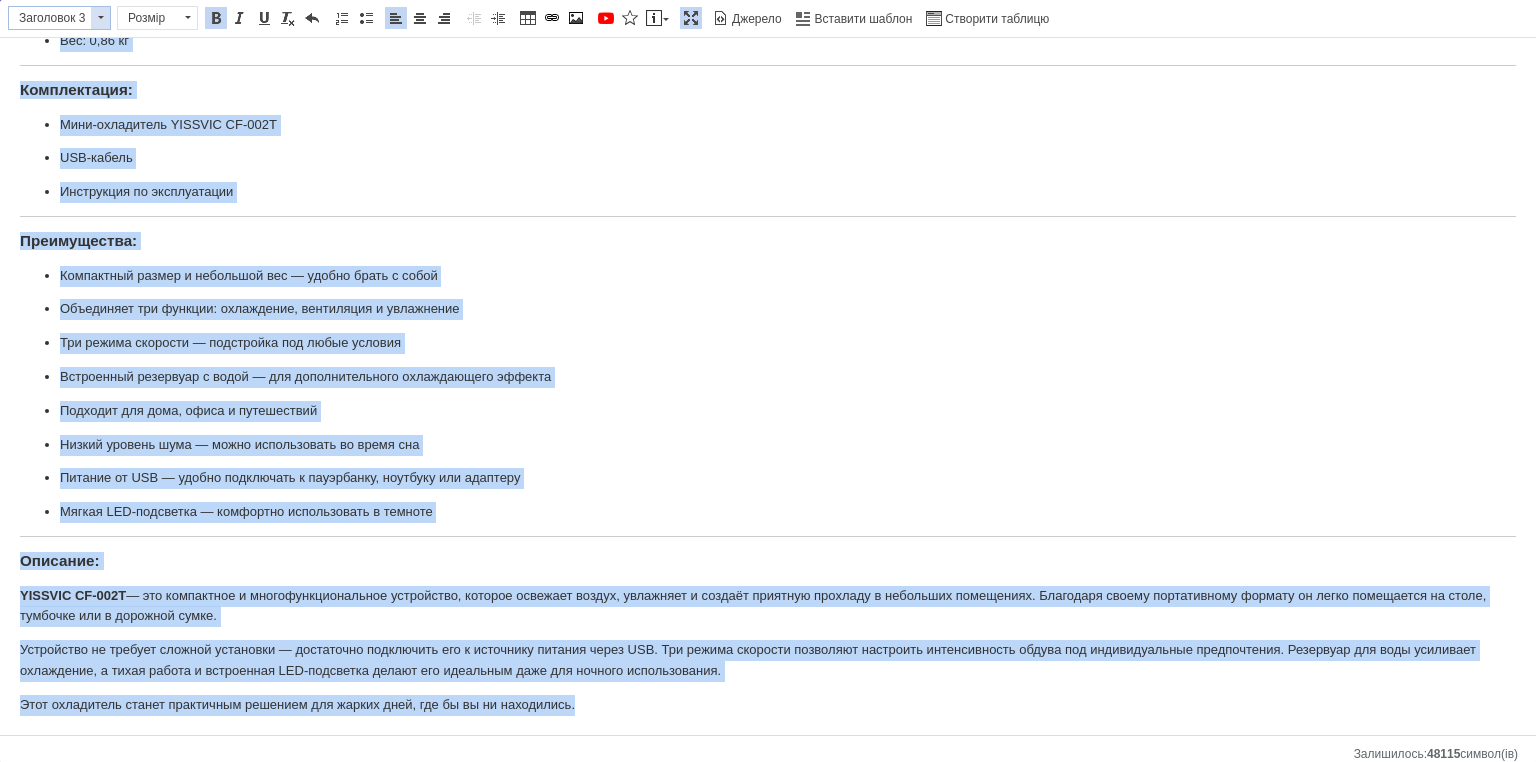 drag, startPoint x: 103, startPoint y: 24, endPoint x: 93, endPoint y: 27, distance: 10.440307 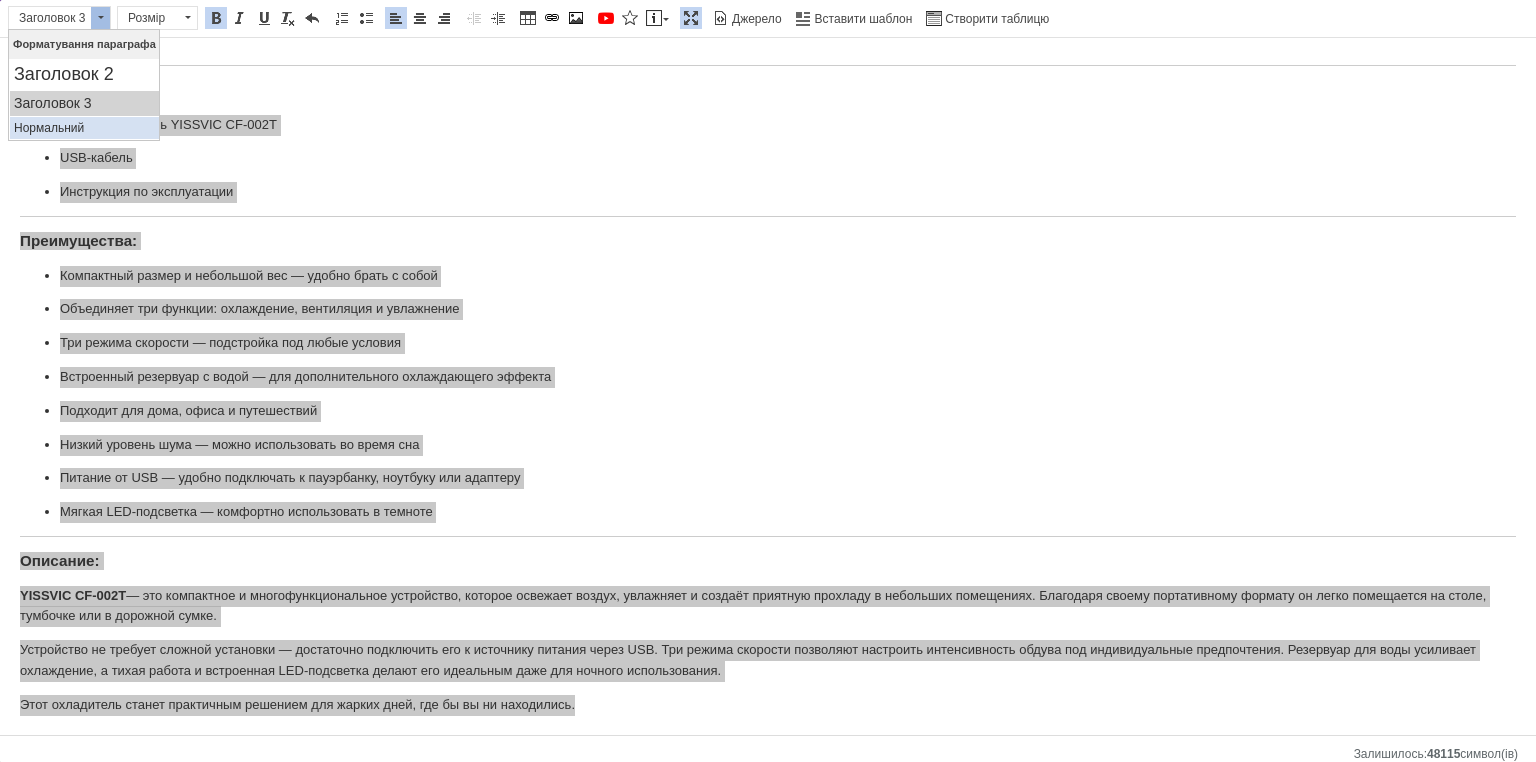click on "Нормальний" at bounding box center (84, 128) 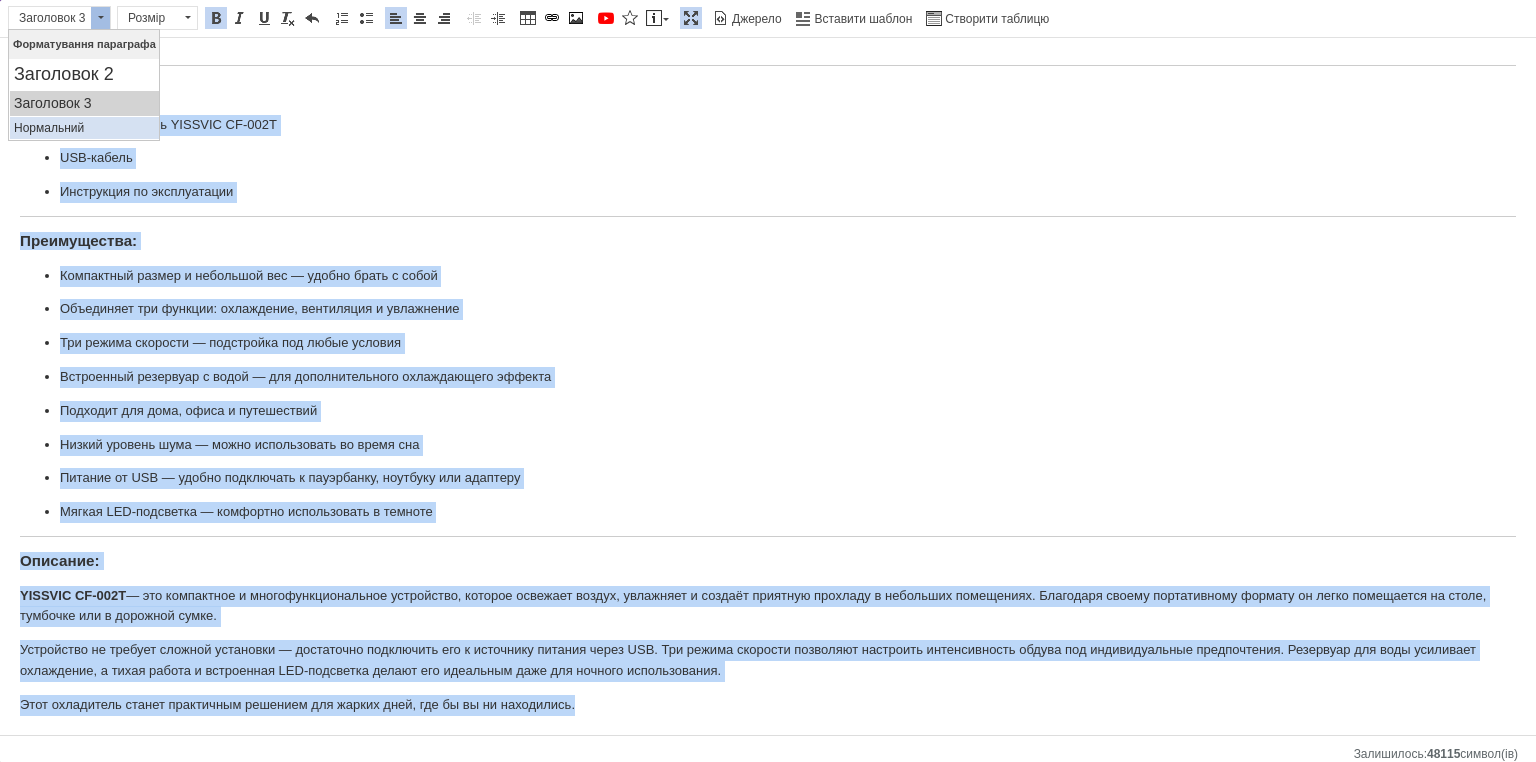 scroll, scrollTop: 636, scrollLeft: 0, axis: vertical 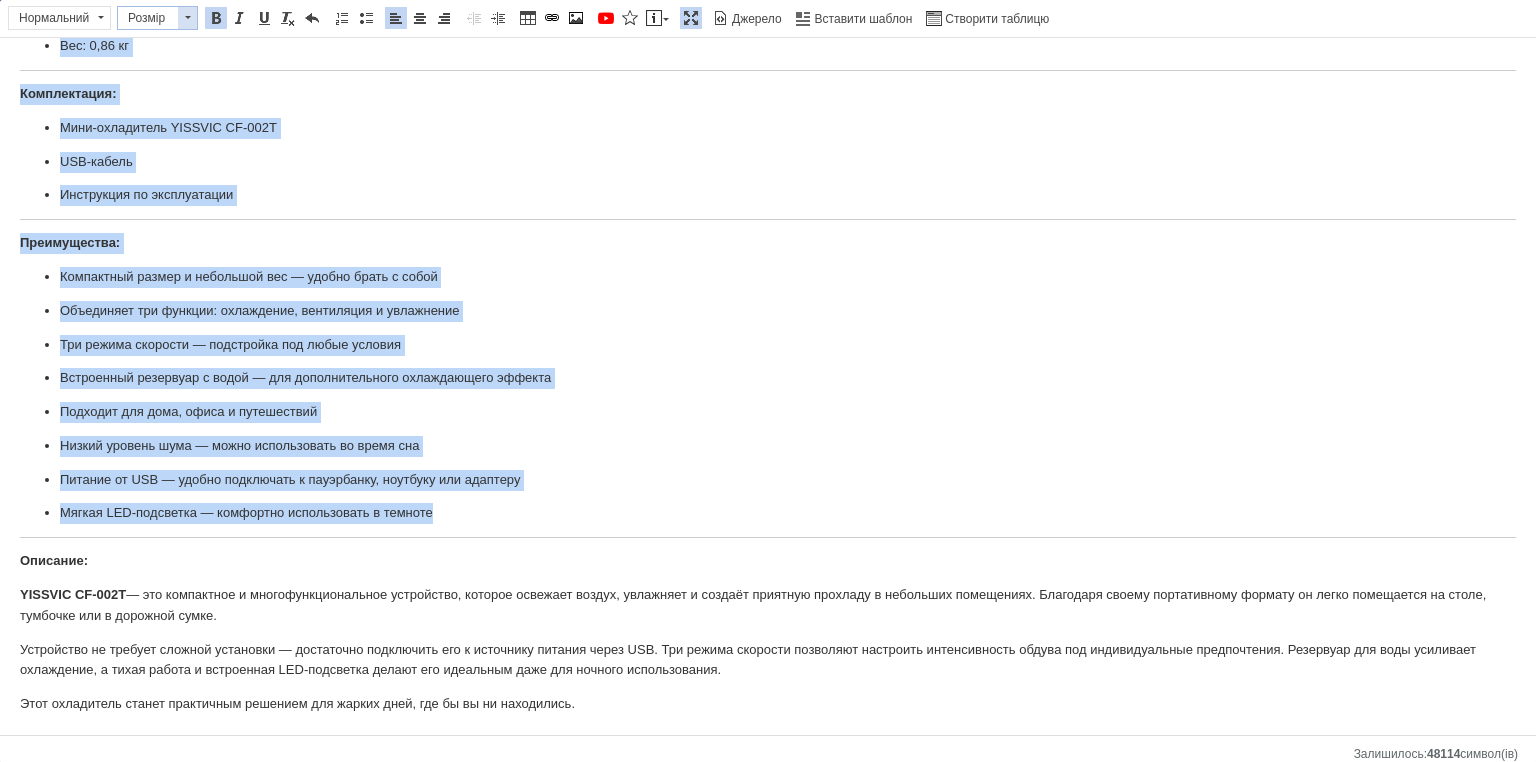 click on "Розмір" at bounding box center [148, 18] 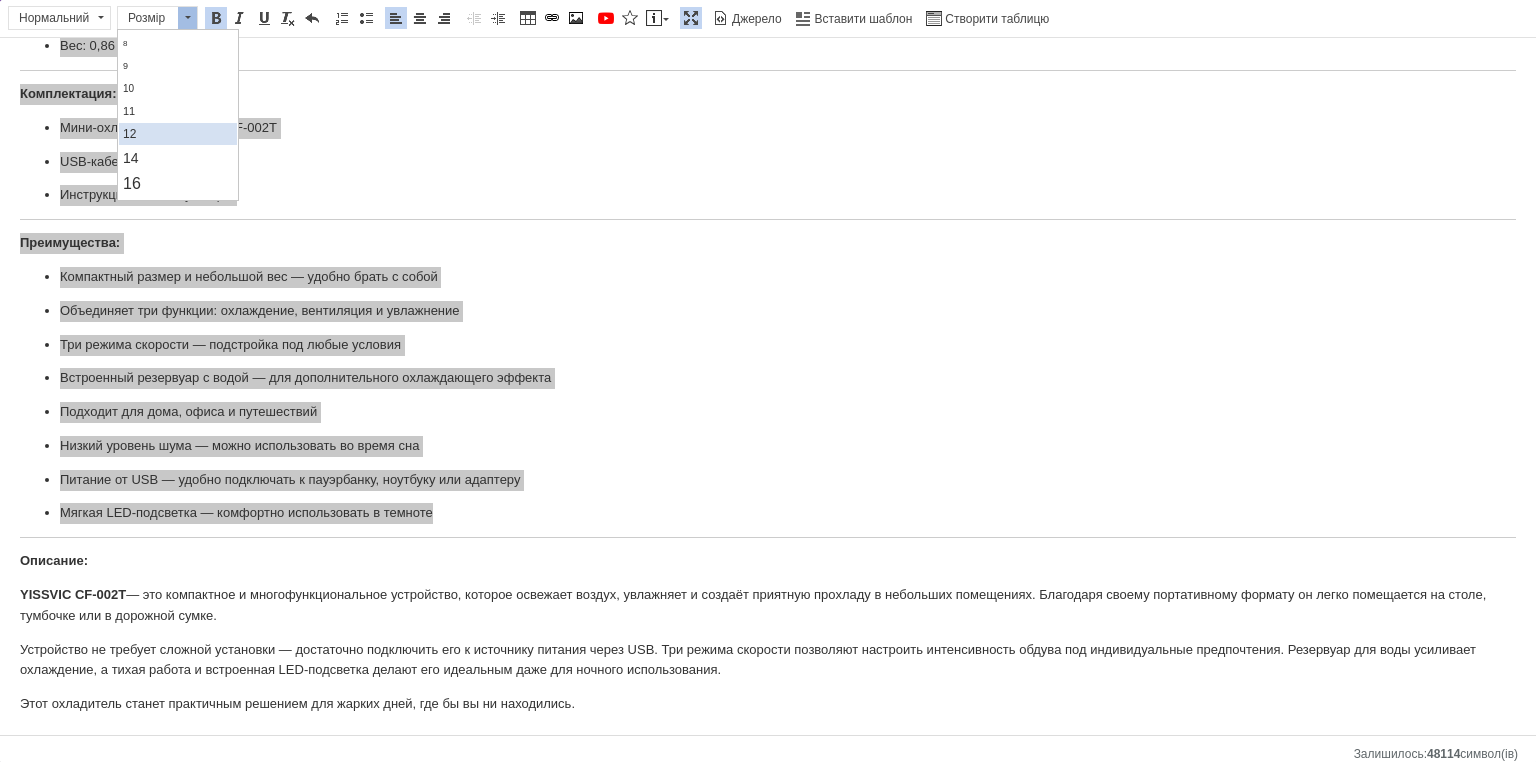 scroll, scrollTop: 80, scrollLeft: 0, axis: vertical 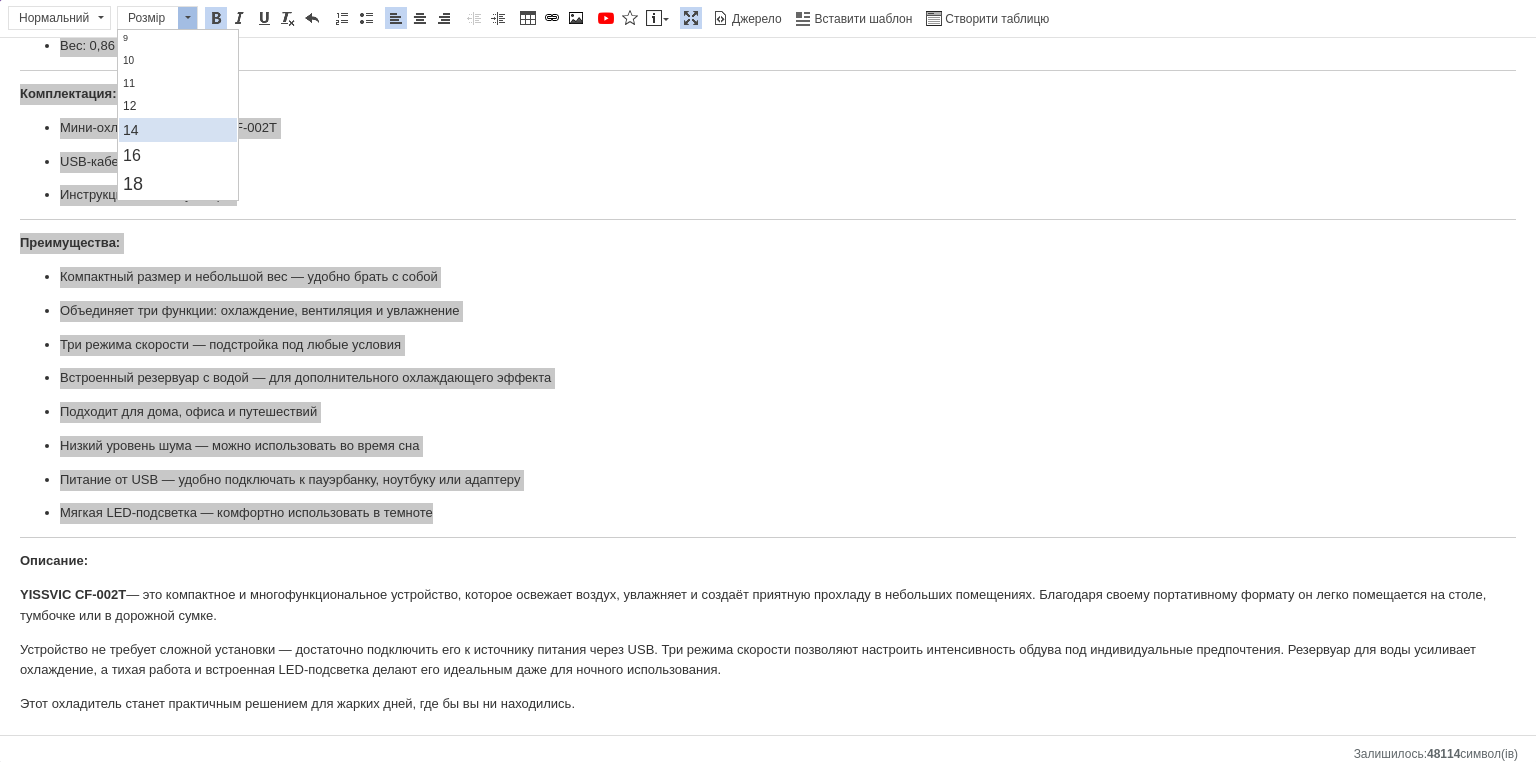 click on "14" at bounding box center (177, 130) 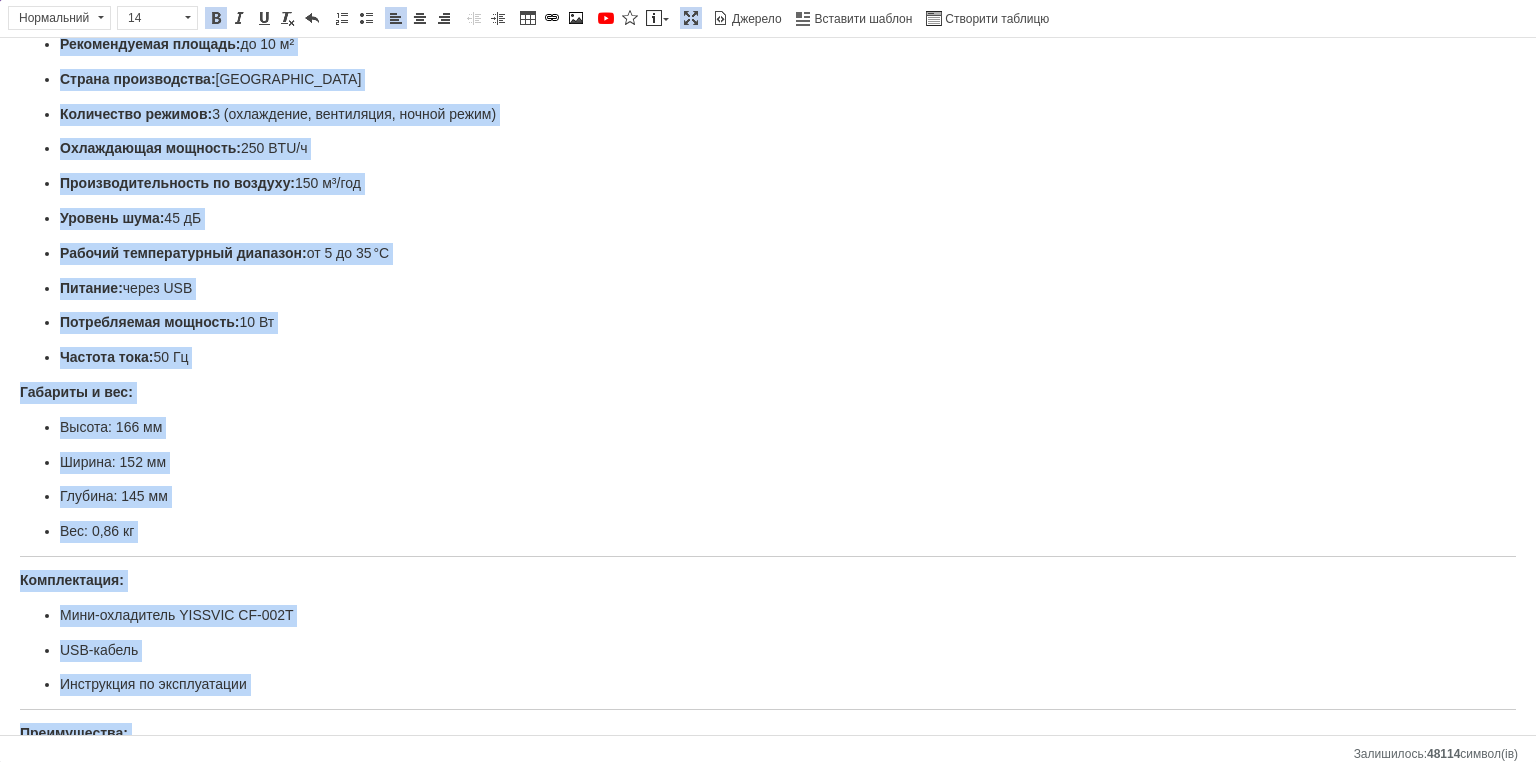 scroll, scrollTop: 0, scrollLeft: 0, axis: both 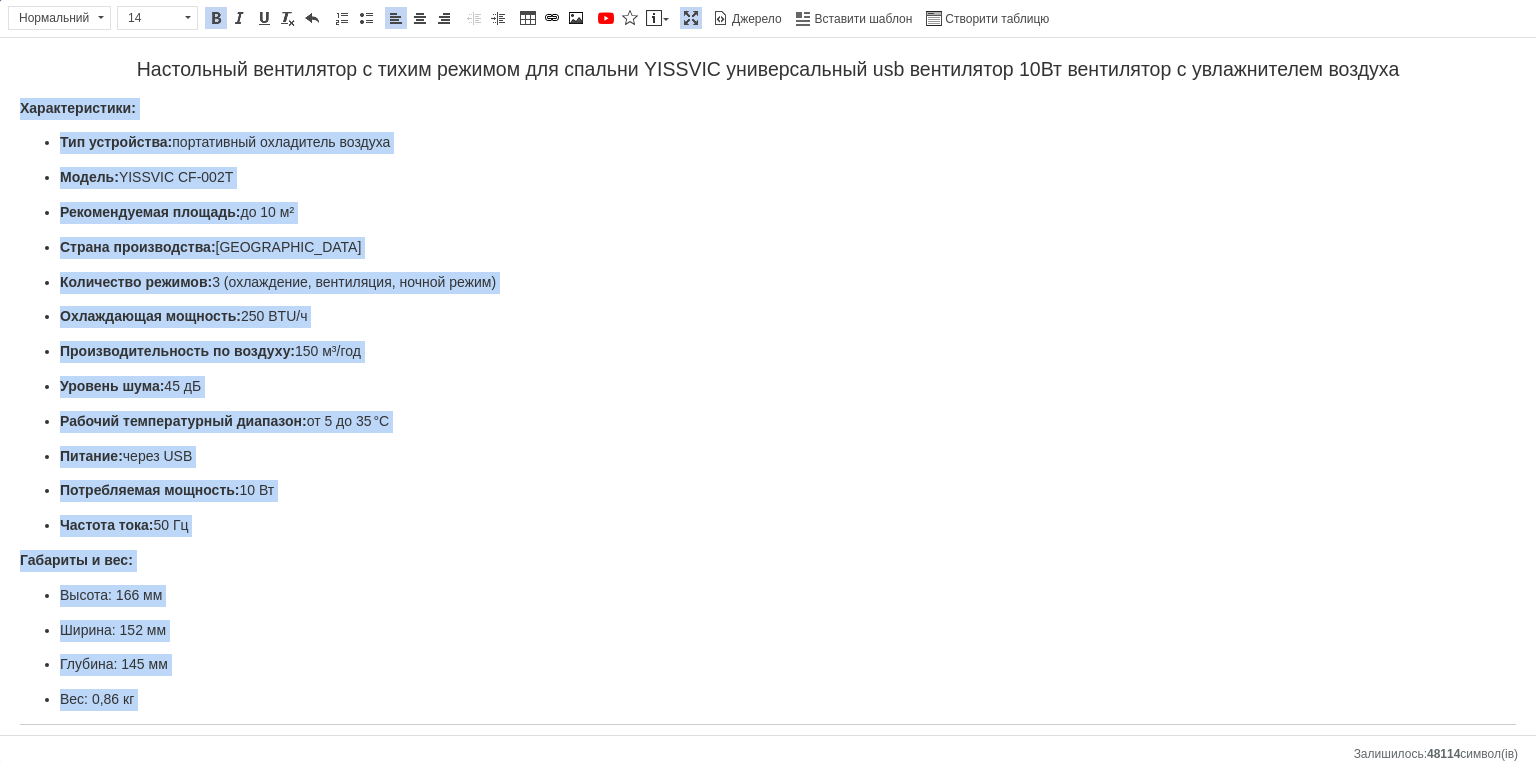 click on "Характеристики:" at bounding box center [768, 109] 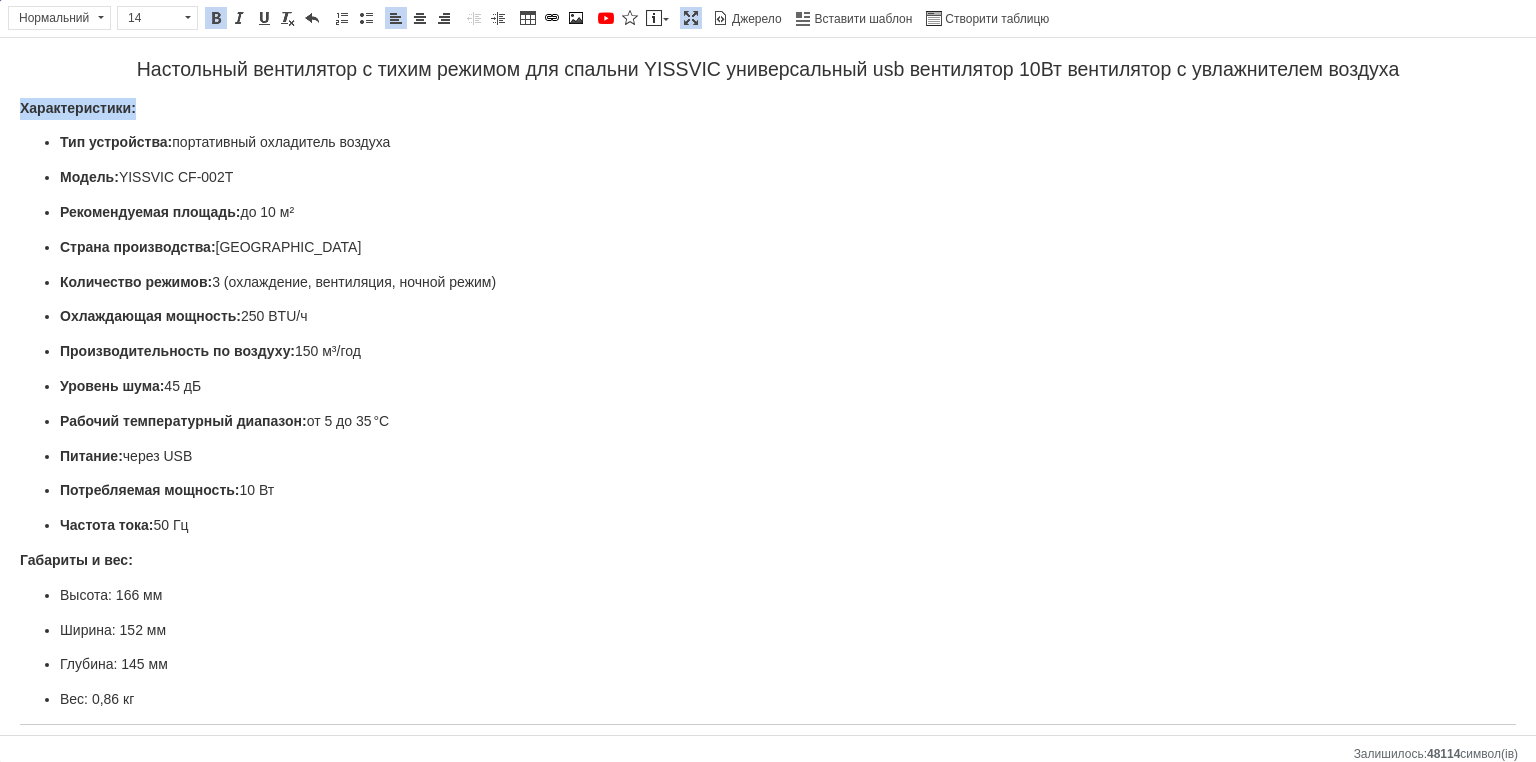 drag, startPoint x: 149, startPoint y: 106, endPoint x: 0, endPoint y: 109, distance: 149.0302 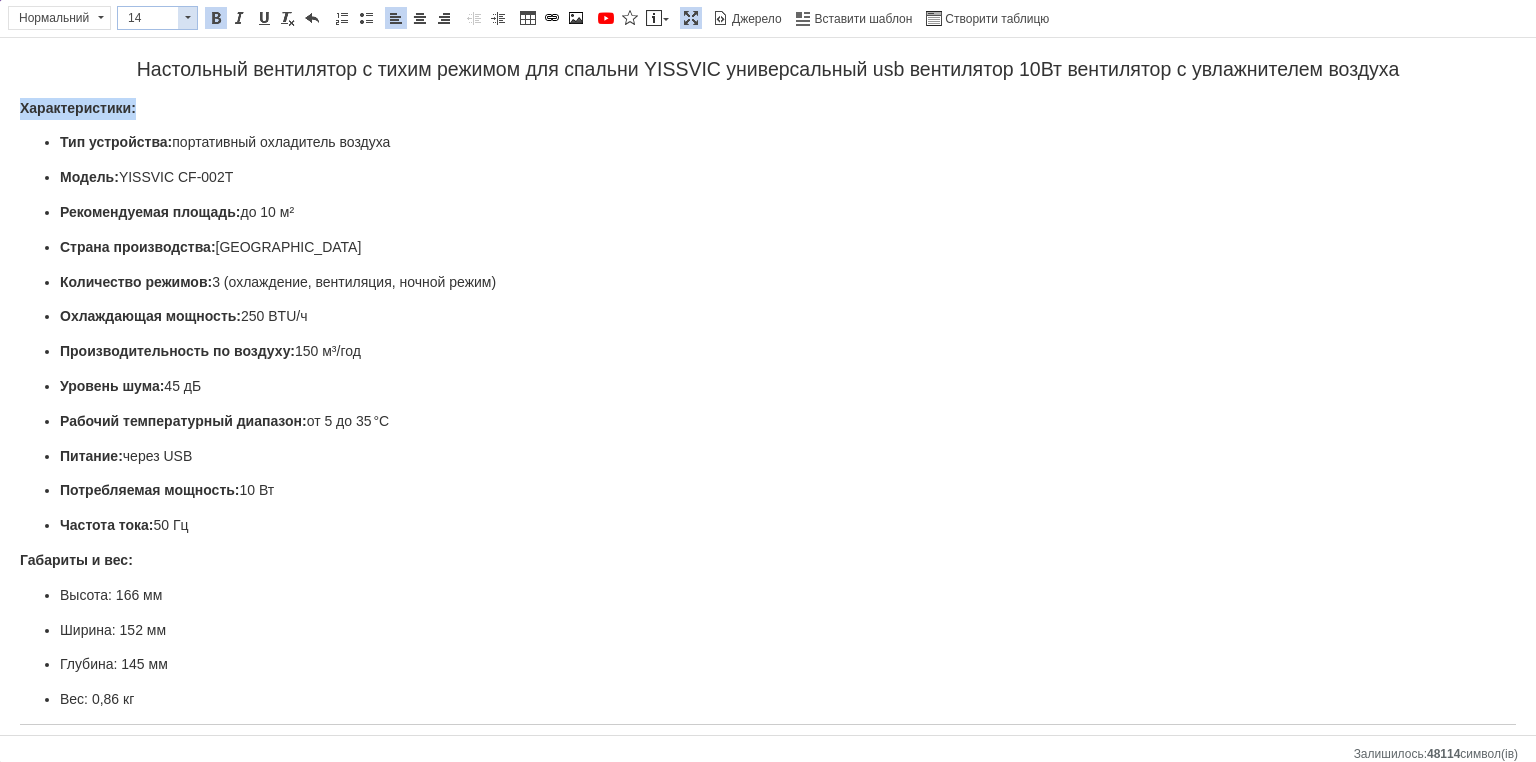click on "14" at bounding box center [148, 18] 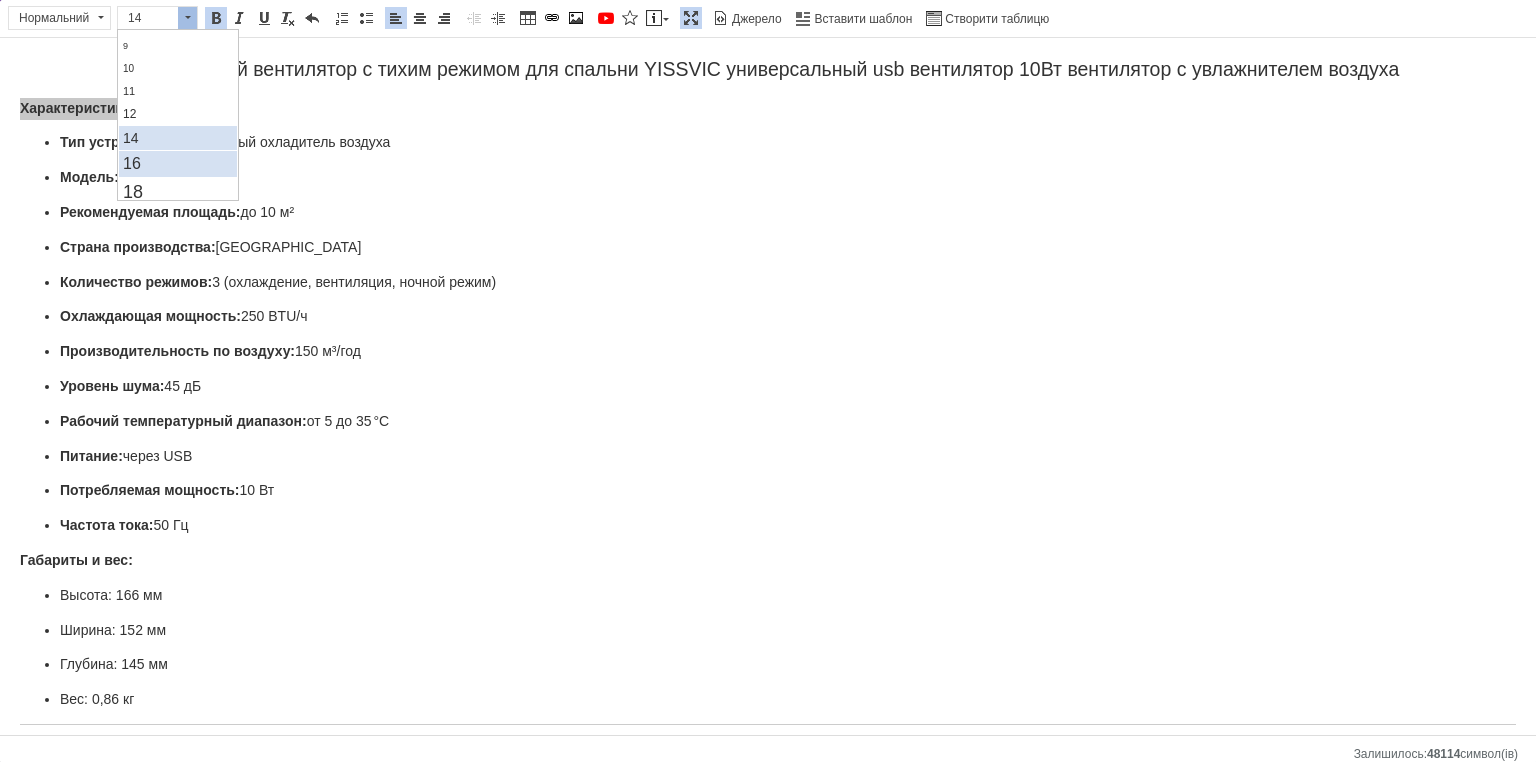 scroll, scrollTop: 100, scrollLeft: 0, axis: vertical 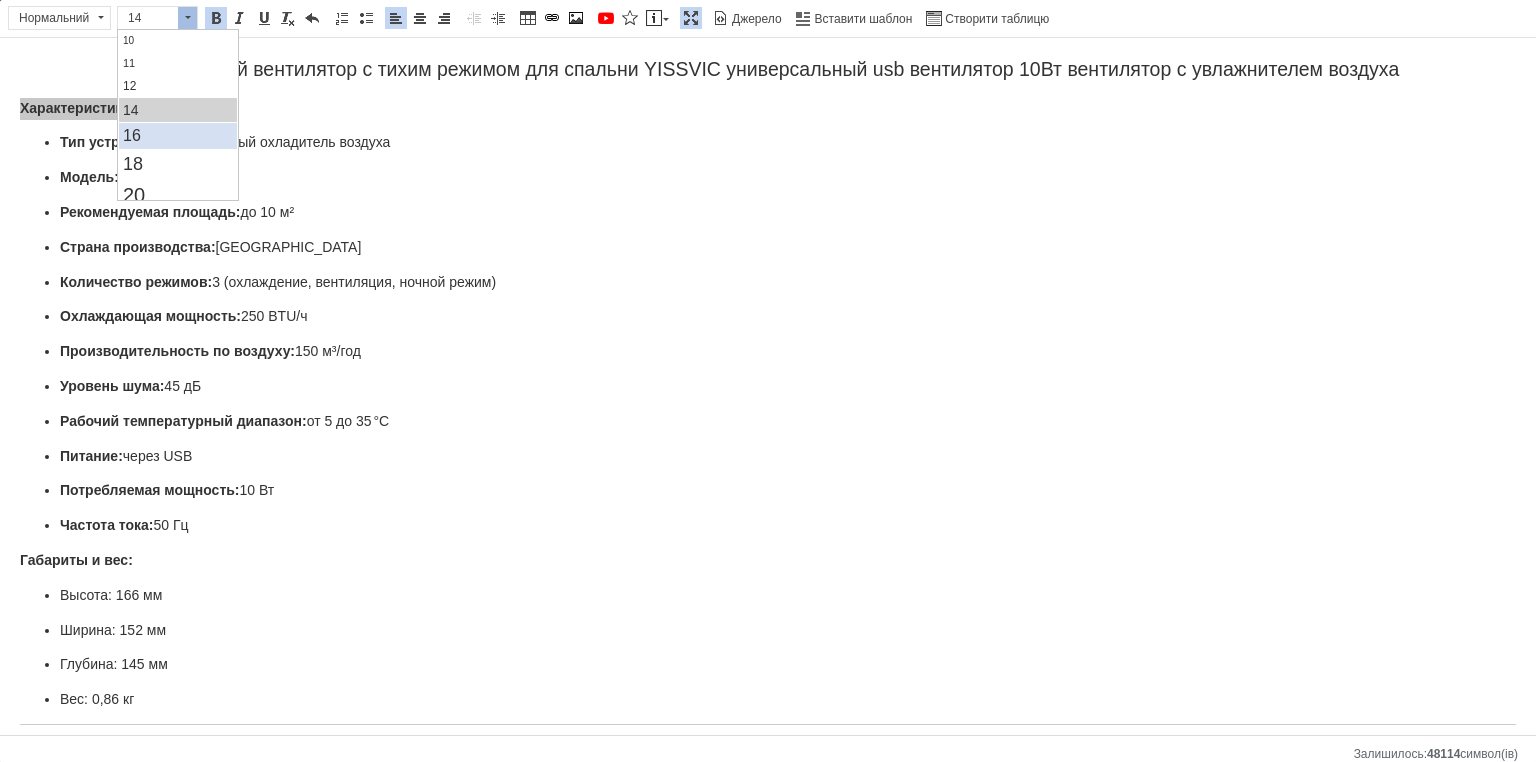 drag, startPoint x: 151, startPoint y: 129, endPoint x: 269, endPoint y: 121, distance: 118.270874 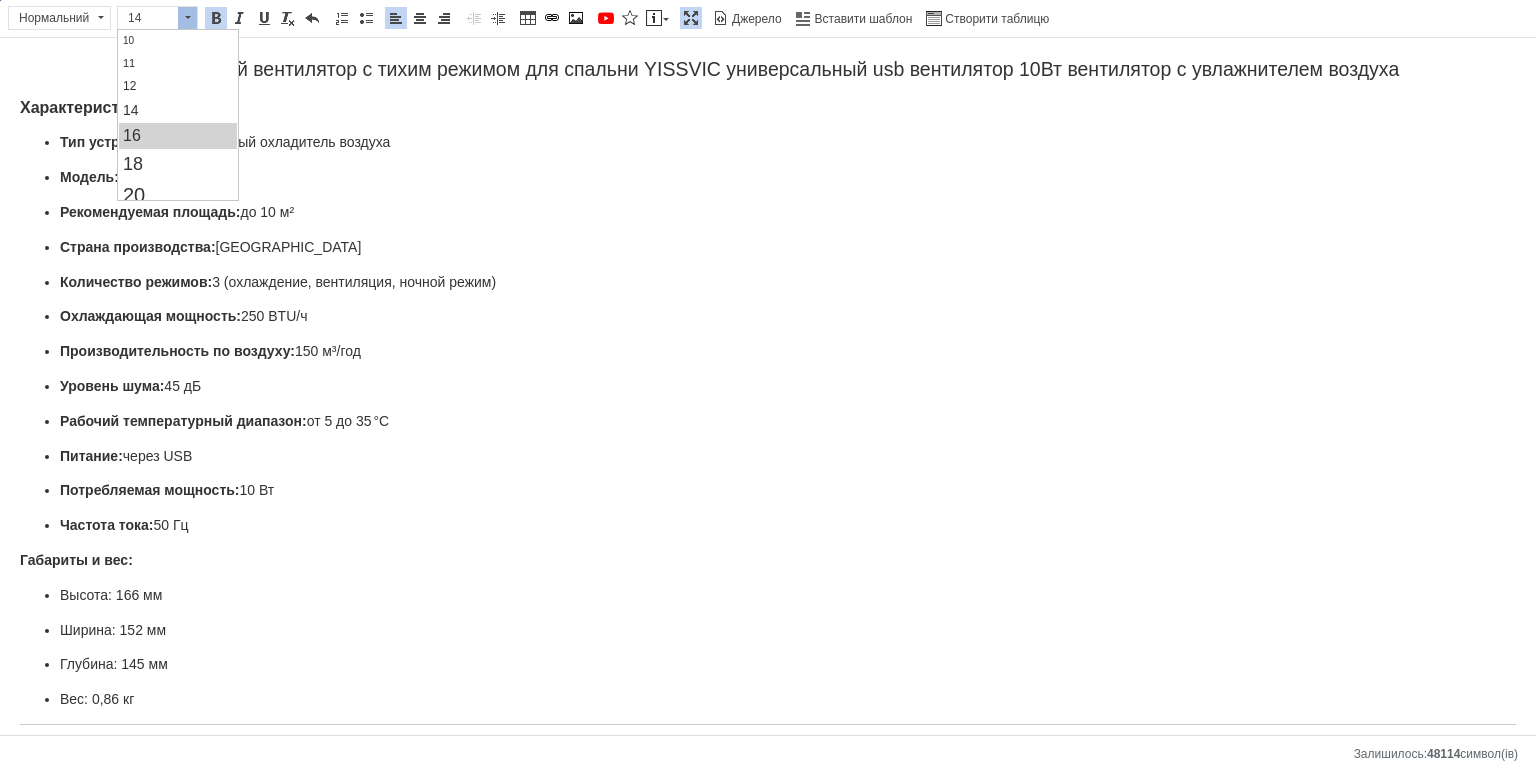 scroll, scrollTop: 0, scrollLeft: 0, axis: both 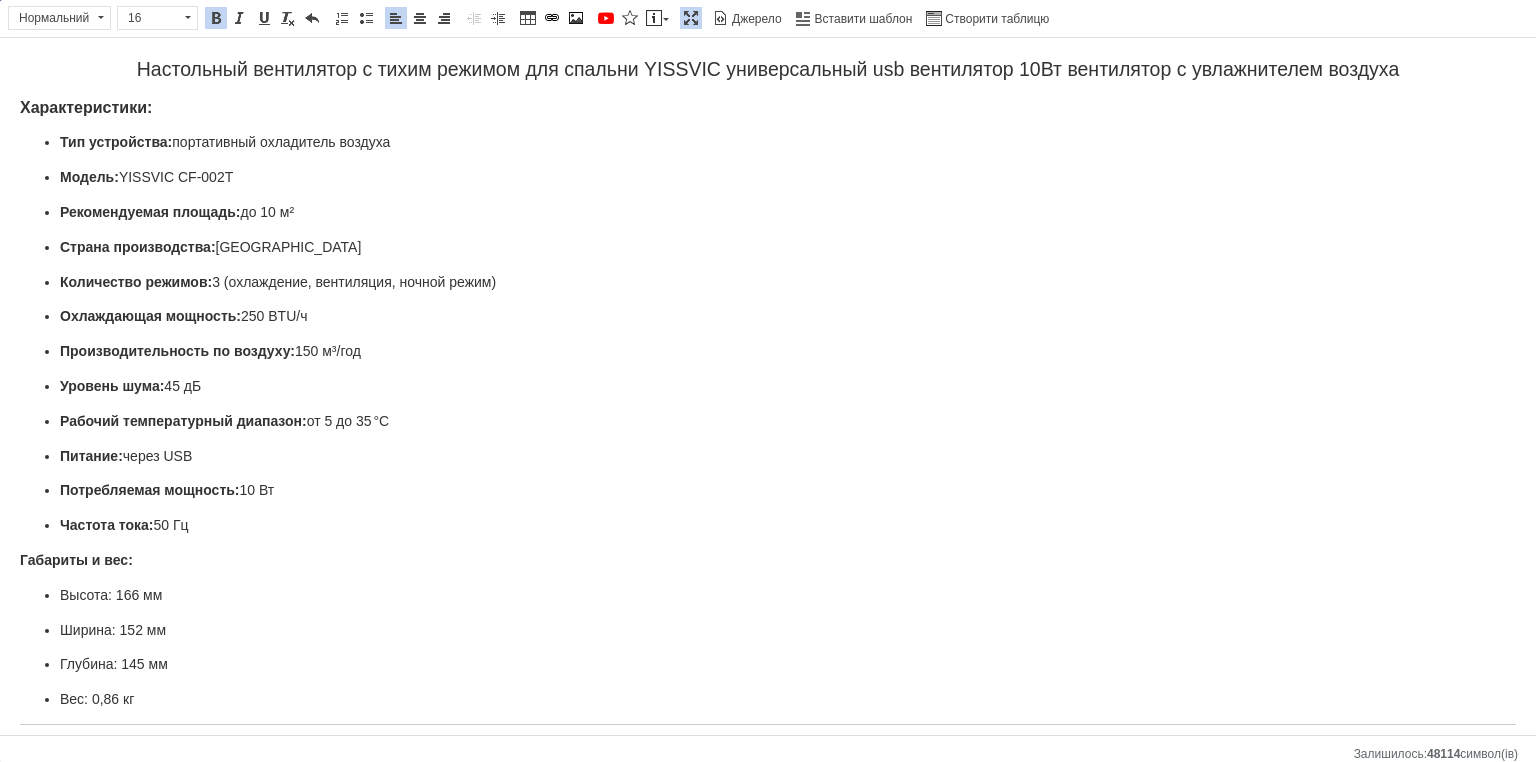 click on "Модель:  YISSVIC CF-002T" at bounding box center (768, 178) 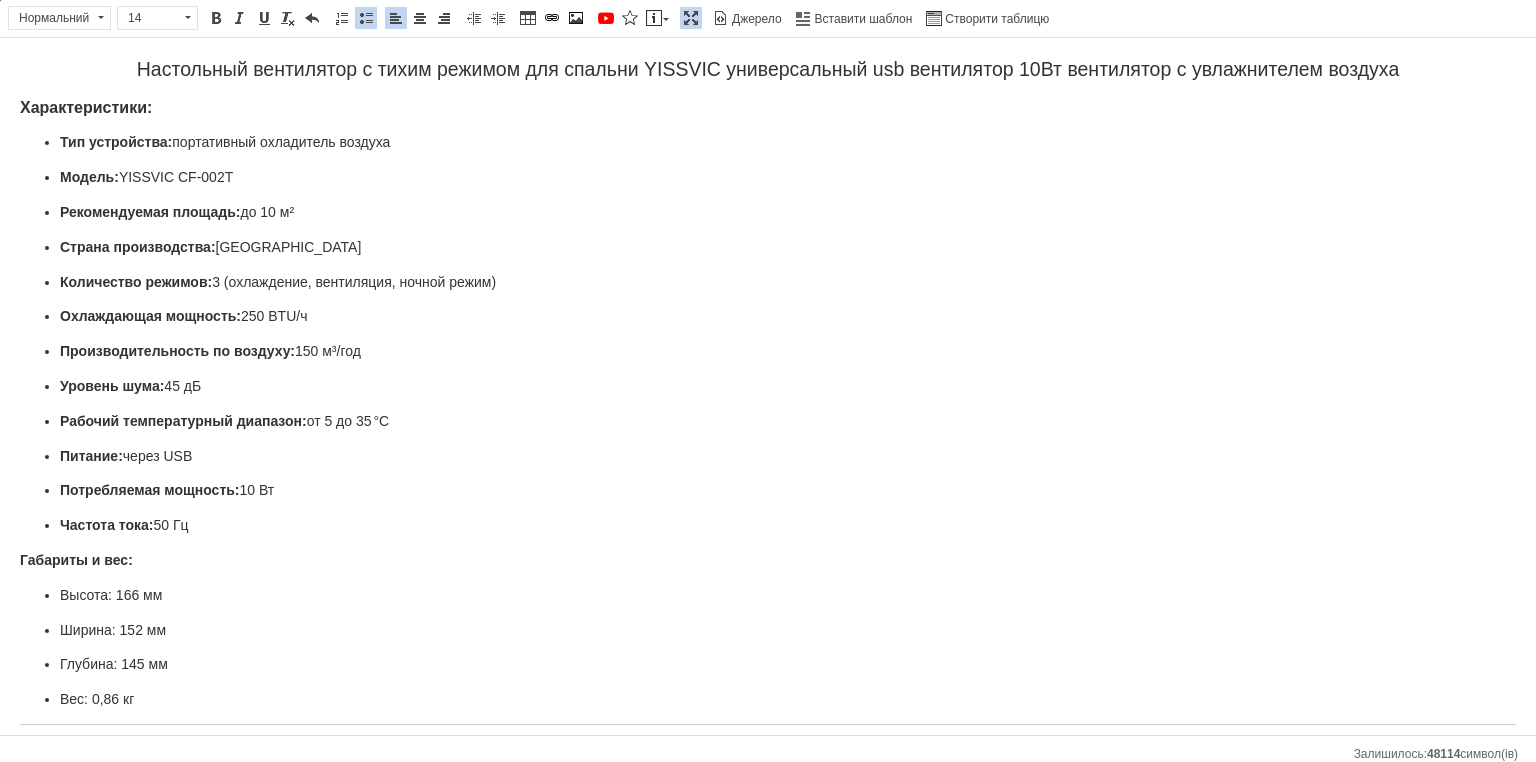 drag, startPoint x: 242, startPoint y: 176, endPoint x: 29, endPoint y: 181, distance: 213.05867 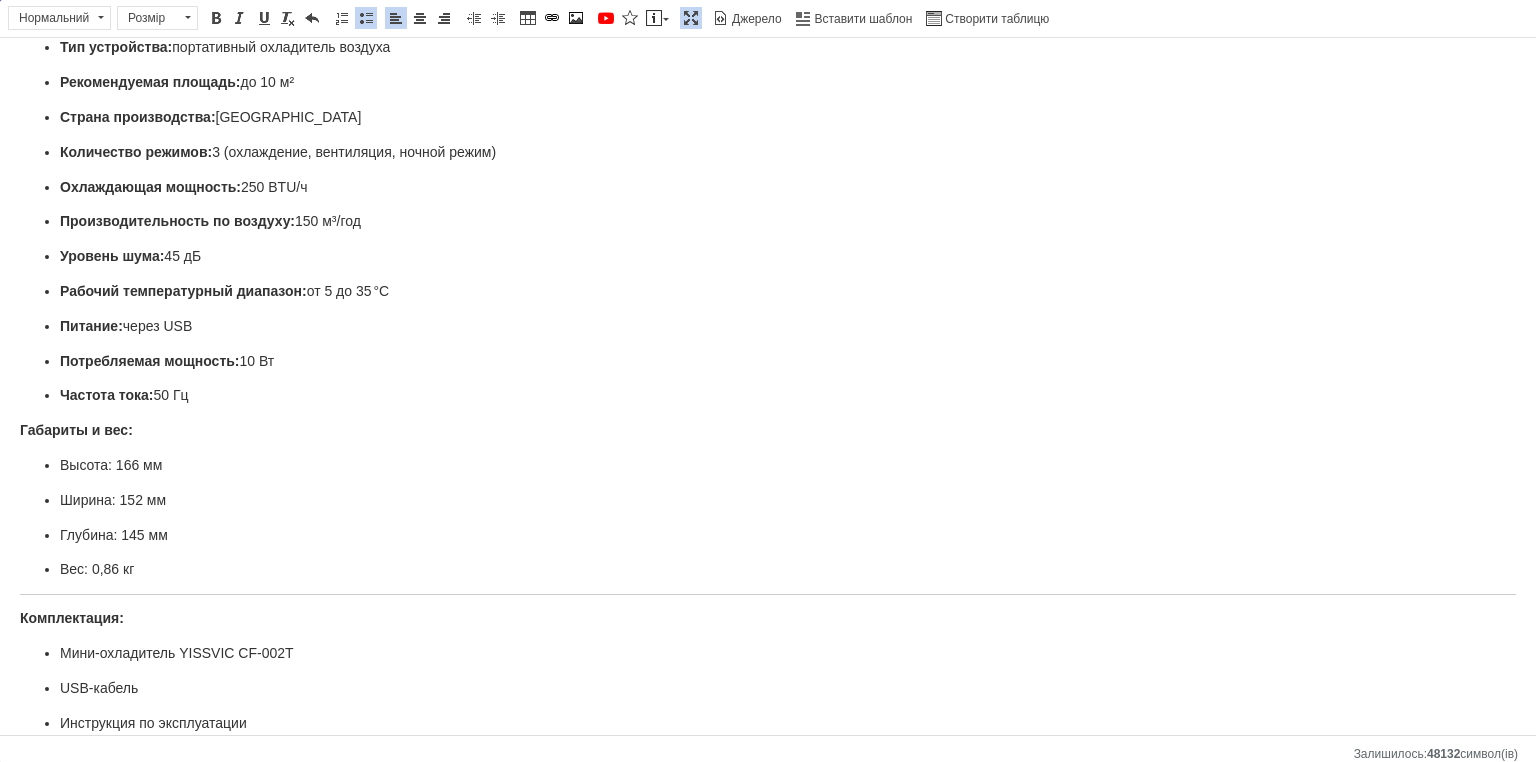 scroll, scrollTop: 240, scrollLeft: 0, axis: vertical 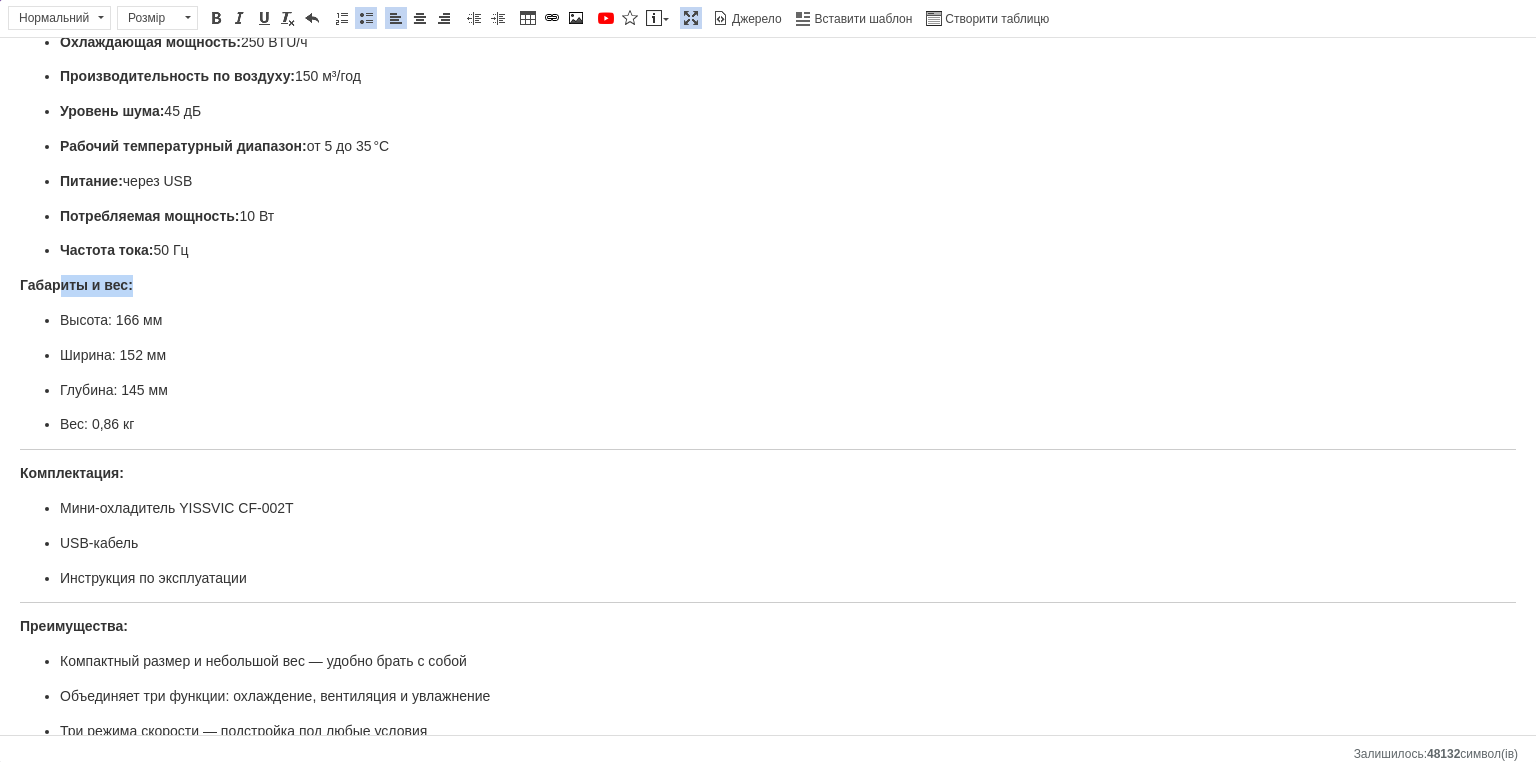 drag, startPoint x: 128, startPoint y: 270, endPoint x: 22, endPoint y: 254, distance: 107.200745 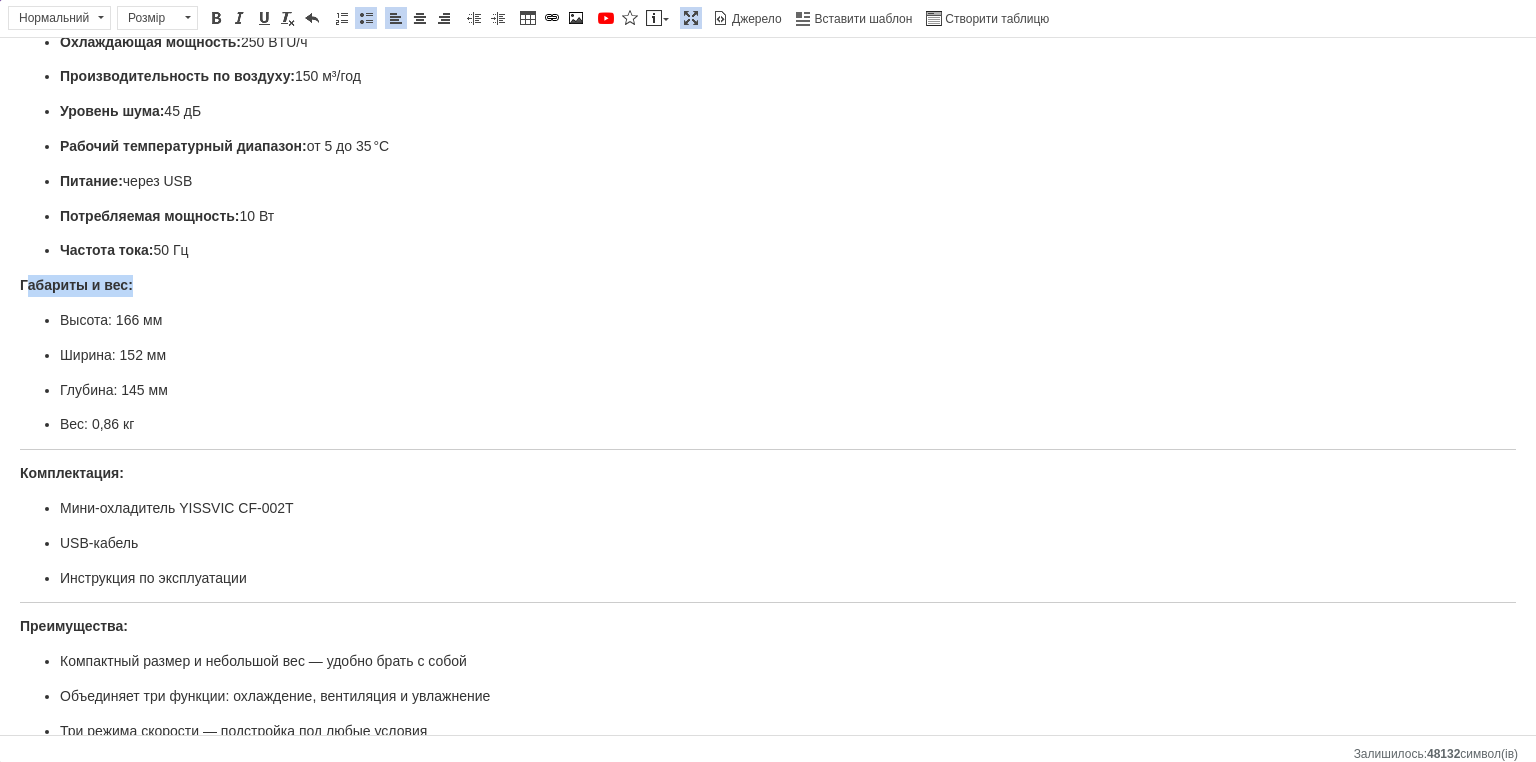 click on "Настольный вентилятор с тихим режимом для спальни YISSVIC универсальный usb вентилятор 10Вт вентилятор с увлажнителем воздуха Характеристики: Тип устройства:  портативный охладитель воздуха ​​​​​​​ Рекомендуемая площадь:  до 10 м² Страна производства:  Китай Количество режимов:  3 (охлаждение, вентиляция, ночной режим) Охлаждающая мощность:  250 BTU/ч Производительность по воздуху:  150 м³/год Уровень шума:  45 дБ Рабочий температурный диапазон:  от 5 до 35 °C Питание:  через USB Потребляемая мощность:  10 Вт Частота тока:  50 Гц Габариты и вес: Высота: 166 мм Ширина: 152 мм" at bounding box center (768, 465) 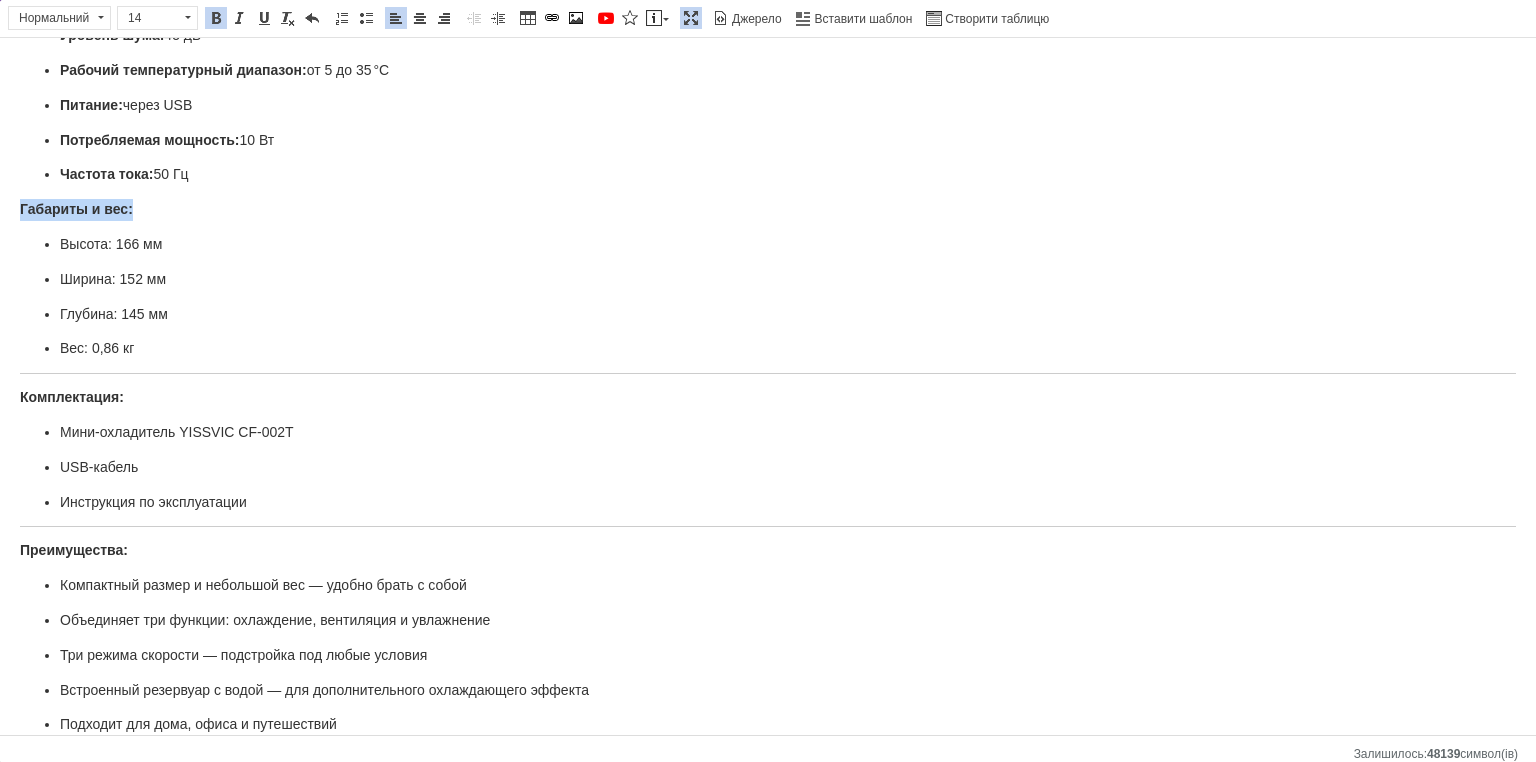scroll, scrollTop: 400, scrollLeft: 0, axis: vertical 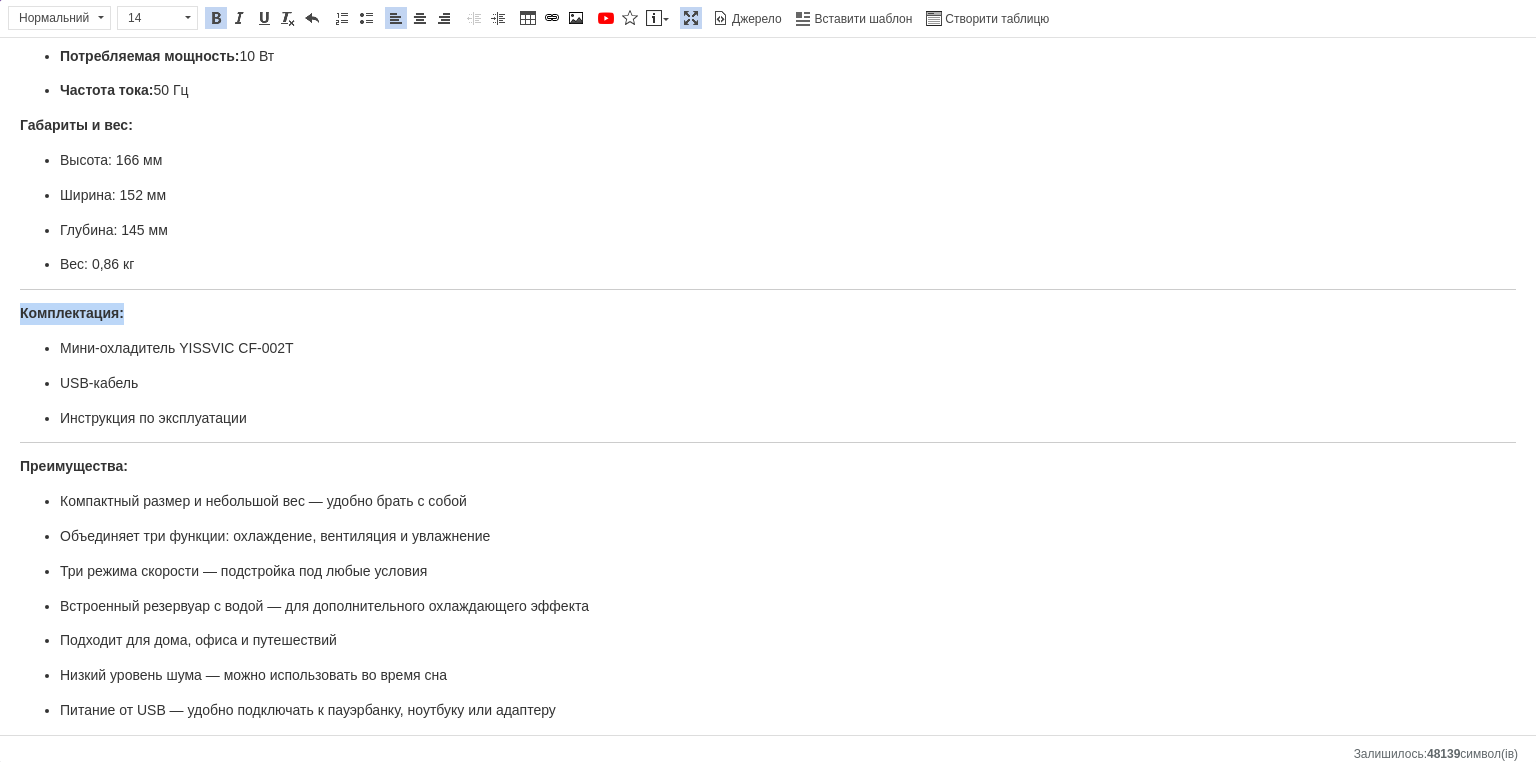 drag, startPoint x: 101, startPoint y: 298, endPoint x: 0, endPoint y: 286, distance: 101.71037 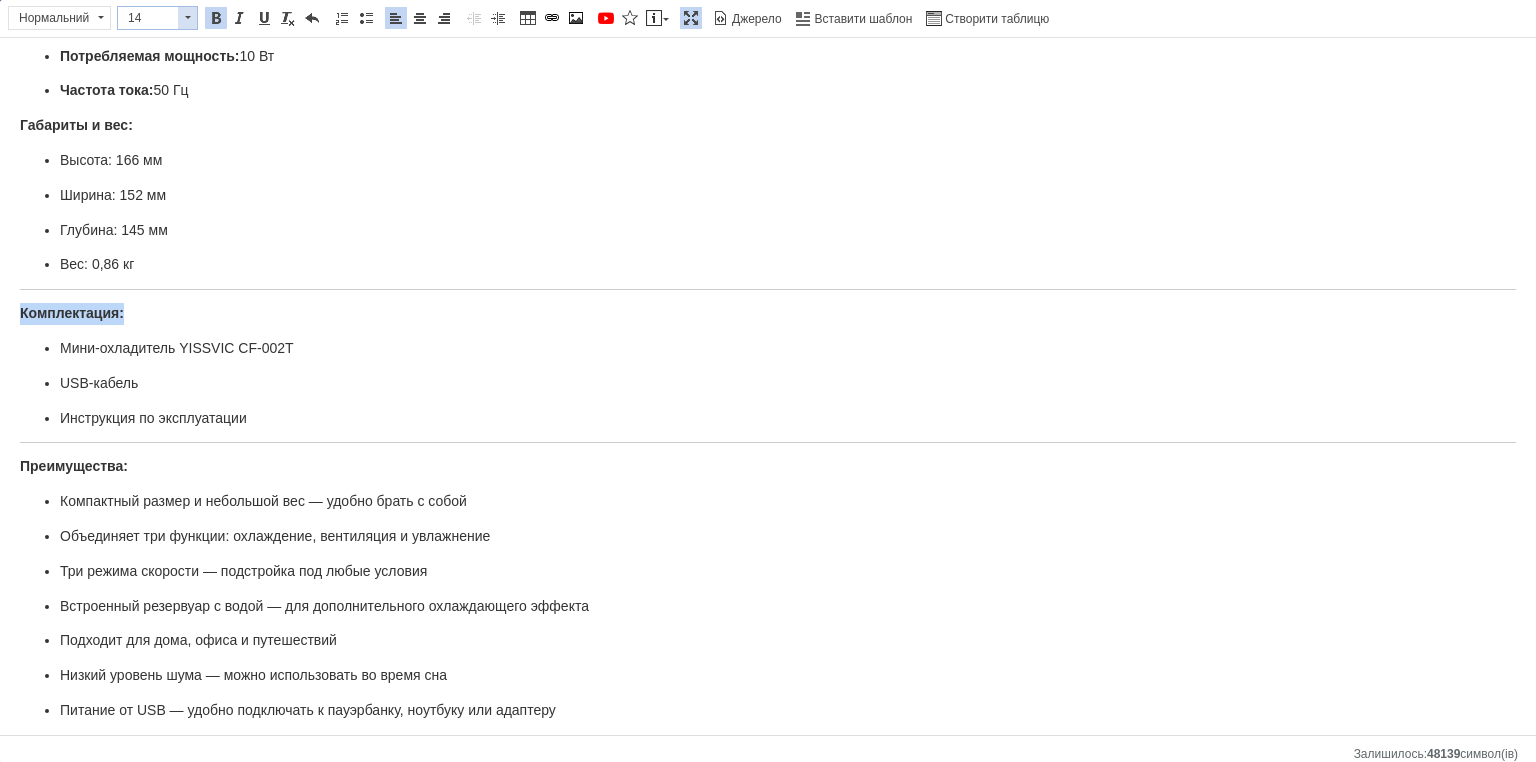 click on "14" at bounding box center [148, 18] 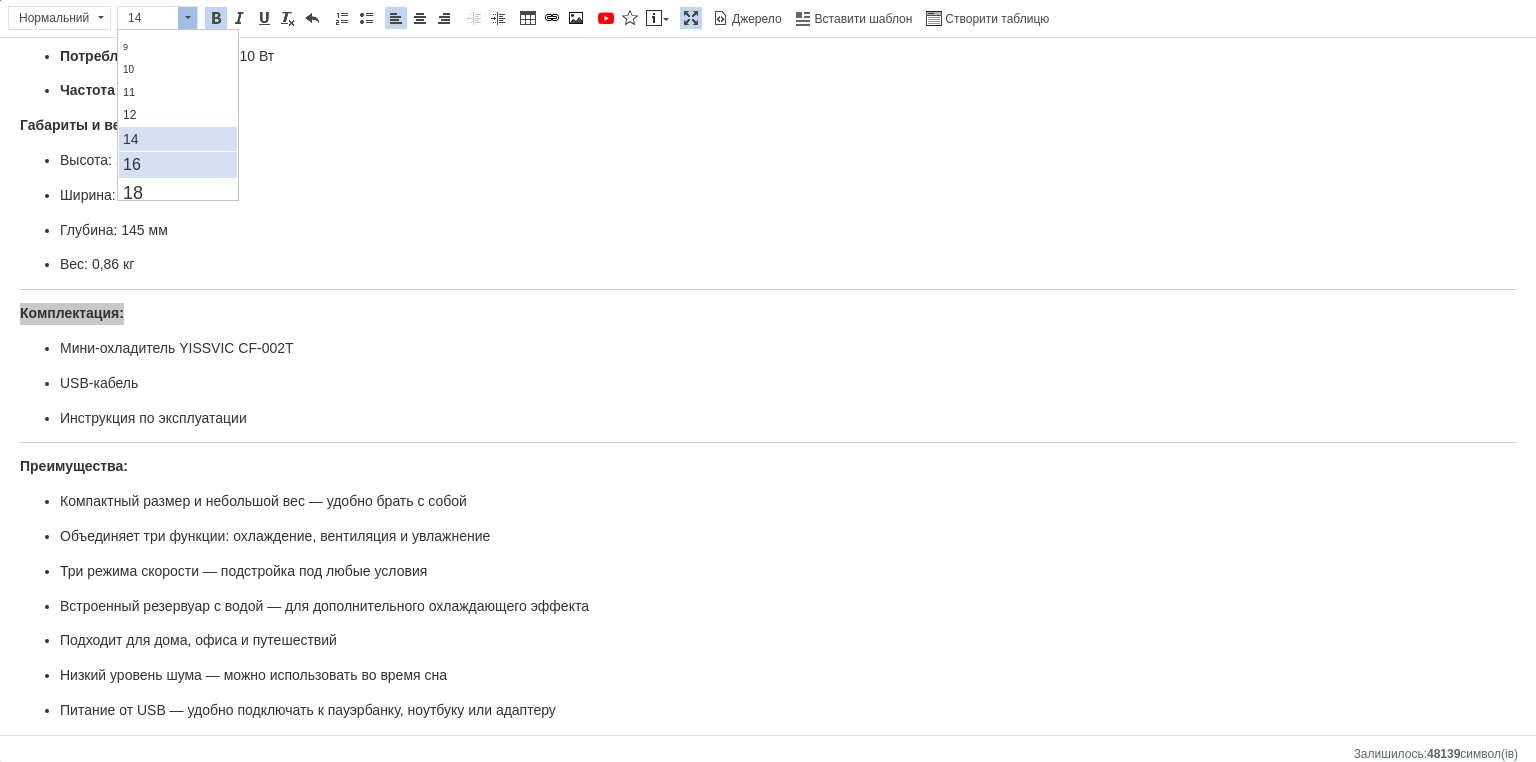 scroll, scrollTop: 100, scrollLeft: 0, axis: vertical 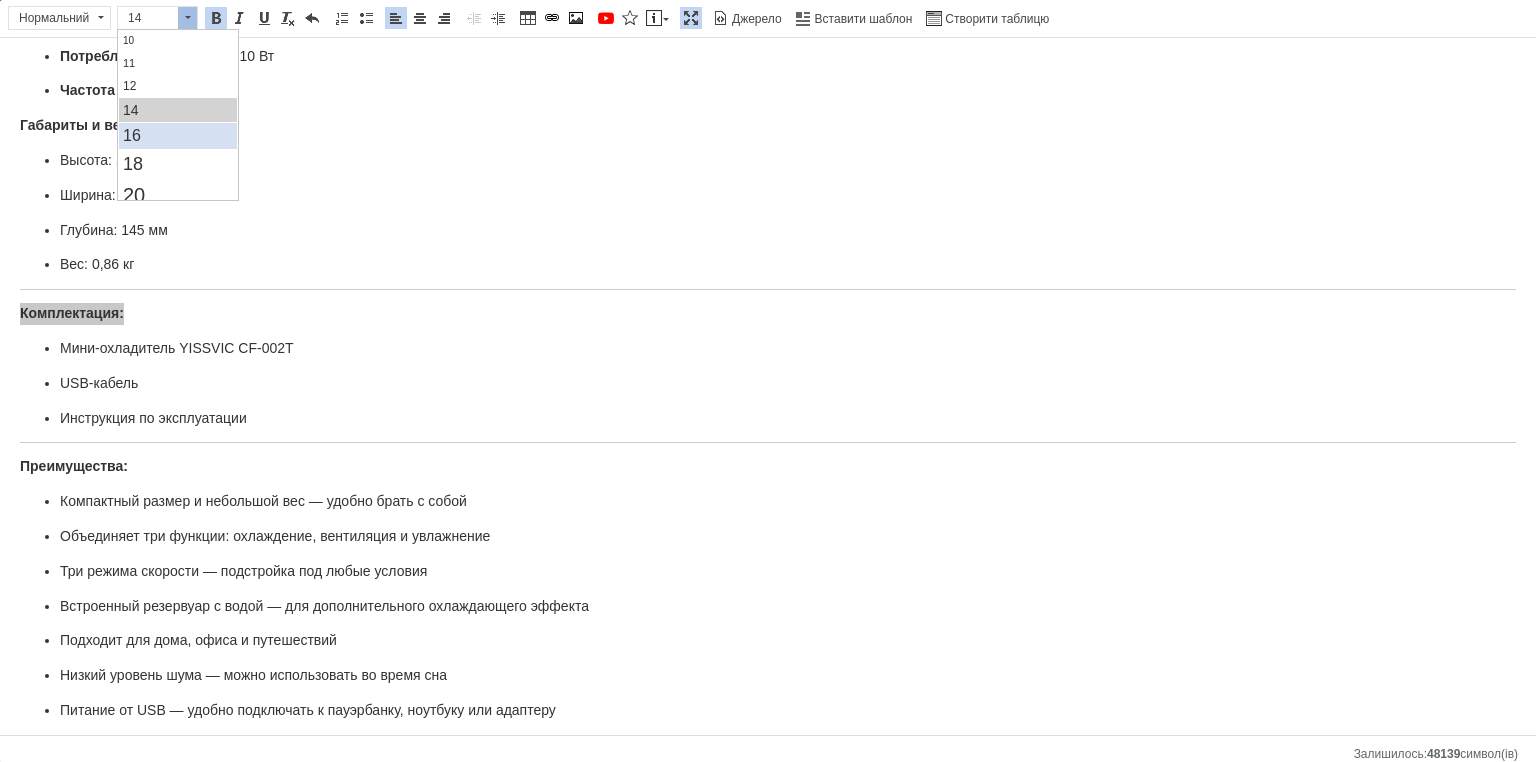 click on "16" at bounding box center (177, 136) 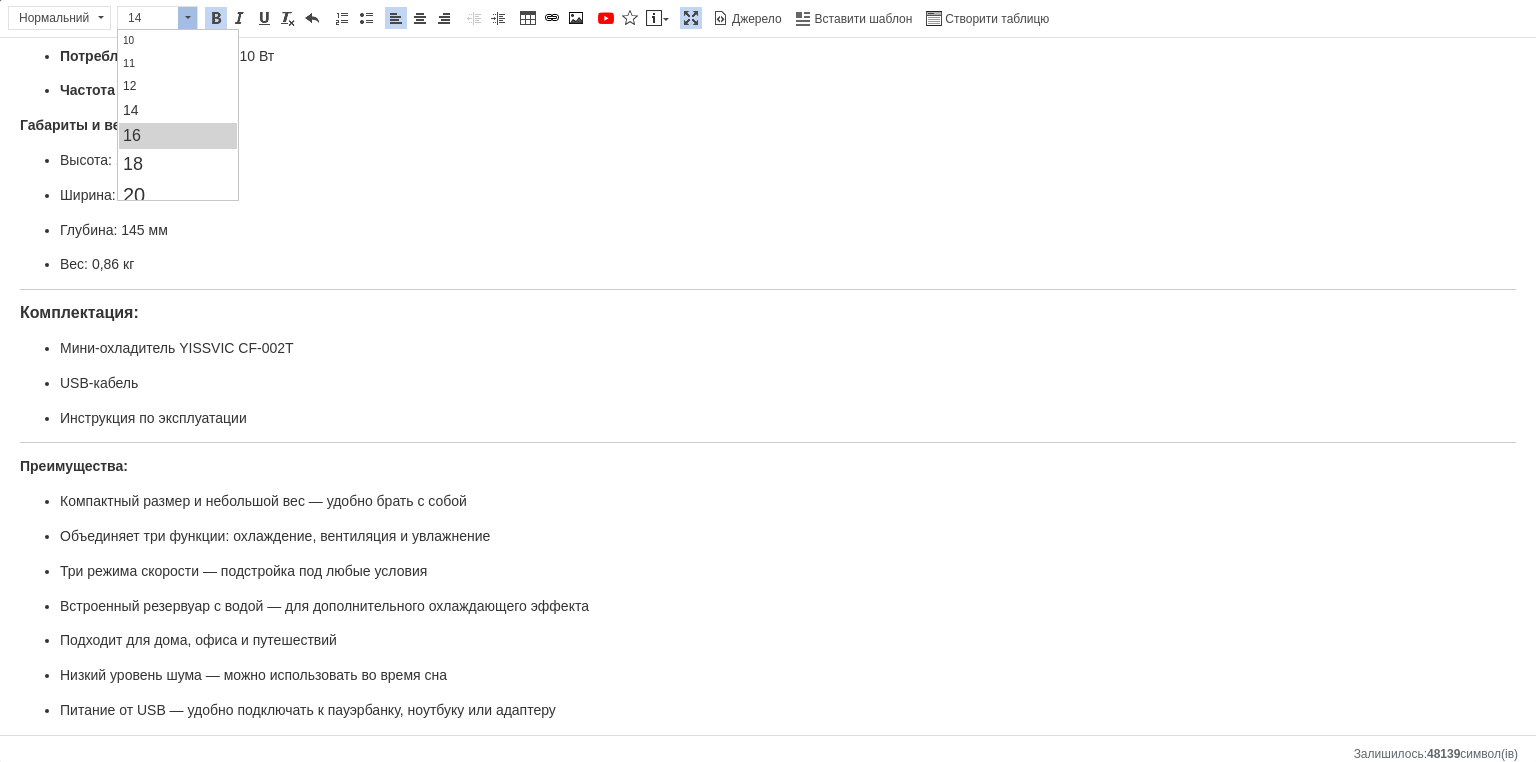 scroll, scrollTop: 0, scrollLeft: 0, axis: both 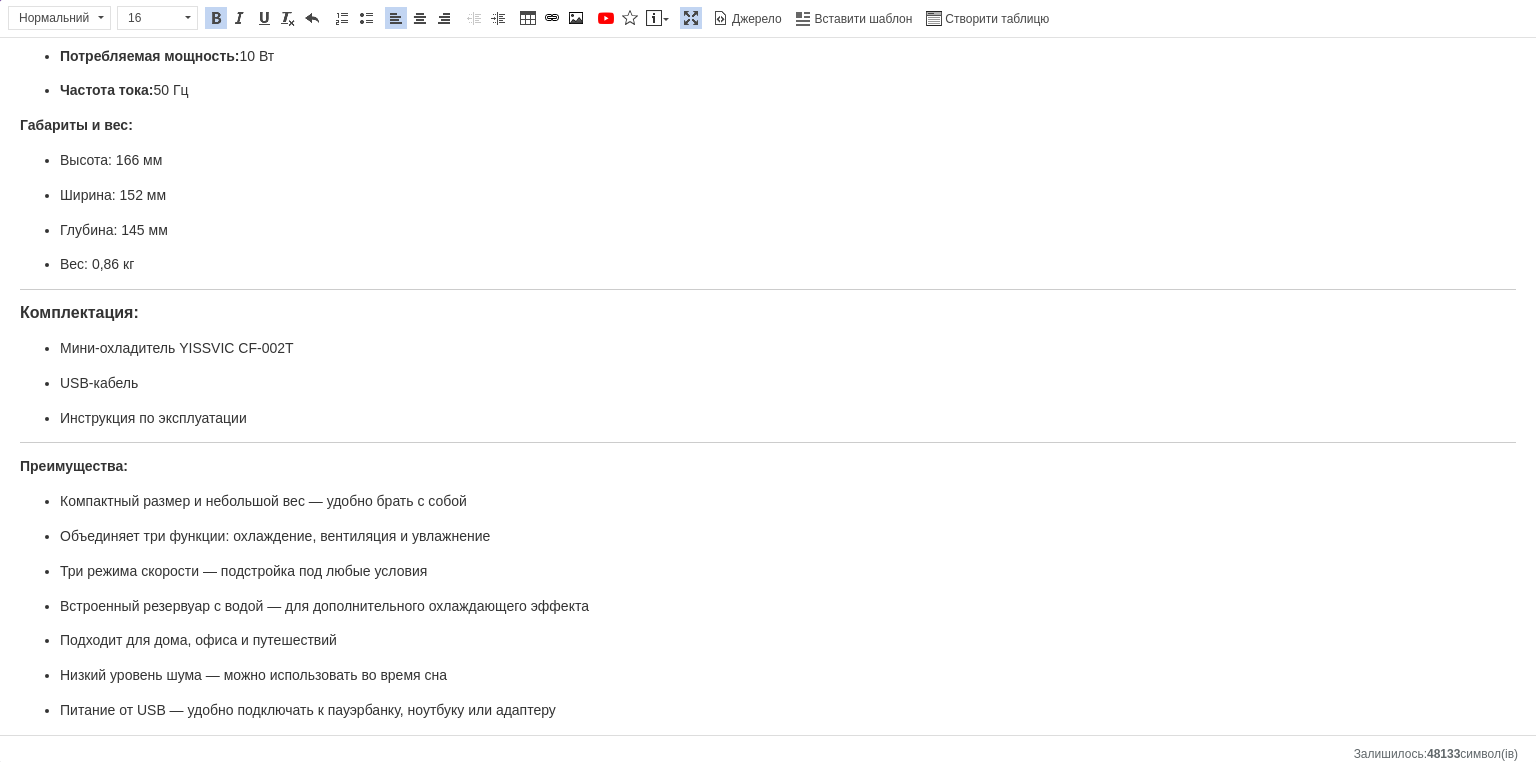 click on "Комплектация:" at bounding box center [79, 312] 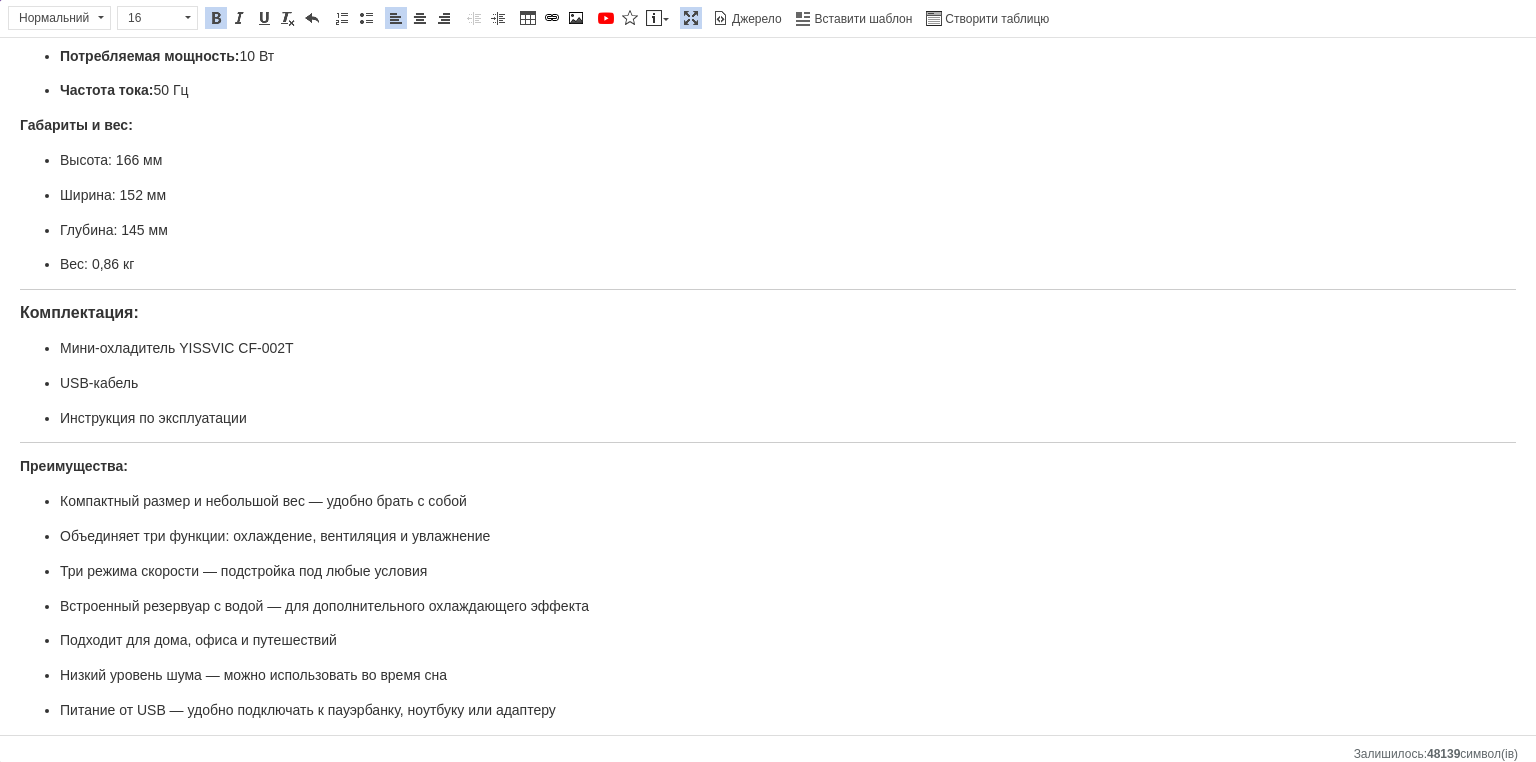 click on "Настольный вентилятор с тихим режимом для спальни YISSVIC универсальный usb вентилятор 10Вт вентилятор с увлажнителем воздуха Характеристики: Тип устройства:  портативный охладитель воздуха Рекомендуемая площадь:  до 10 м² Страна производства:  Китай Количество режимов:  3 (охлаждение, вентиляция, ночной режим) Охлаждающая мощность:  250 BTU/ч Производительность по воздуху:  150 м³/год Уровень шума:  45 дБ Рабочий температурный диапазон:  от 5 до 35 °C Питание:  через USB Потребляемая мощность:  10 Вт Частота тока:  50 Гц Габариты и вес: Высота: 166 мм Ширина: 152 мм Глубина: 145 мм" at bounding box center (768, 305) 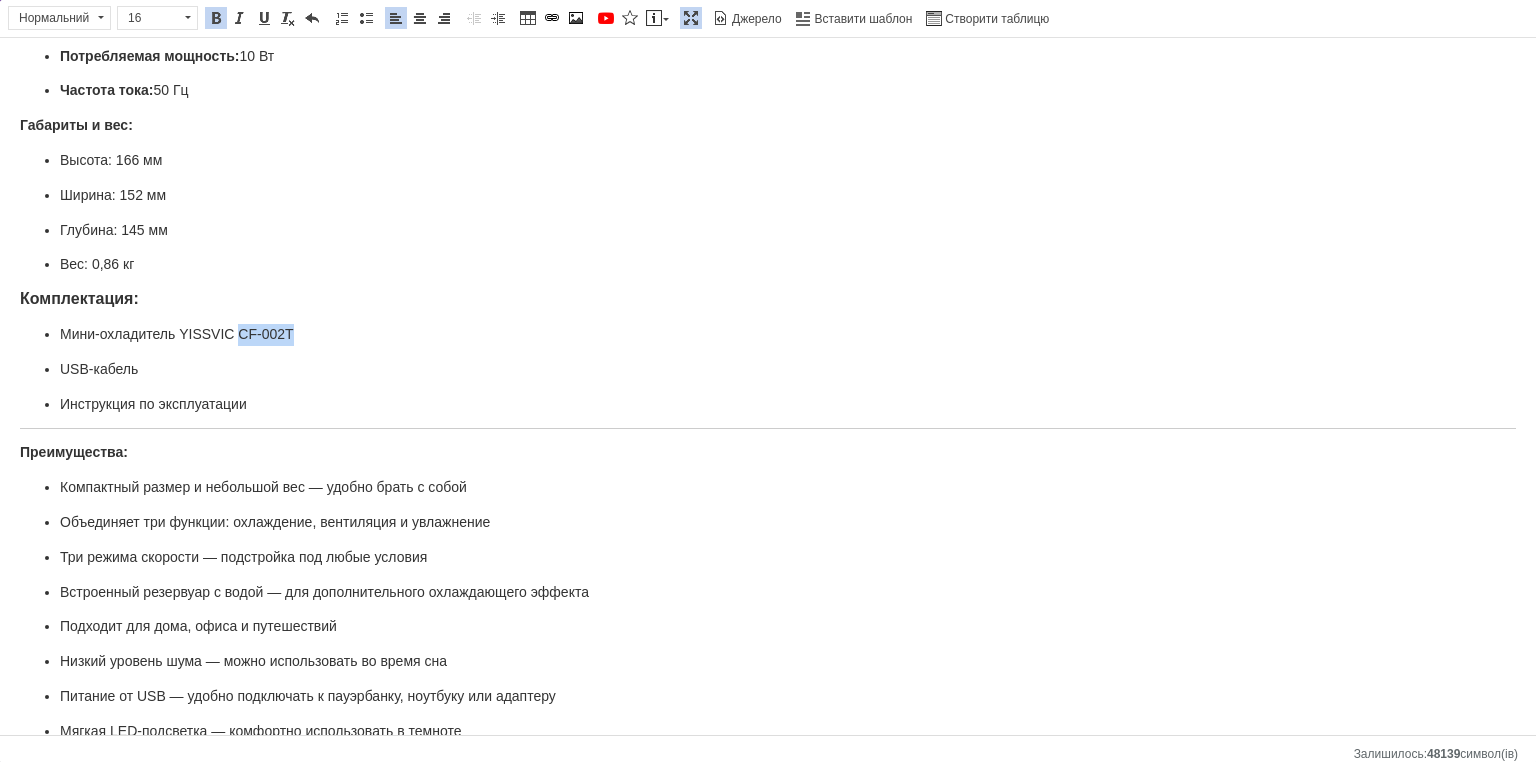 drag, startPoint x: 275, startPoint y: 323, endPoint x: 240, endPoint y: 321, distance: 35.057095 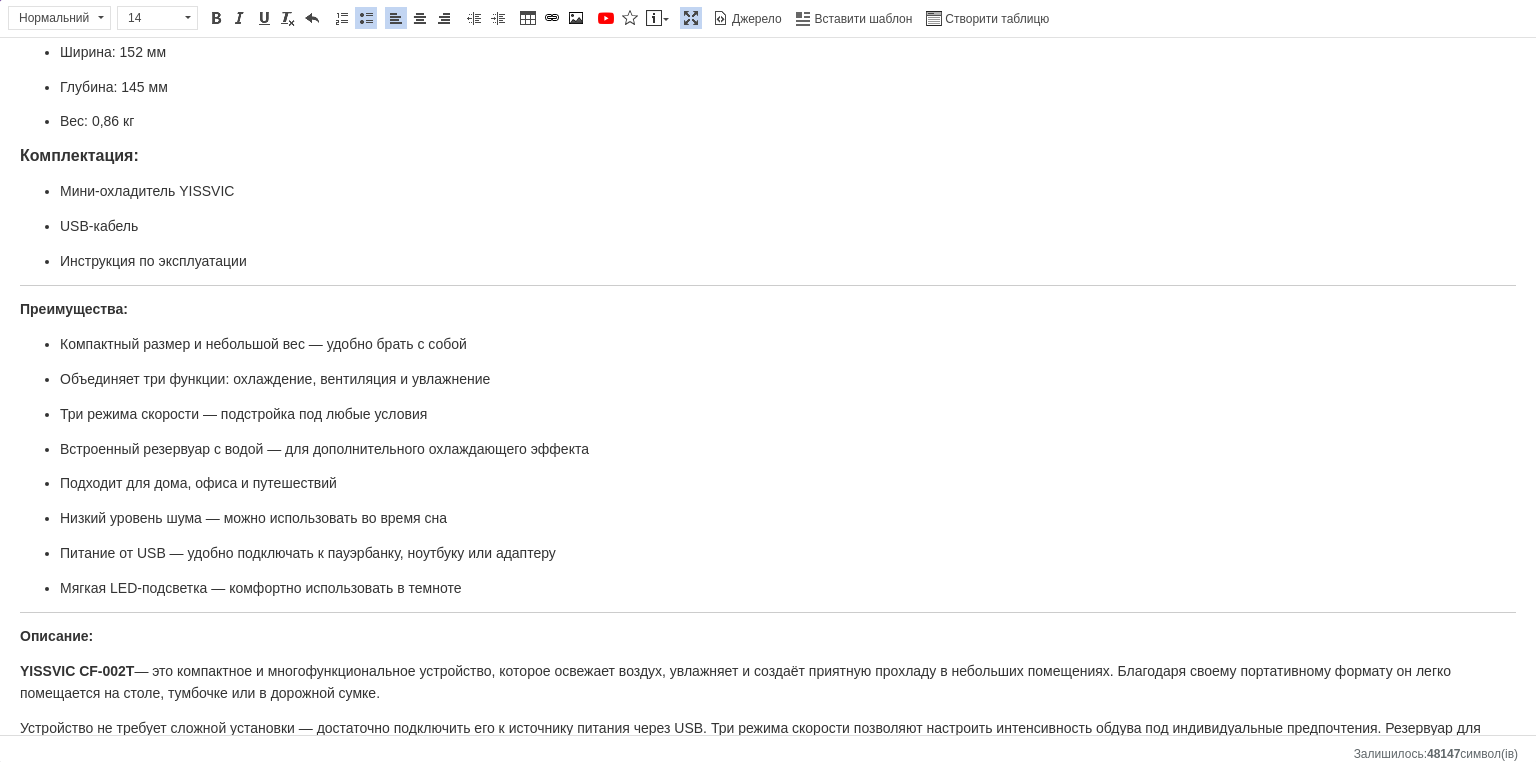 scroll, scrollTop: 560, scrollLeft: 0, axis: vertical 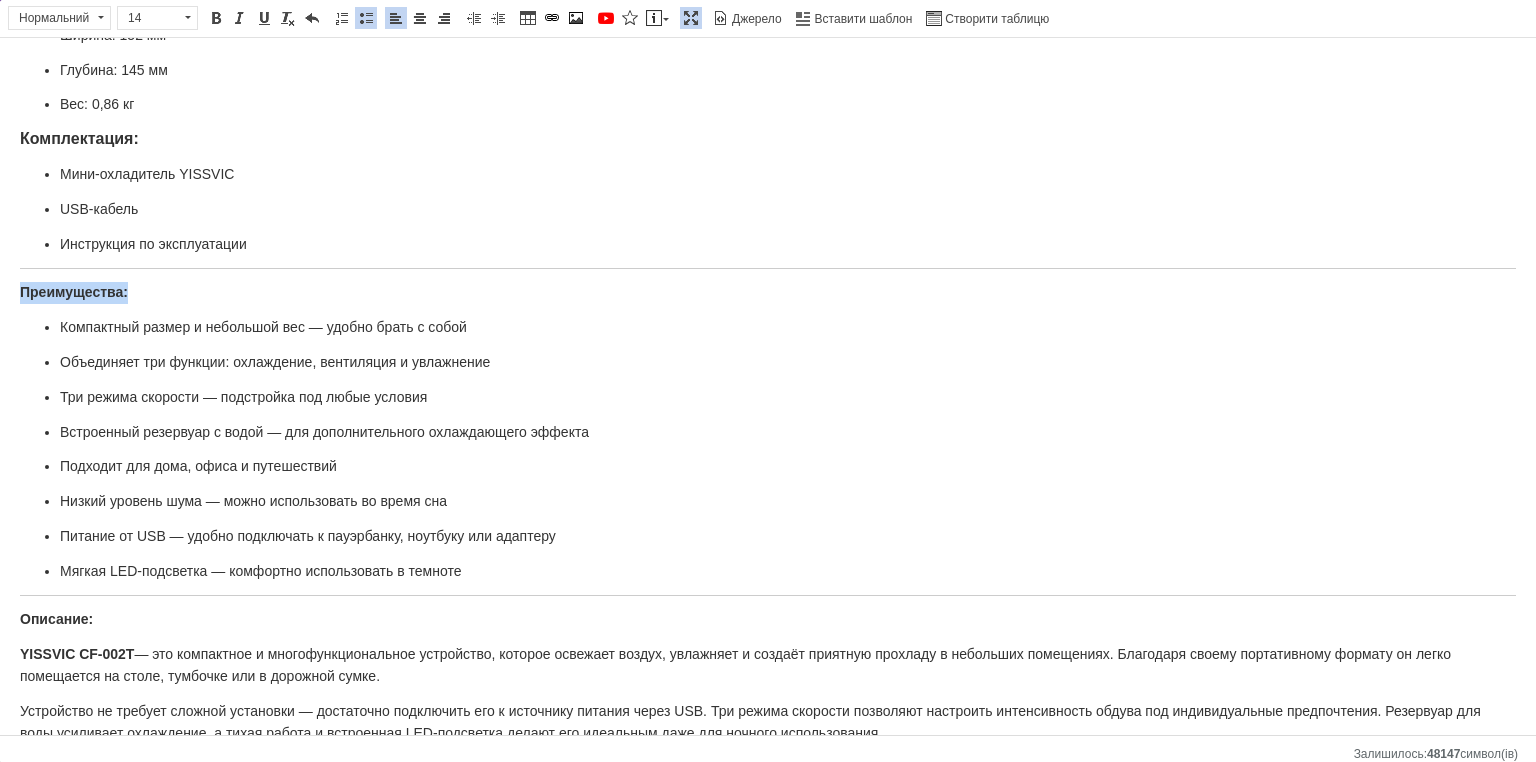drag, startPoint x: 137, startPoint y: 280, endPoint x: 0, endPoint y: 264, distance: 137.93114 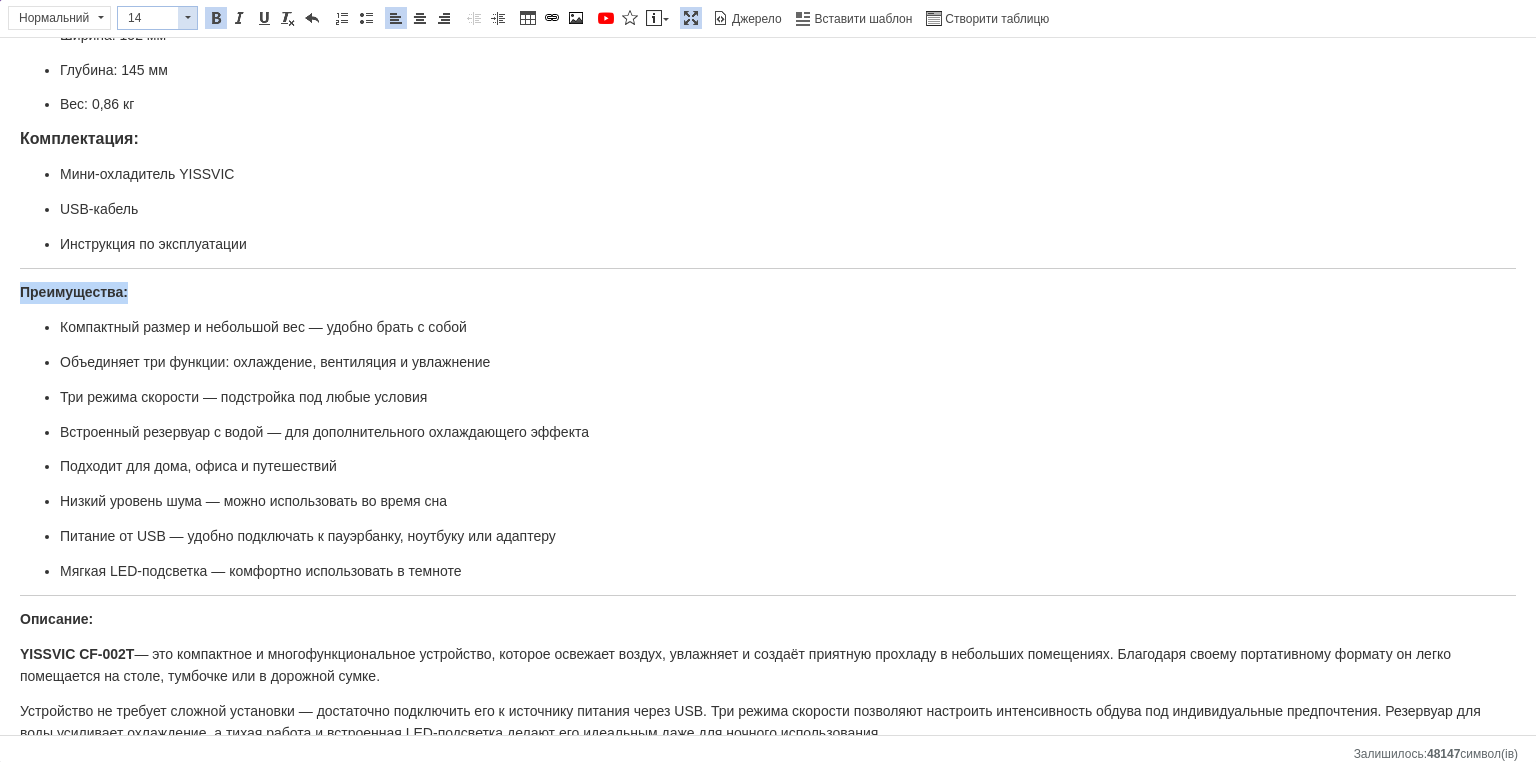 click at bounding box center (187, 18) 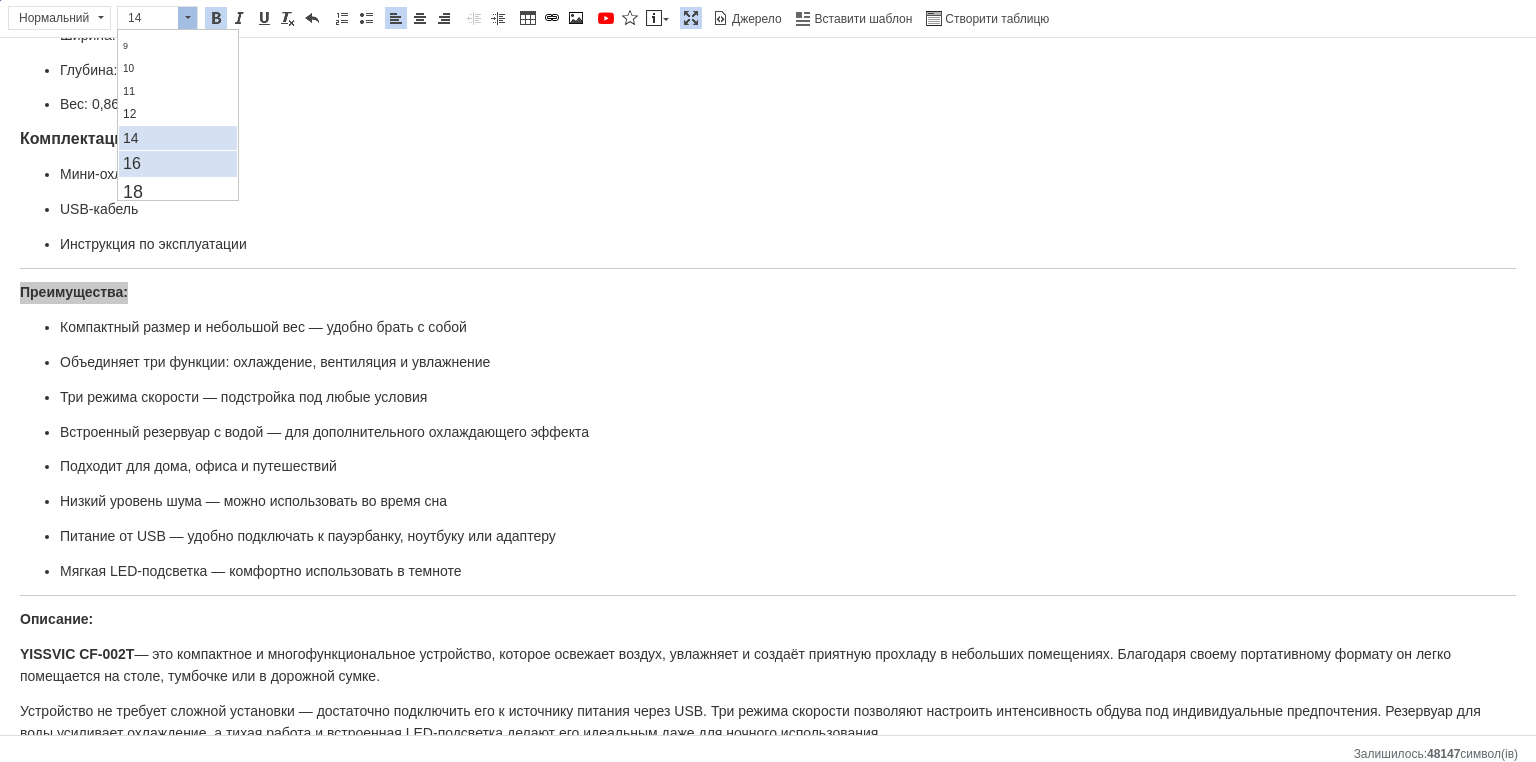 scroll, scrollTop: 100, scrollLeft: 0, axis: vertical 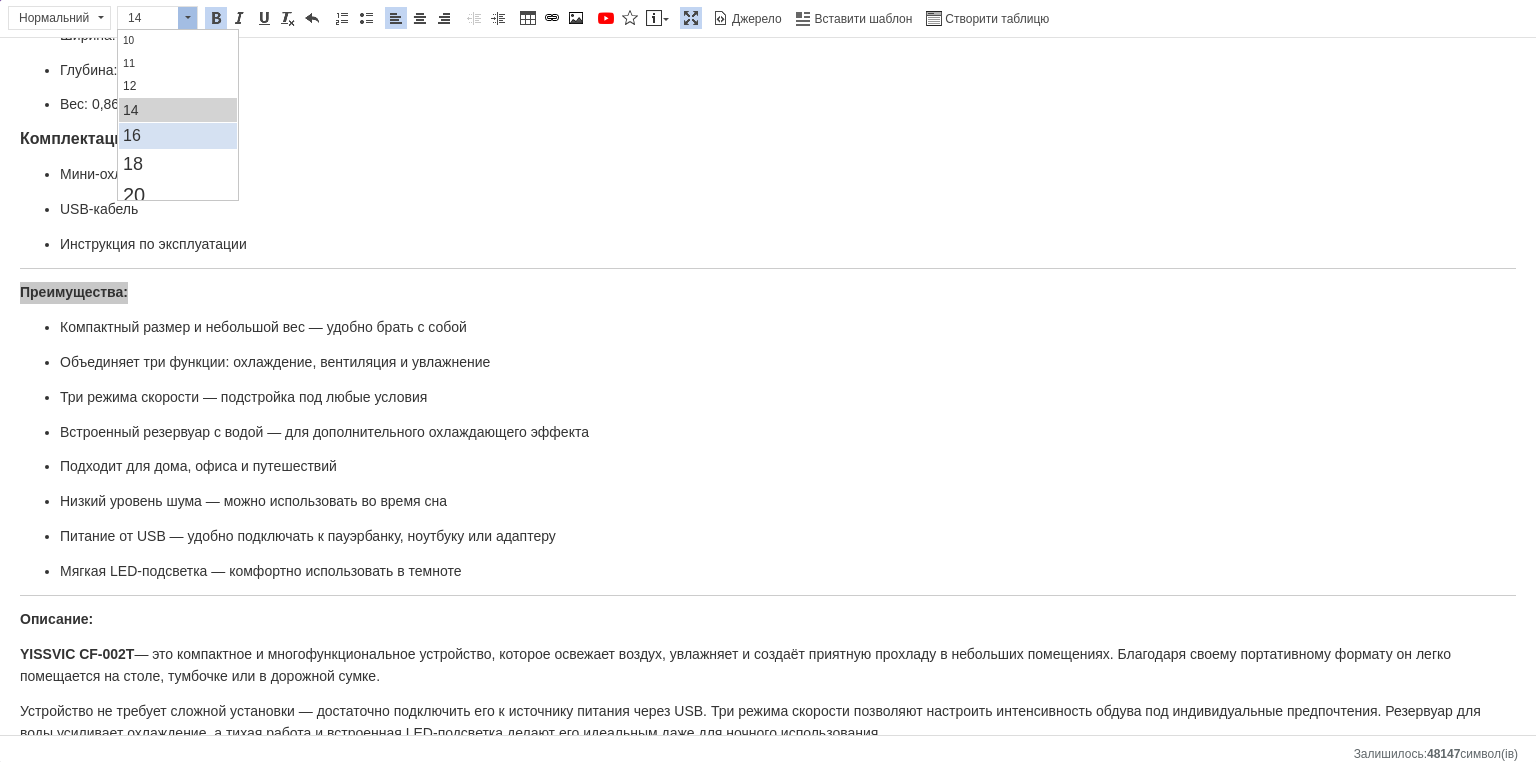 click on "16" at bounding box center [177, 136] 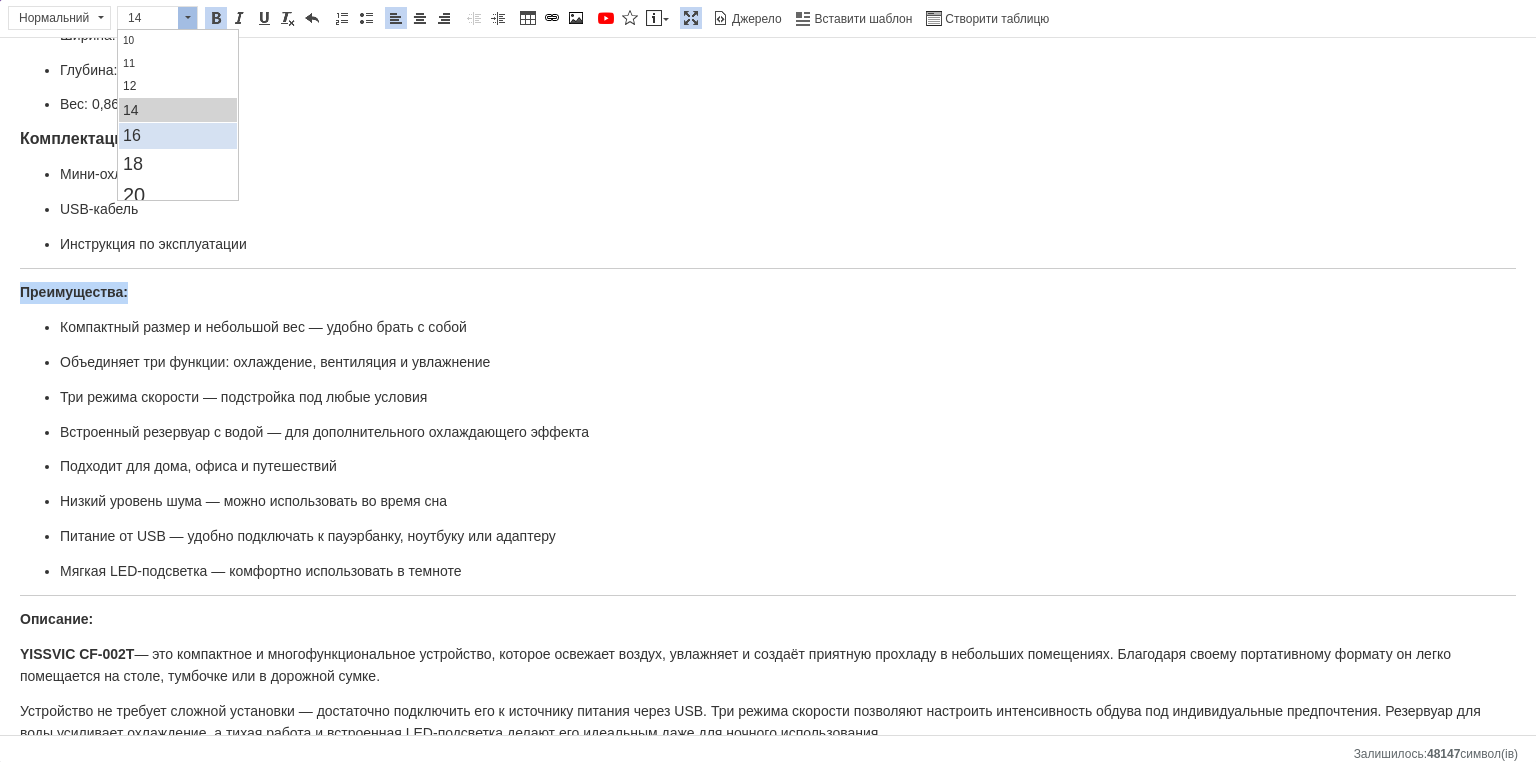 scroll, scrollTop: 0, scrollLeft: 0, axis: both 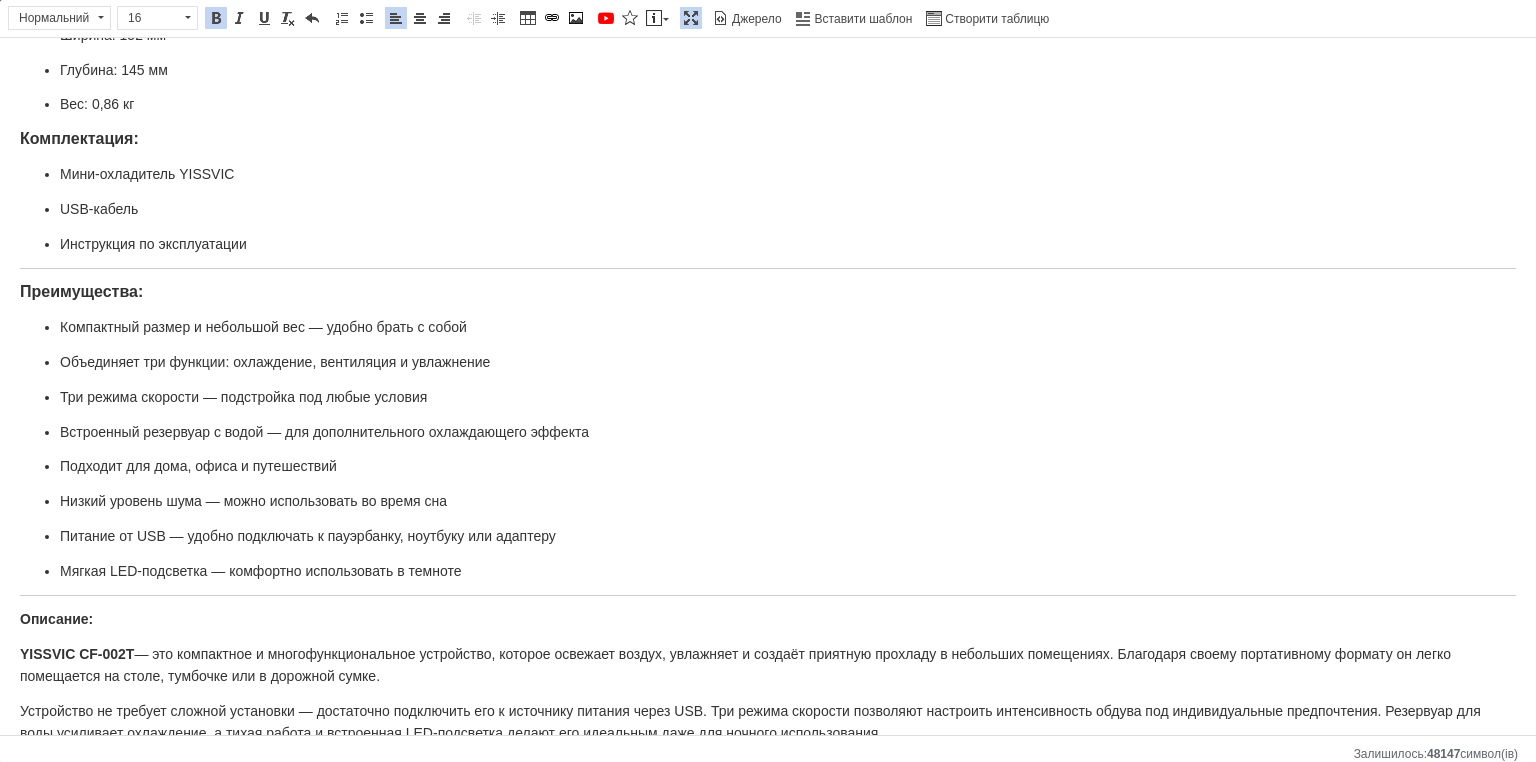 click on "Преимущества:" at bounding box center (81, 291) 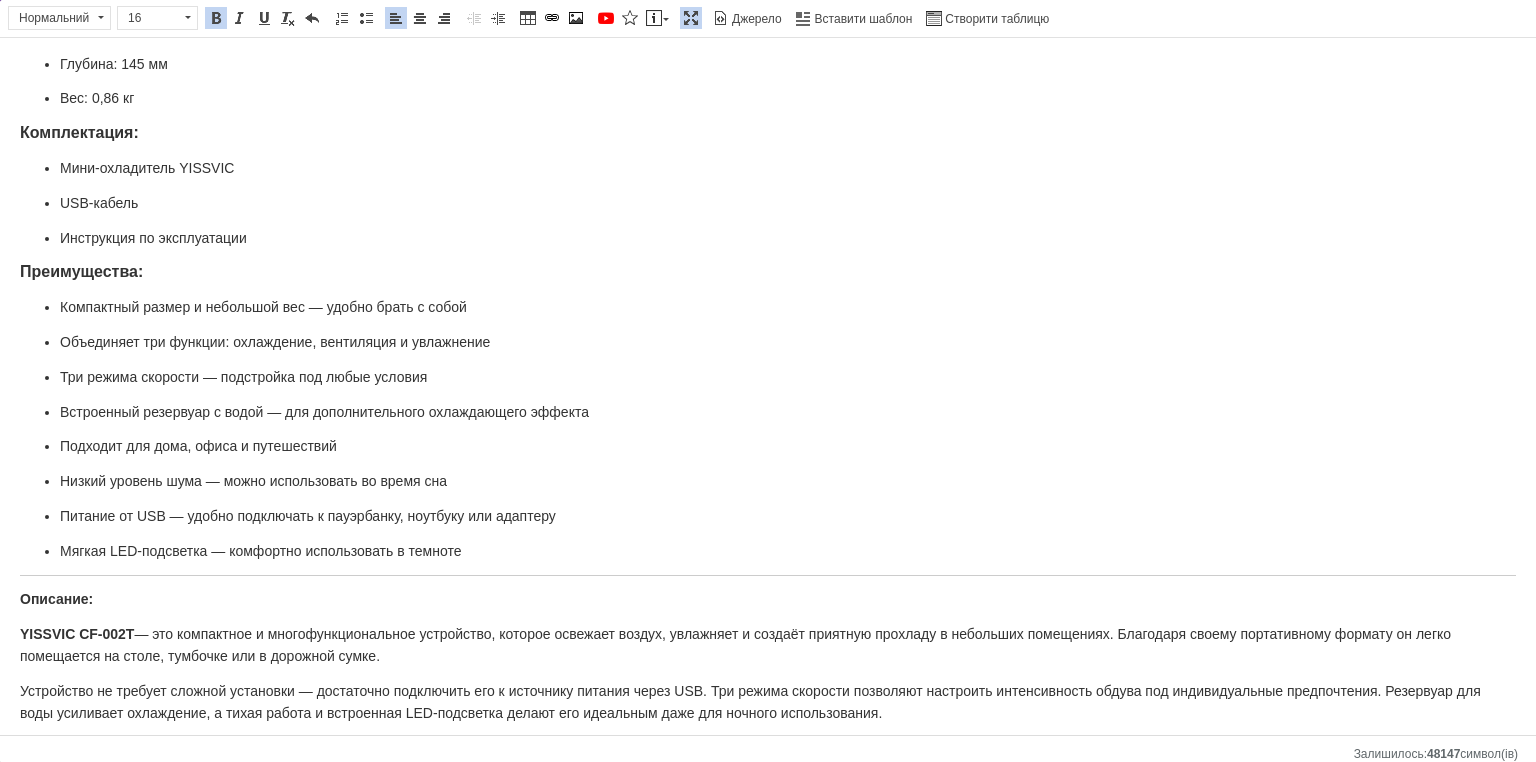 scroll, scrollTop: 576, scrollLeft: 0, axis: vertical 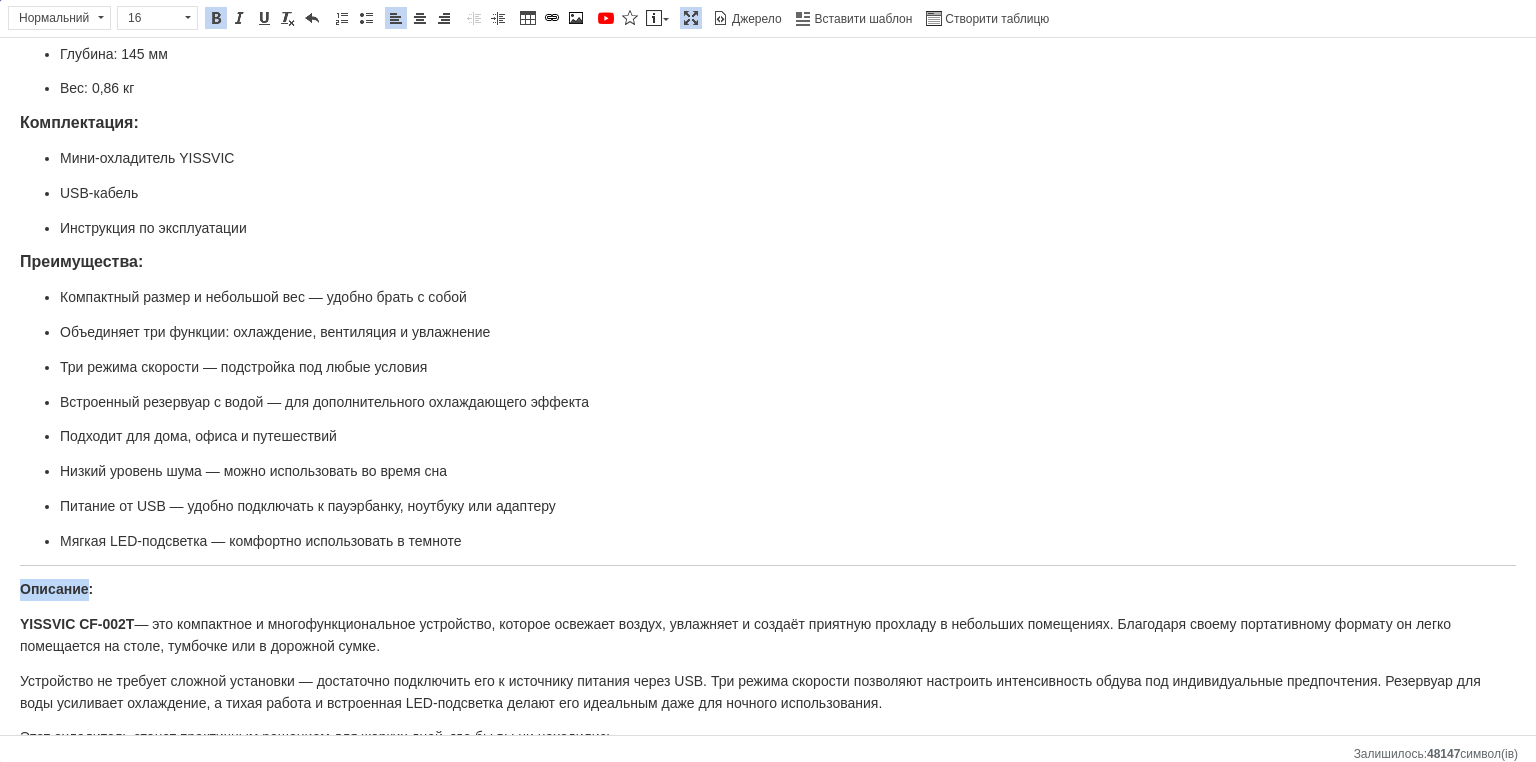 drag, startPoint x: 90, startPoint y: 566, endPoint x: 0, endPoint y: 553, distance: 90.934044 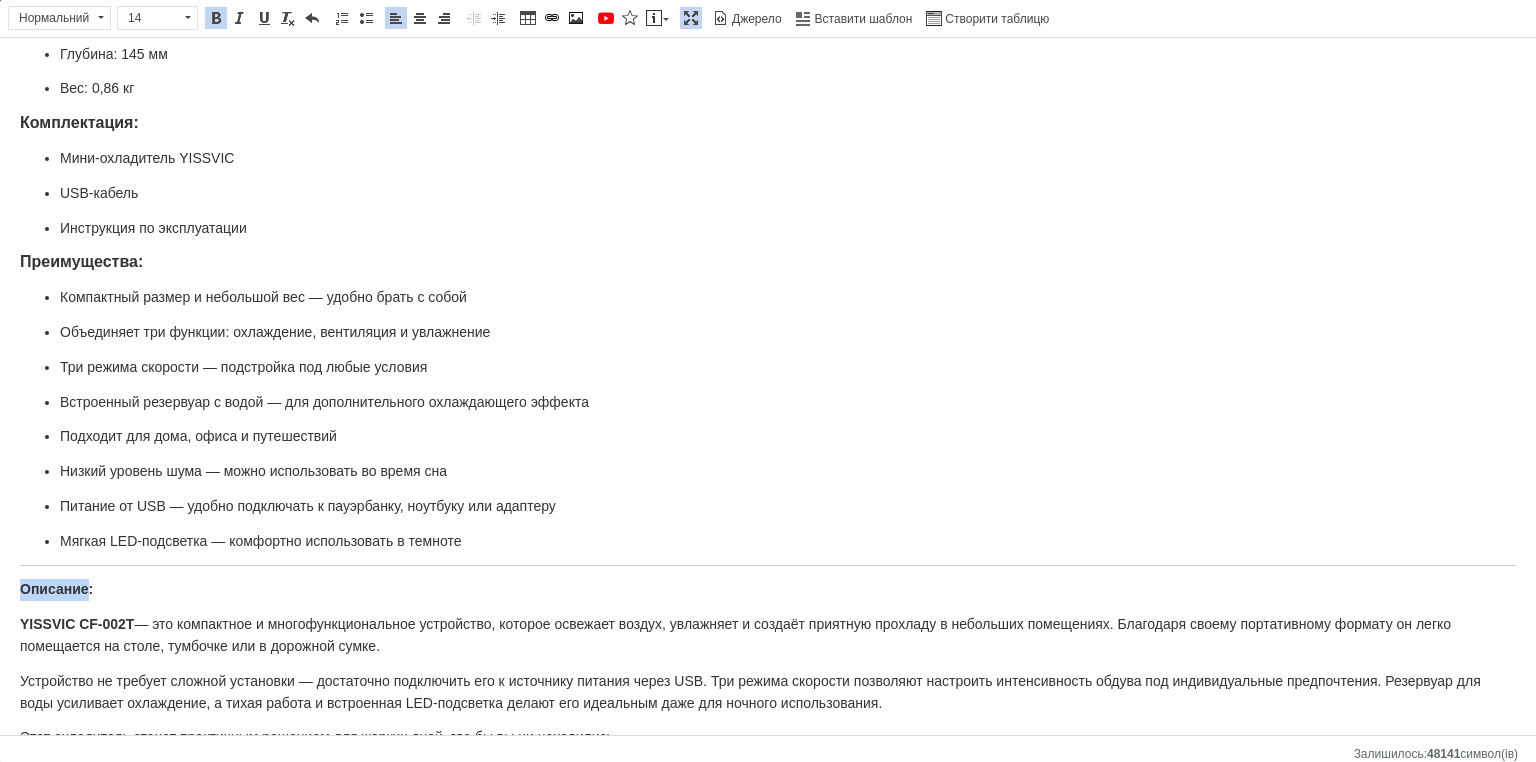 click on "Описание:" at bounding box center (56, 589) 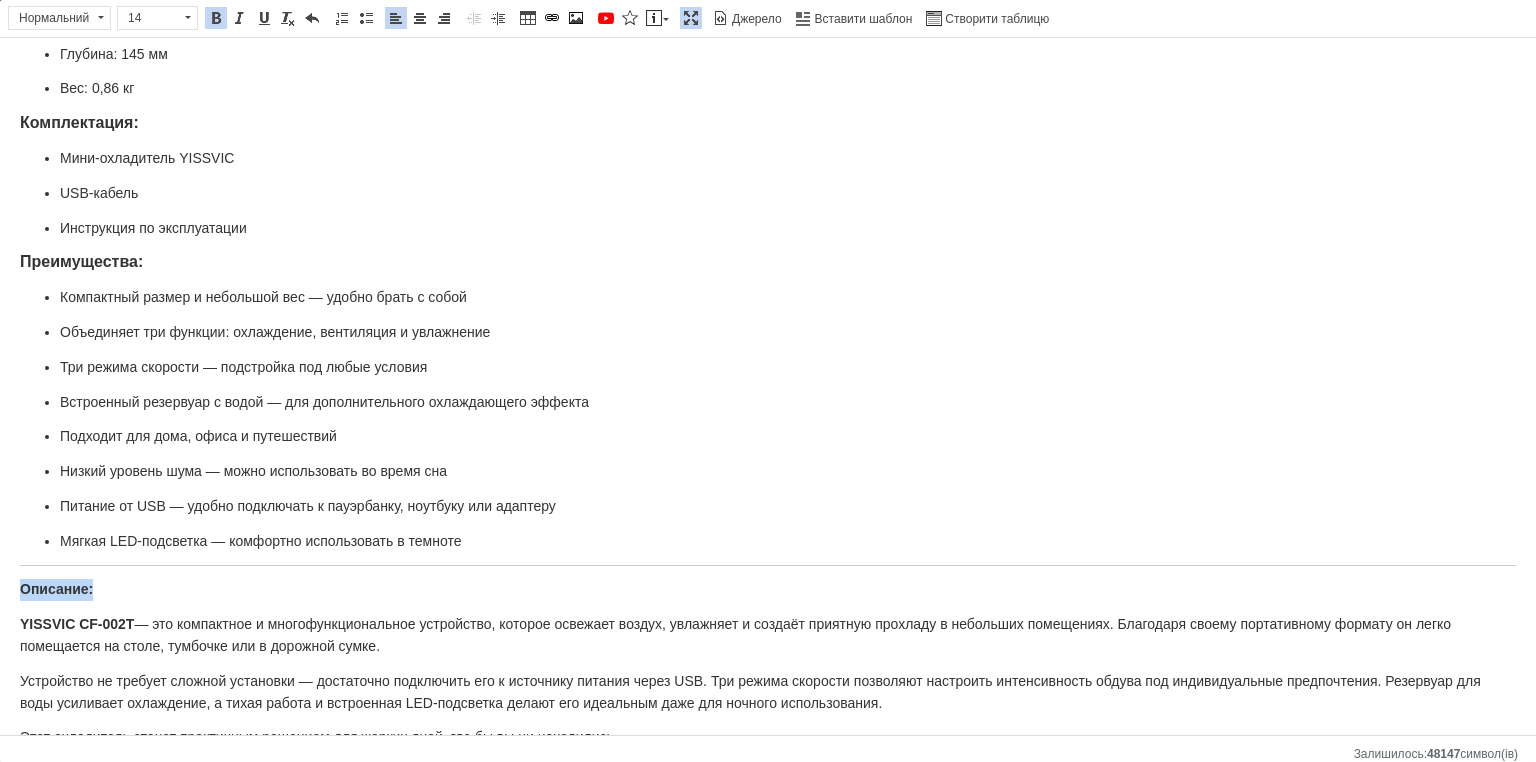 drag, startPoint x: 105, startPoint y: 557, endPoint x: 11, endPoint y: 529, distance: 98.0816 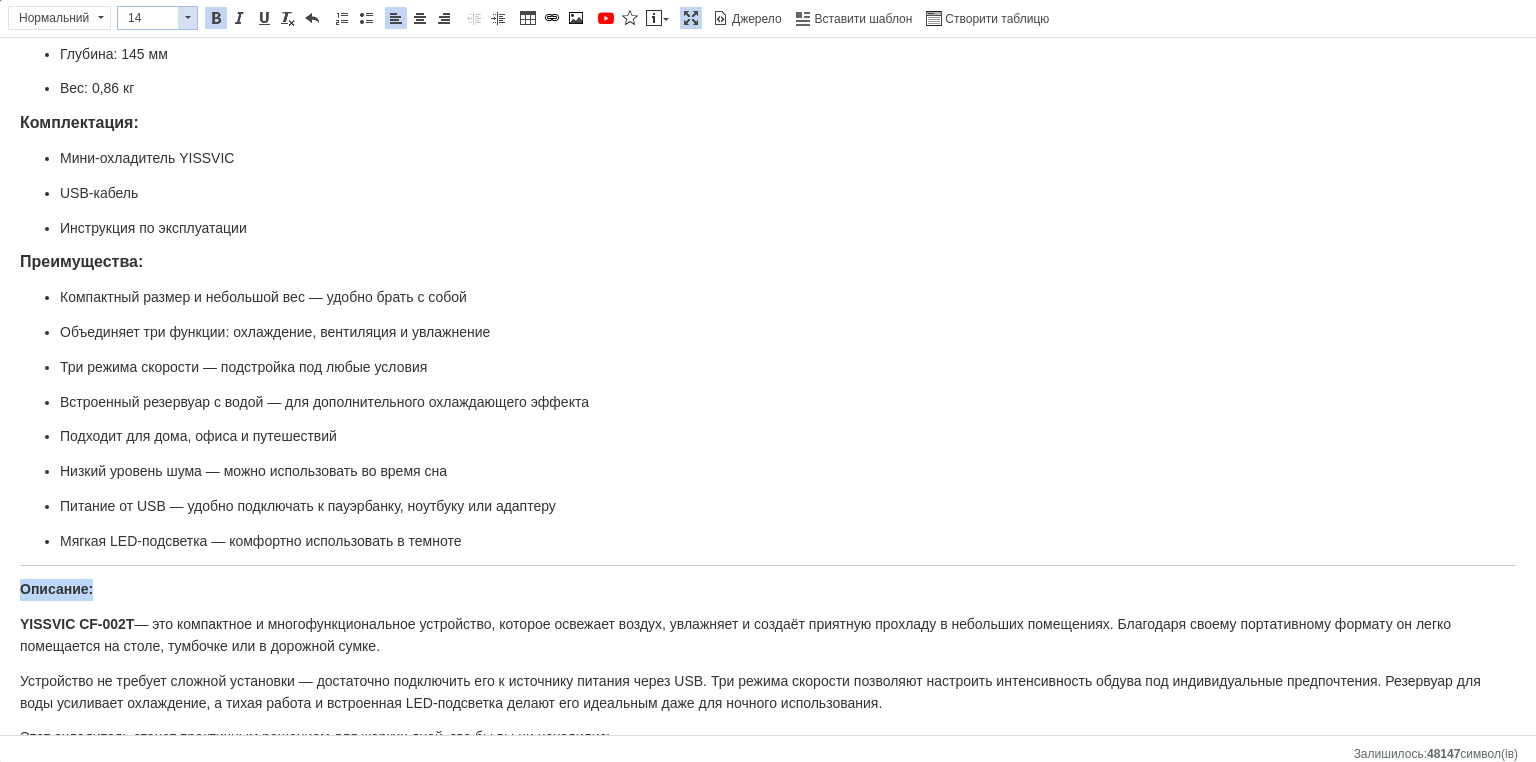 drag, startPoint x: 170, startPoint y: 26, endPoint x: 46, endPoint y: 14, distance: 124.57929 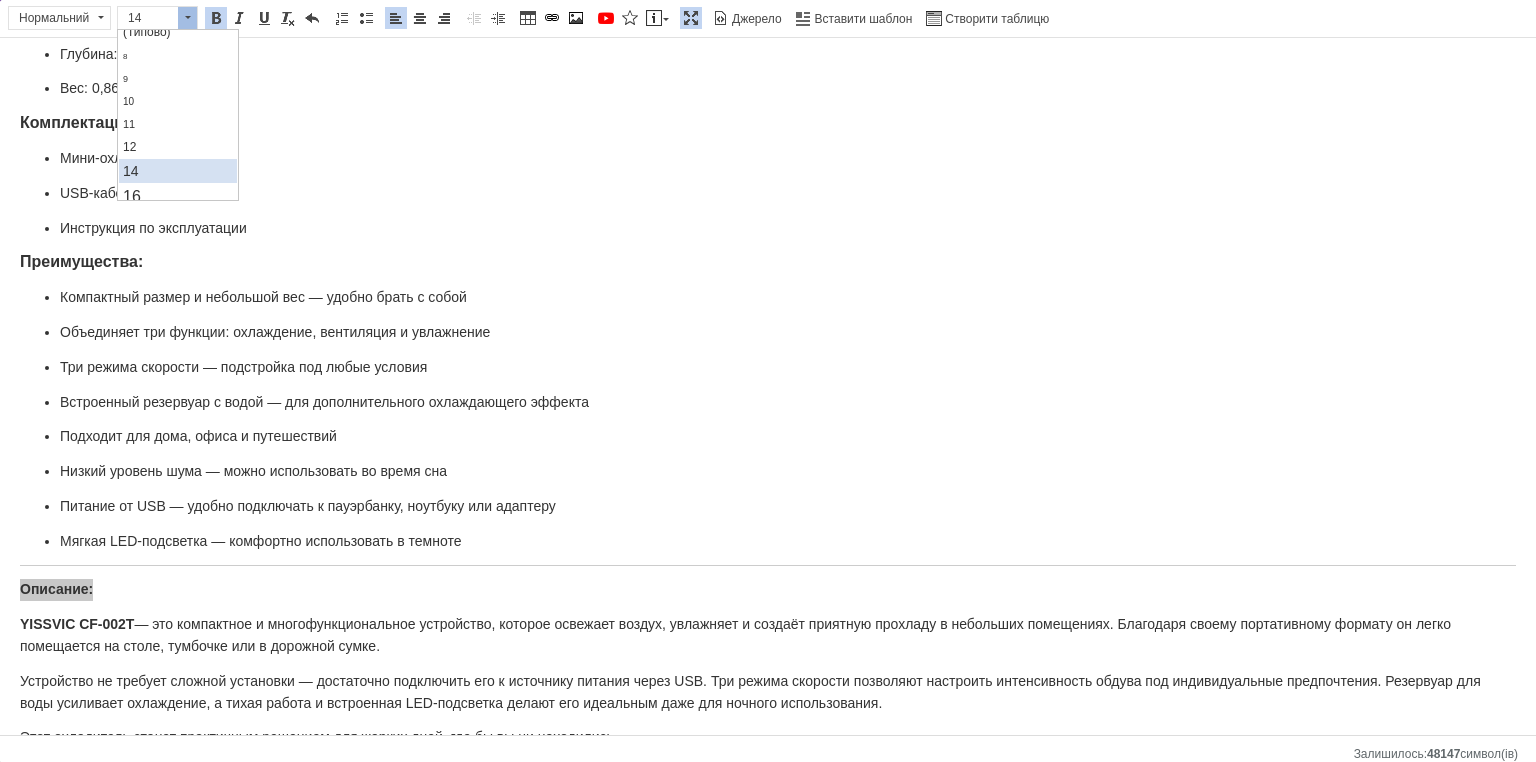 scroll, scrollTop: 100, scrollLeft: 0, axis: vertical 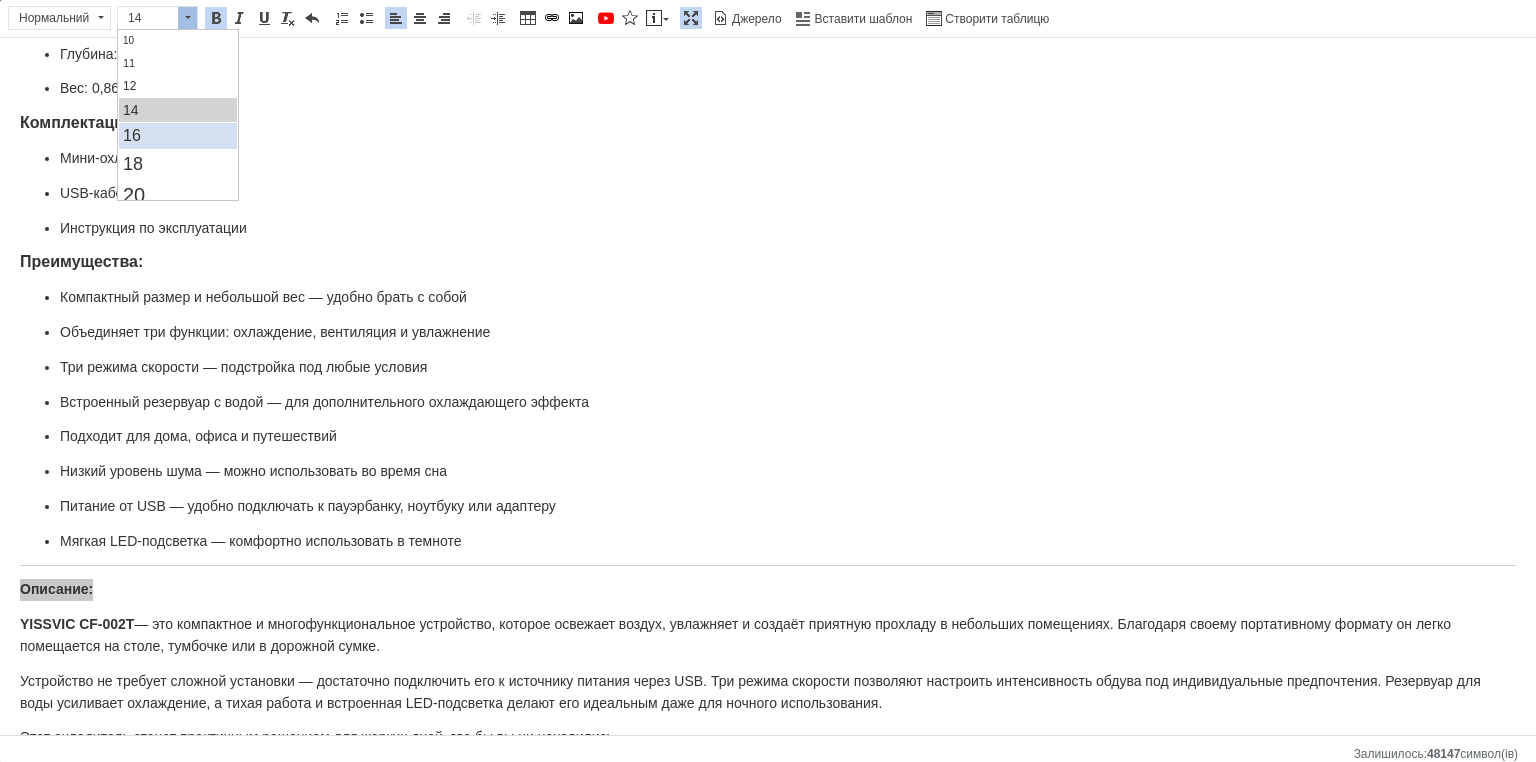 click on "16" at bounding box center (131, 135) 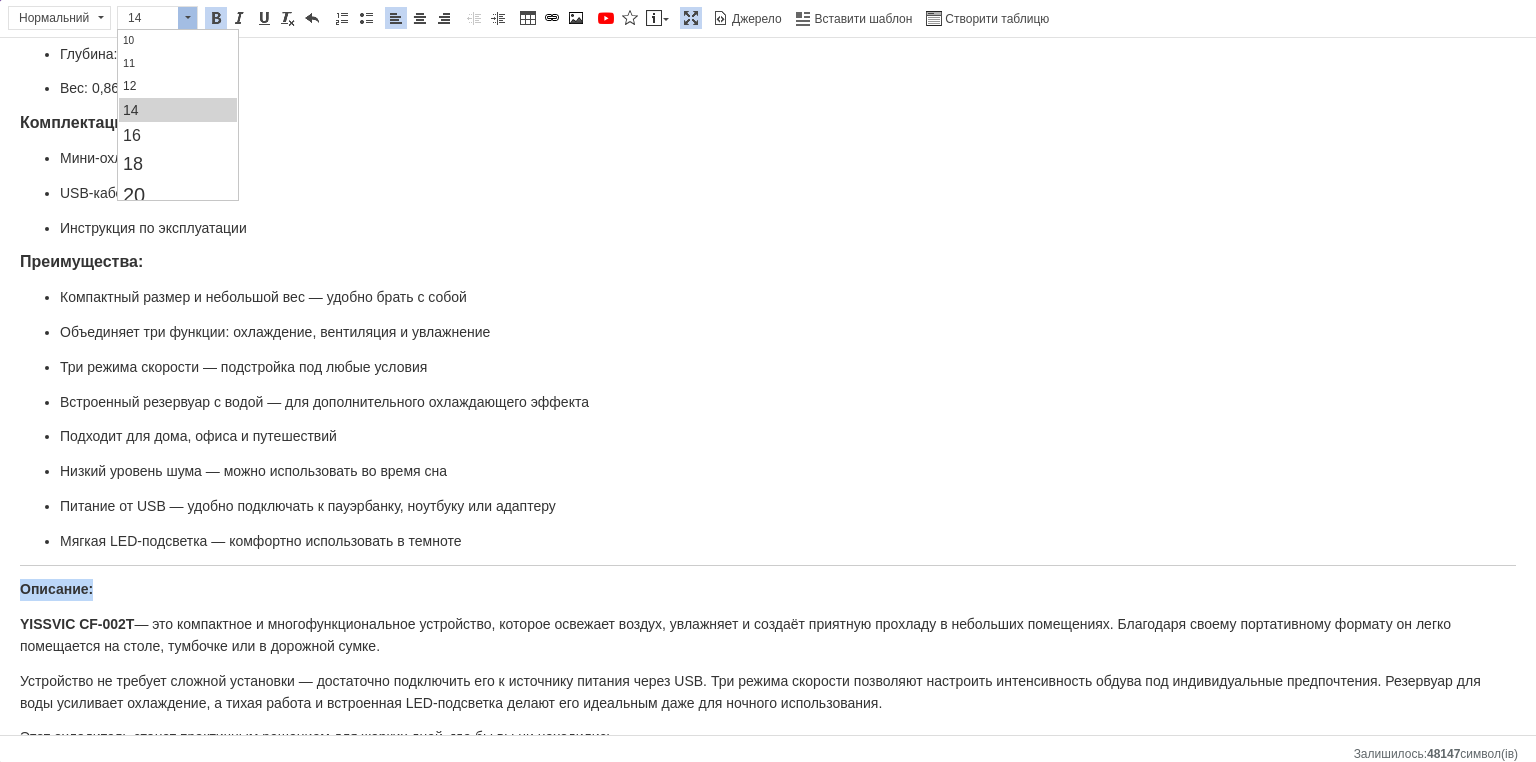 scroll, scrollTop: 0, scrollLeft: 0, axis: both 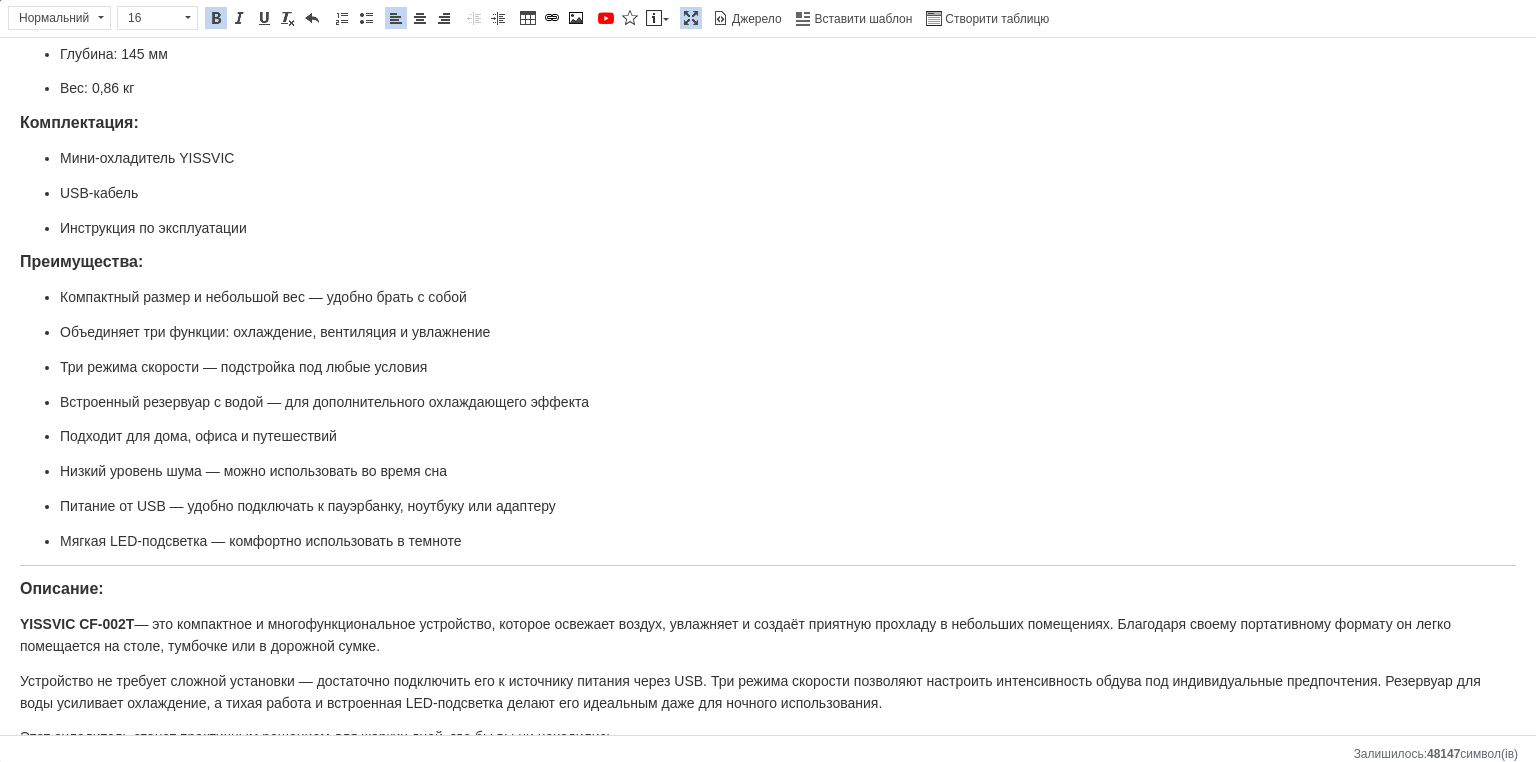click on "Описание:" at bounding box center (62, 588) 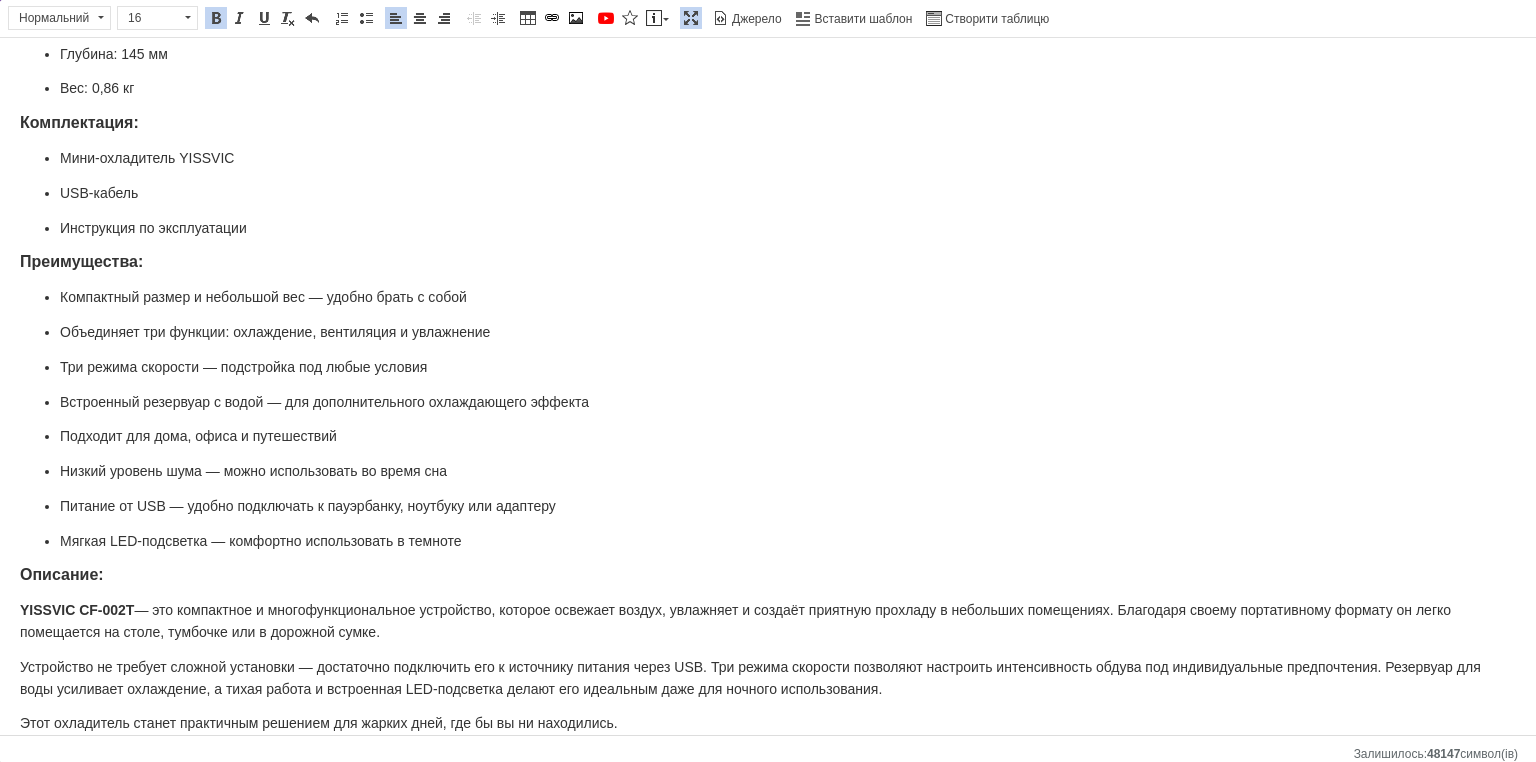 scroll, scrollTop: 564, scrollLeft: 0, axis: vertical 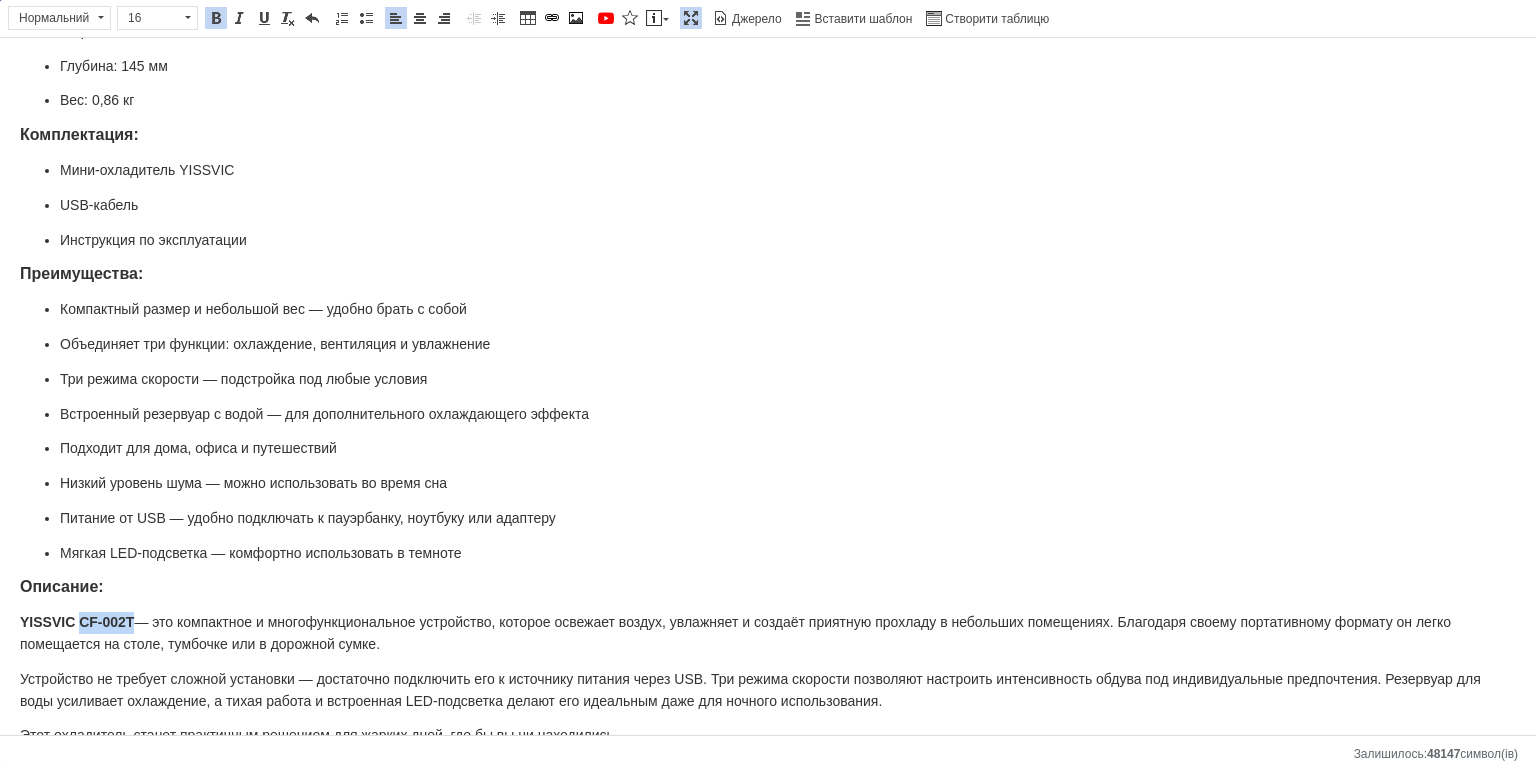 drag, startPoint x: 130, startPoint y: 594, endPoint x: 91, endPoint y: 591, distance: 39.115215 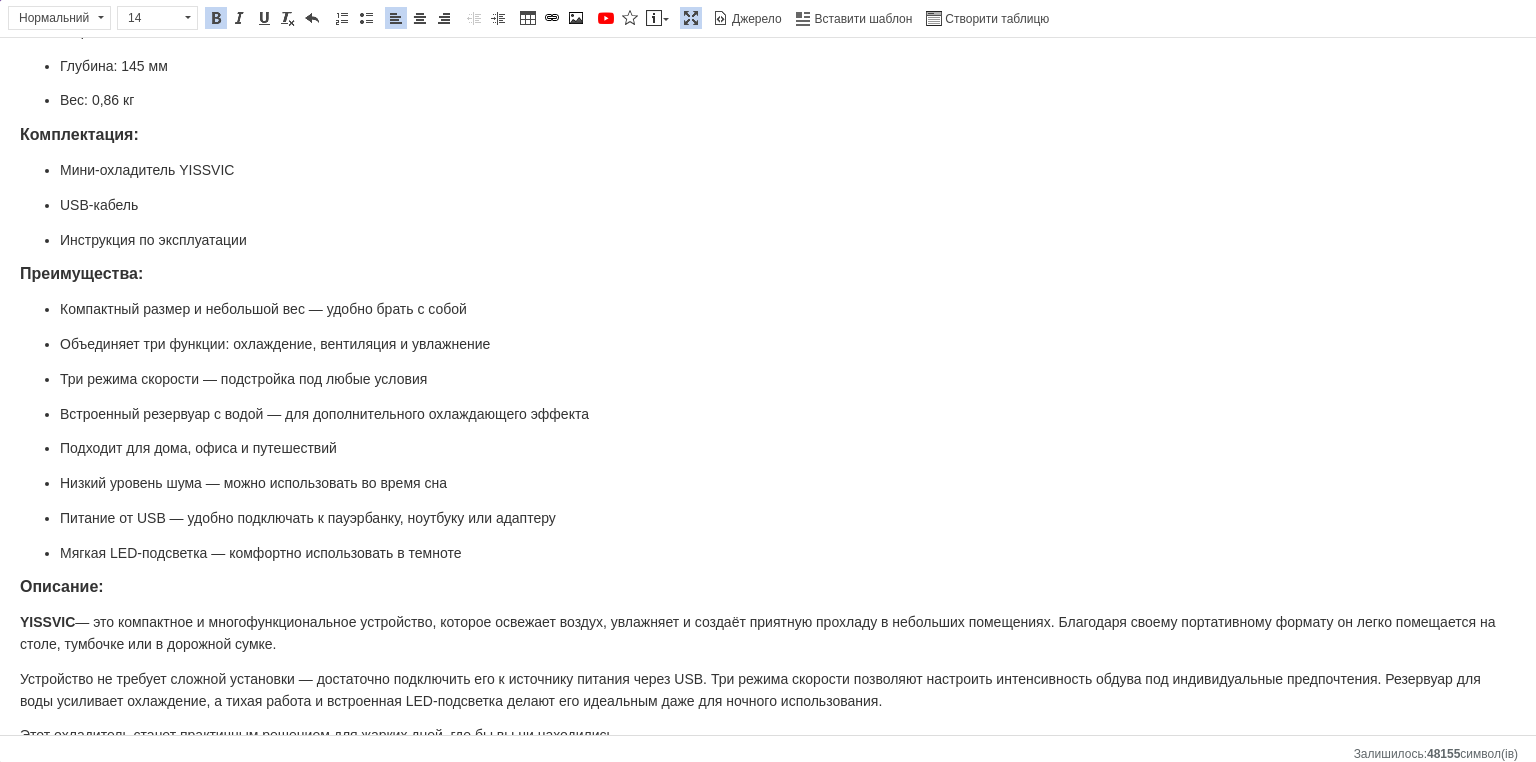 click on "Описание:" at bounding box center (62, 586) 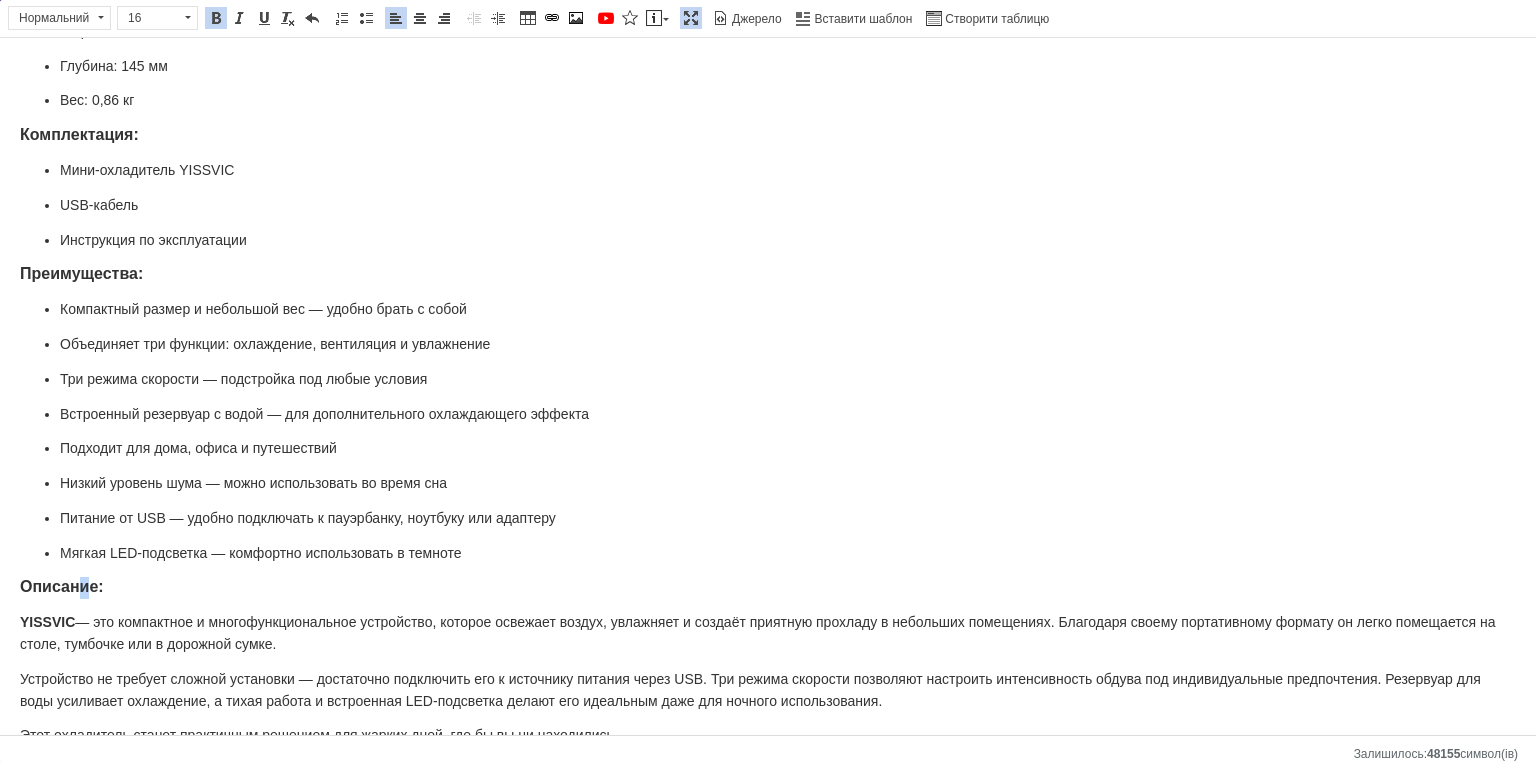 click on "Описание:" at bounding box center [62, 586] 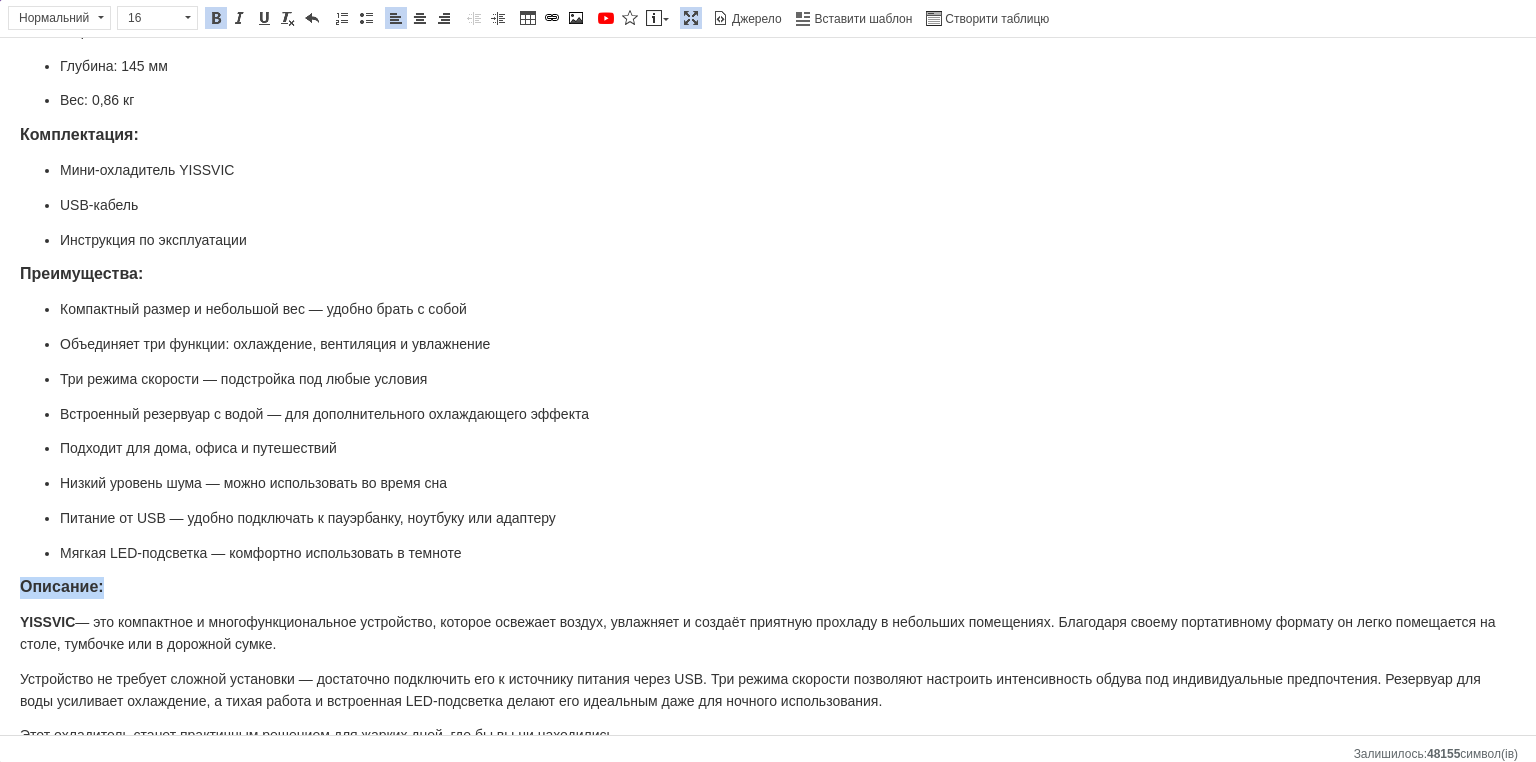 drag, startPoint x: 119, startPoint y: 561, endPoint x: 3, endPoint y: 550, distance: 116.520386 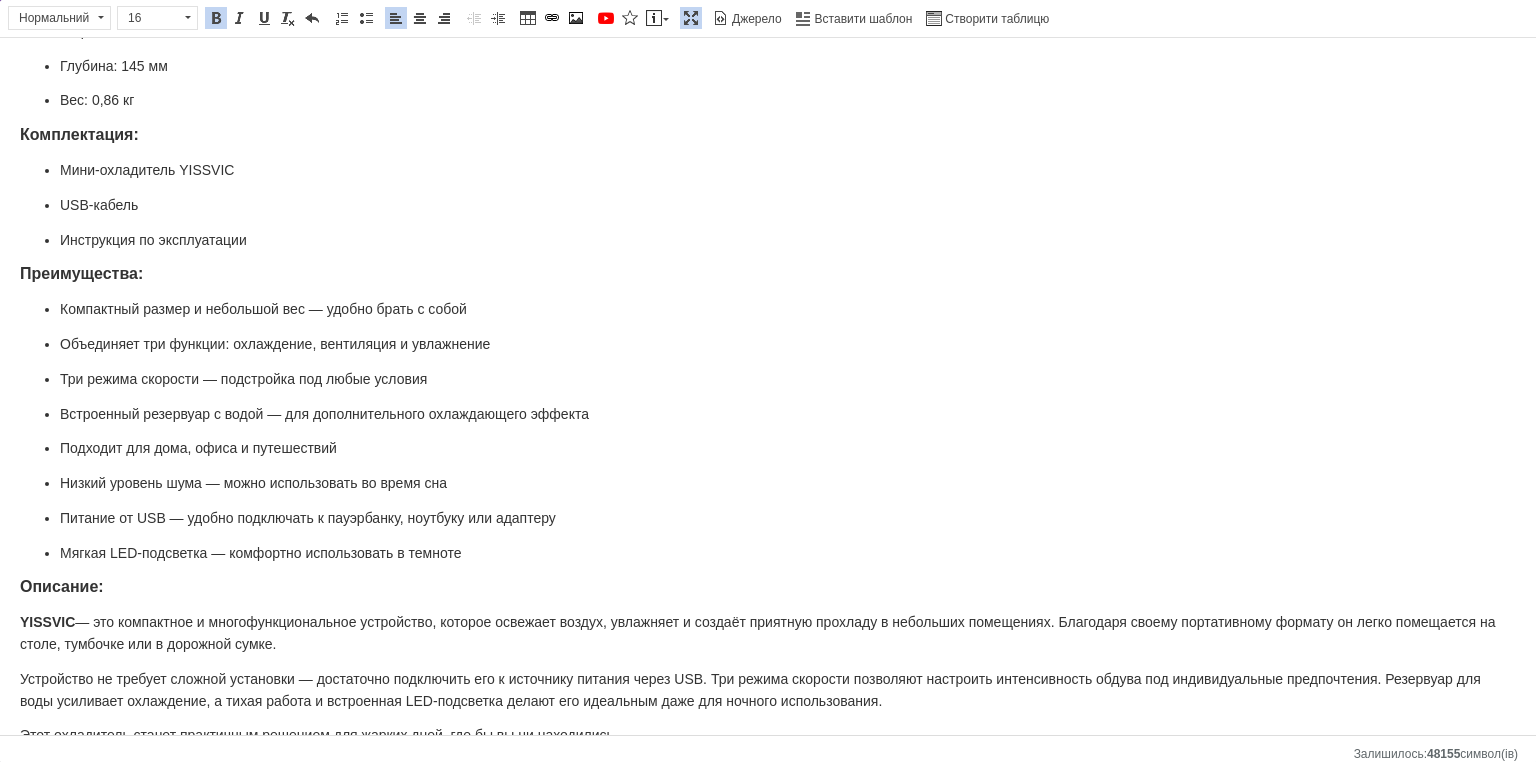 click on "Преимущества:" at bounding box center (81, 273) 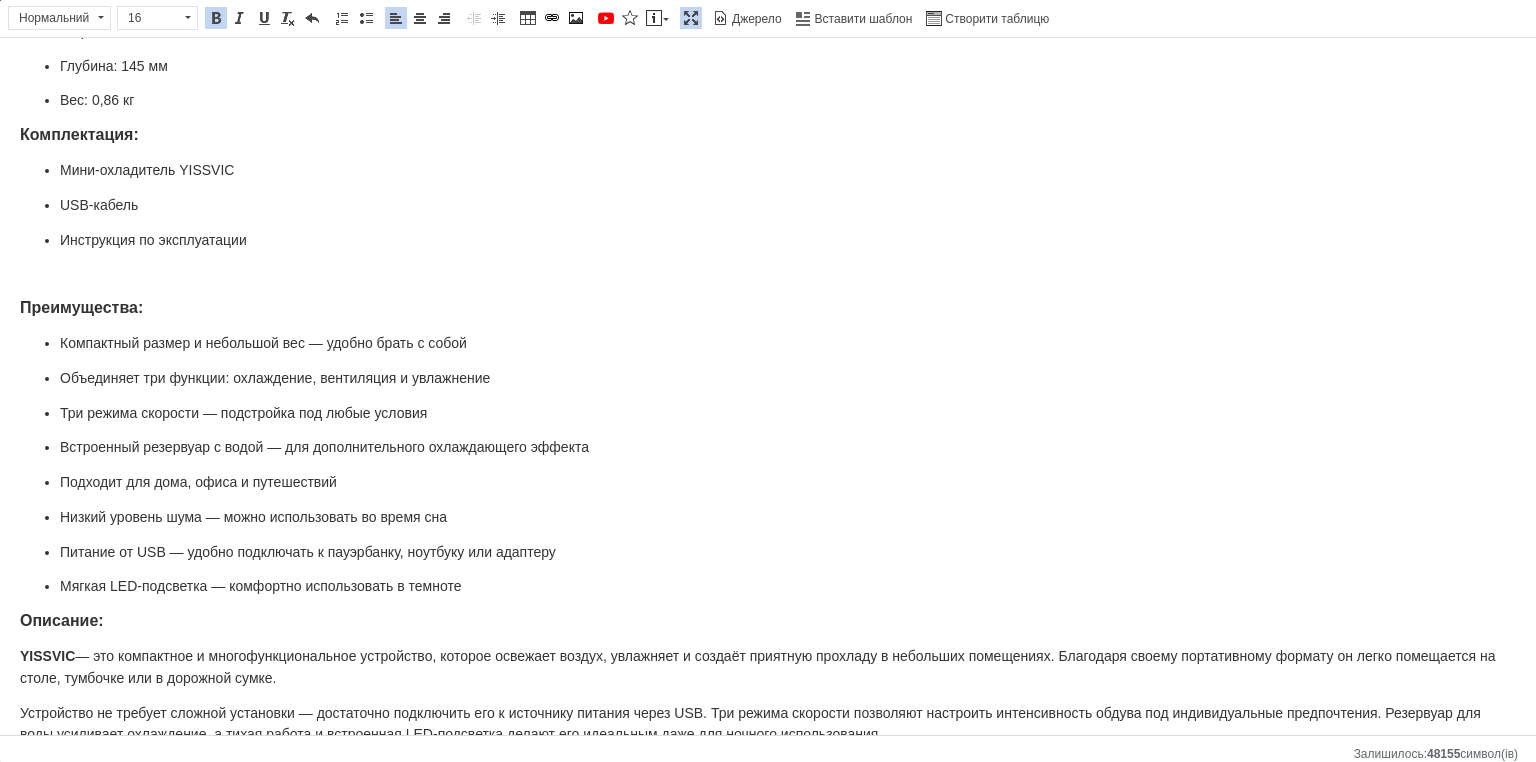 scroll, scrollTop: 576, scrollLeft: 0, axis: vertical 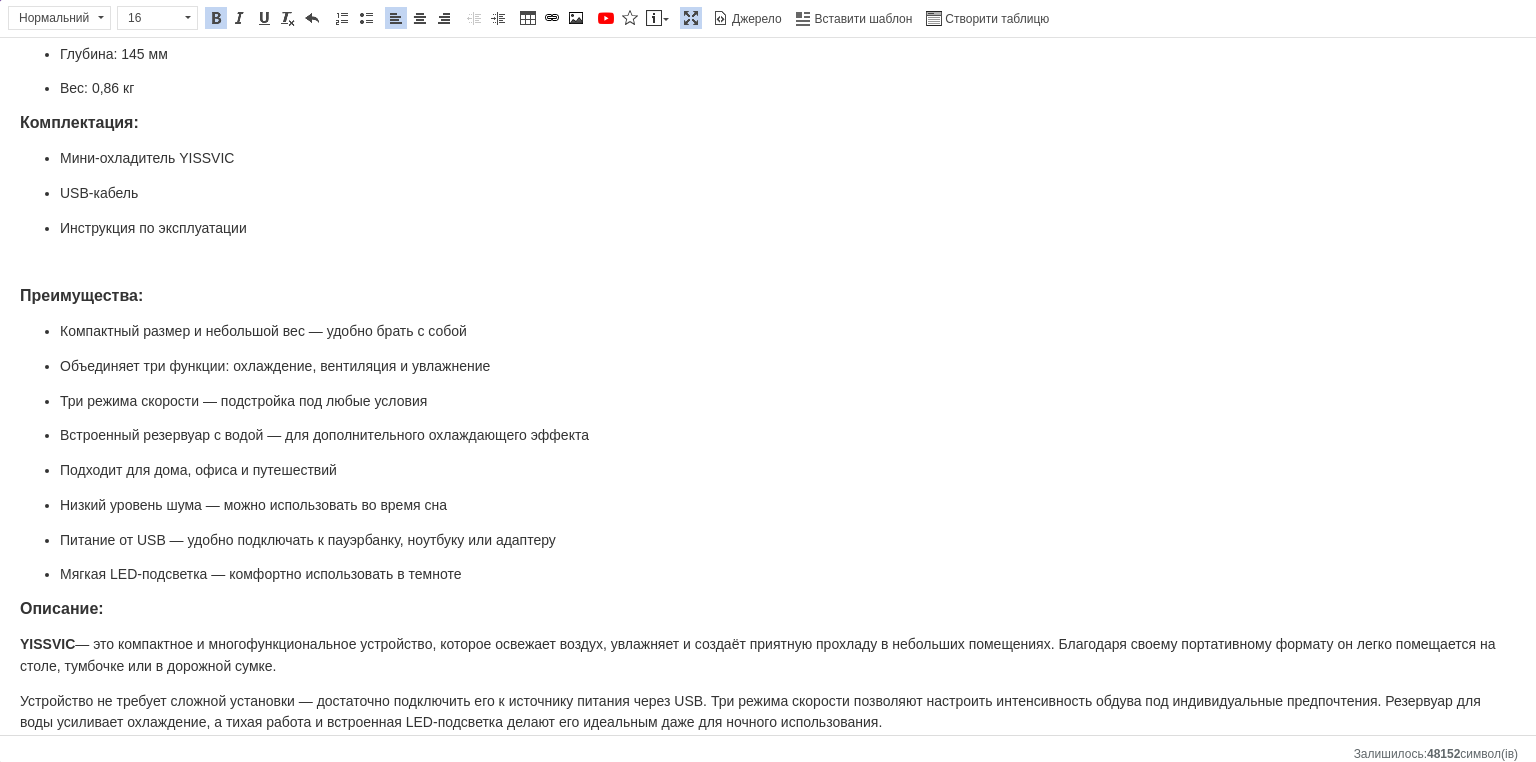 click on "Описание:" at bounding box center (62, 608) 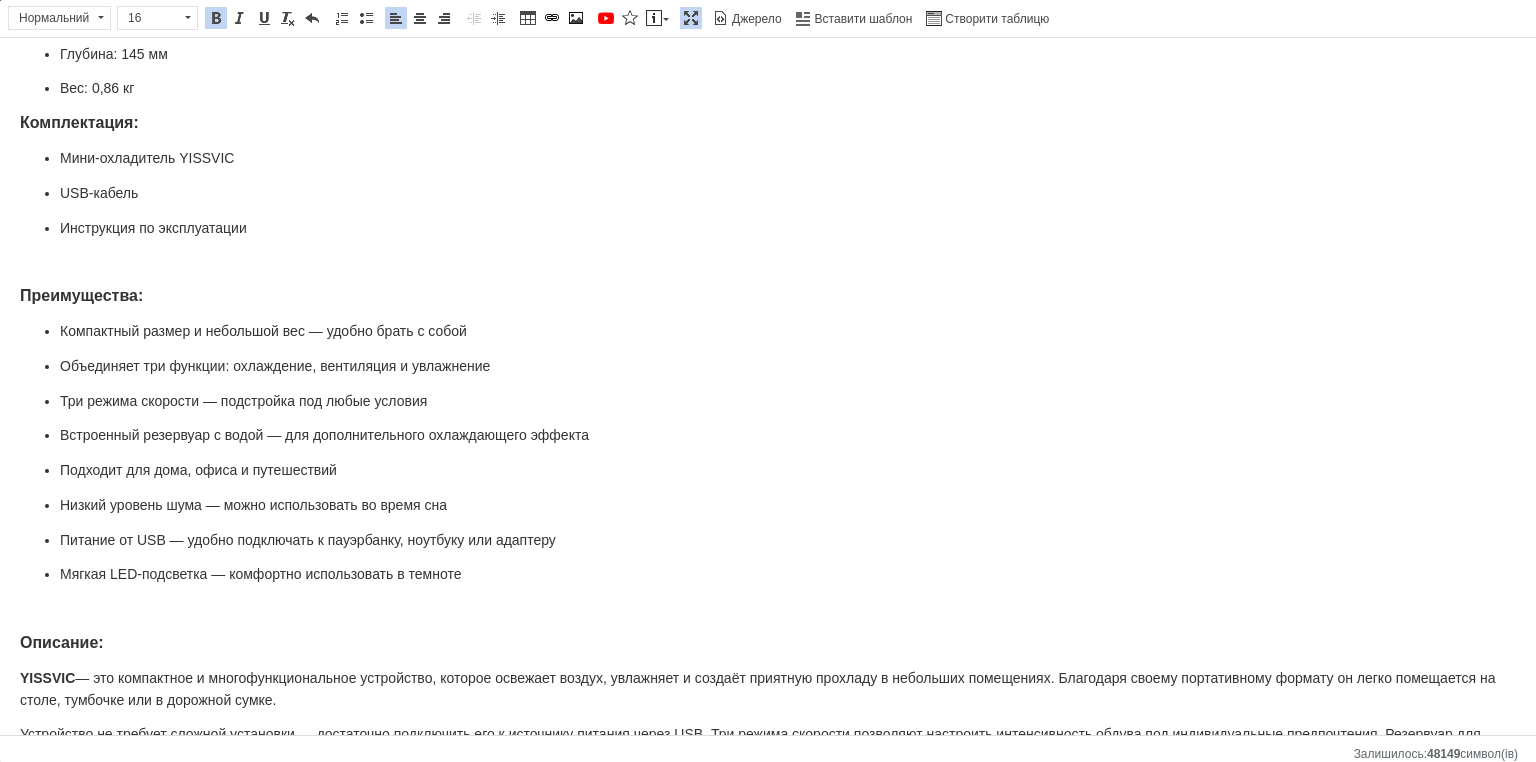 click at bounding box center [768, 262] 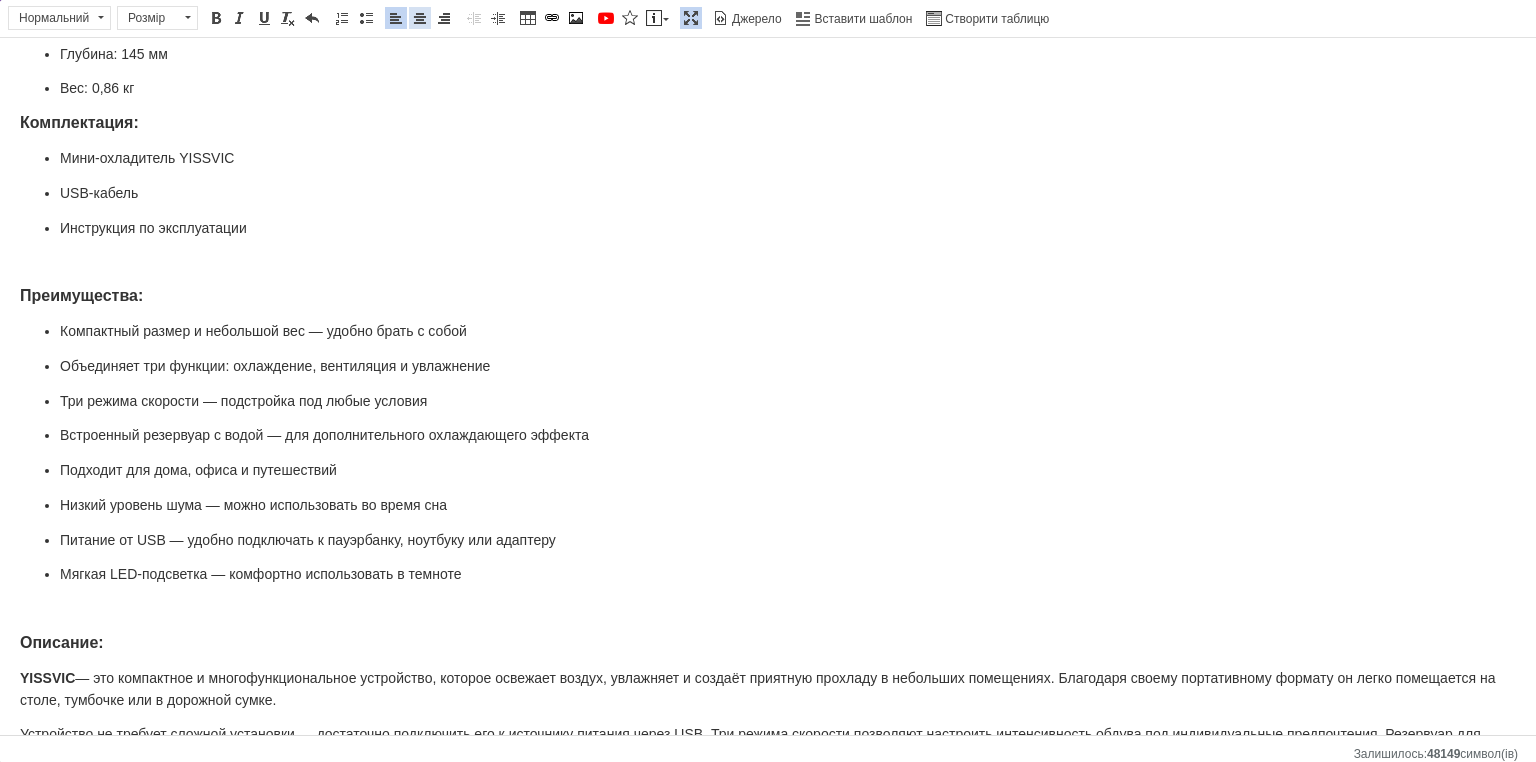 click at bounding box center [420, 18] 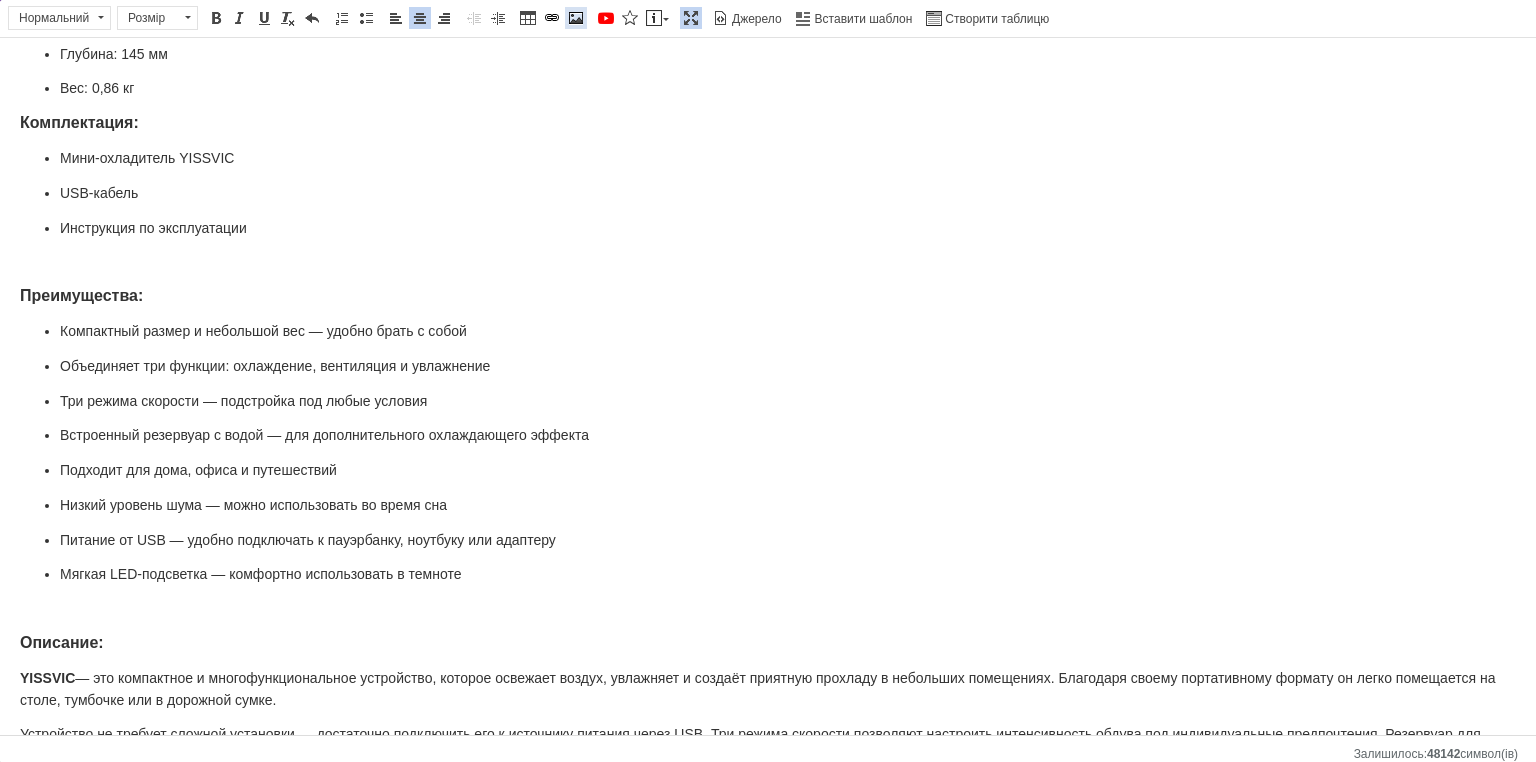 click at bounding box center (576, 18) 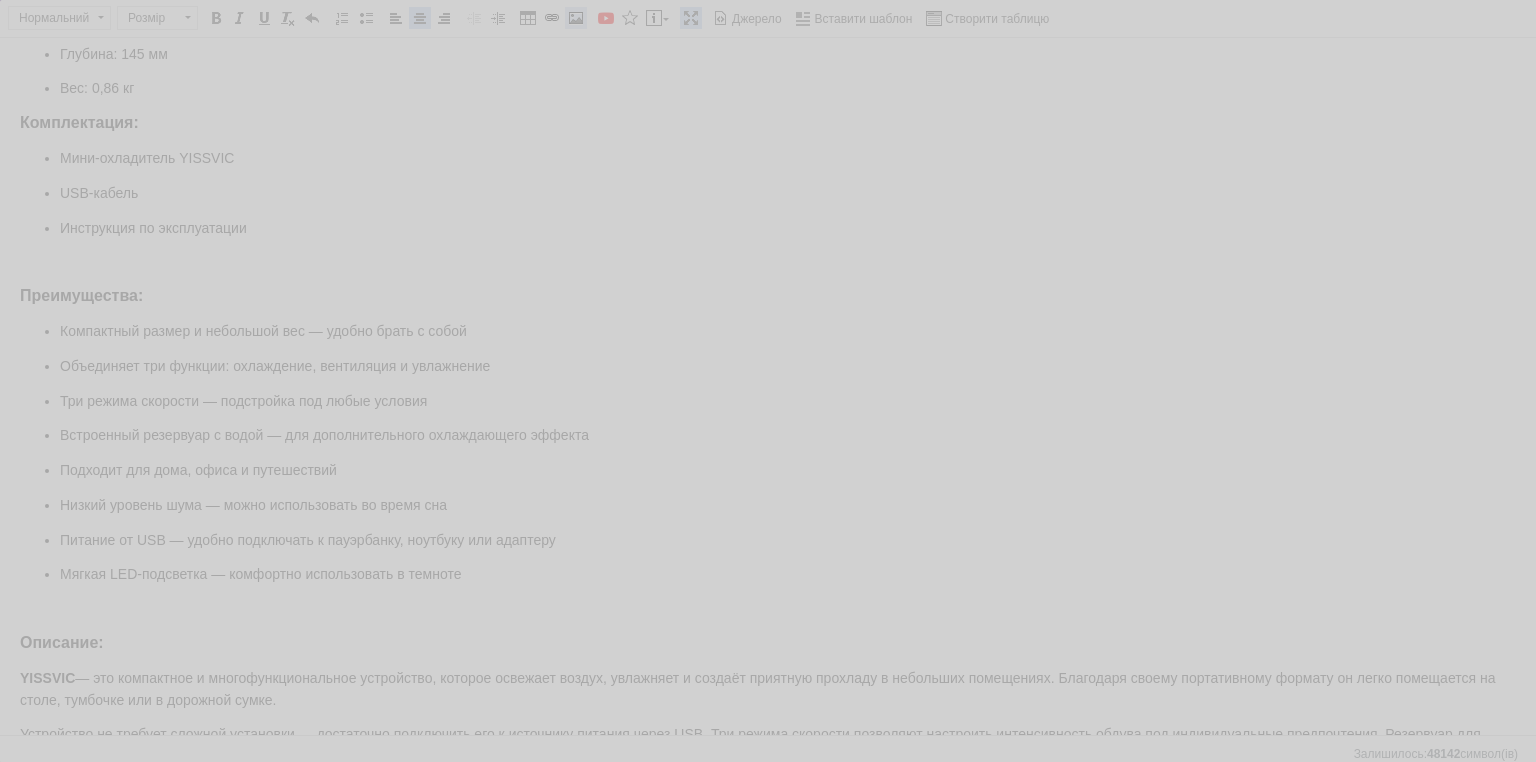 select 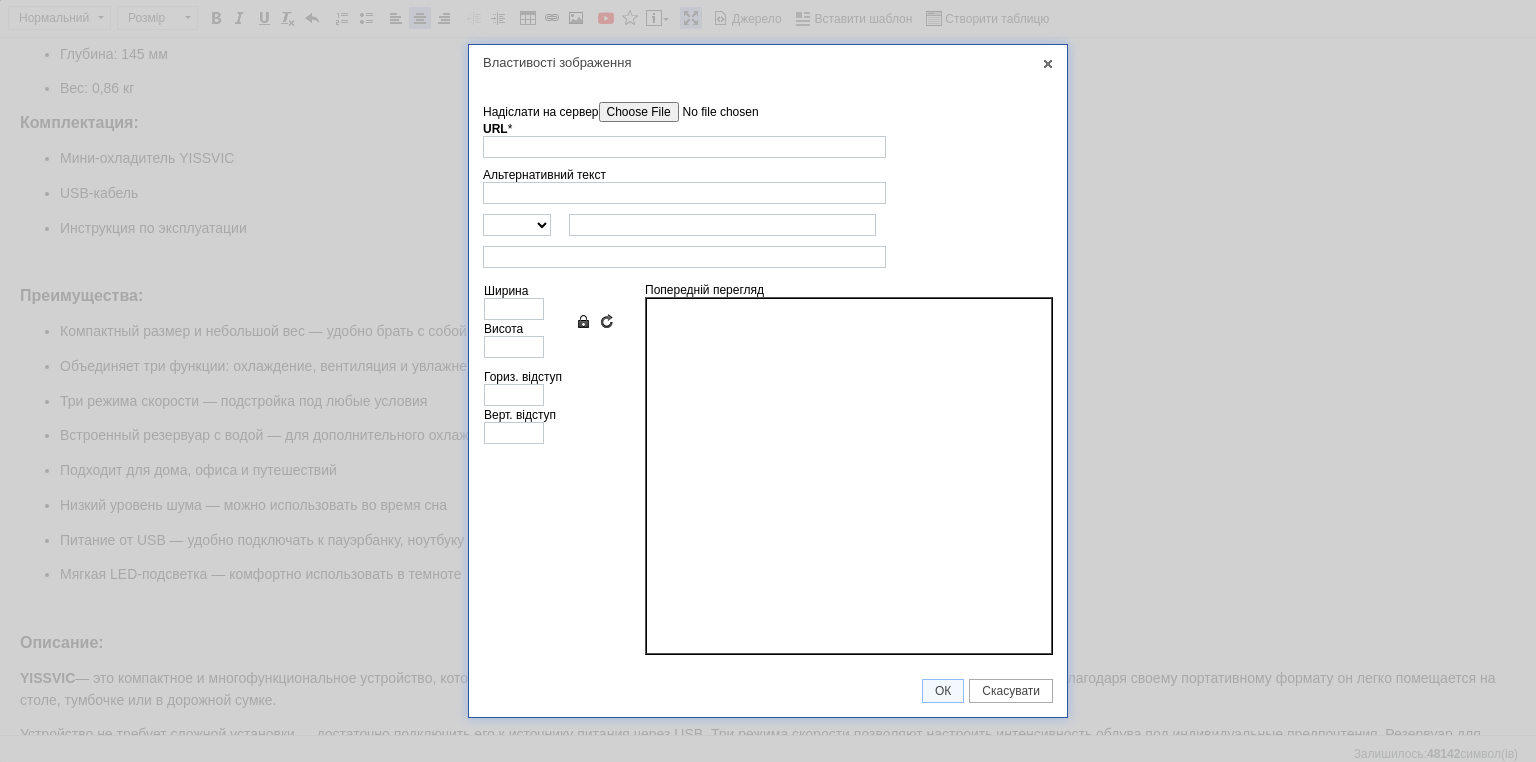 click on "Надіслати на сервер" at bounding box center [712, 112] 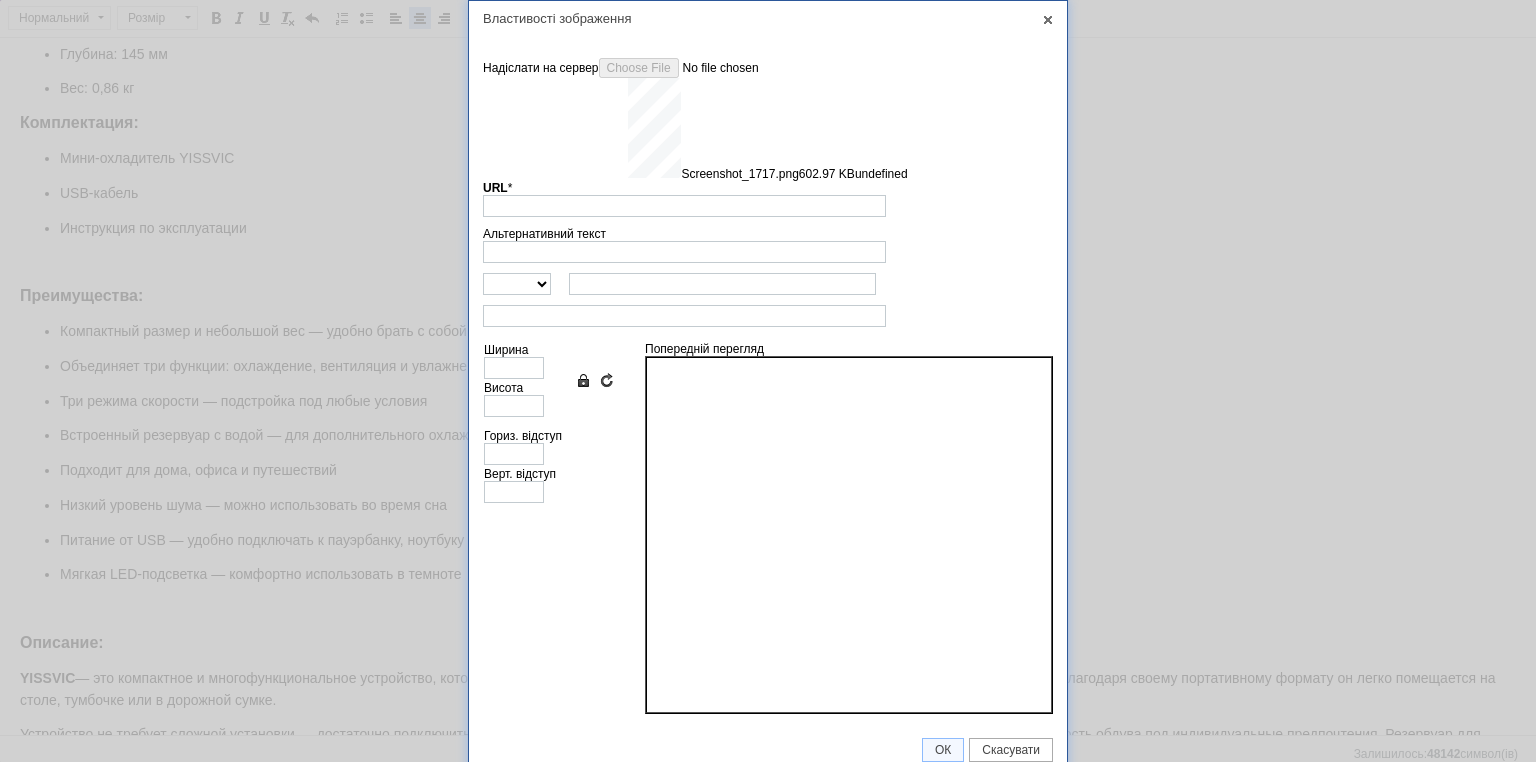 type on "https://images.prom.ua/6743525846_w640_h2048_screenshot_1717.png?fresh=1&PIMAGE_ID=6743525846" 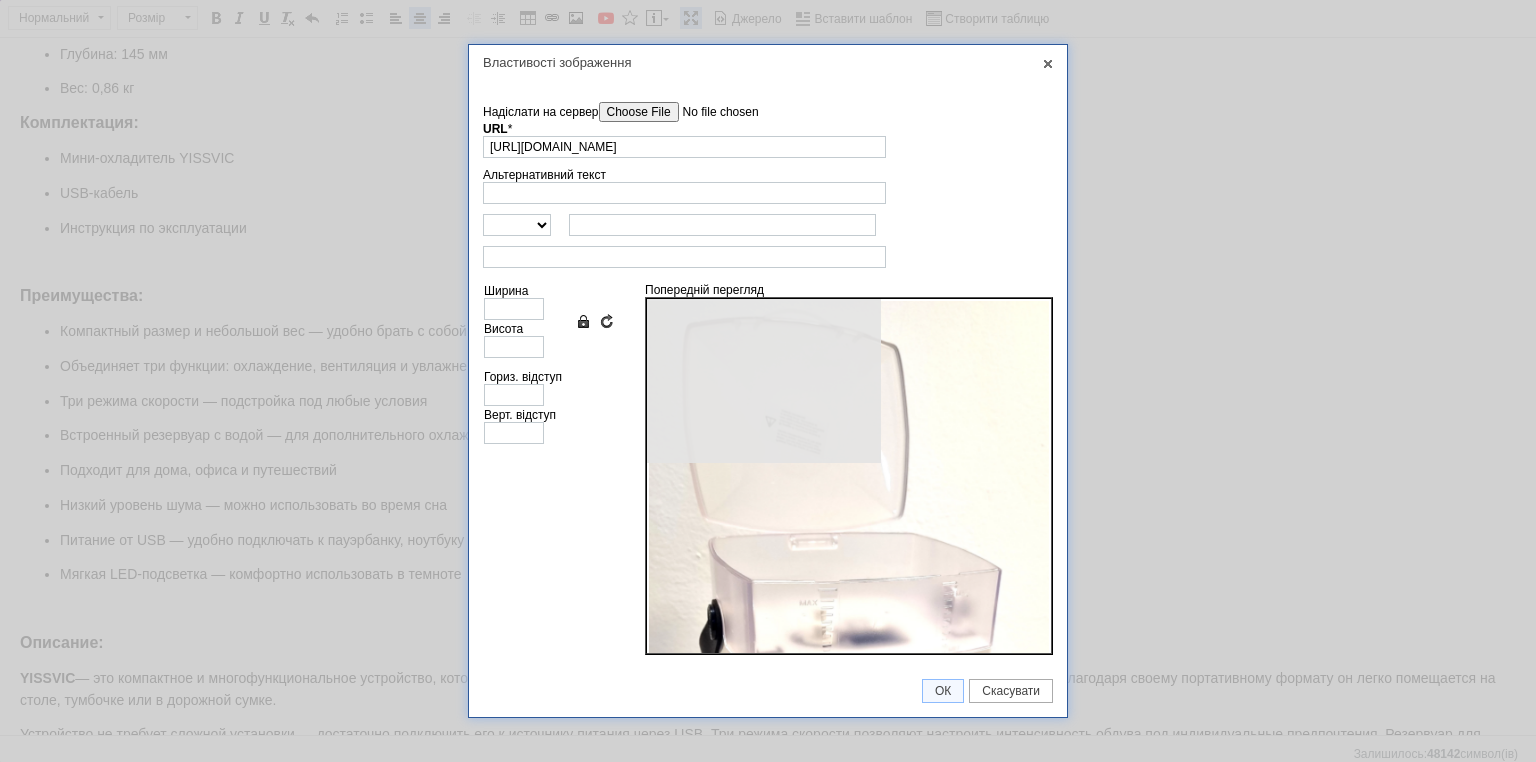 click on "http://  https://  ftp://  news://" at bounding box center (768, 225) 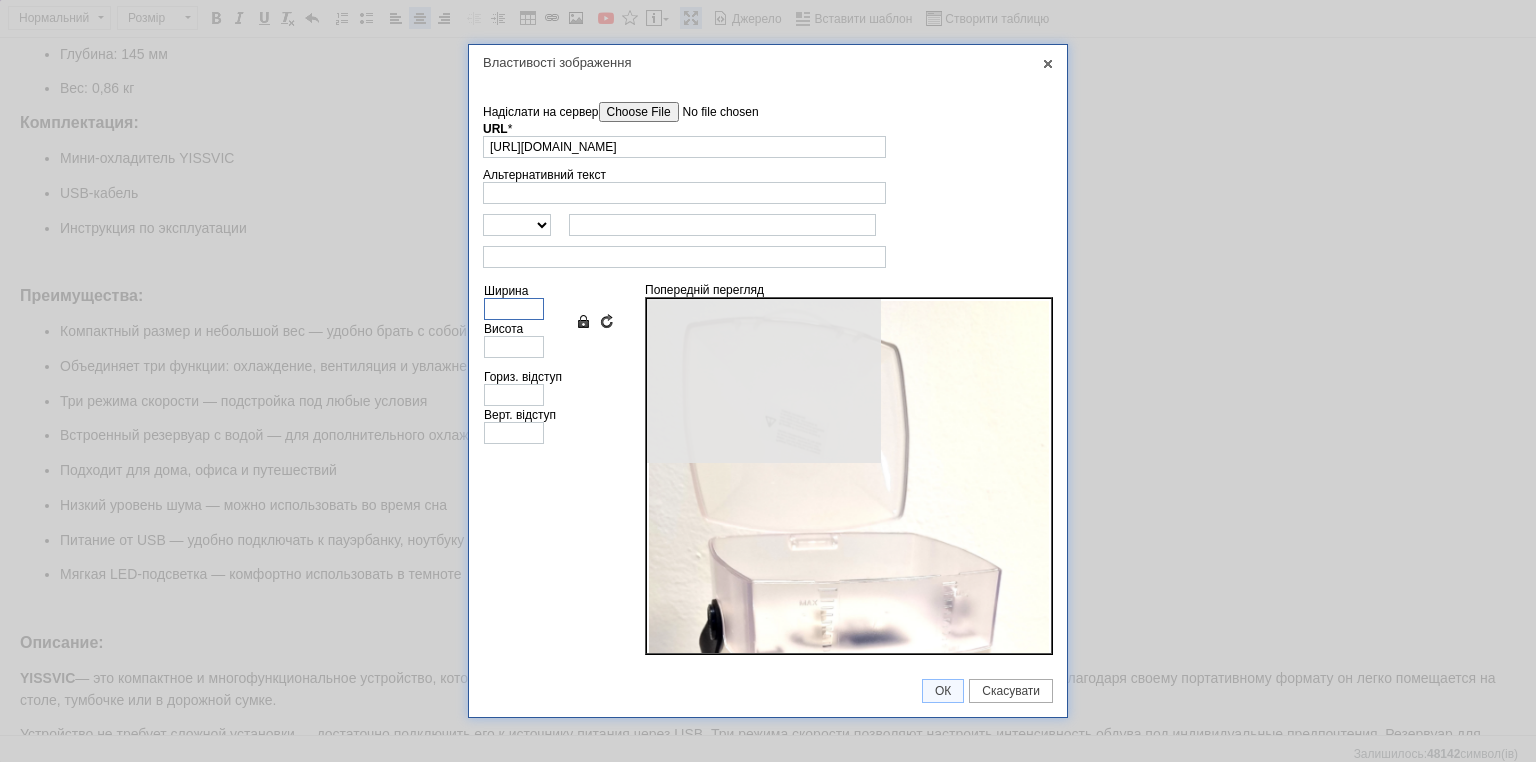 click on "Ширина" at bounding box center [514, 309] 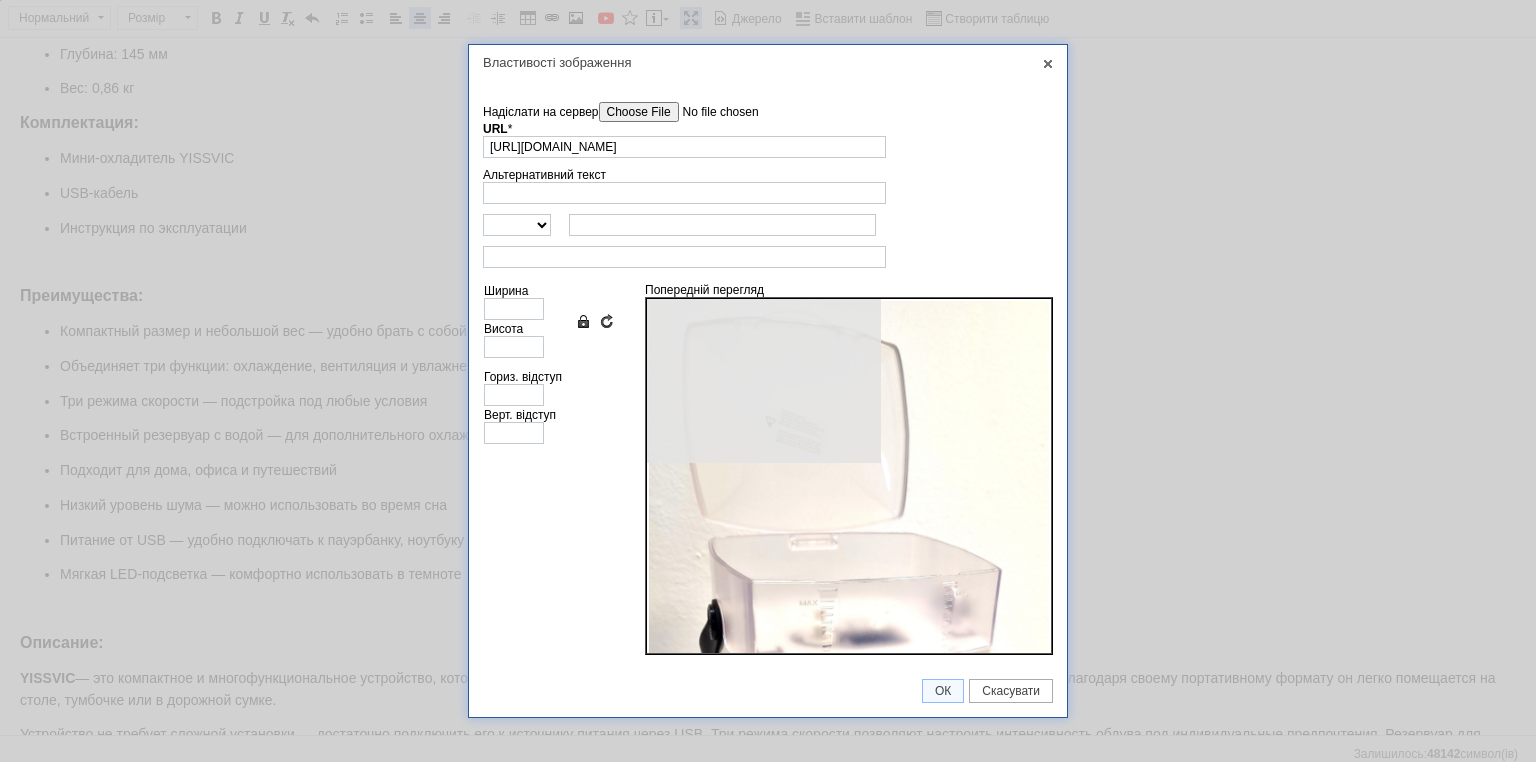 click at bounding box center [768, 257] 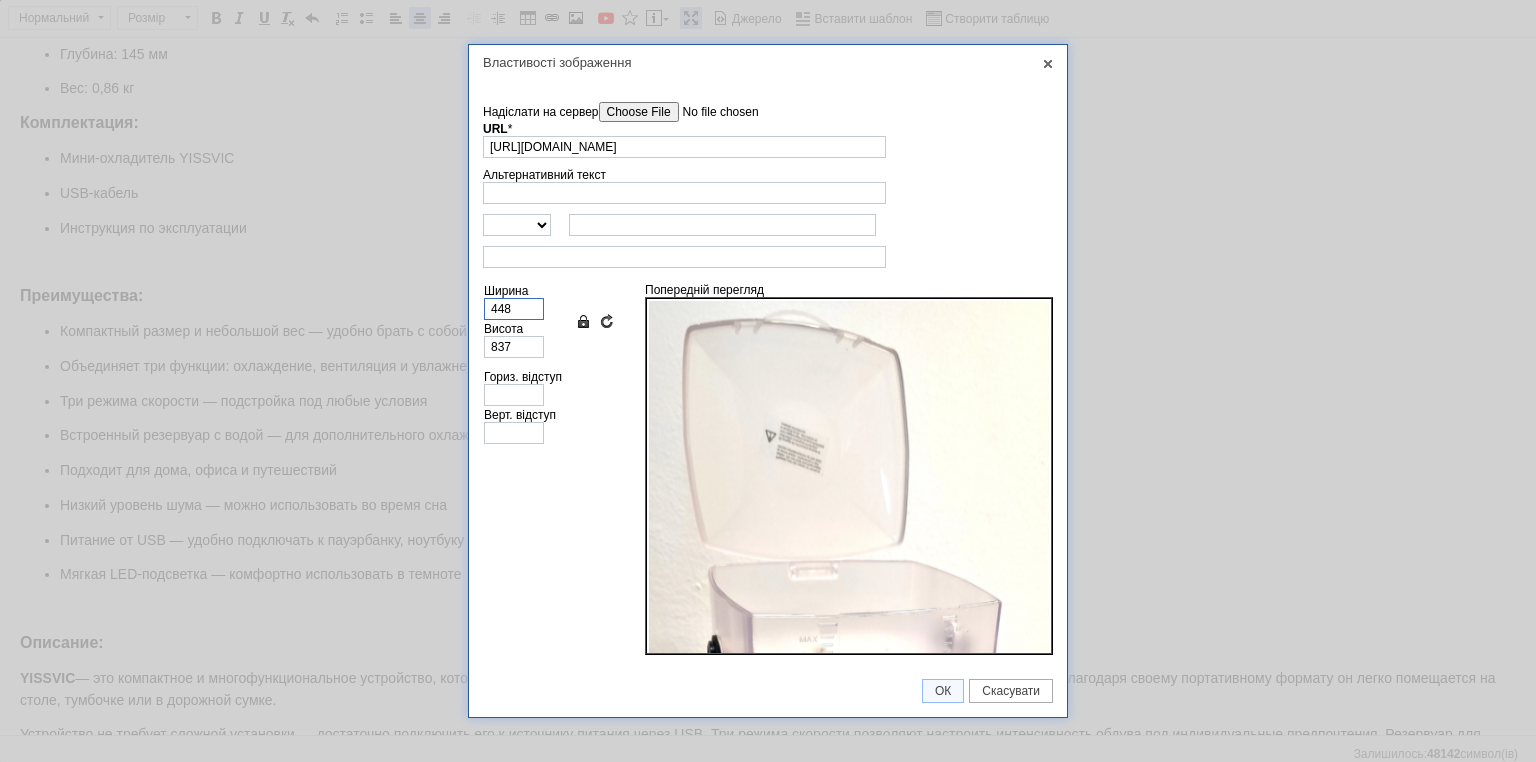 drag, startPoint x: 525, startPoint y: 308, endPoint x: 426, endPoint y: 294, distance: 99.985 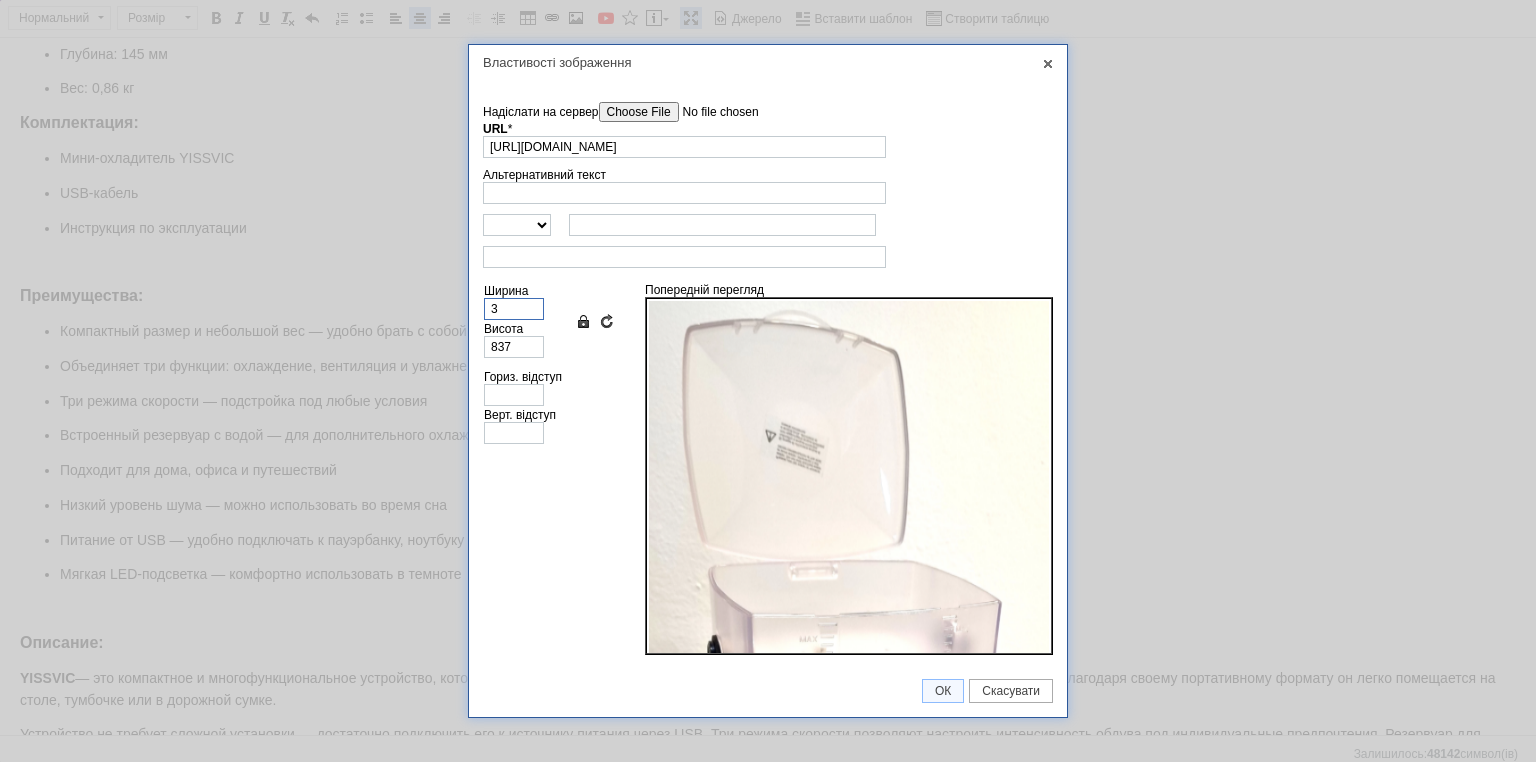 type on "6" 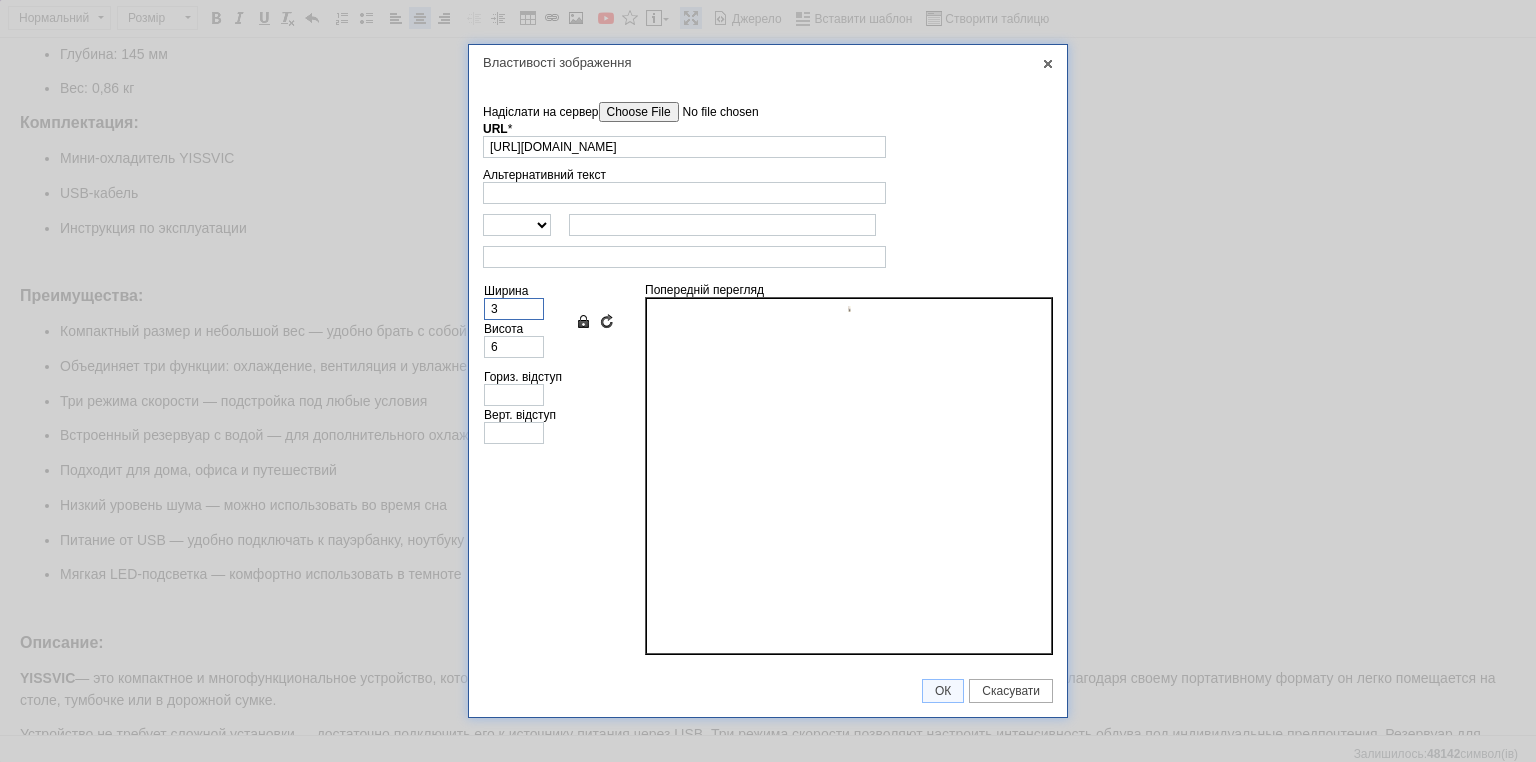 type 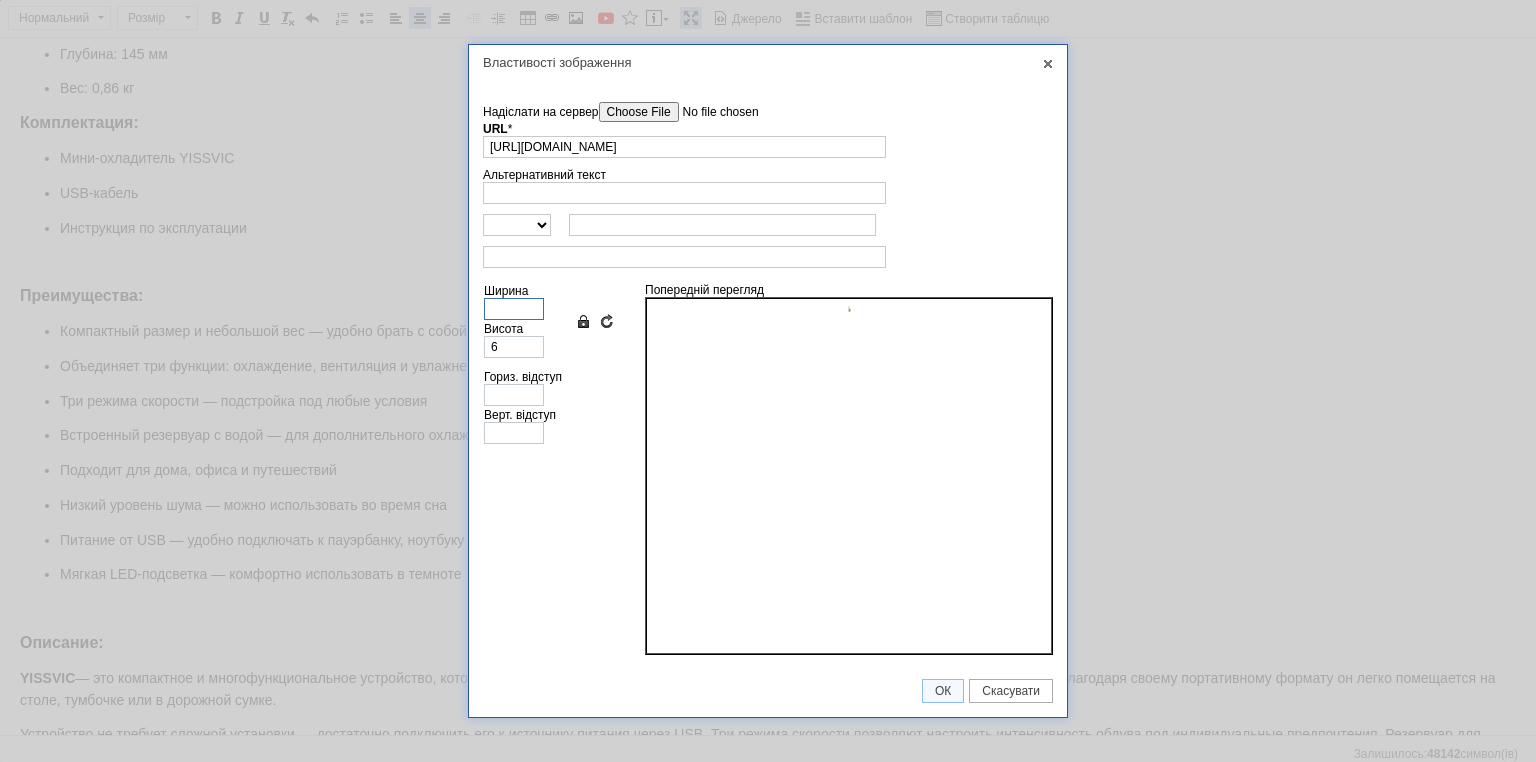 type 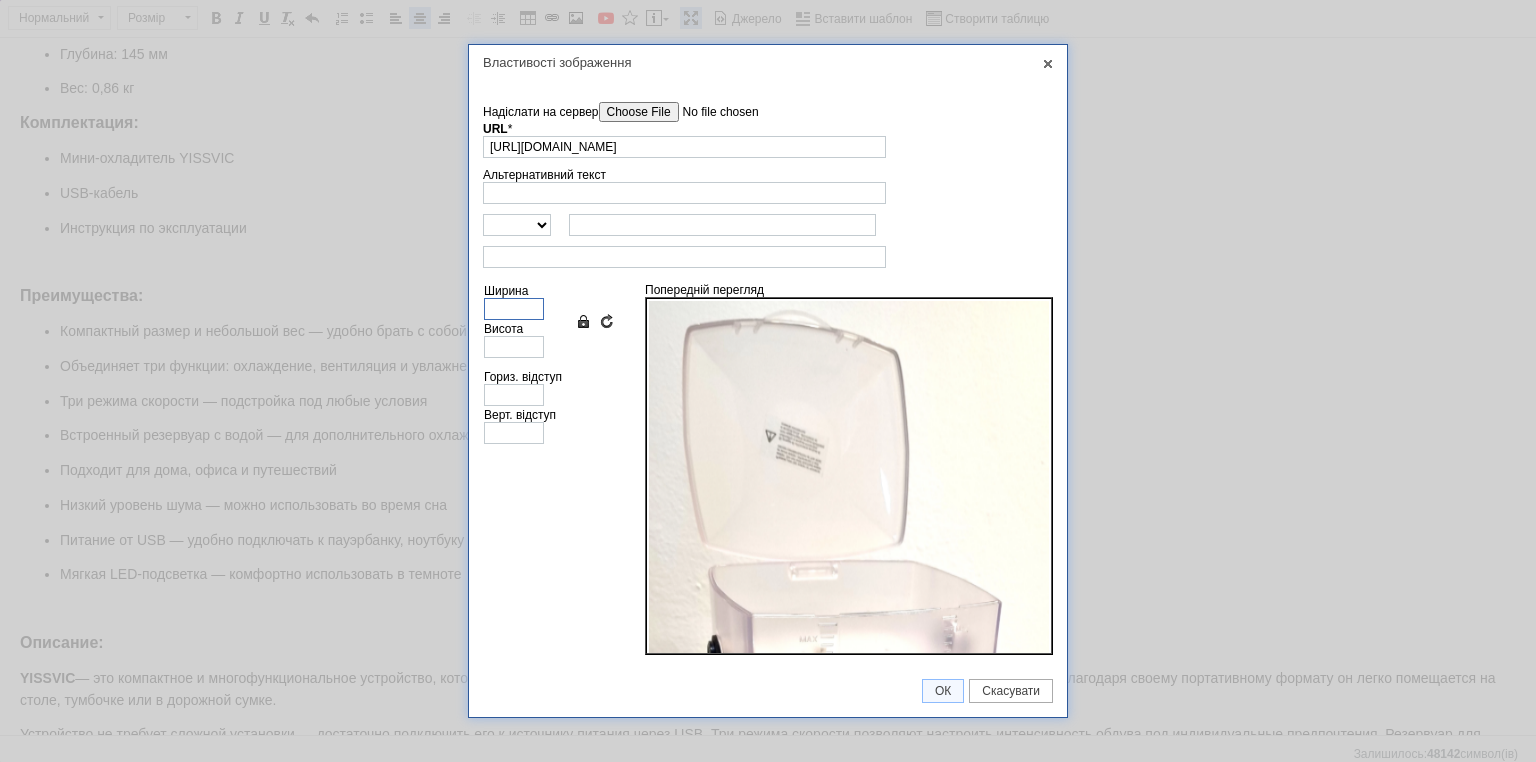 type on "4" 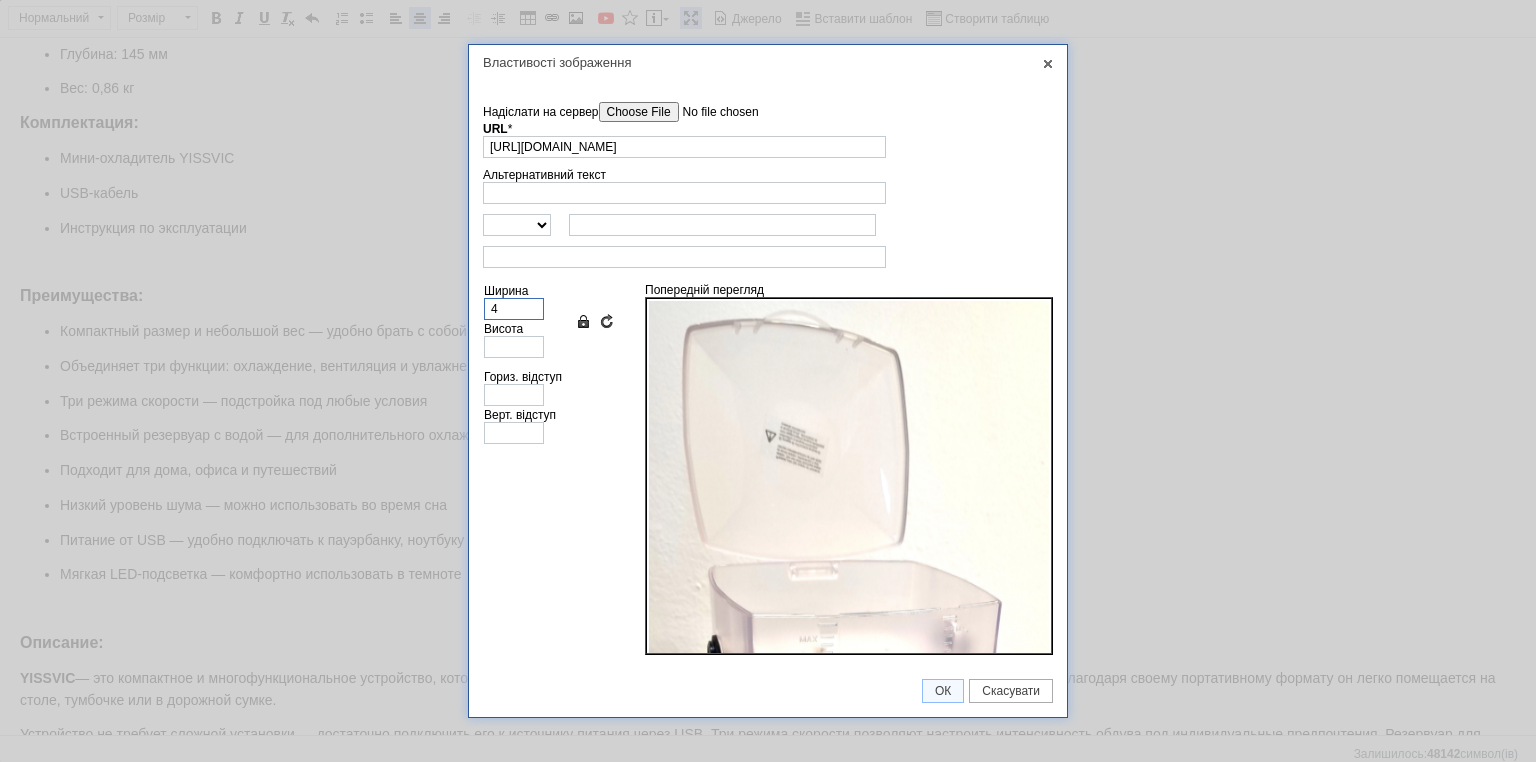 type on "7" 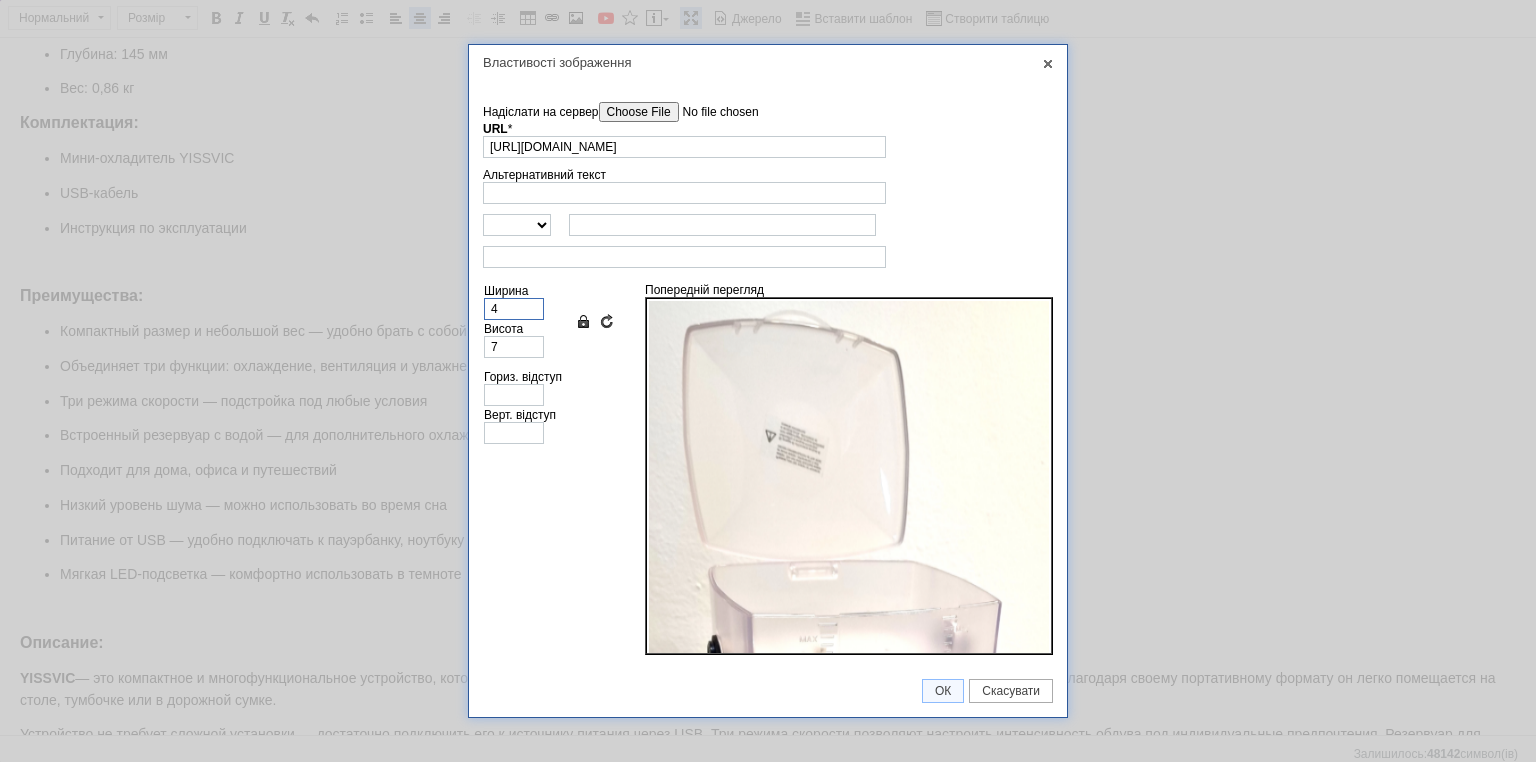 type on "40" 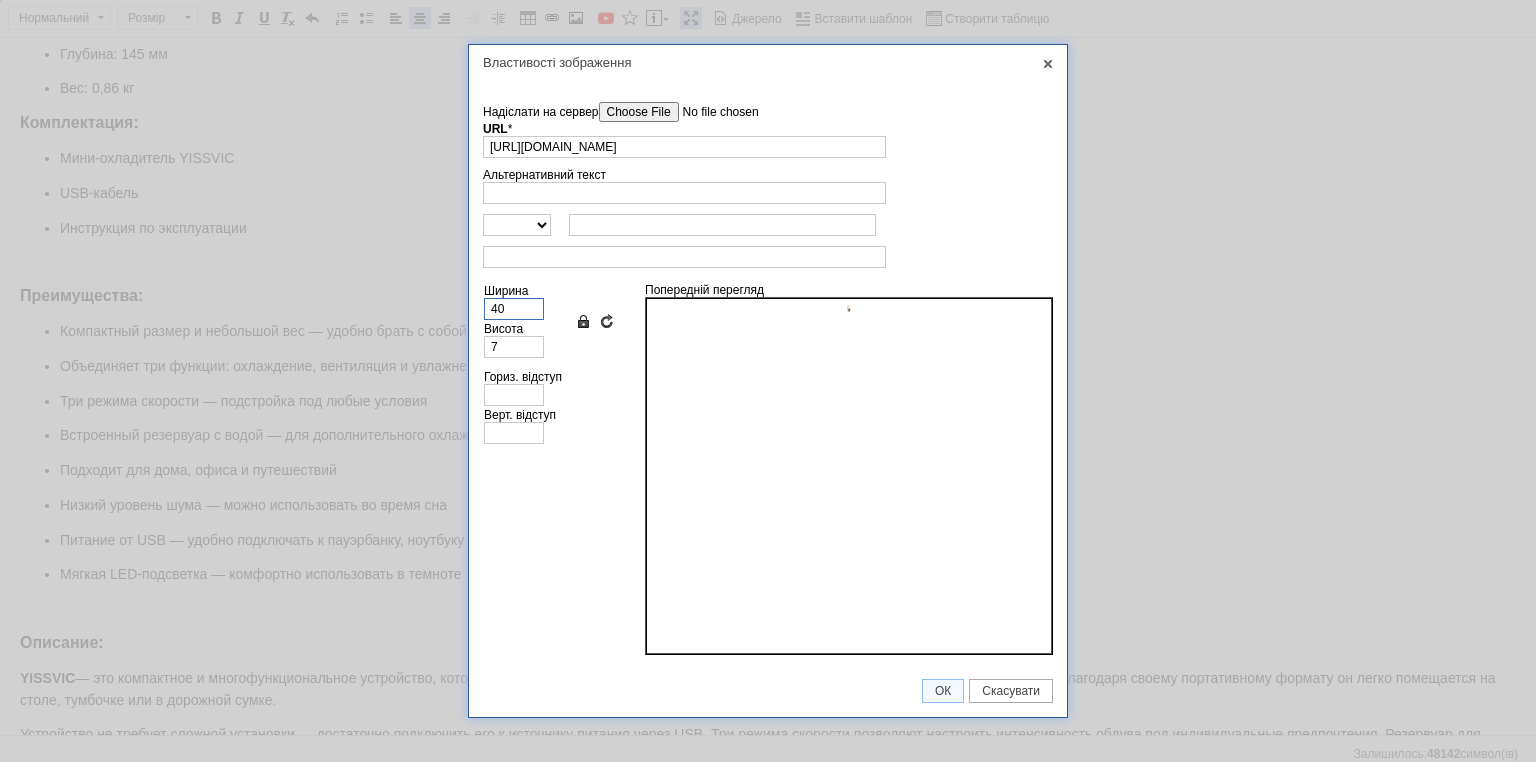 type on "75" 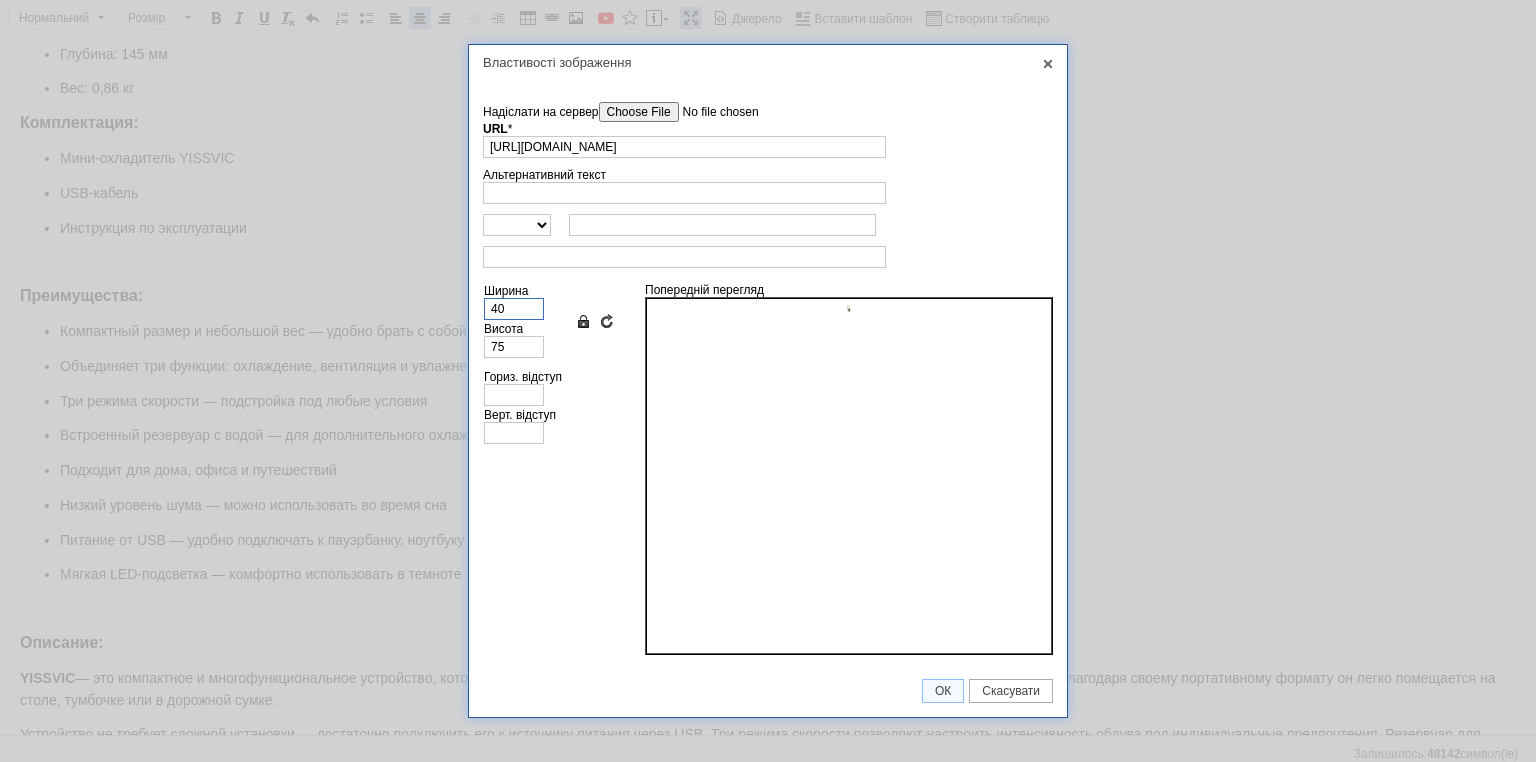 type on "400" 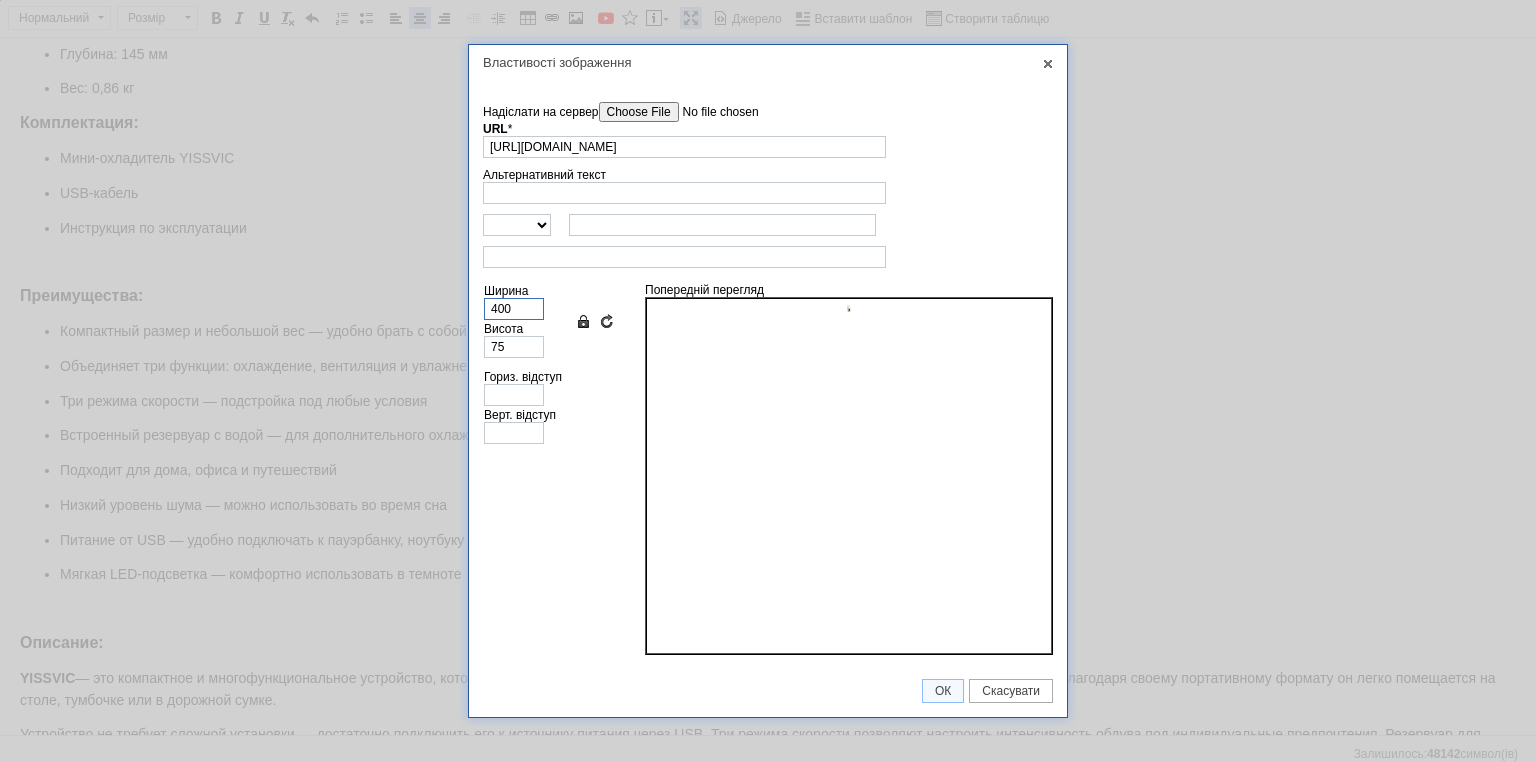 type on "747" 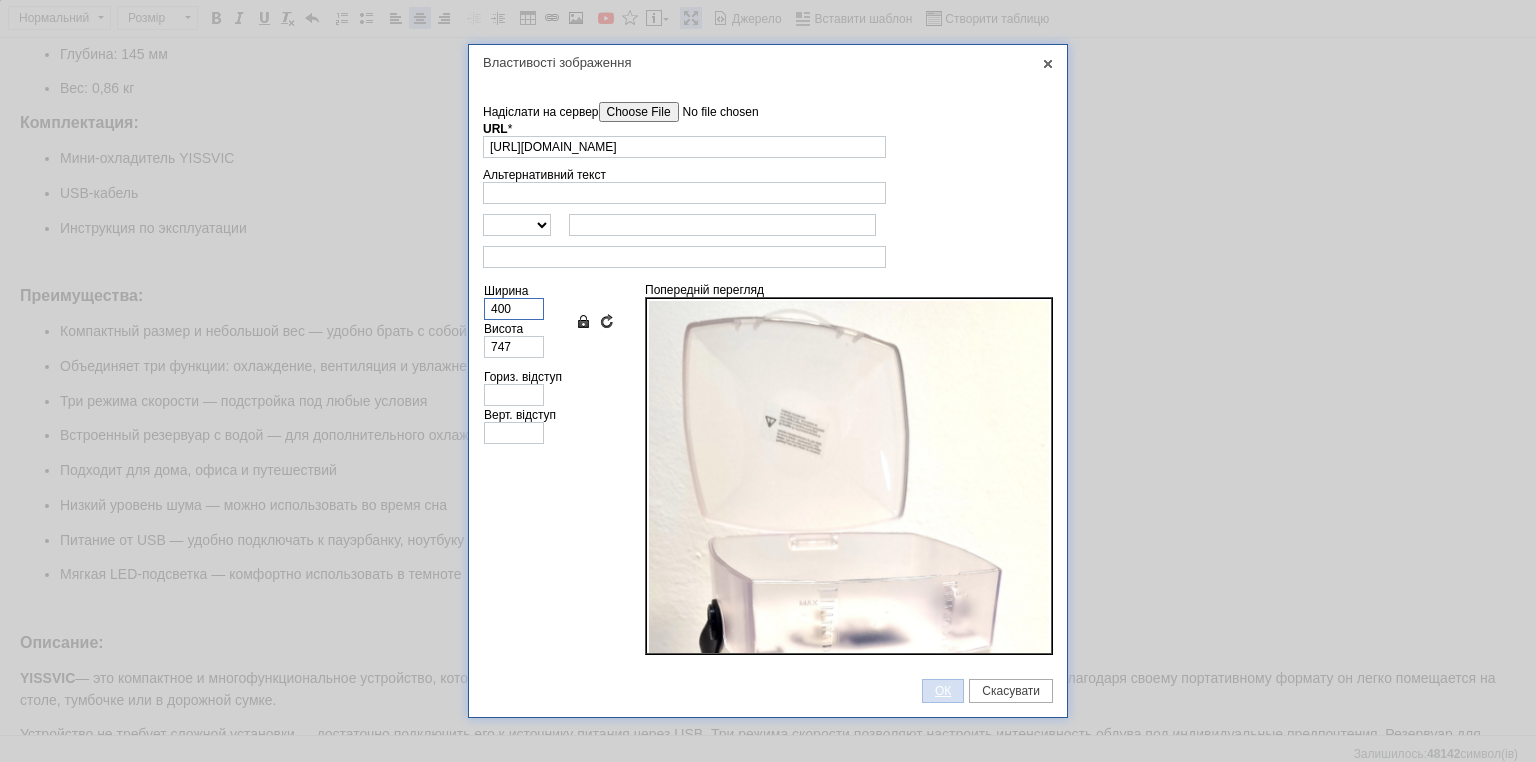 type on "400" 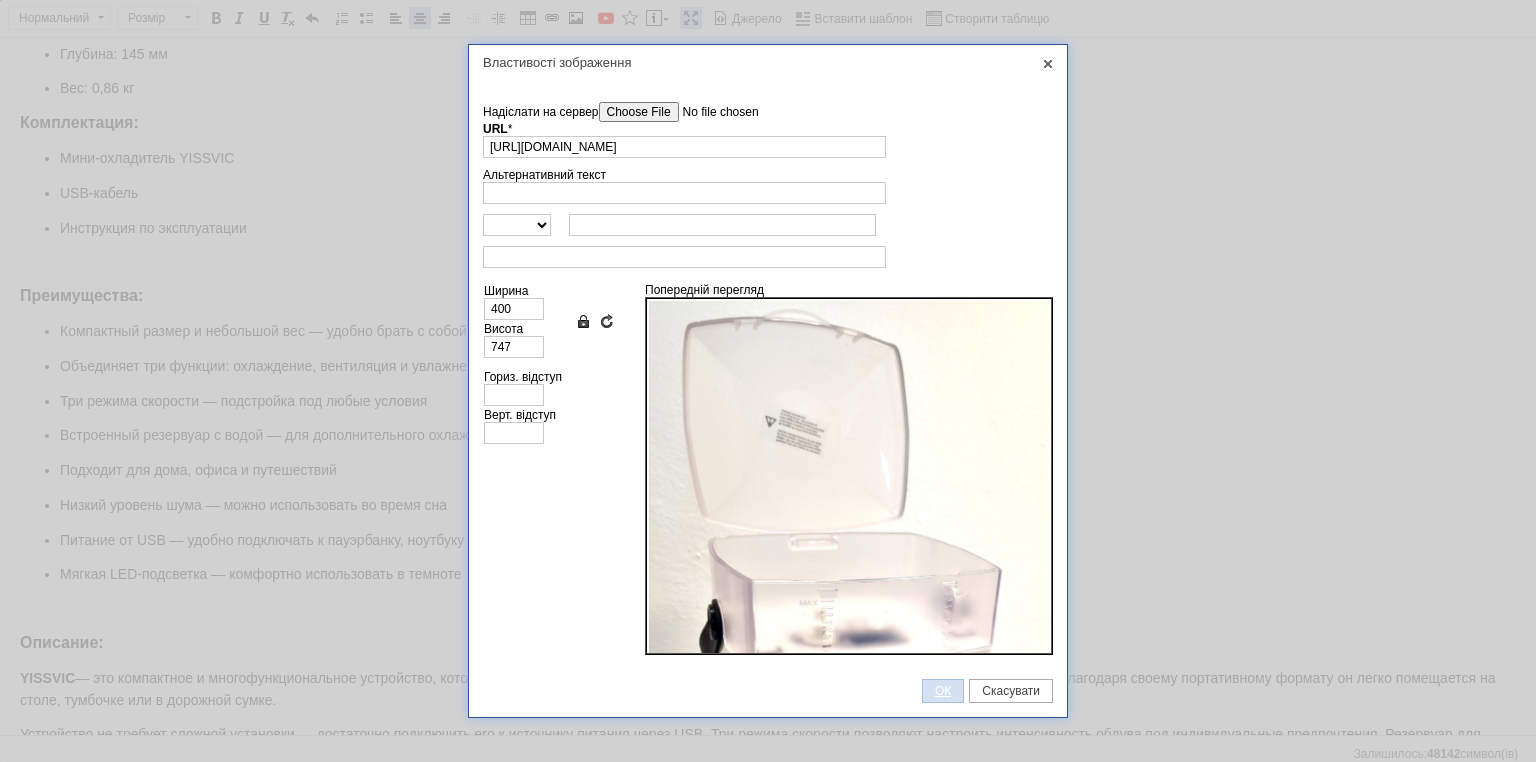 click on "ОК" at bounding box center [943, 691] 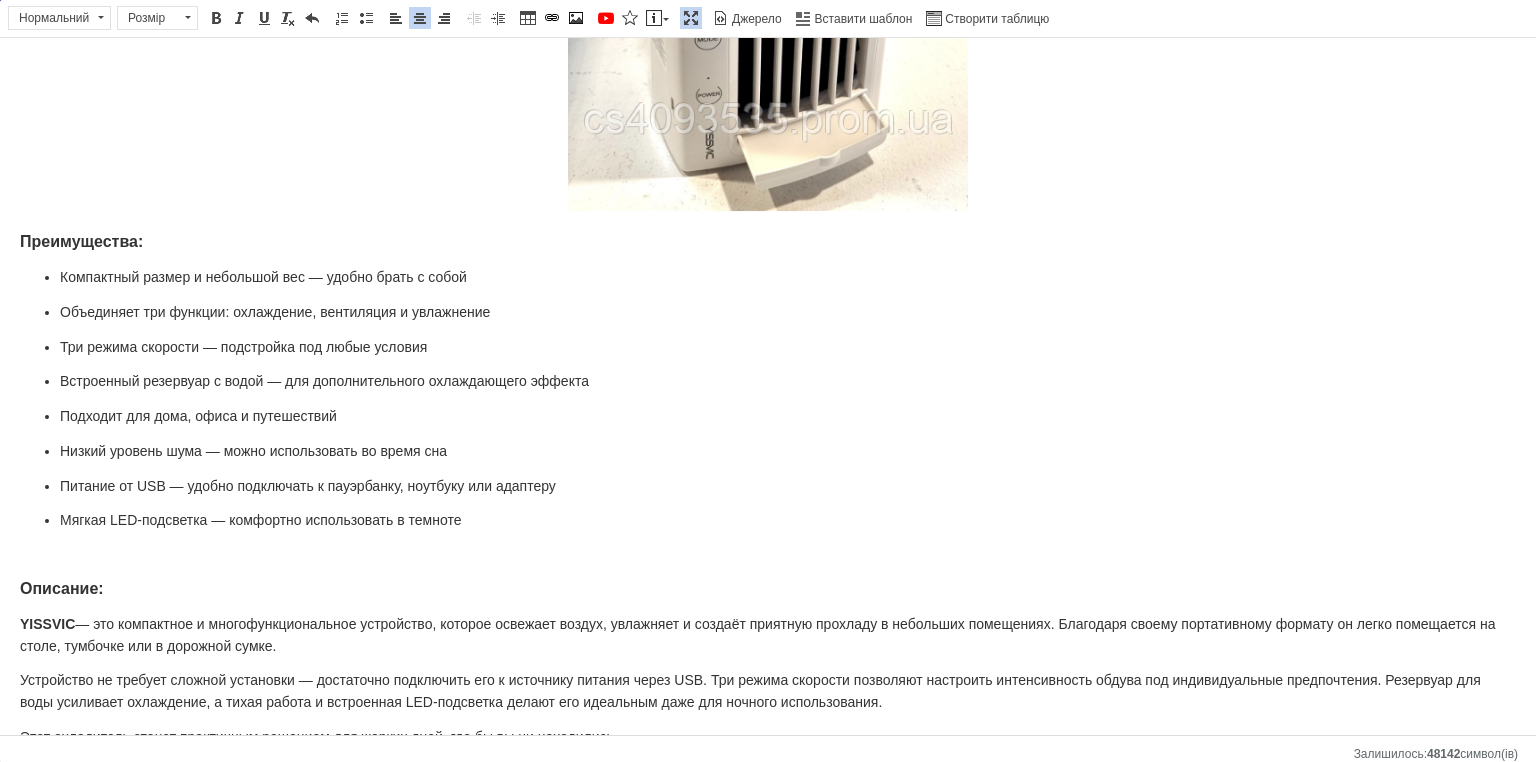 click at bounding box center [768, 555] 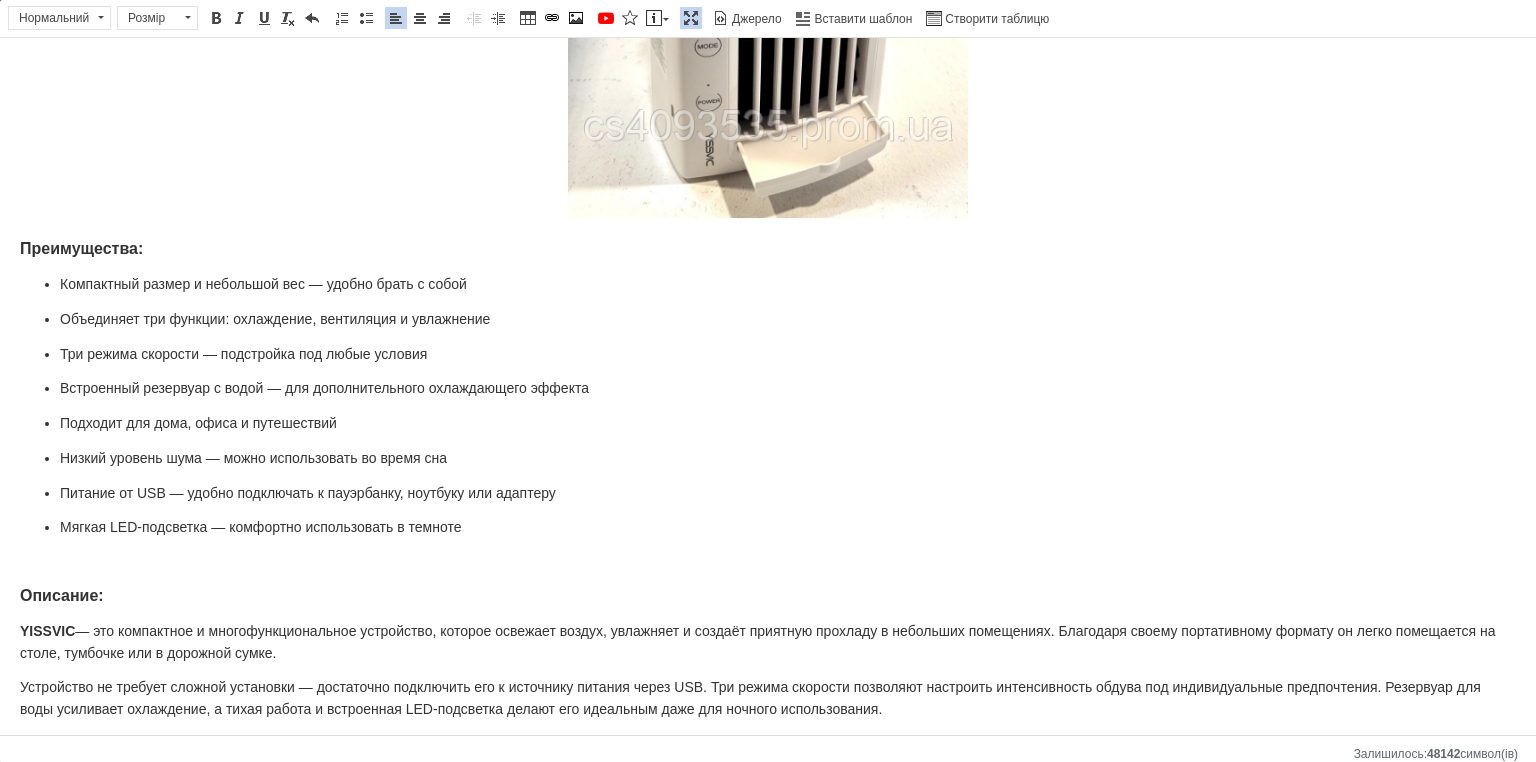 scroll, scrollTop: 1363, scrollLeft: 0, axis: vertical 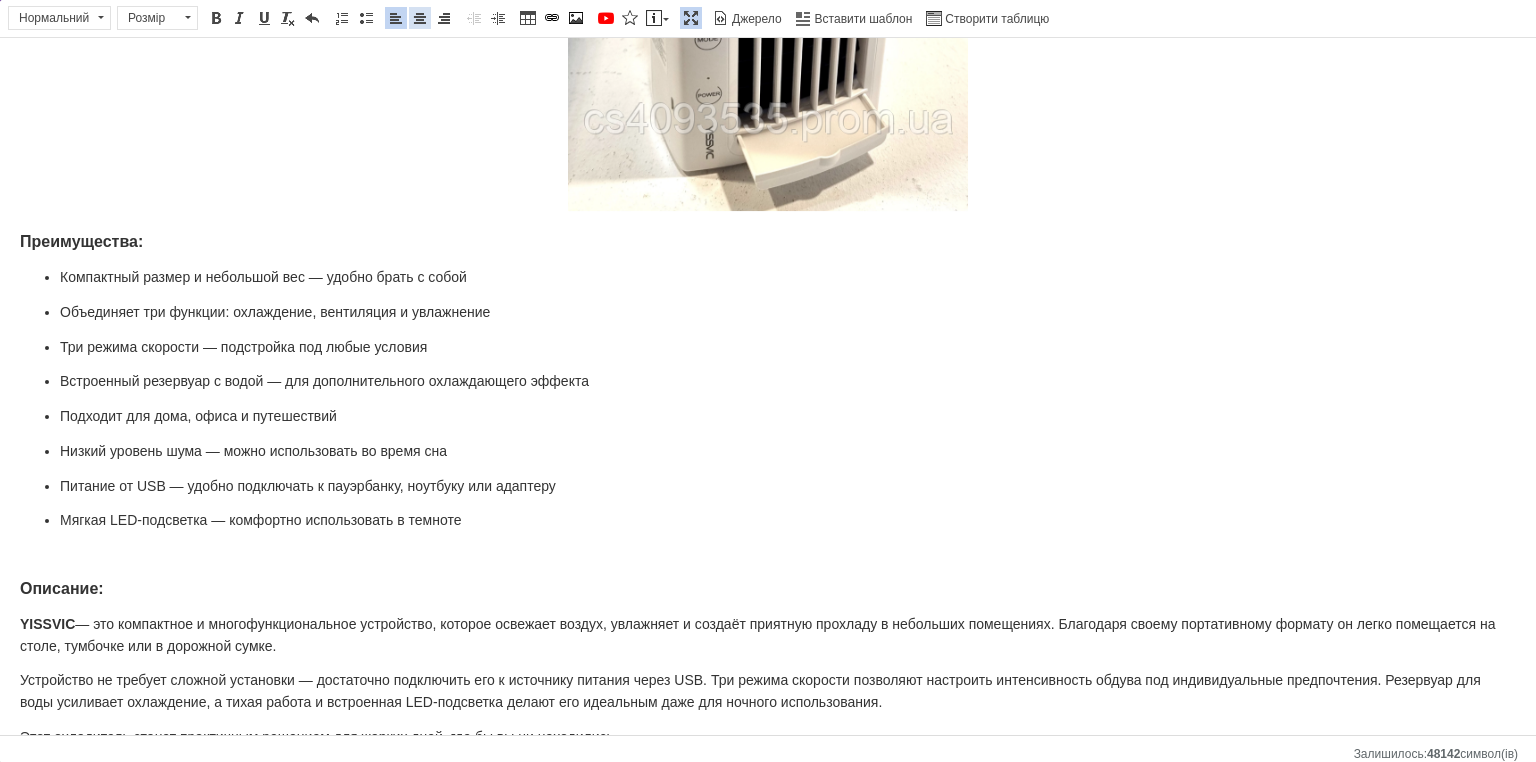 click at bounding box center (420, 18) 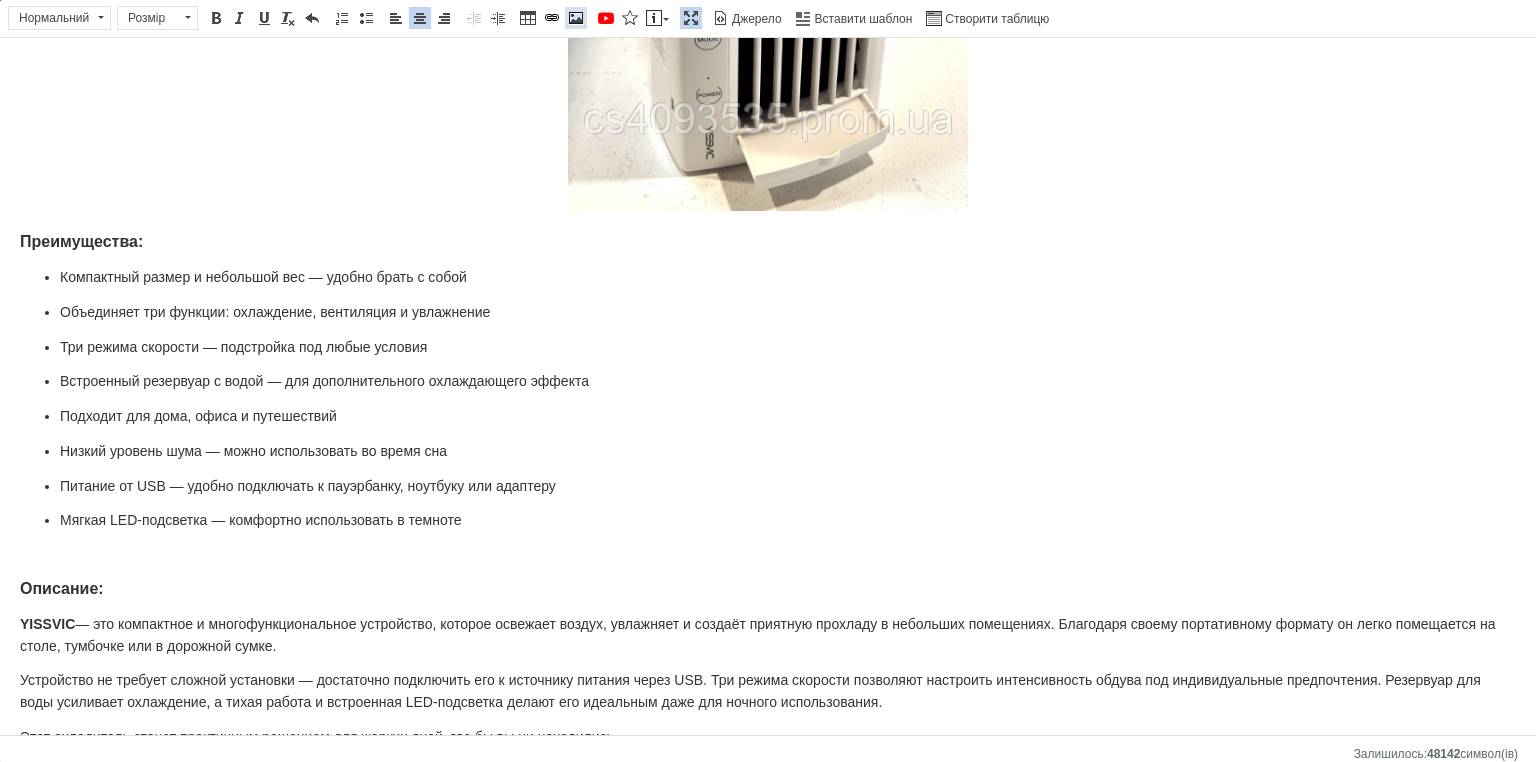 click at bounding box center (576, 18) 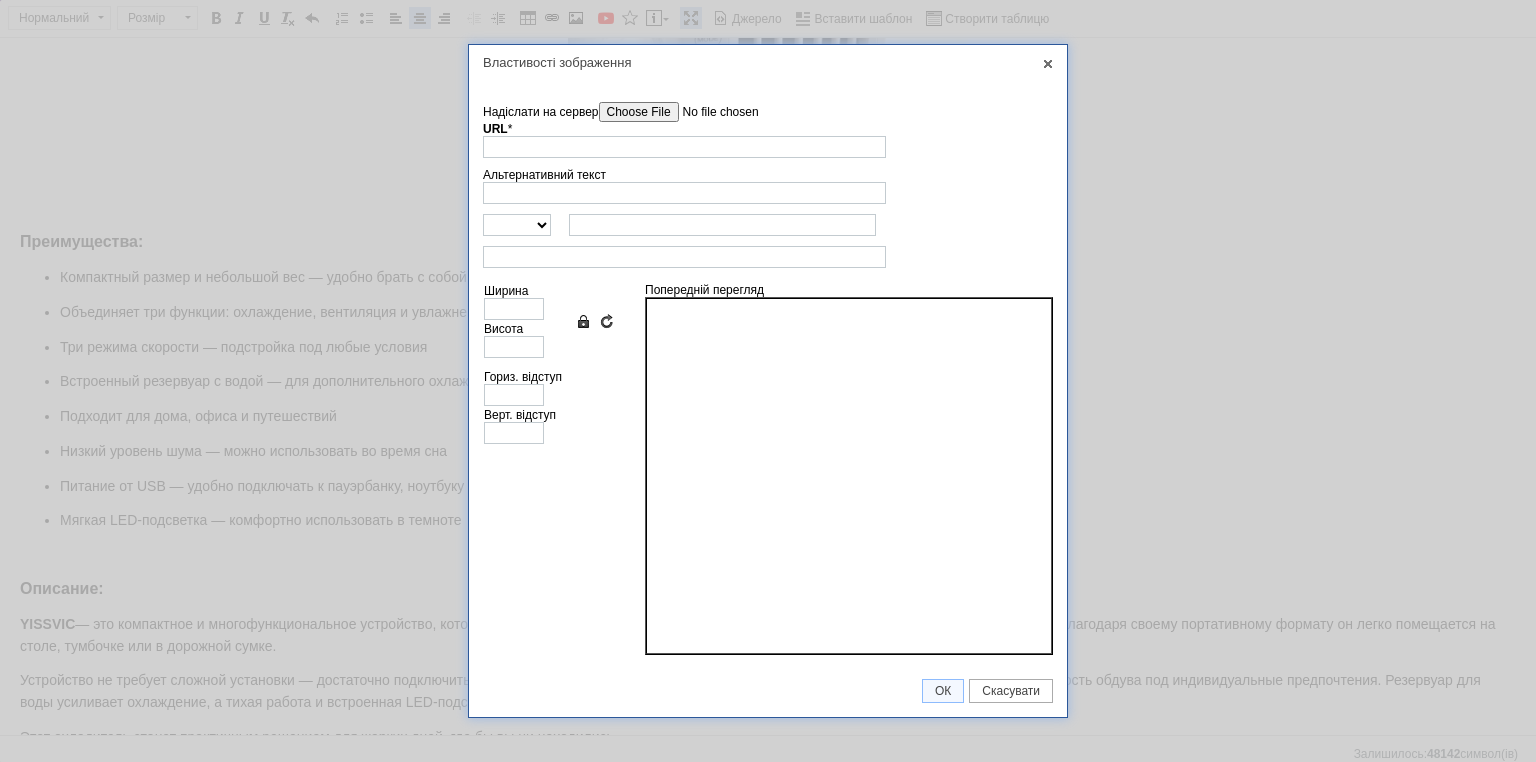 click on "Надіслати на сервер" at bounding box center [712, 112] 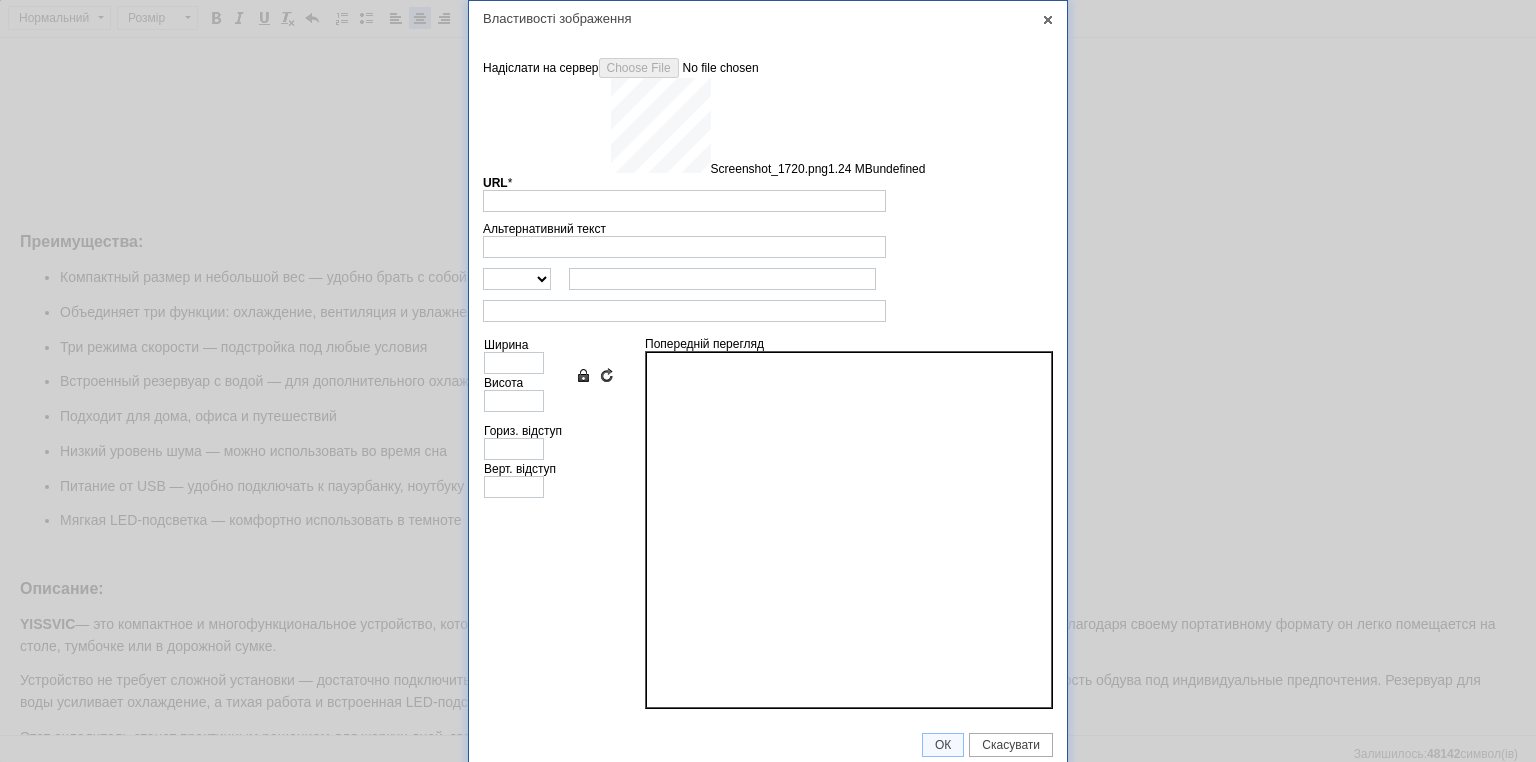click on "Альтернативний текст" at bounding box center (768, 240) 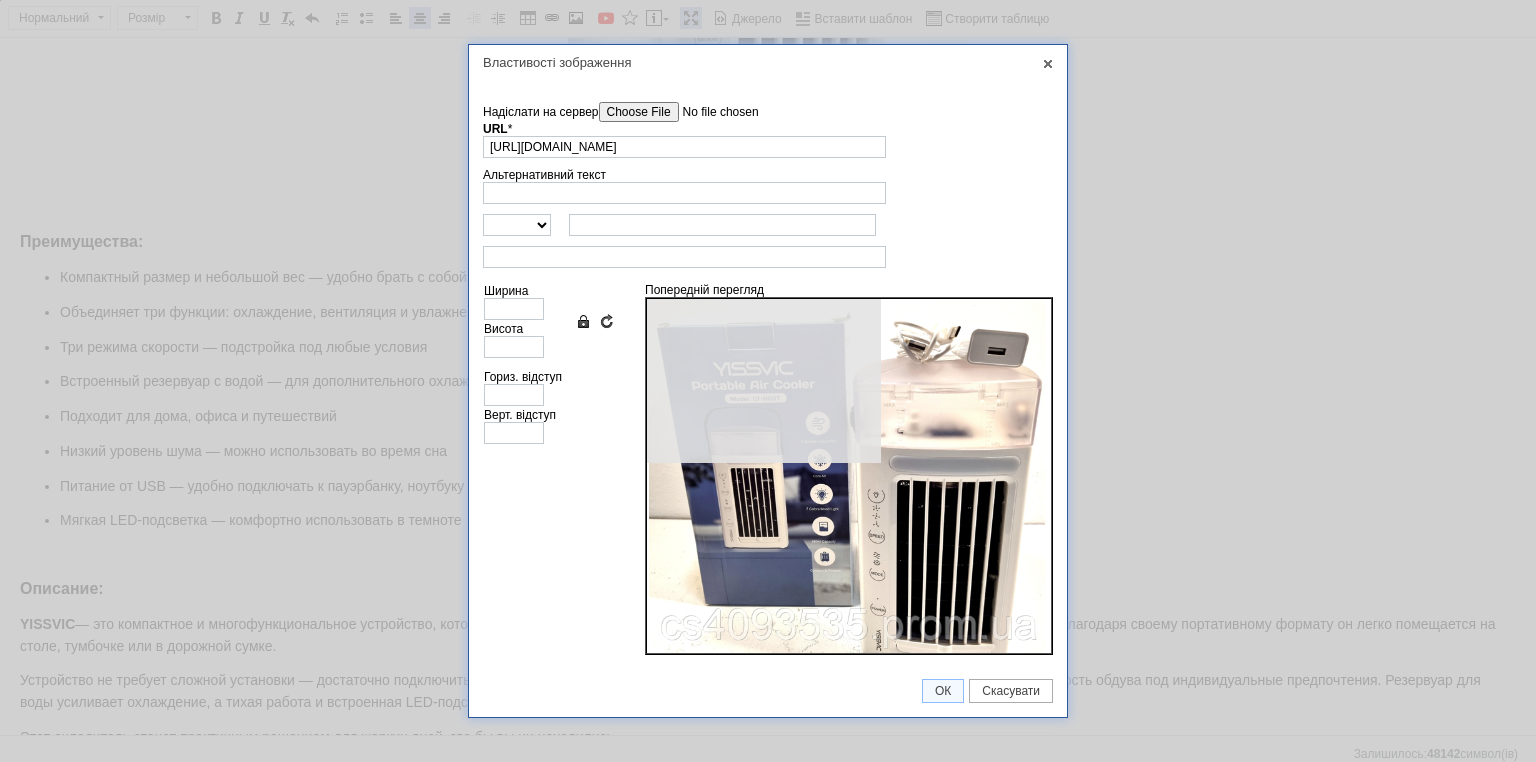 click on "Ширина Висота Зберегти пропорції Очистити поля розмірів" at bounding box center (549, 321) 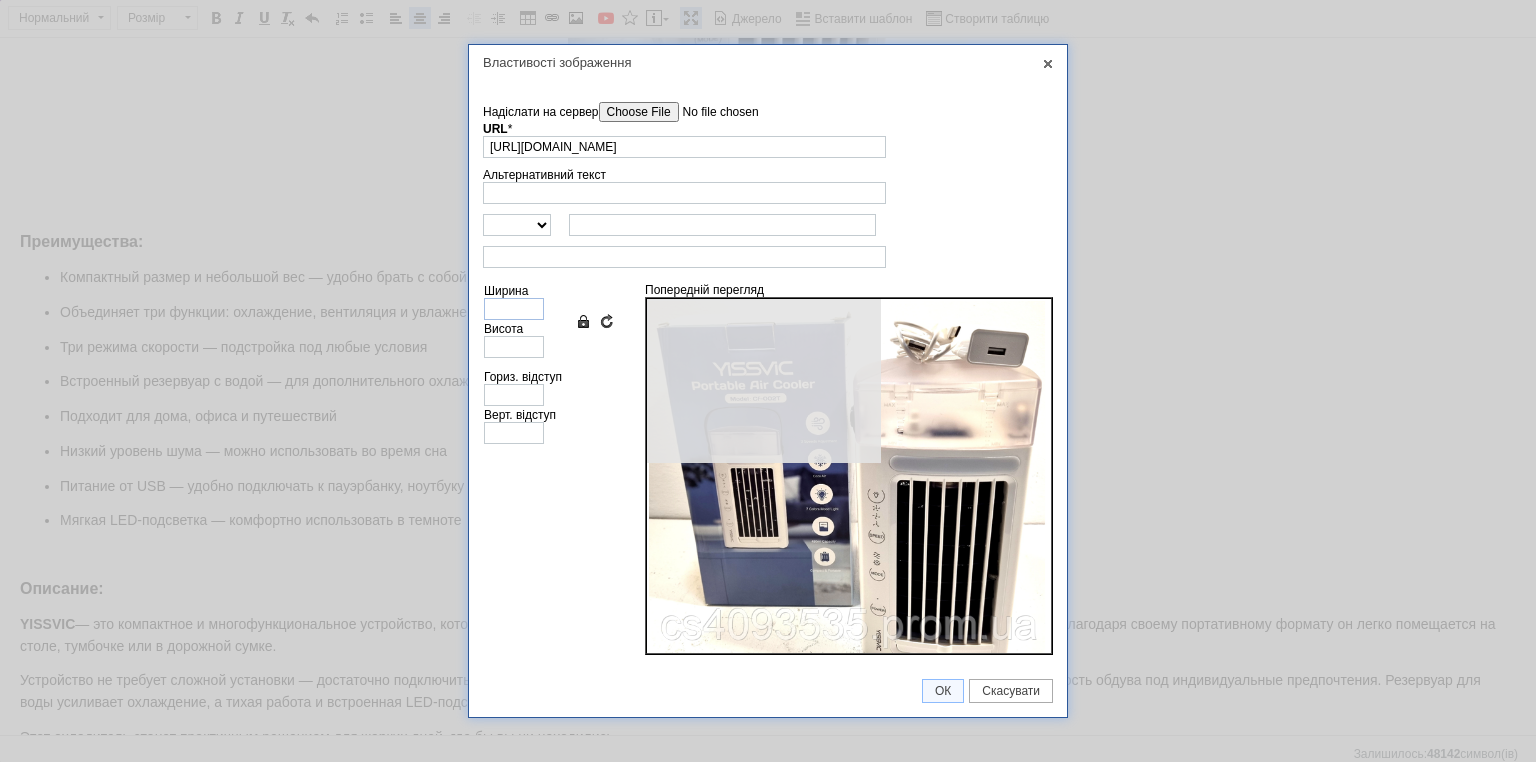 type on "640" 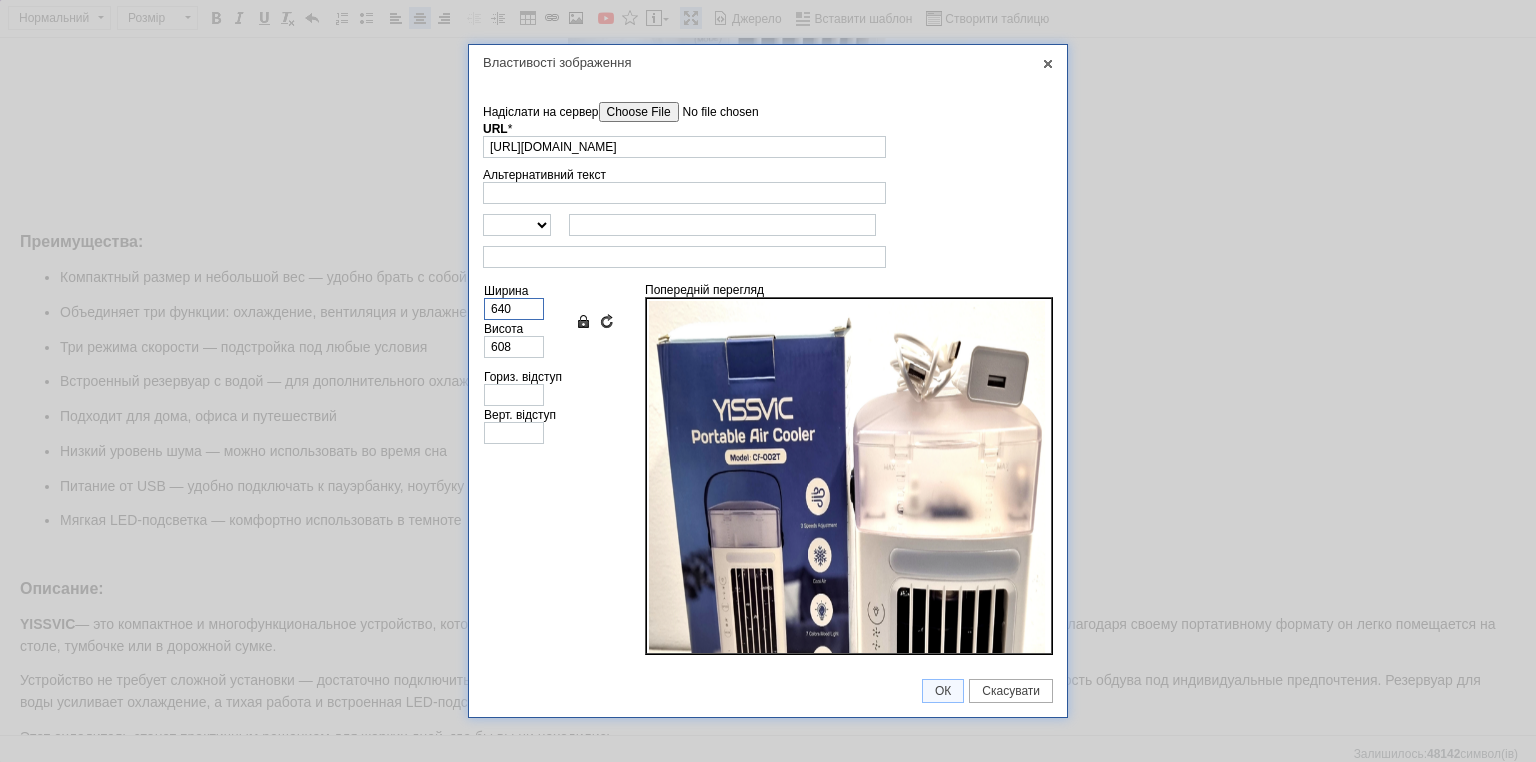 drag, startPoint x: 524, startPoint y: 304, endPoint x: 429, endPoint y: 300, distance: 95.084175 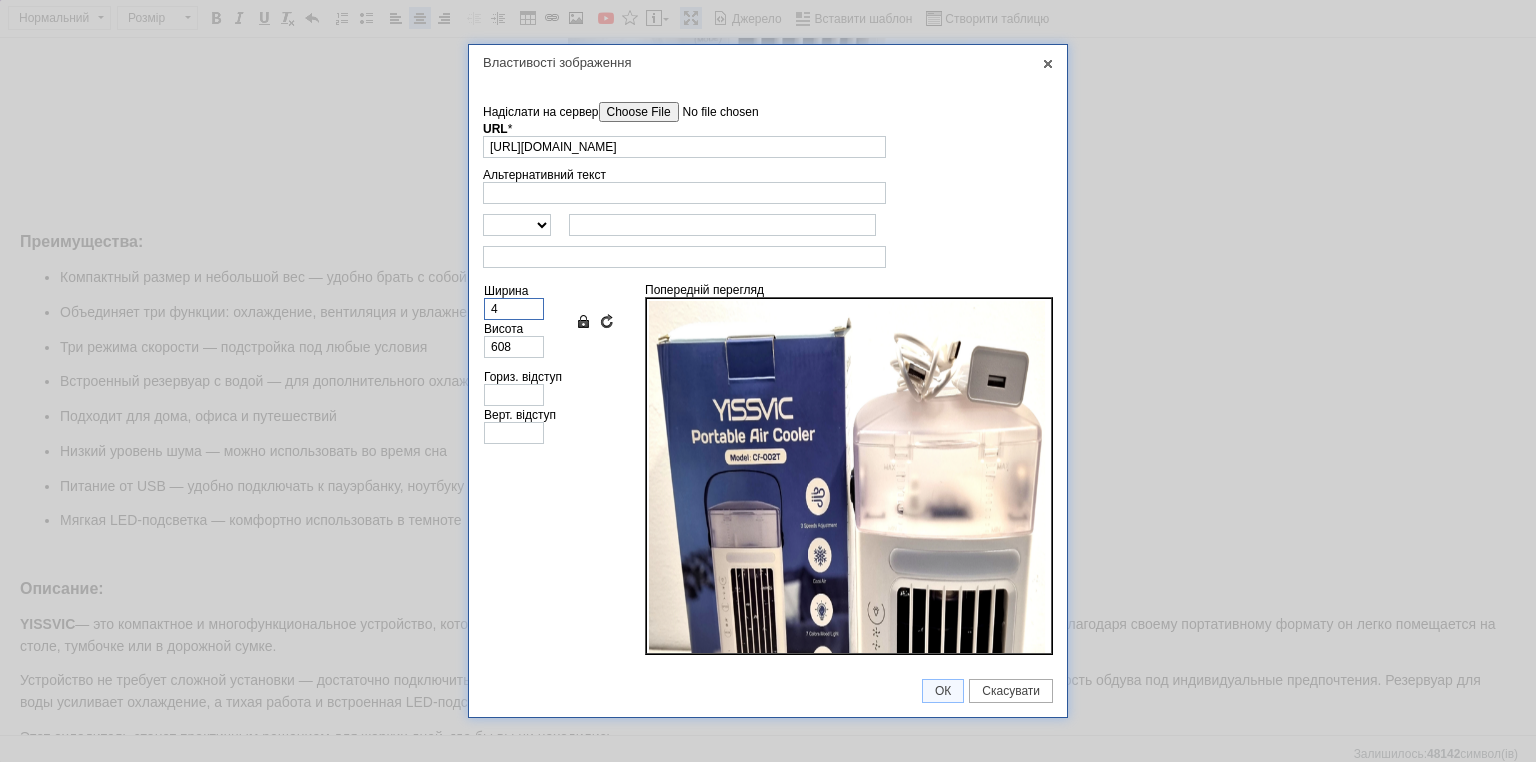 type on "4" 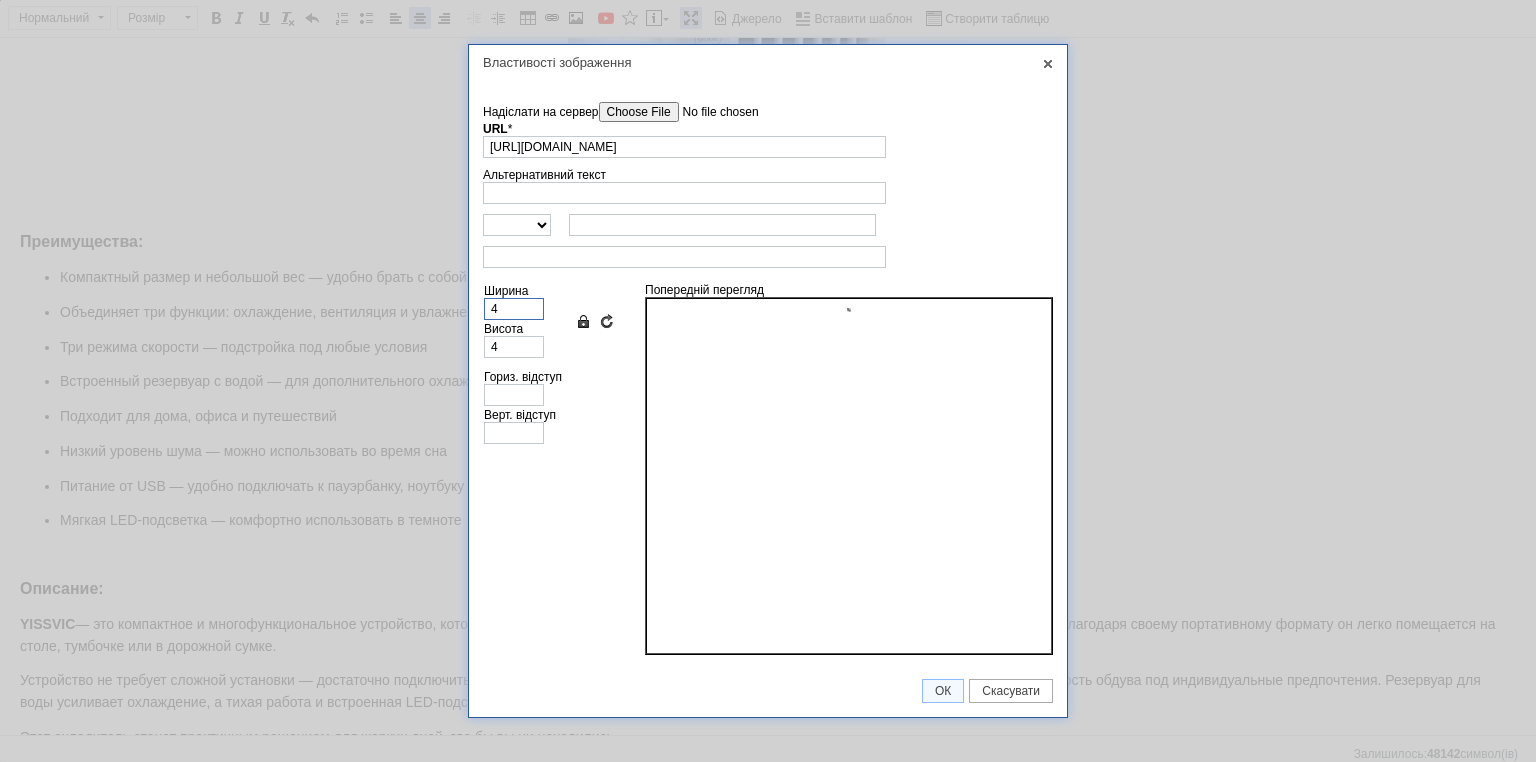 type on "40" 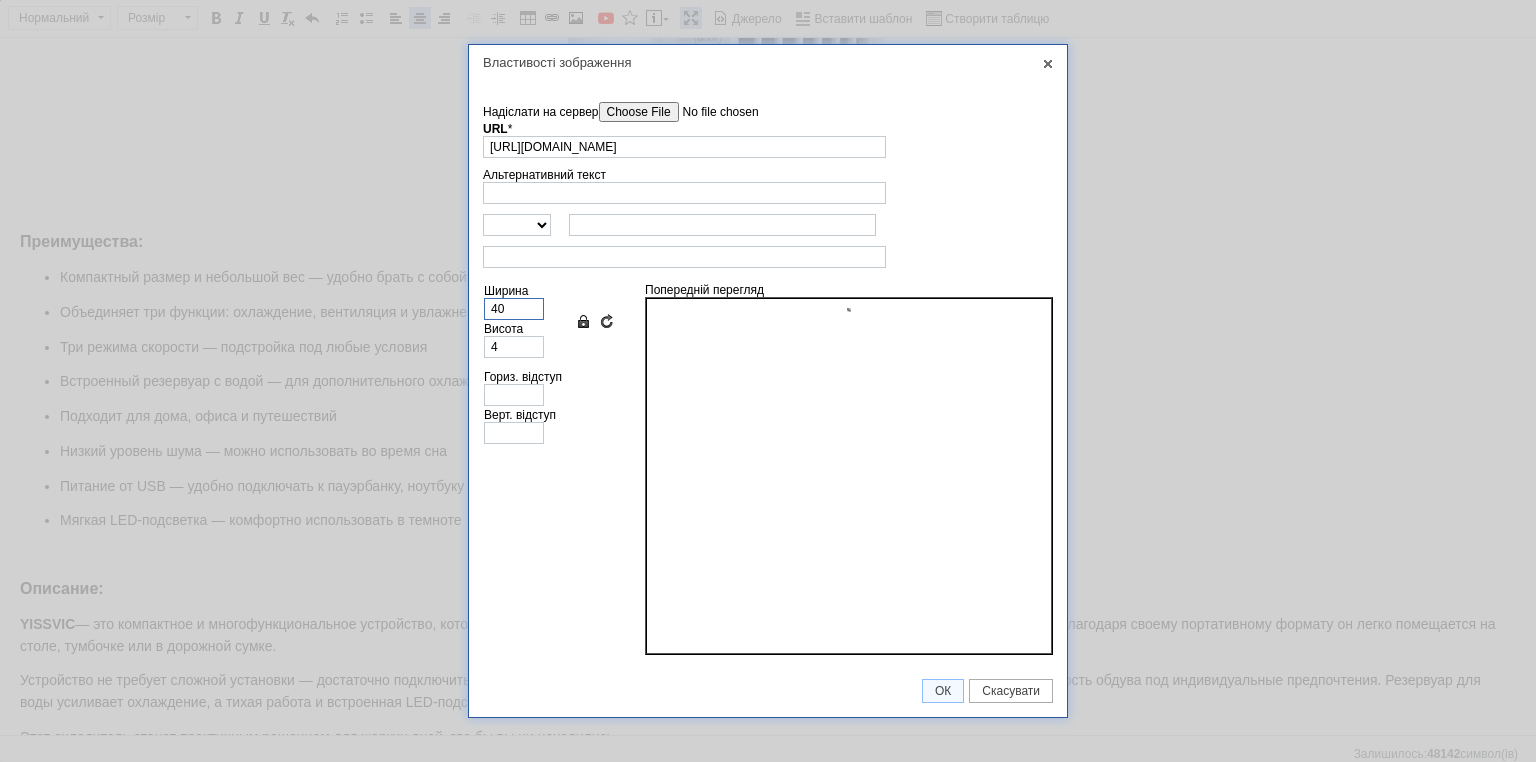 type on "38" 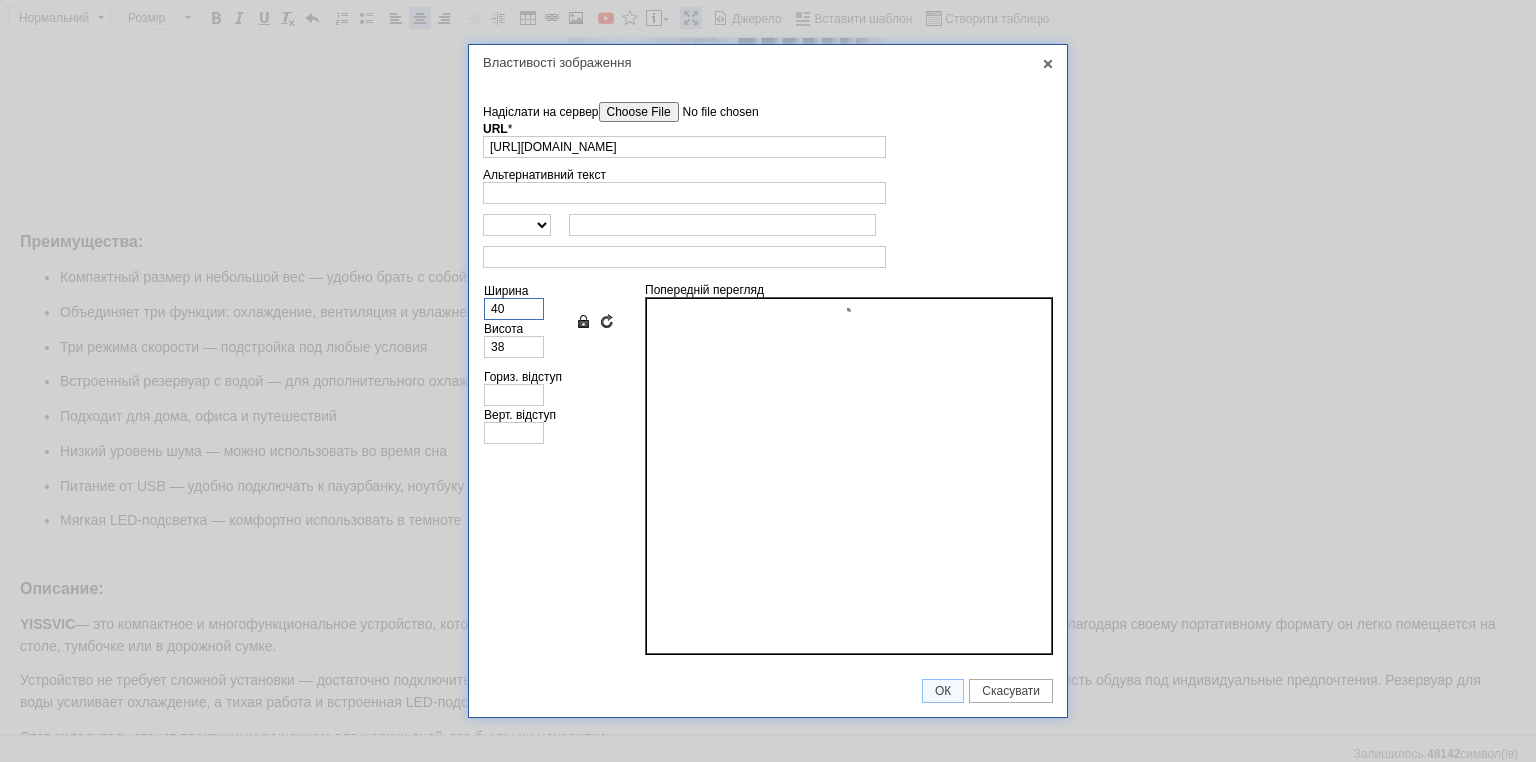 type on "400" 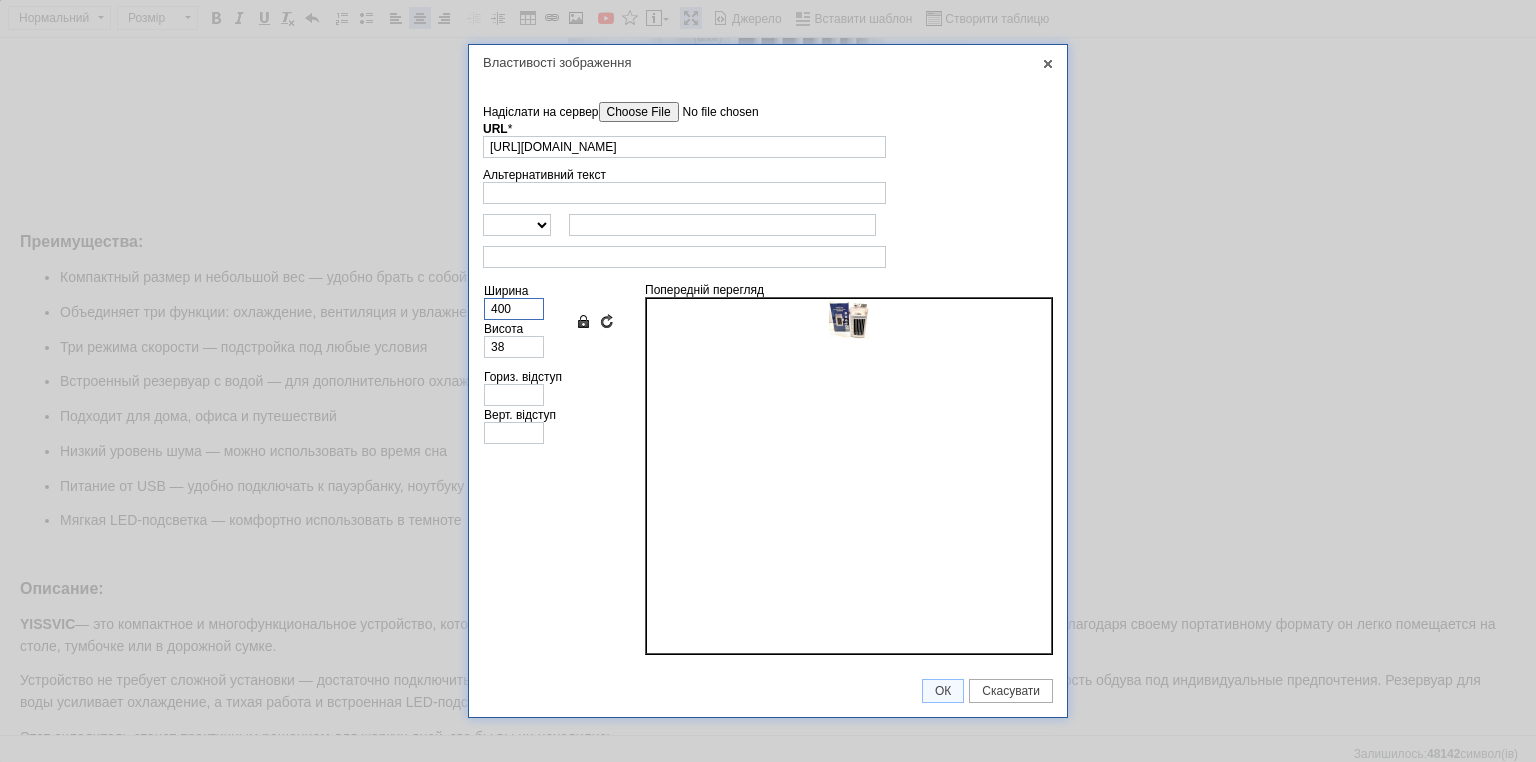 type on "380" 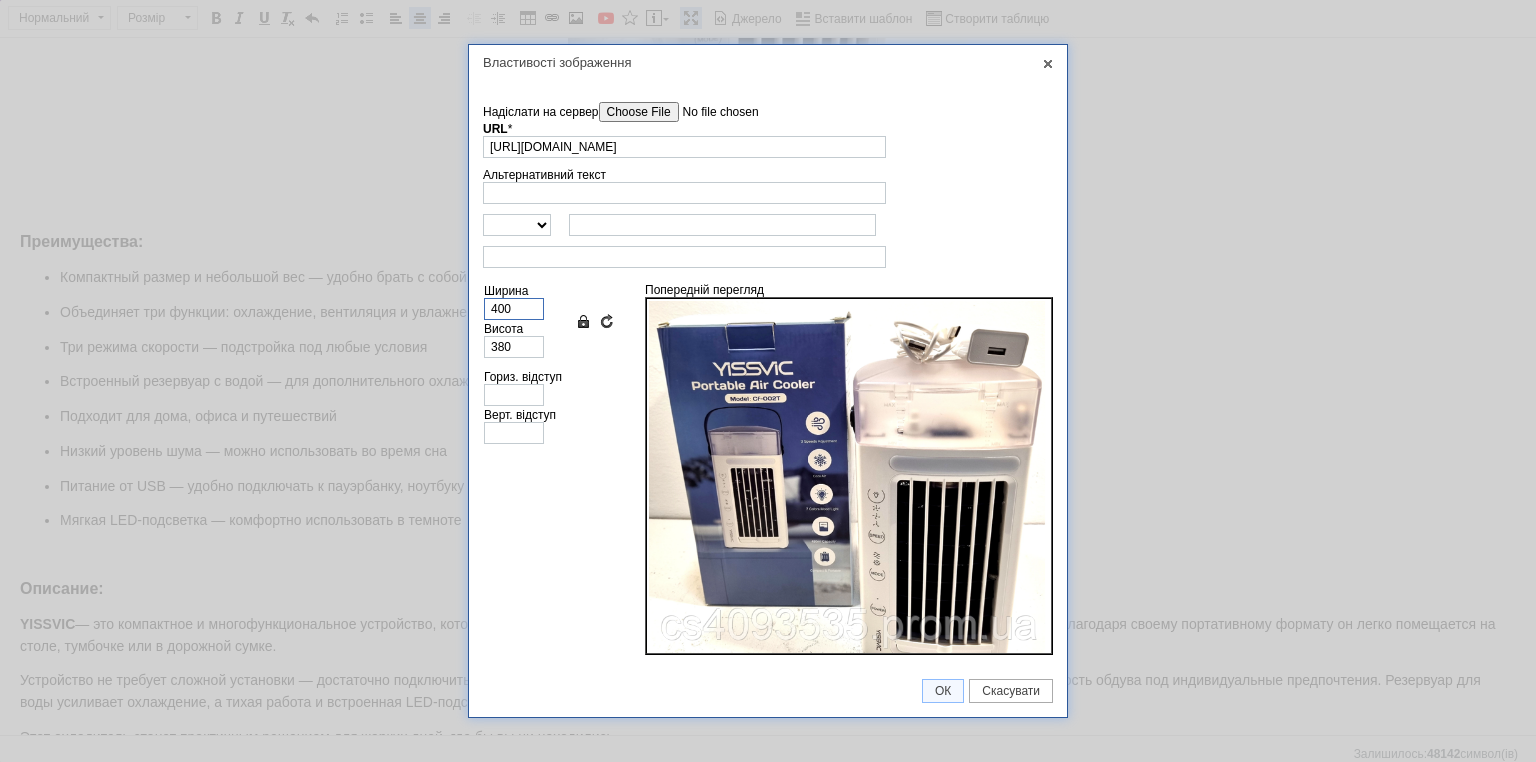 scroll, scrollTop: 37, scrollLeft: 0, axis: vertical 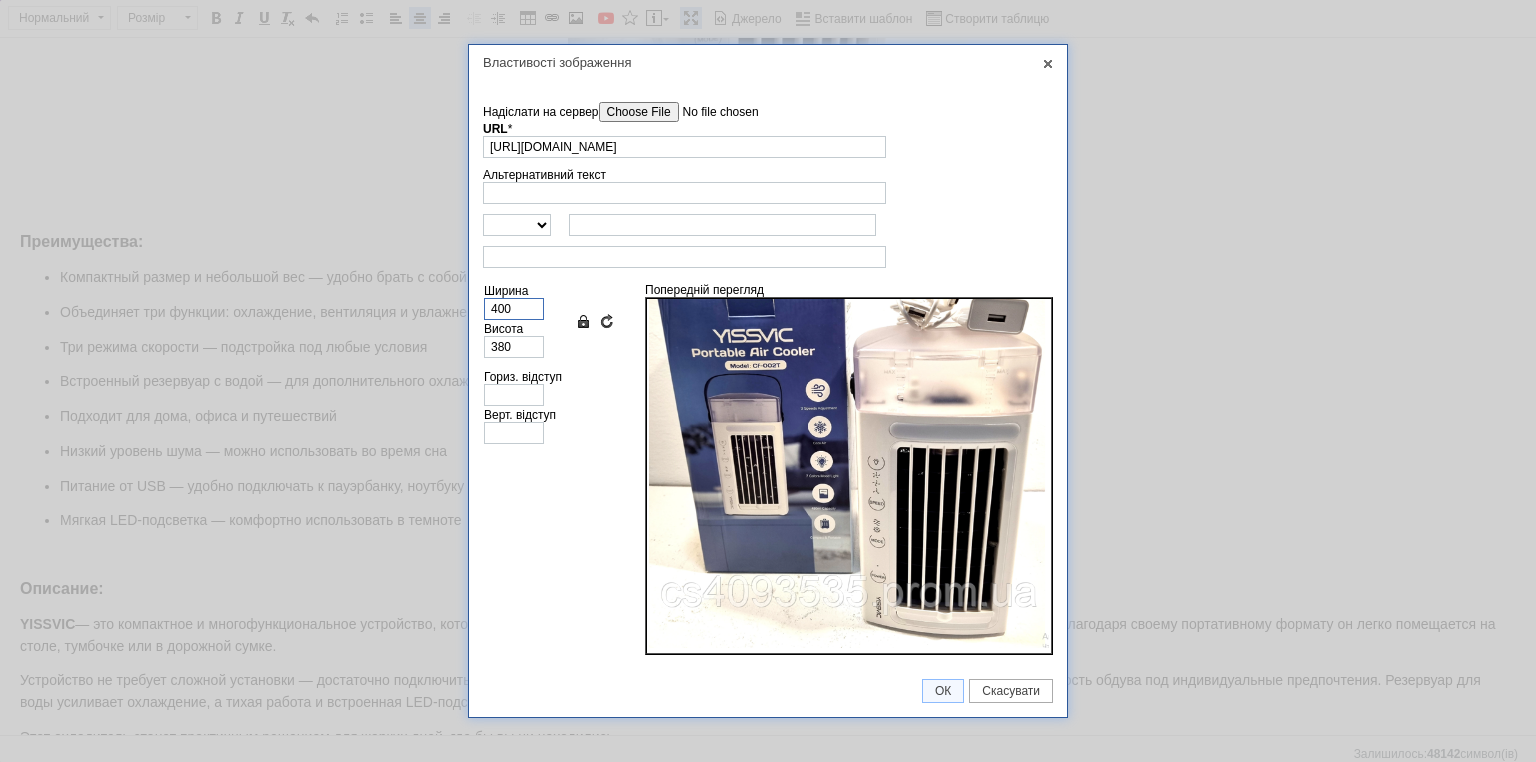 type on "400" 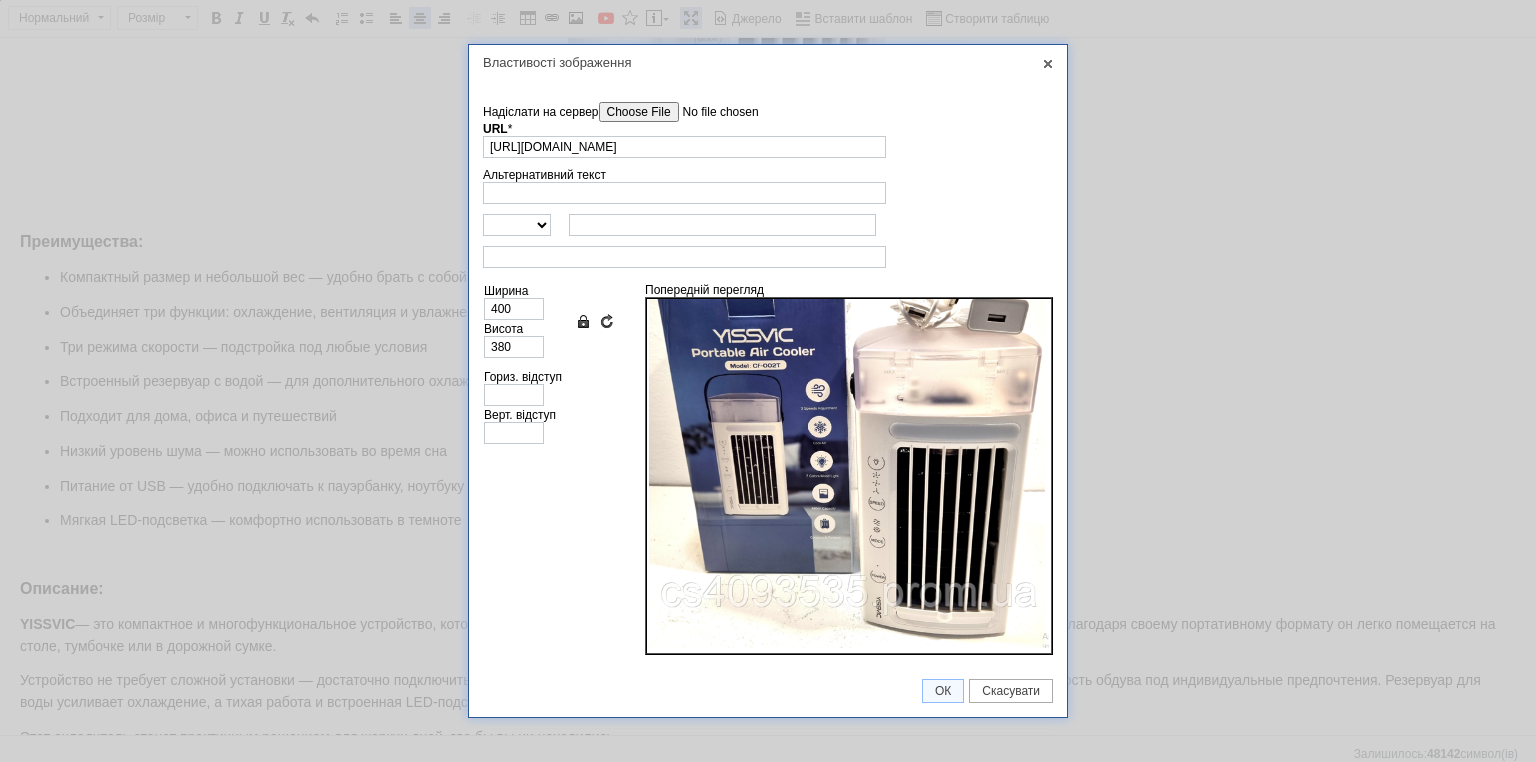 click on "ОК Скасувати" at bounding box center (768, 691) 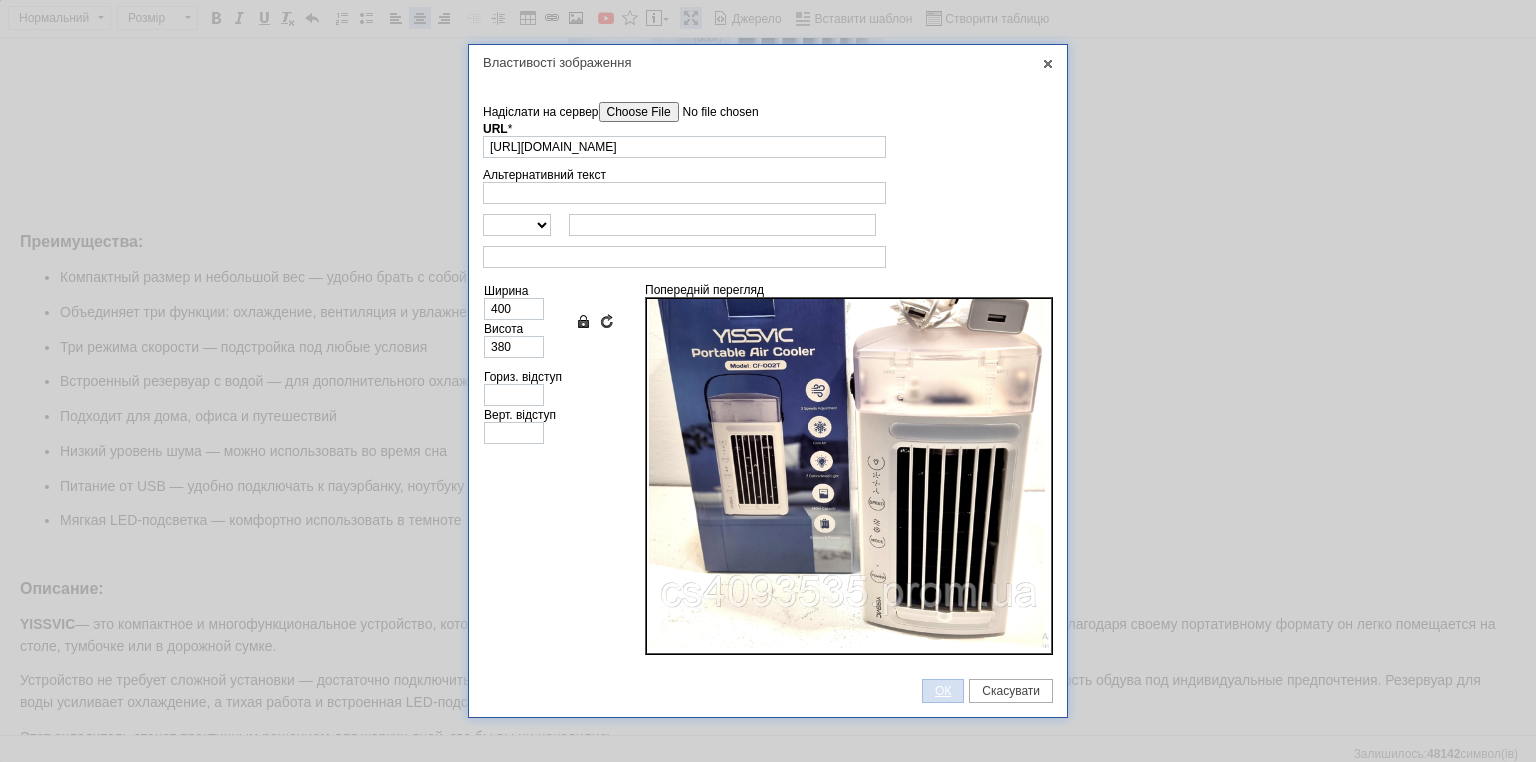click on "ОК" at bounding box center [943, 691] 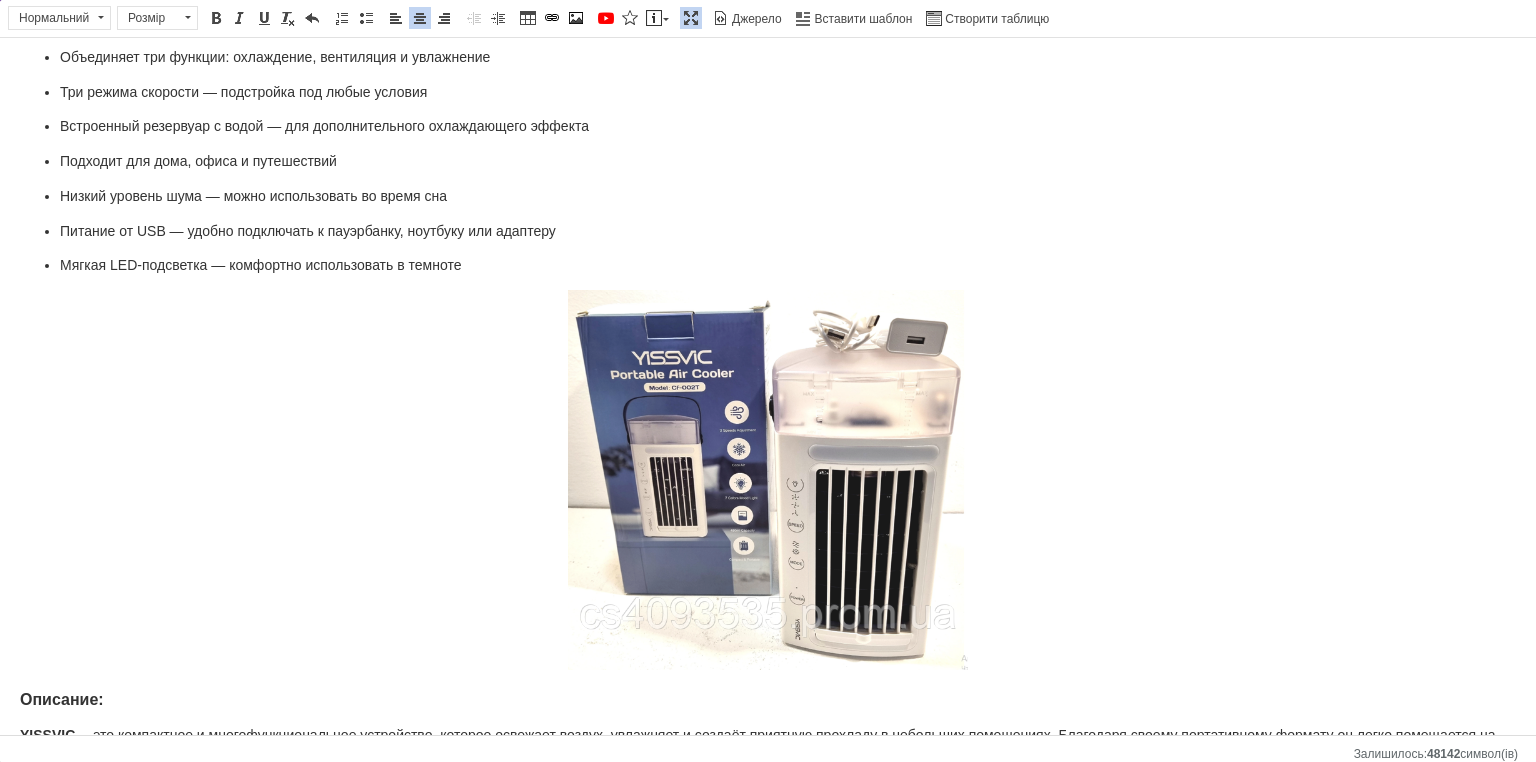 scroll, scrollTop: 1728, scrollLeft: 0, axis: vertical 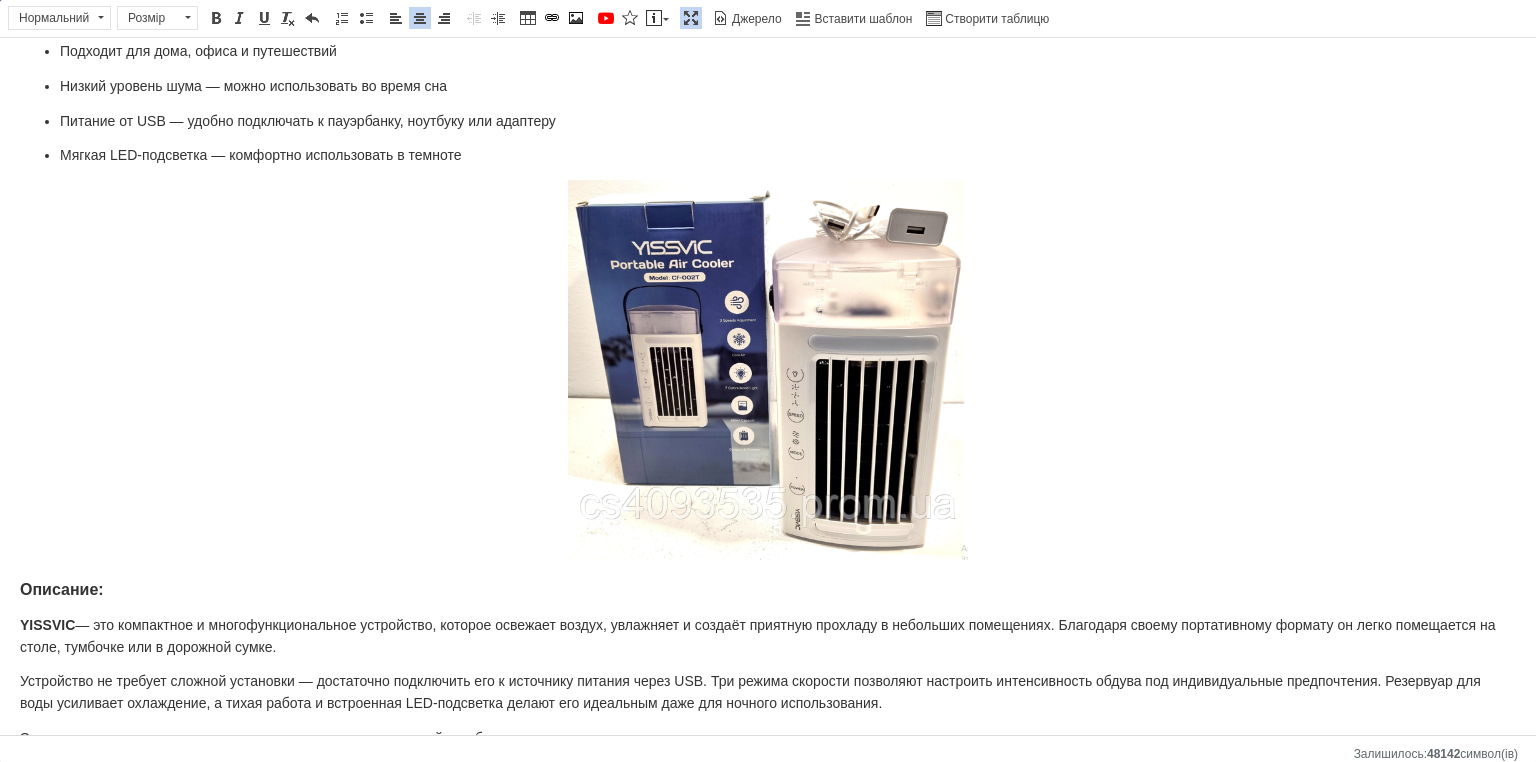 click at bounding box center [691, 18] 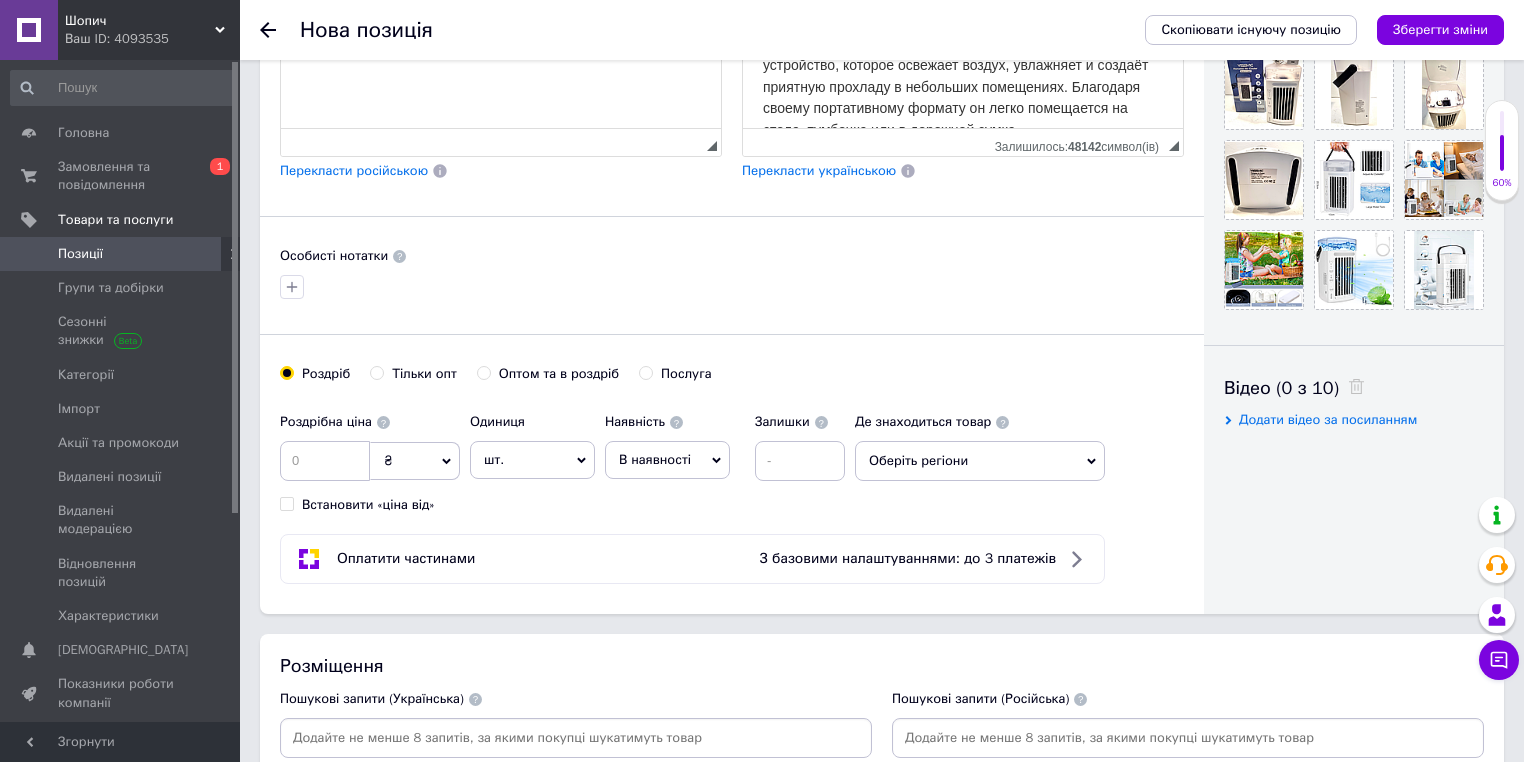 scroll, scrollTop: 754, scrollLeft: 0, axis: vertical 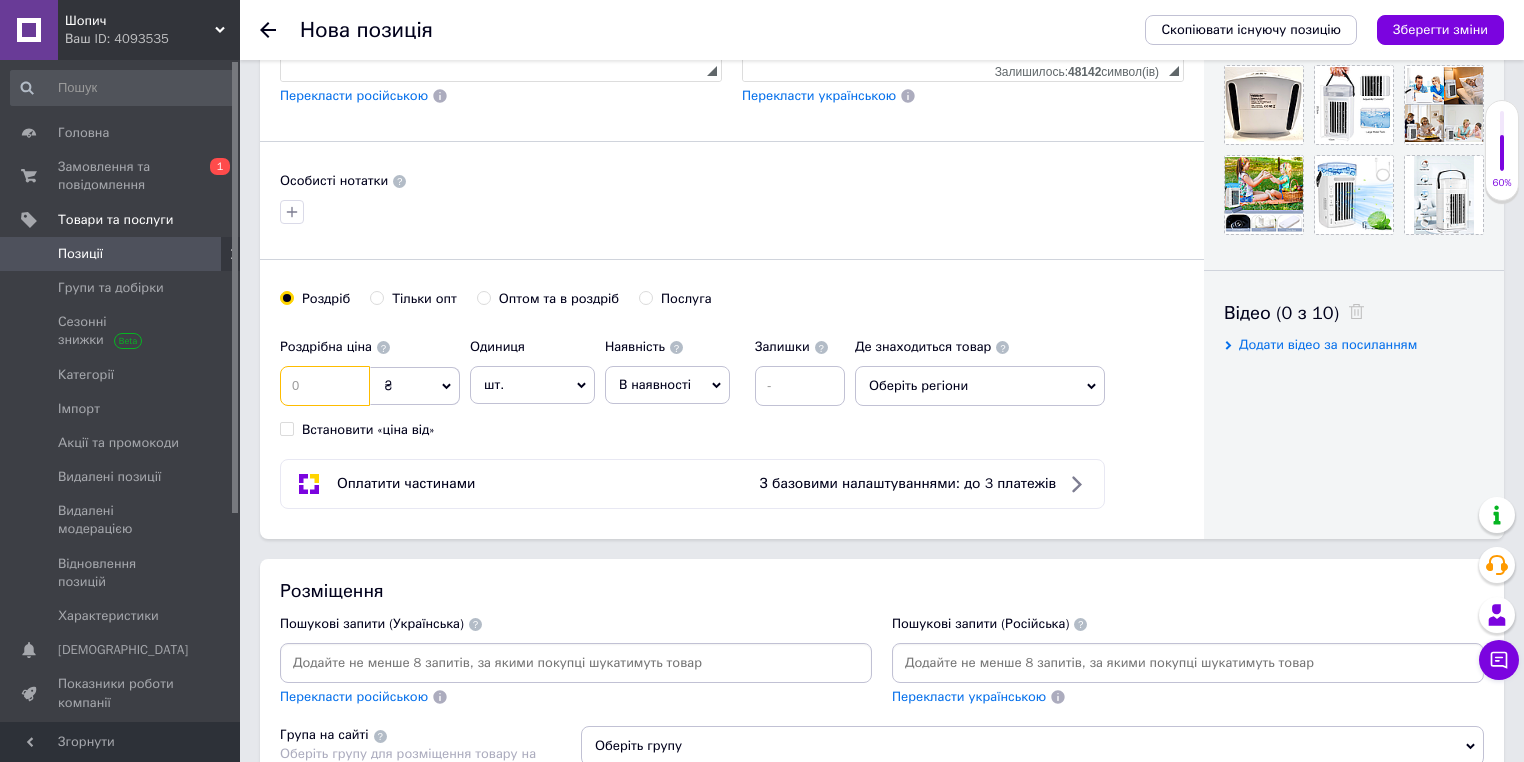click at bounding box center [325, 386] 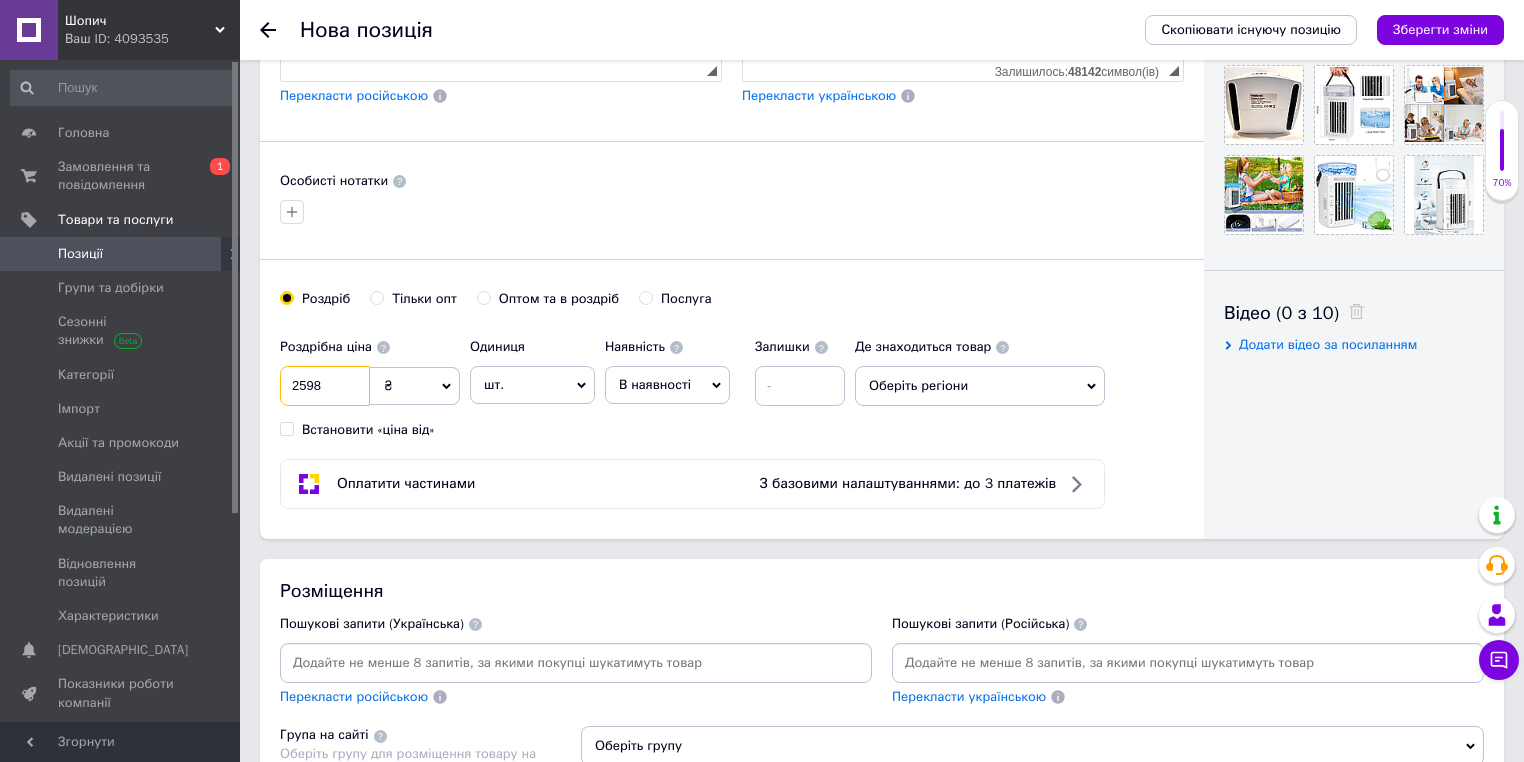 type on "2598" 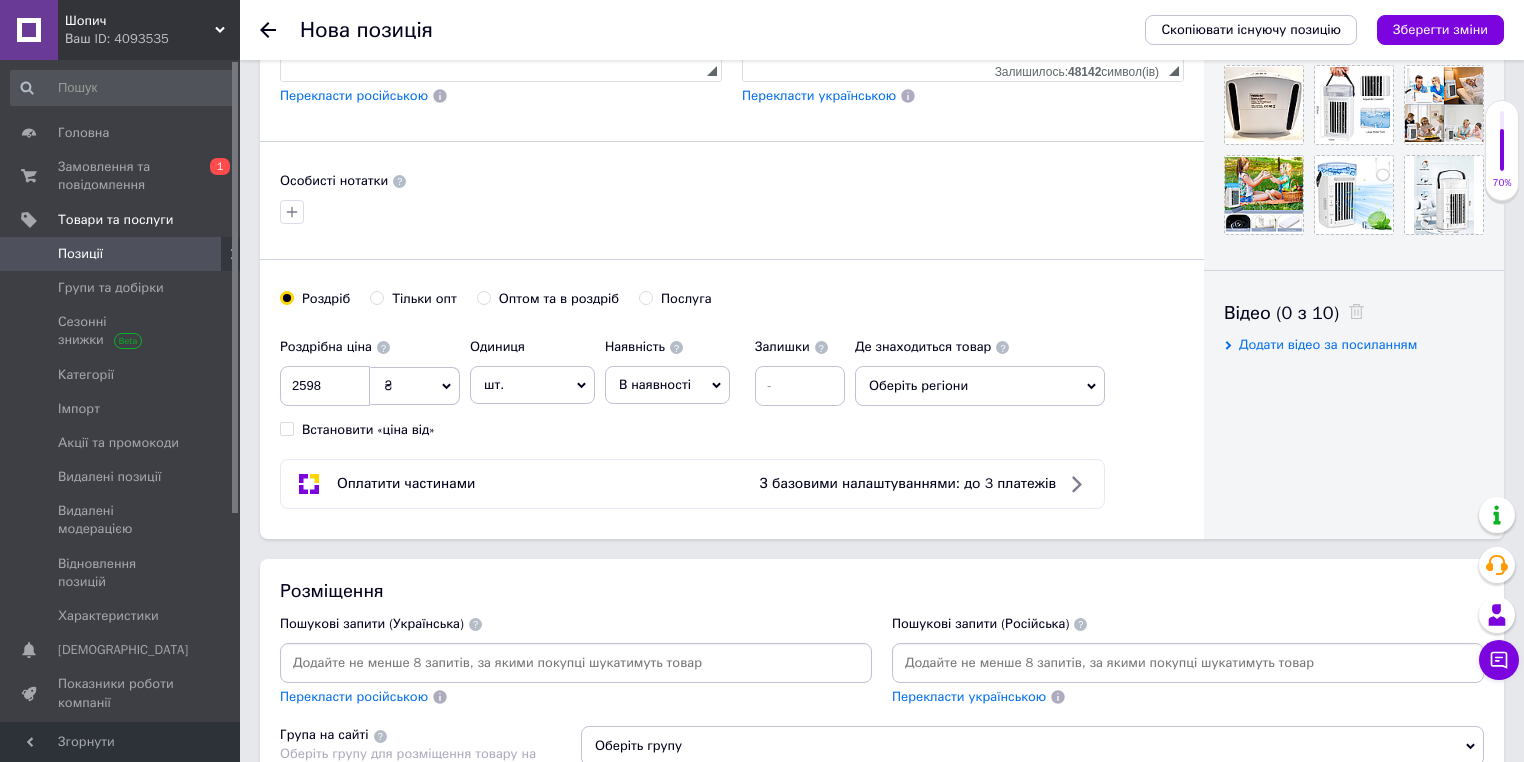 click on "Оптом та в роздріб" at bounding box center [559, 299] 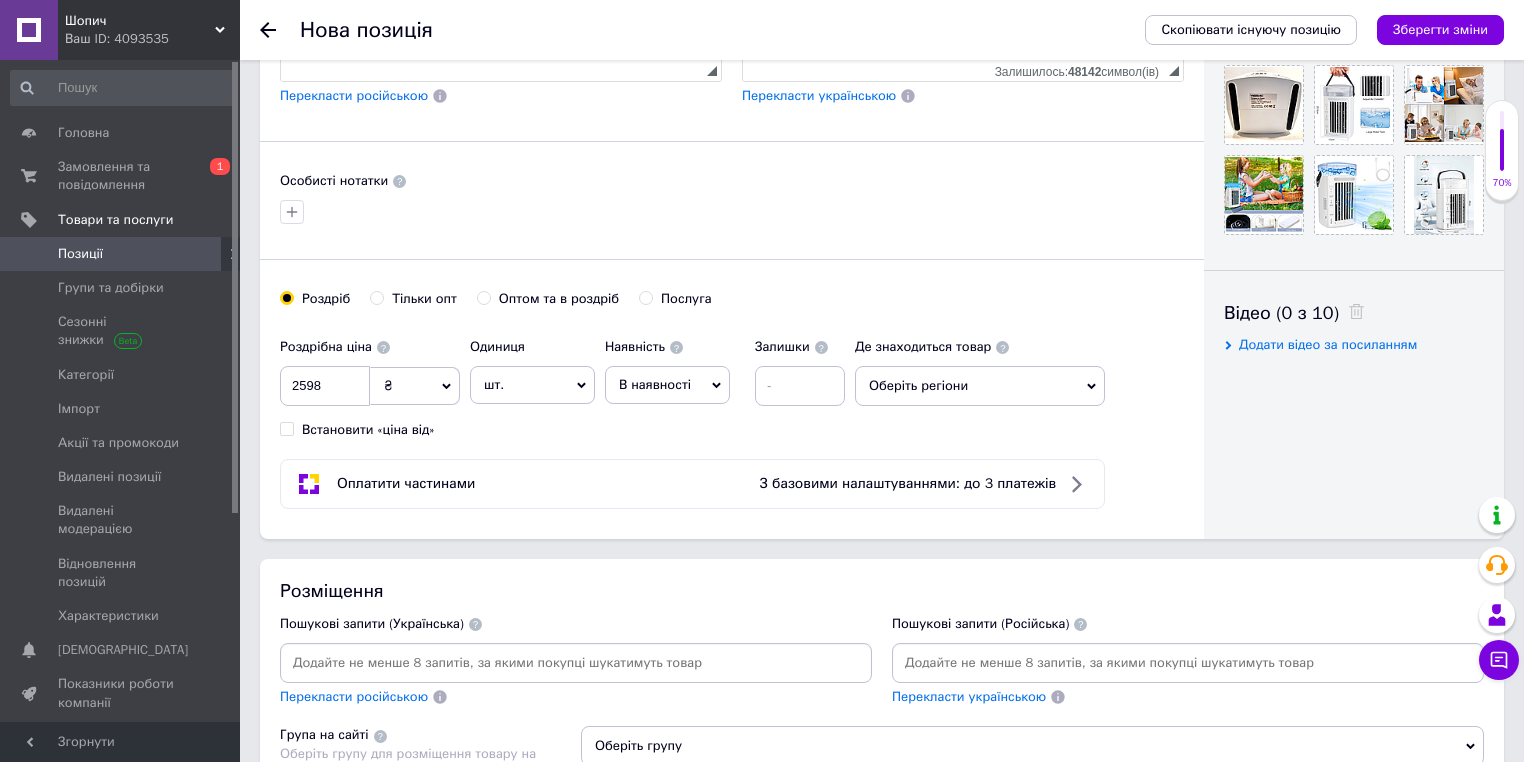 radio on "true" 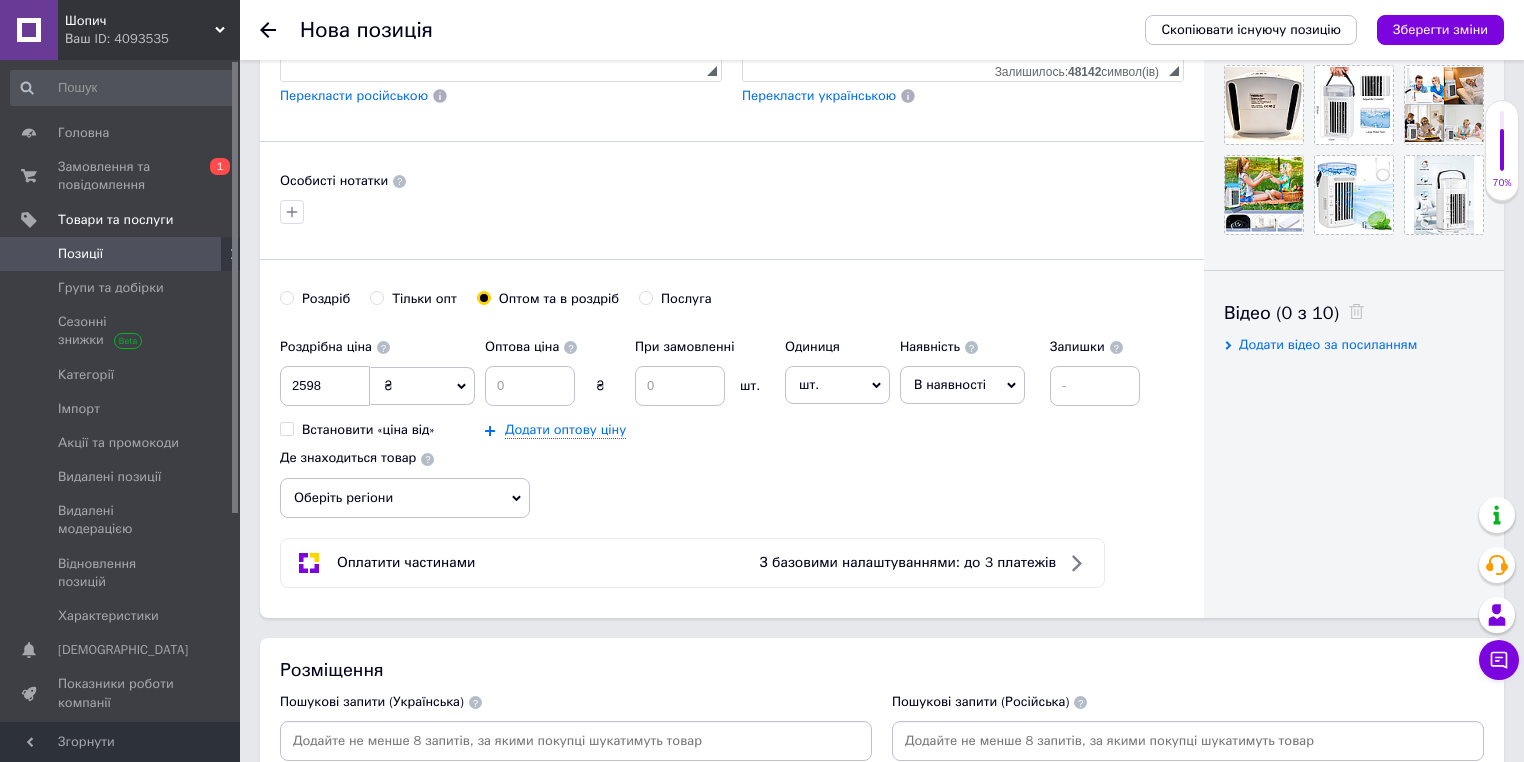 click on "В наявності" at bounding box center (950, 384) 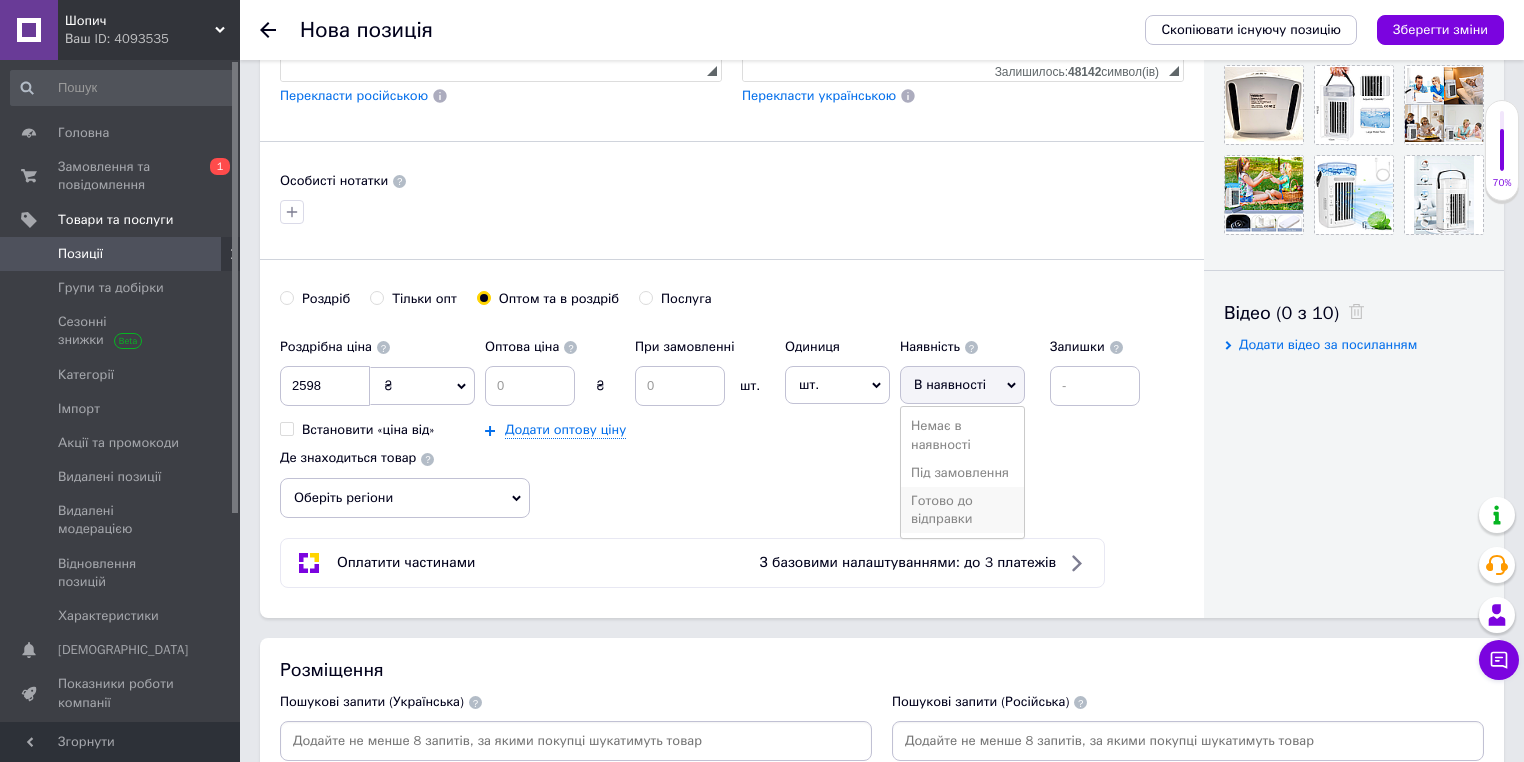 click on "Готово до відправки" at bounding box center (962, 510) 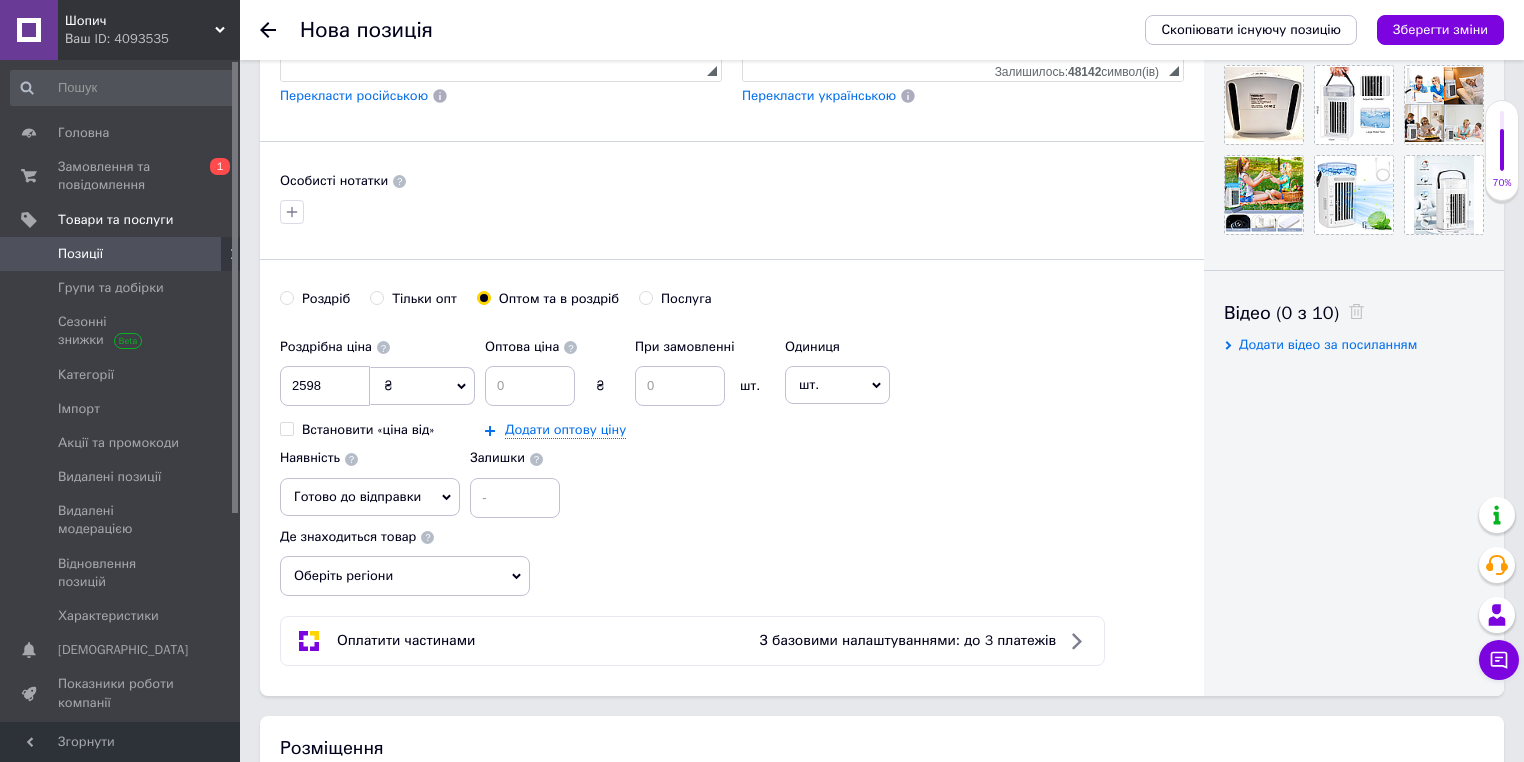 click on "шт." at bounding box center [837, 385] 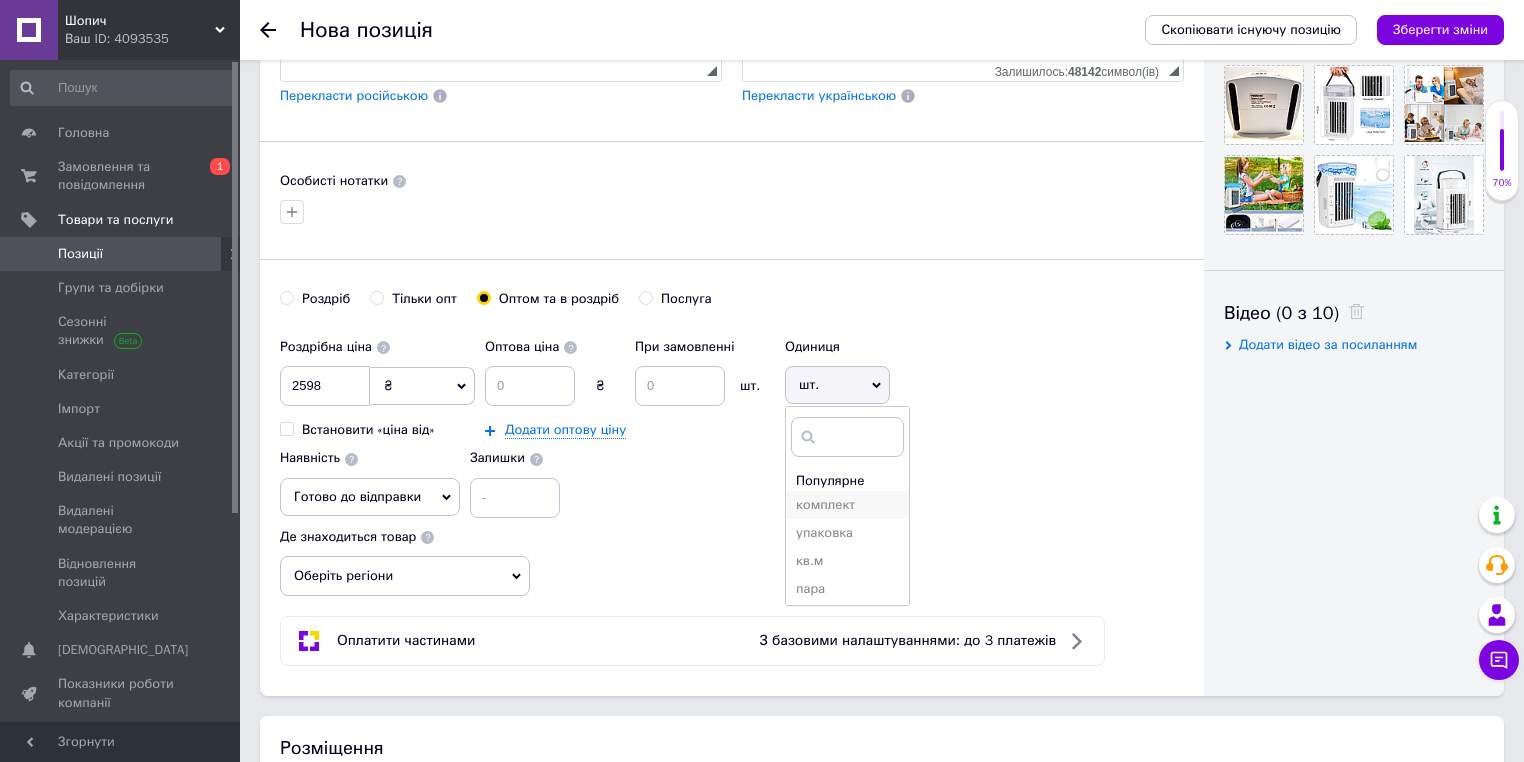 click on "комплект" at bounding box center (847, 505) 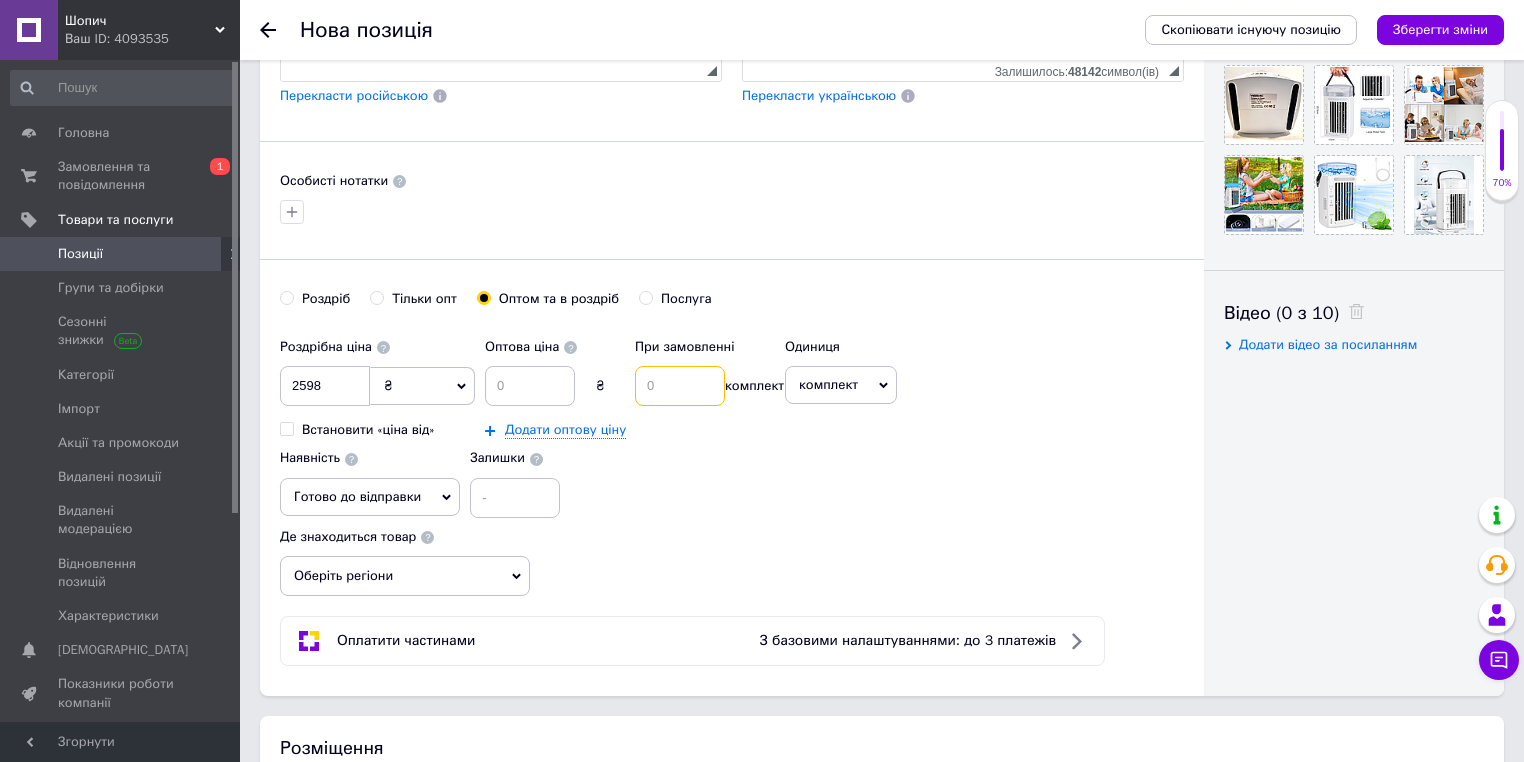 click at bounding box center (680, 386) 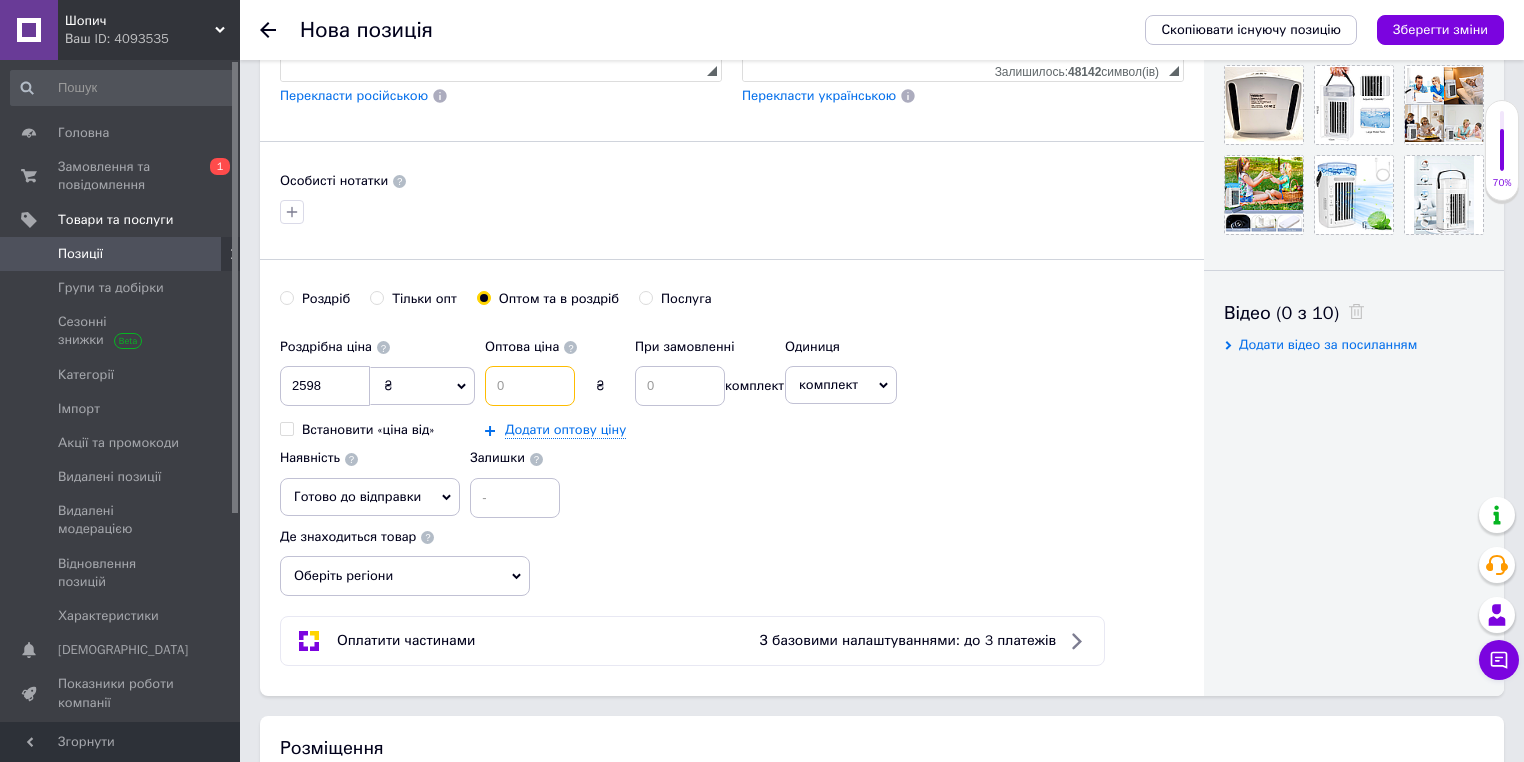 click at bounding box center (530, 386) 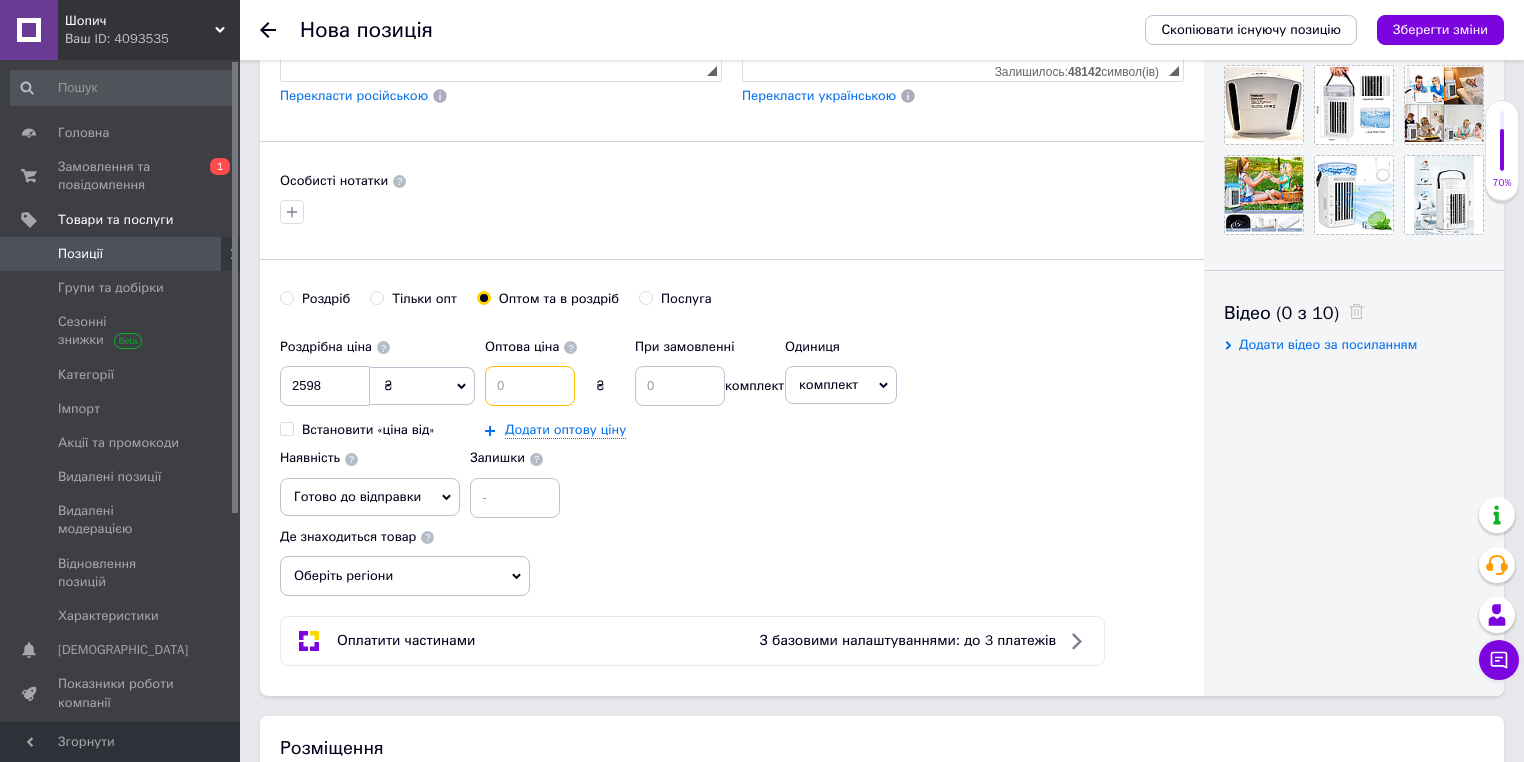 paste on "1261" 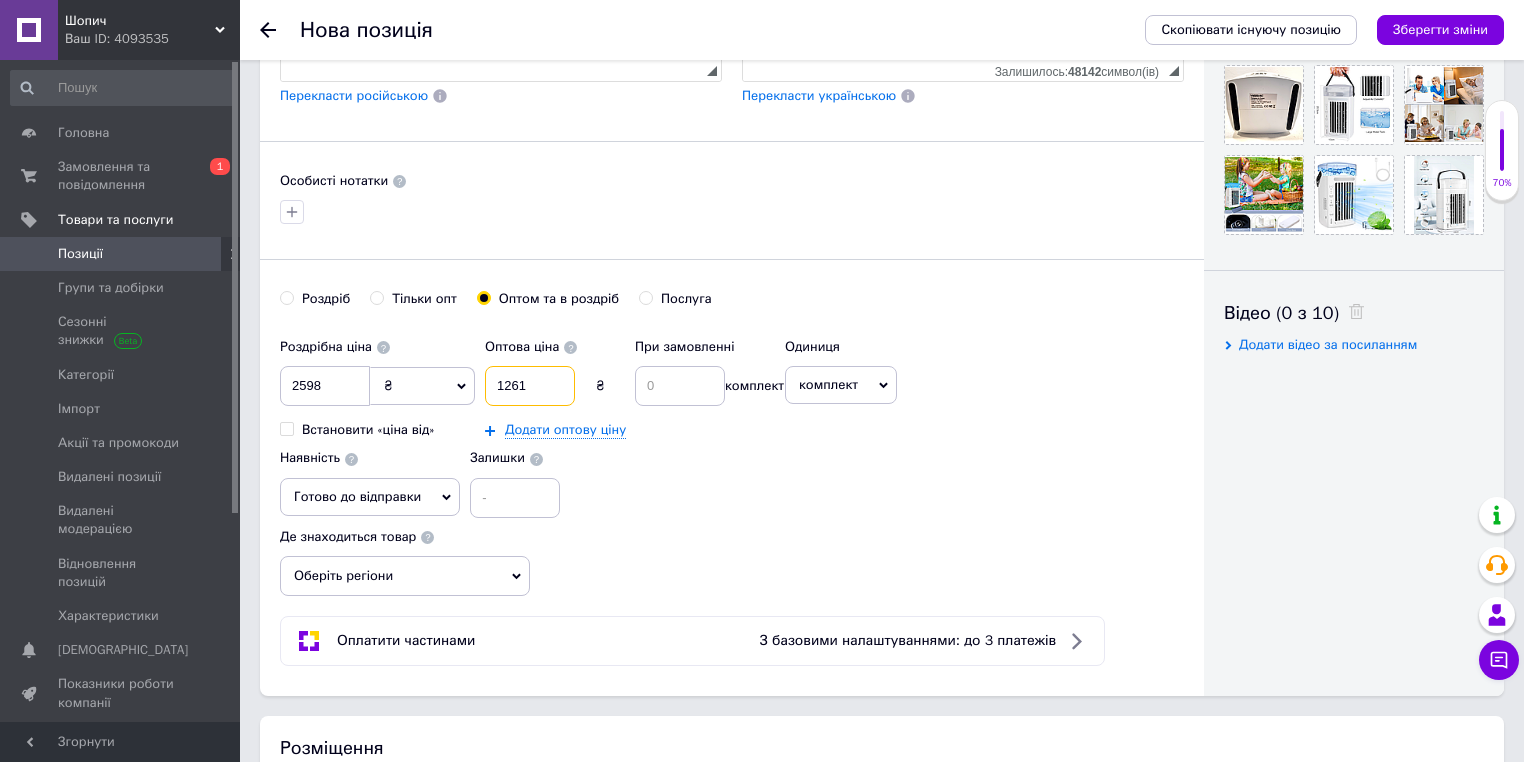 type on "1261" 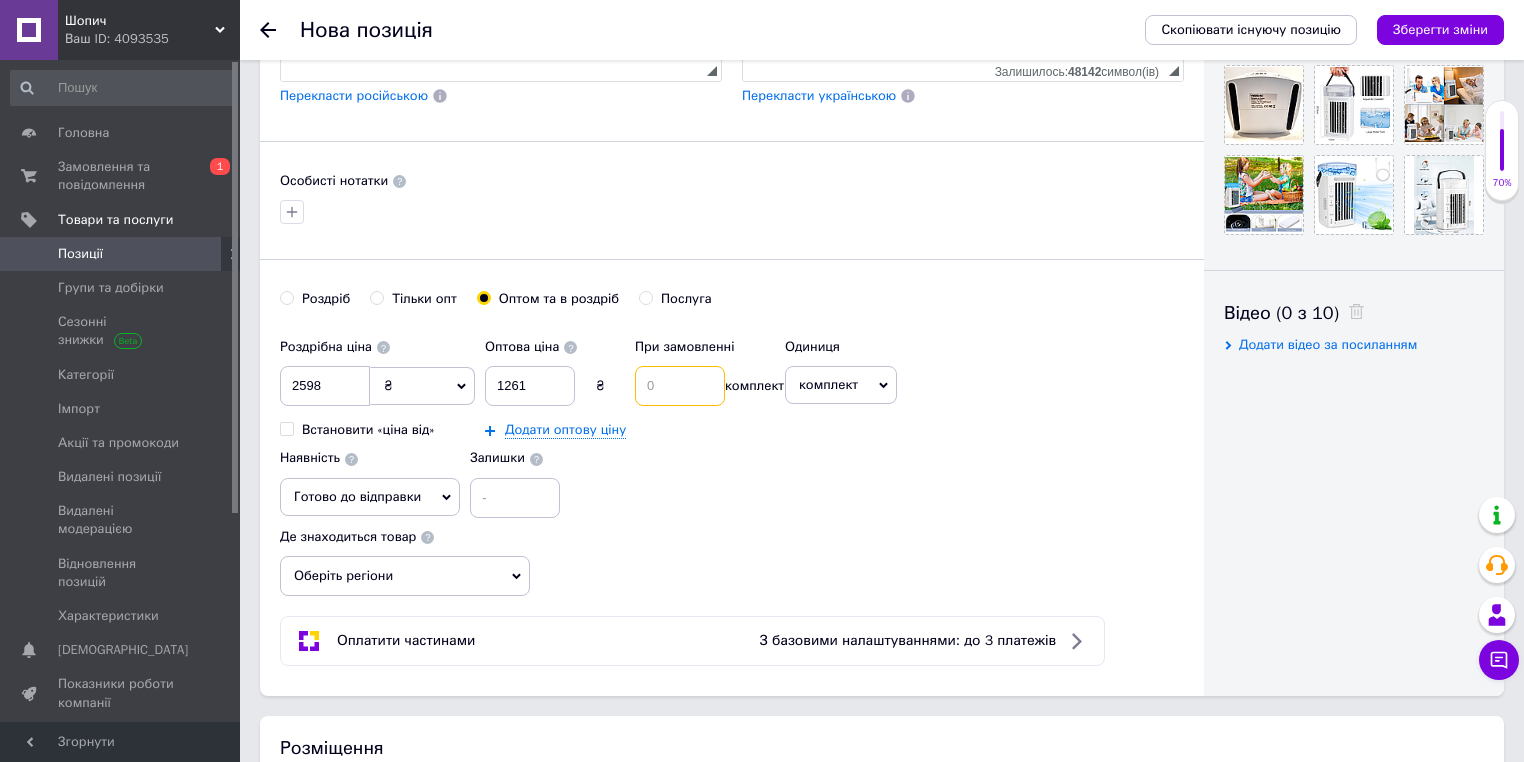 click at bounding box center (680, 386) 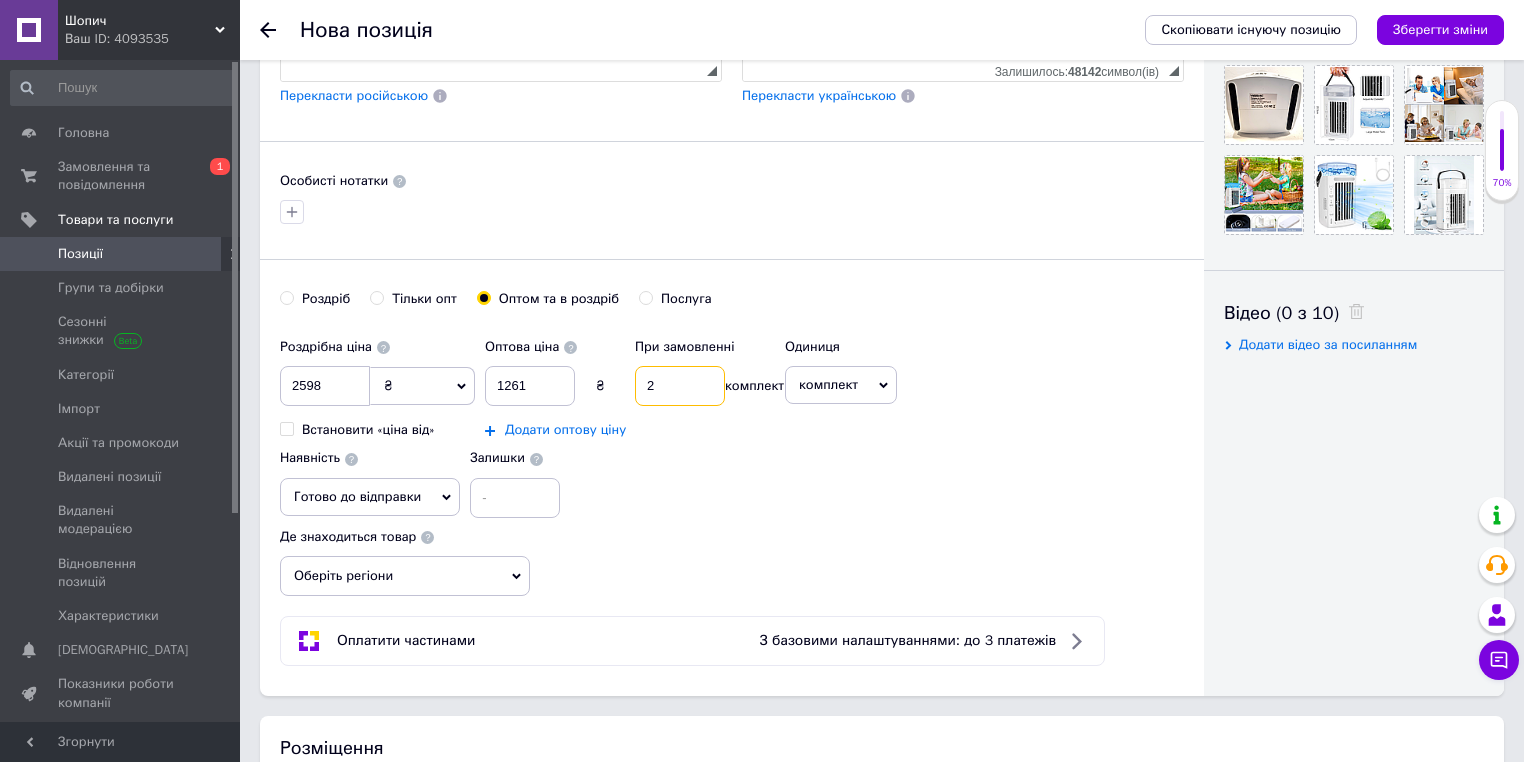 type on "2" 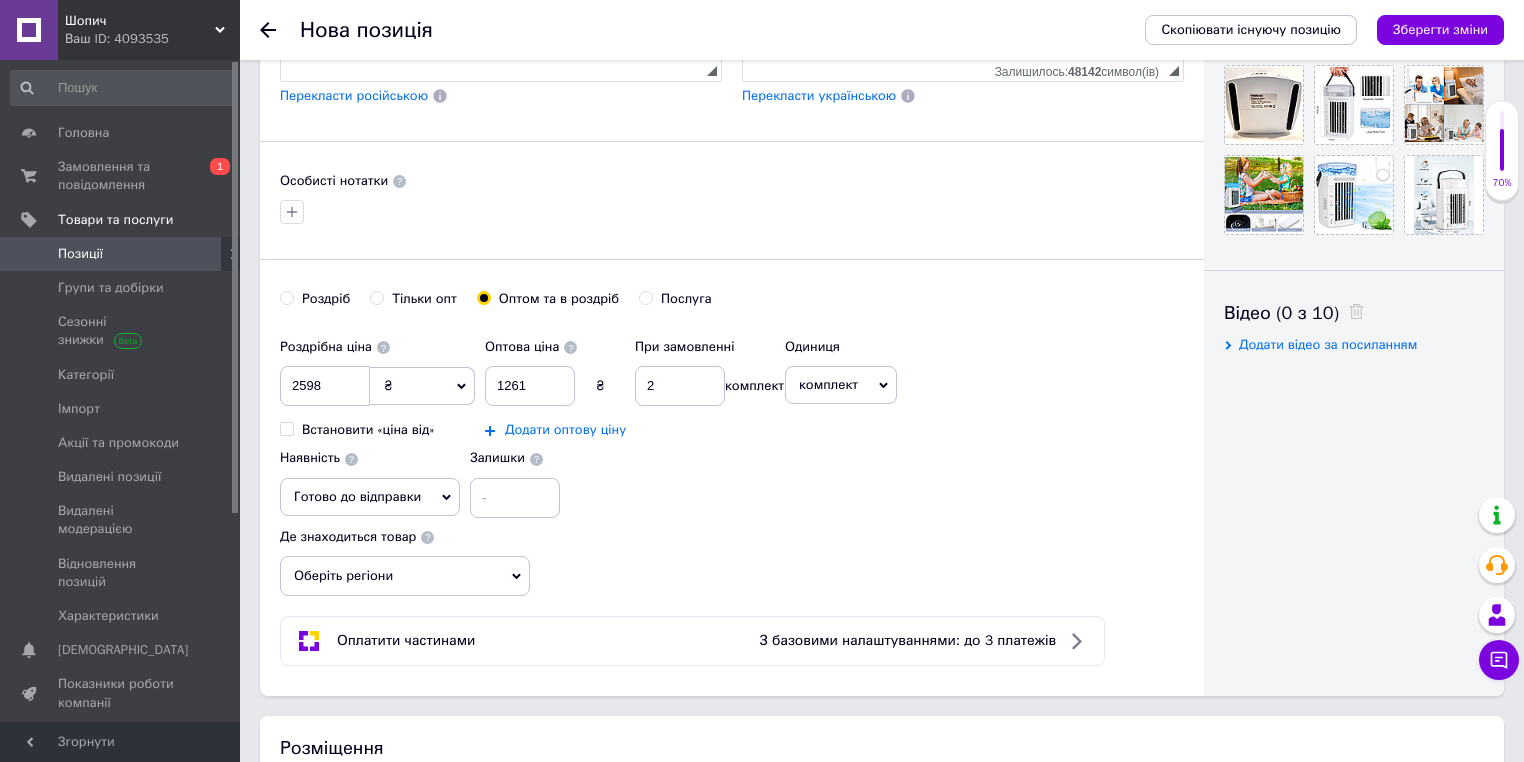 click on "Додати оптову ціну" at bounding box center (565, 430) 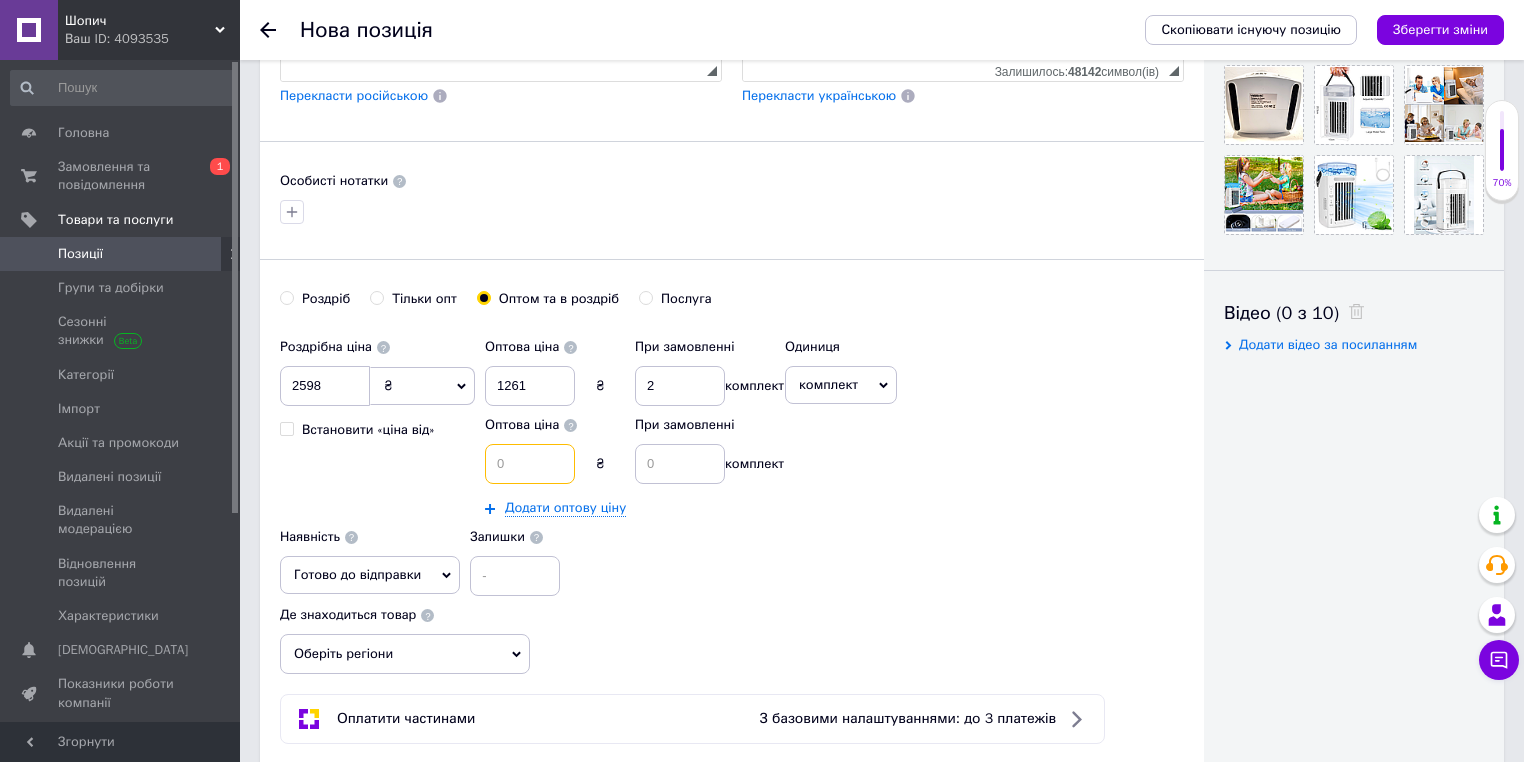 click at bounding box center [530, 464] 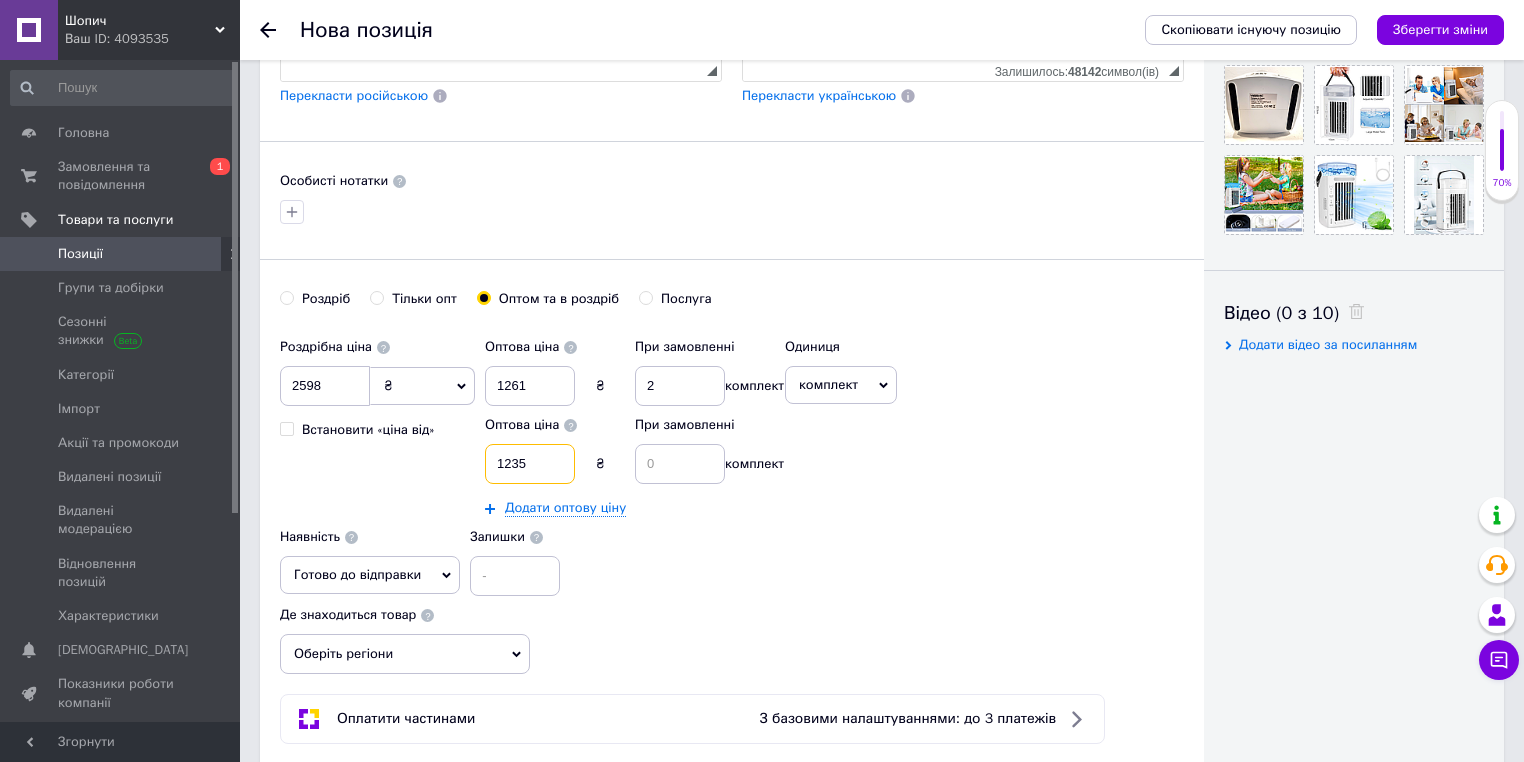 type on "1235" 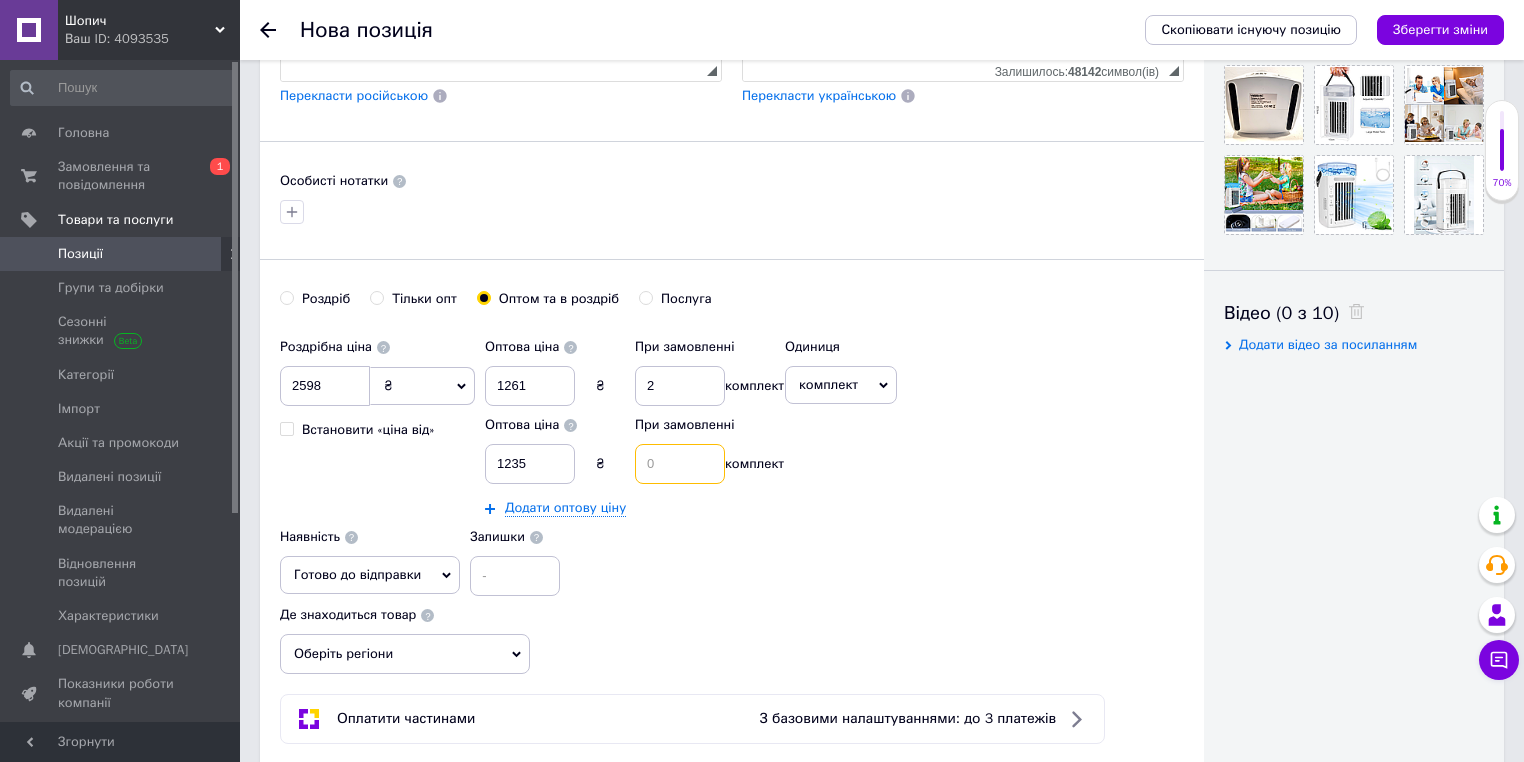 click at bounding box center [680, 464] 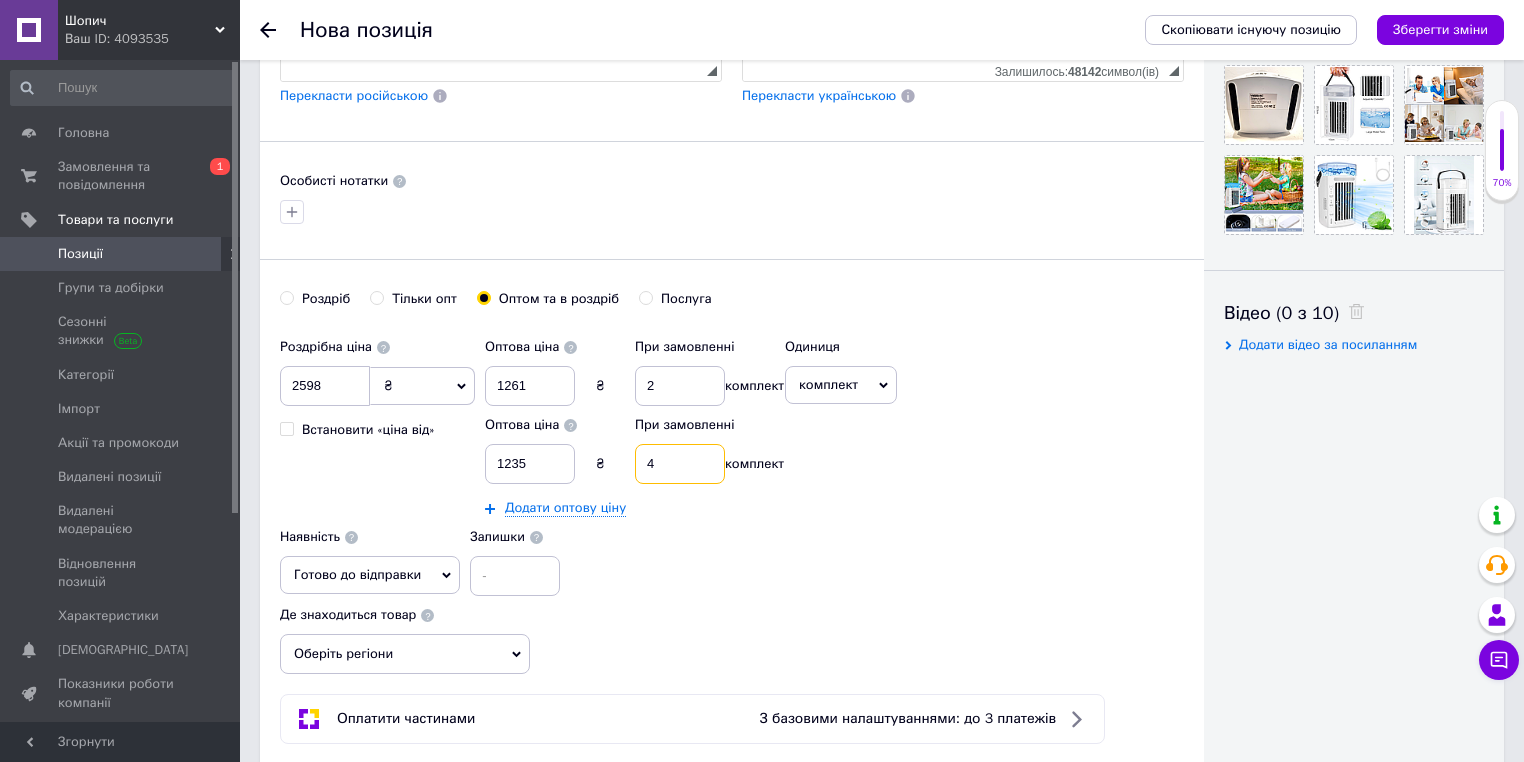 type on "4" 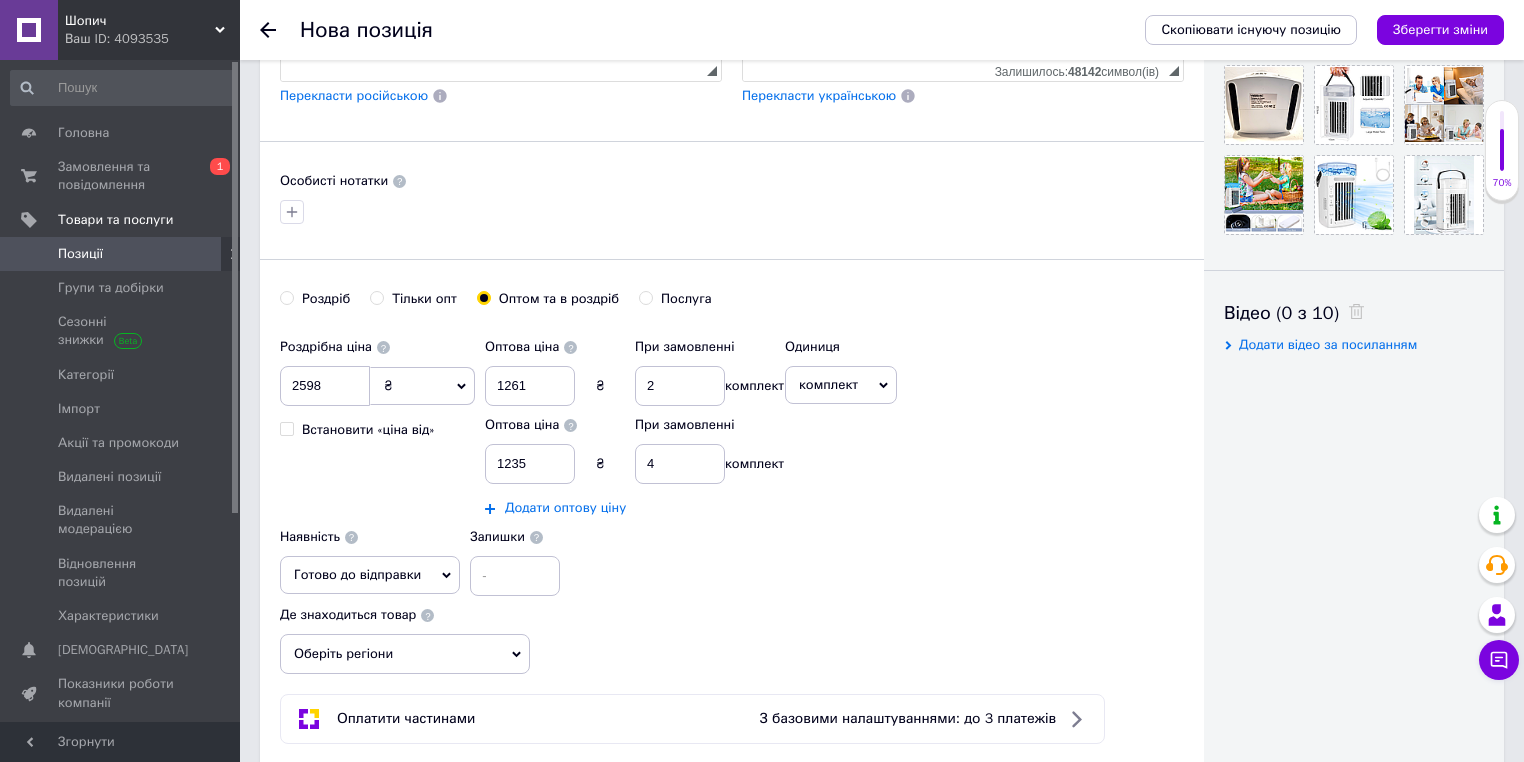 click on "Додати оптову ціну" at bounding box center [565, 508] 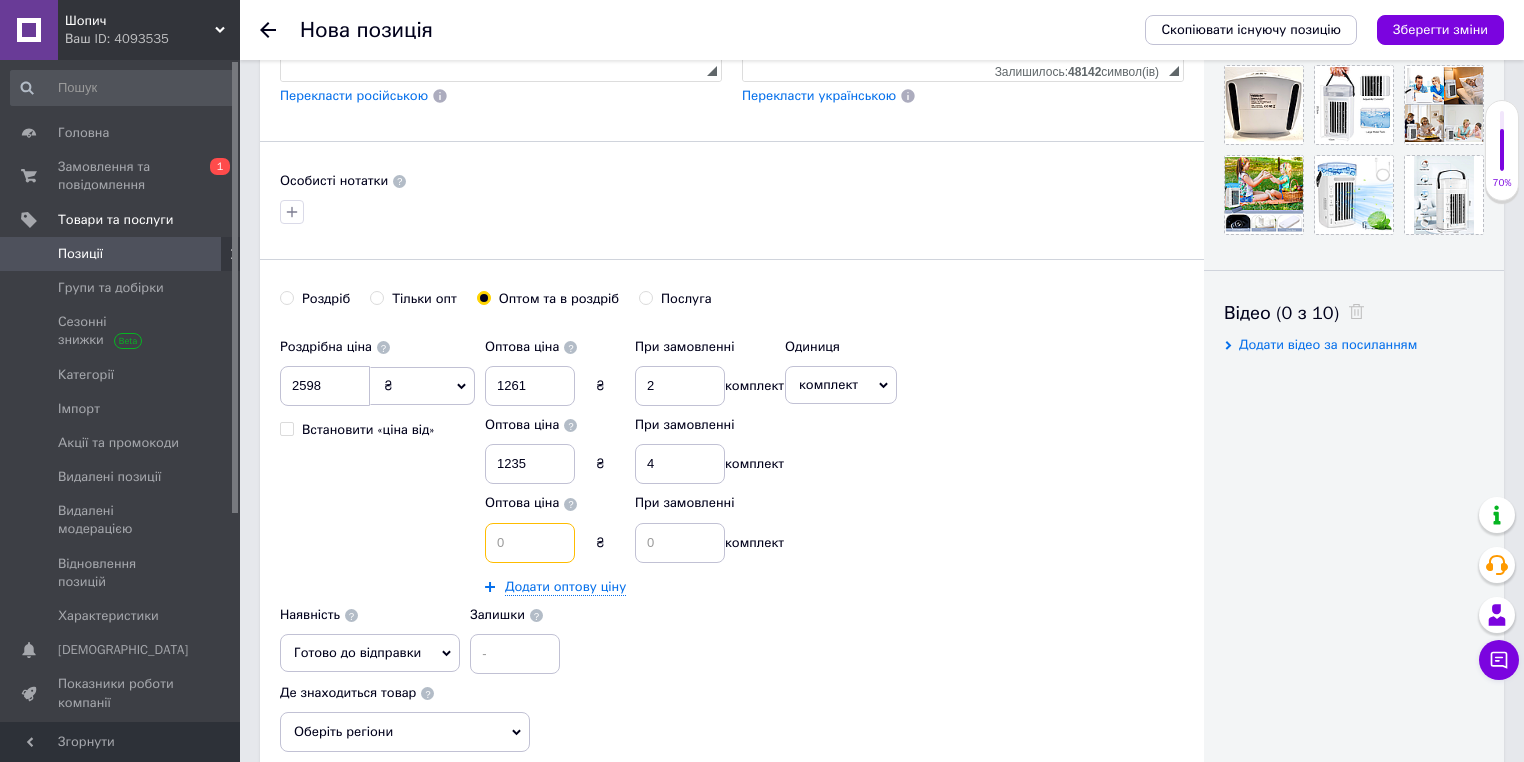 click at bounding box center [530, 543] 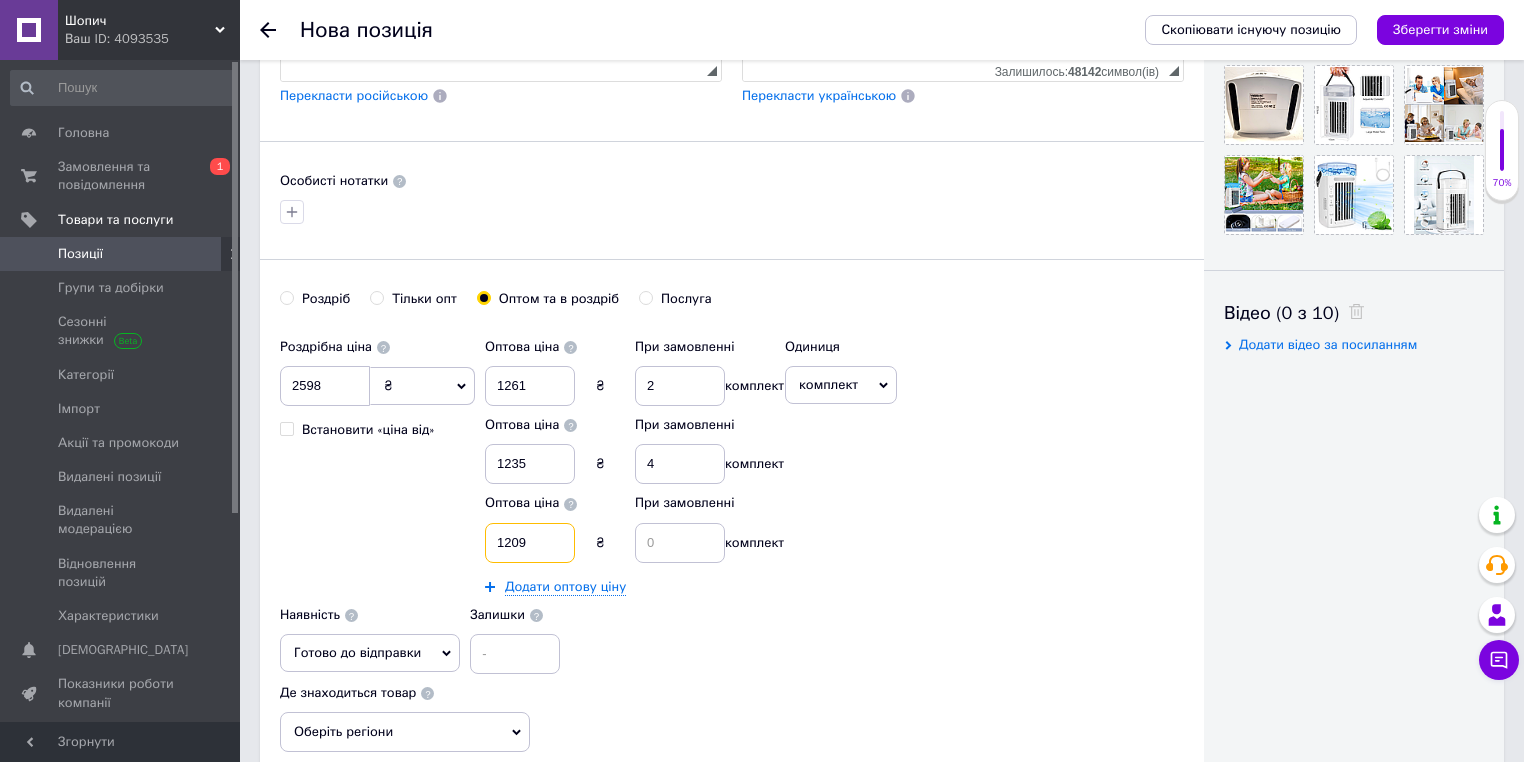 type on "1209" 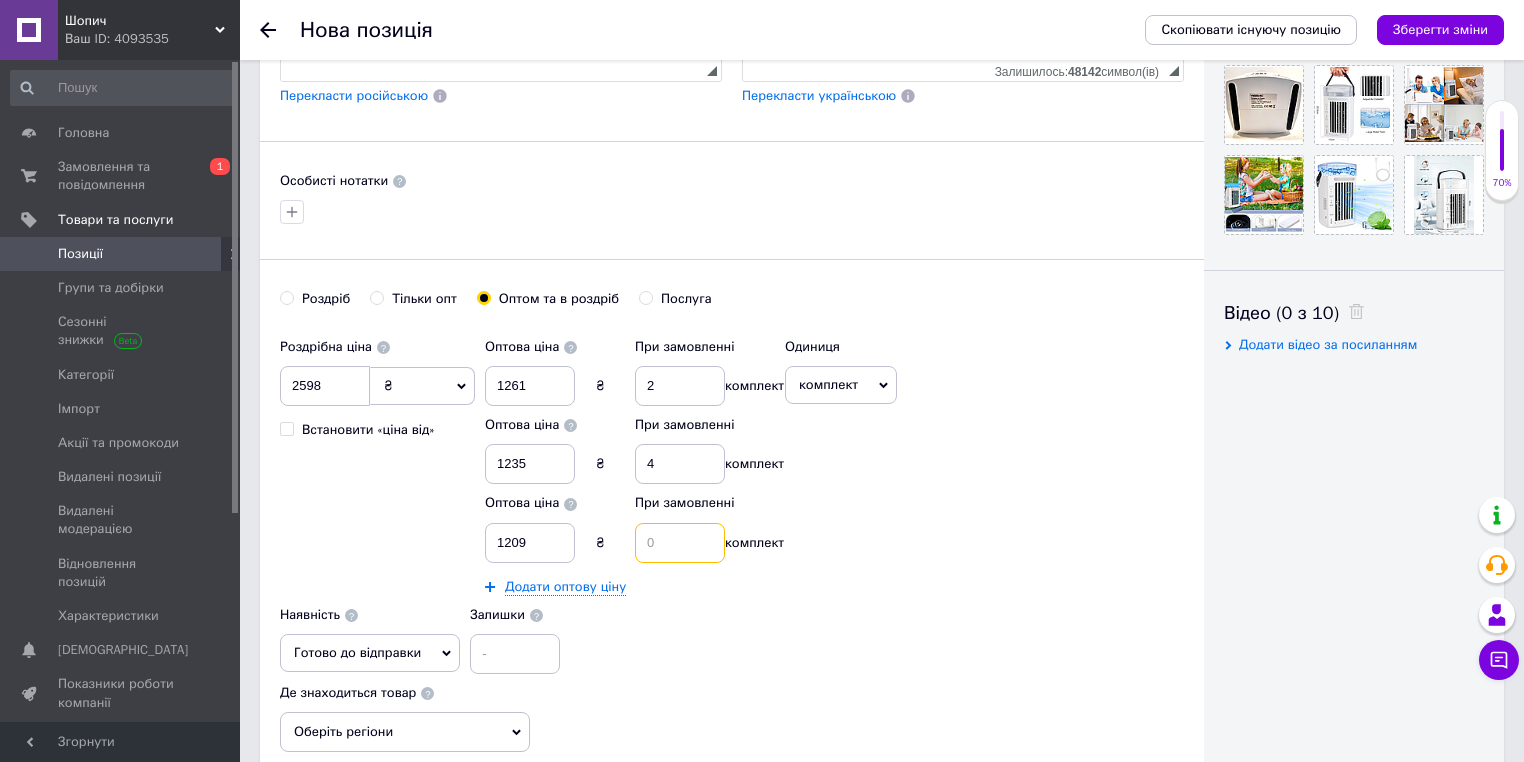 click at bounding box center [680, 543] 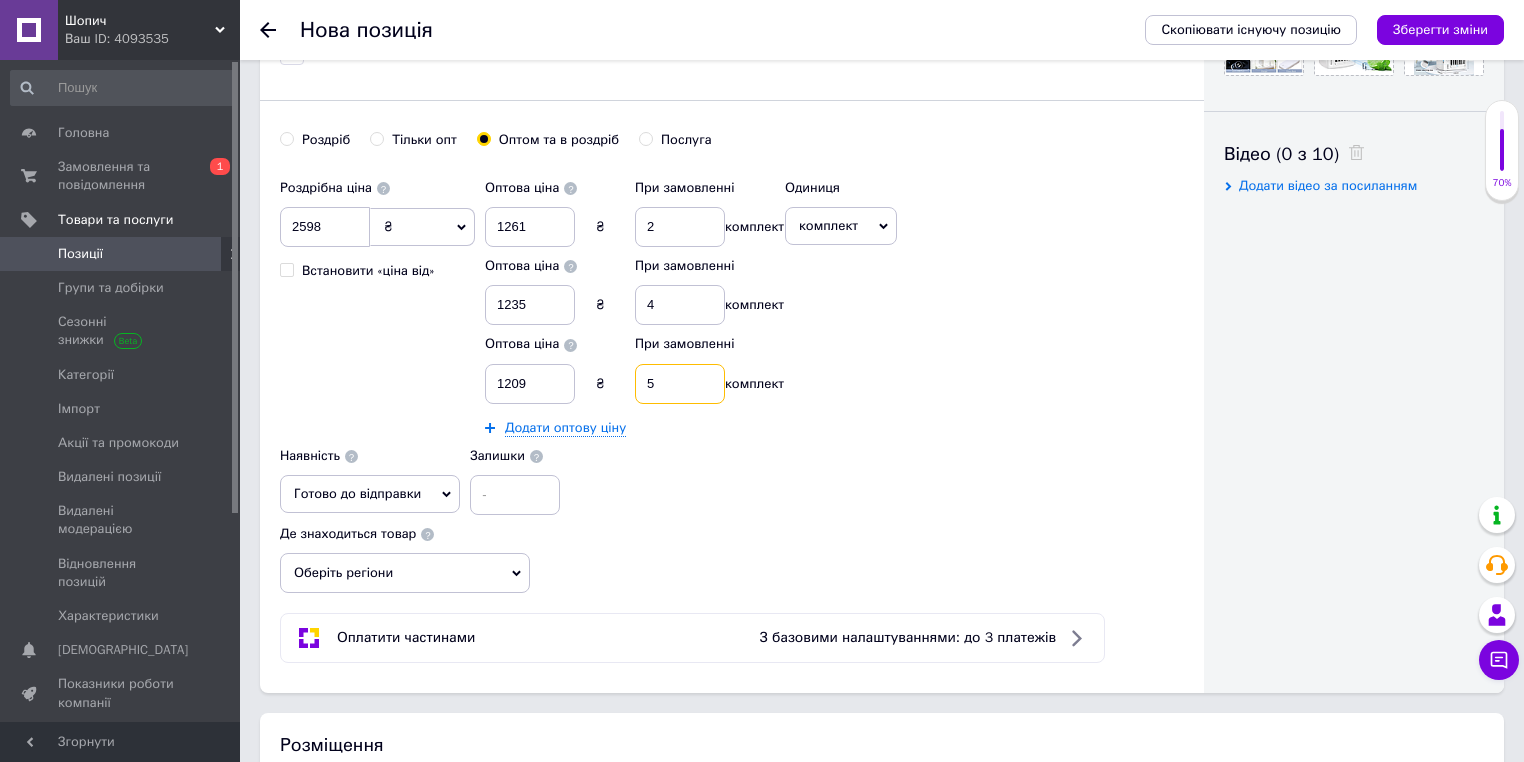 scroll, scrollTop: 914, scrollLeft: 0, axis: vertical 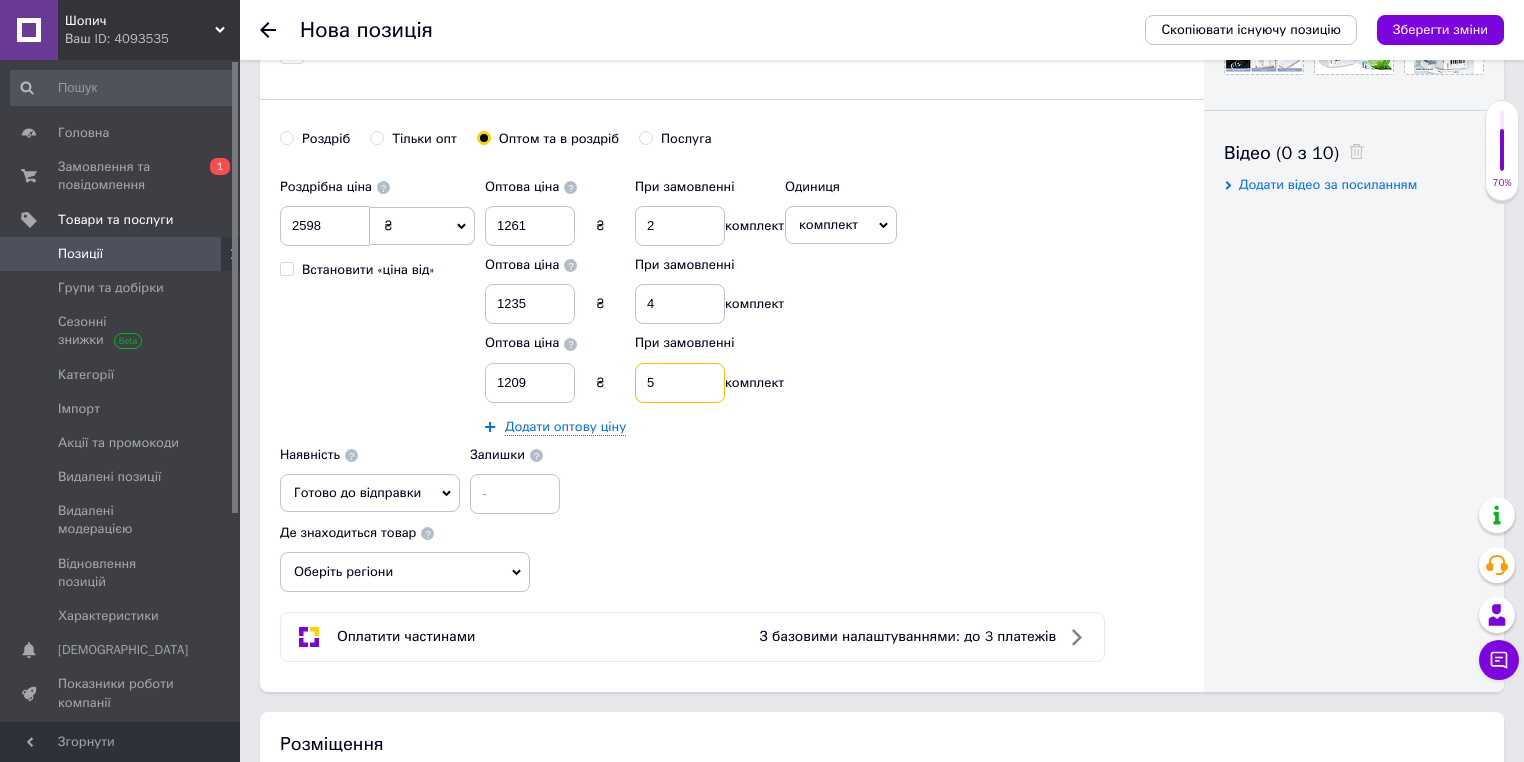 type on "5" 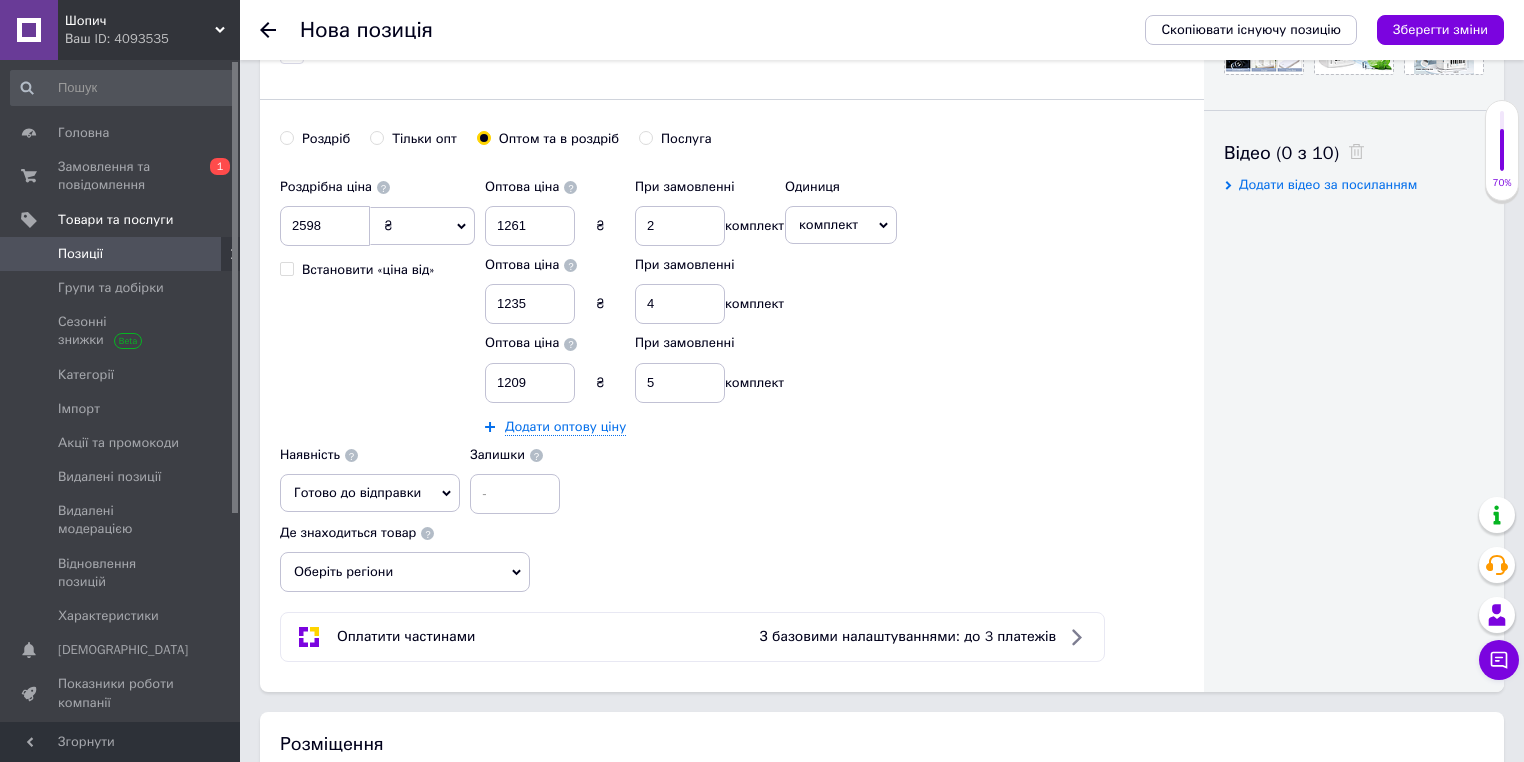 click on "Готово до відправки" at bounding box center (357, 492) 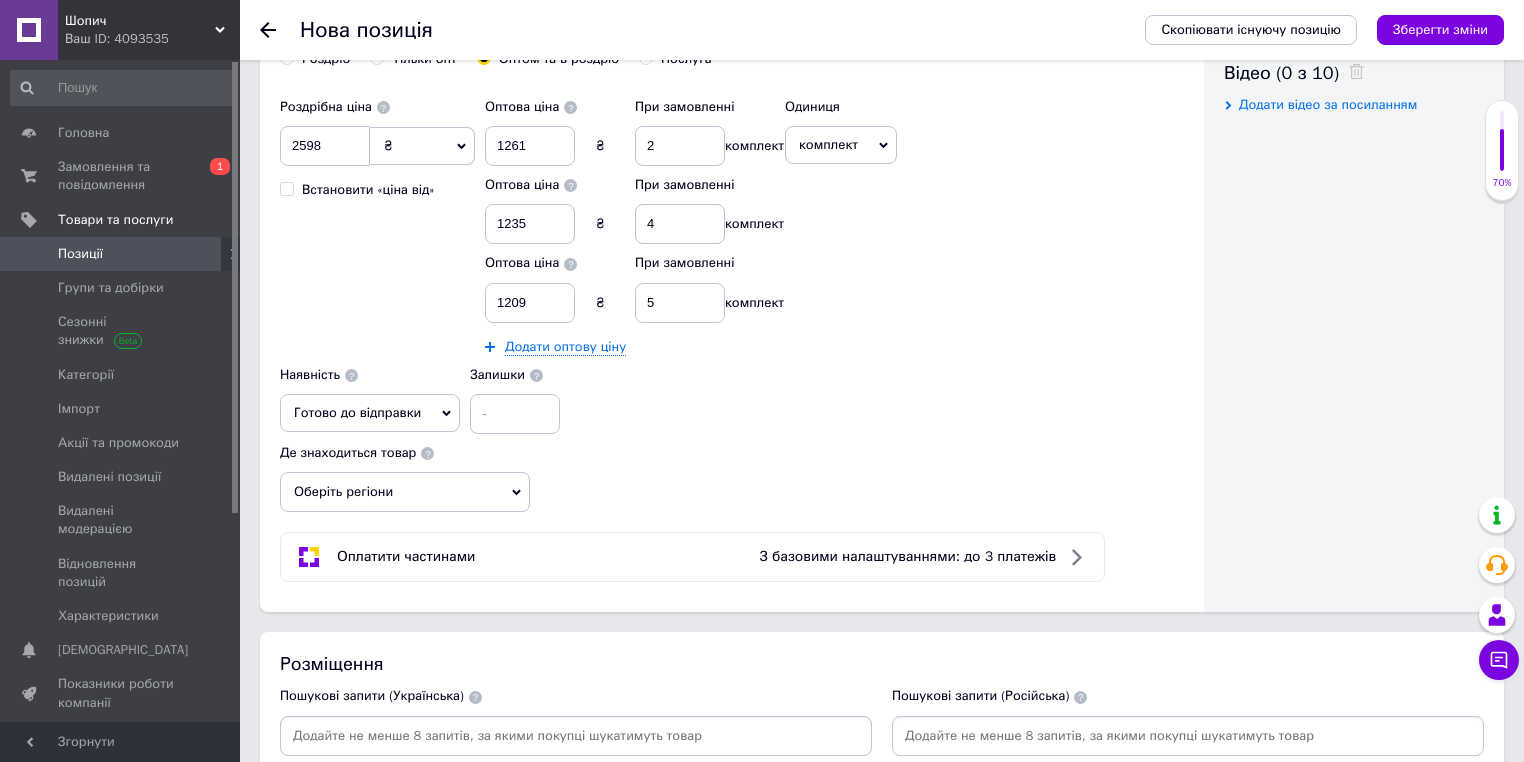 click on "Оберіть регіони" at bounding box center (405, 492) 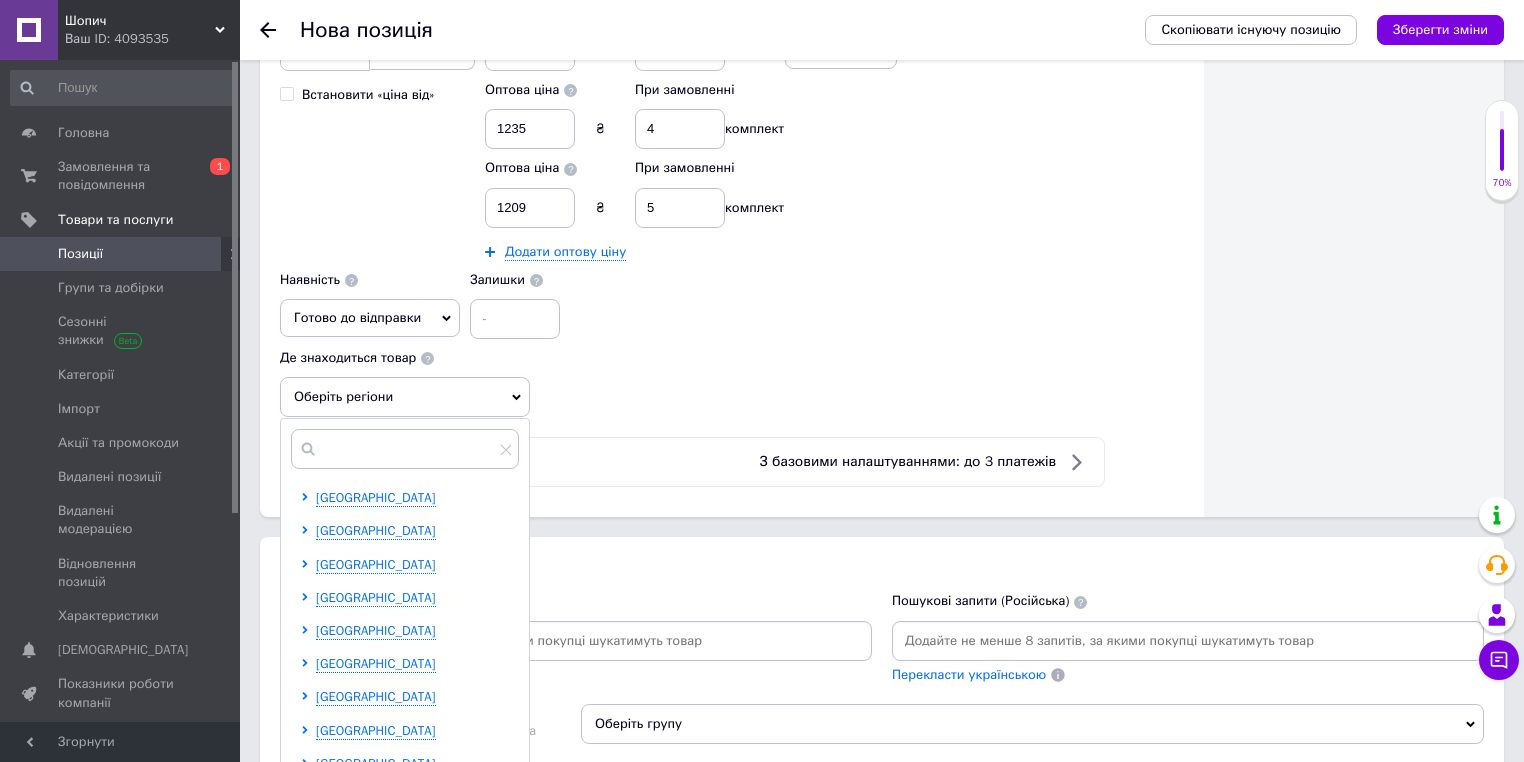 scroll, scrollTop: 1234, scrollLeft: 0, axis: vertical 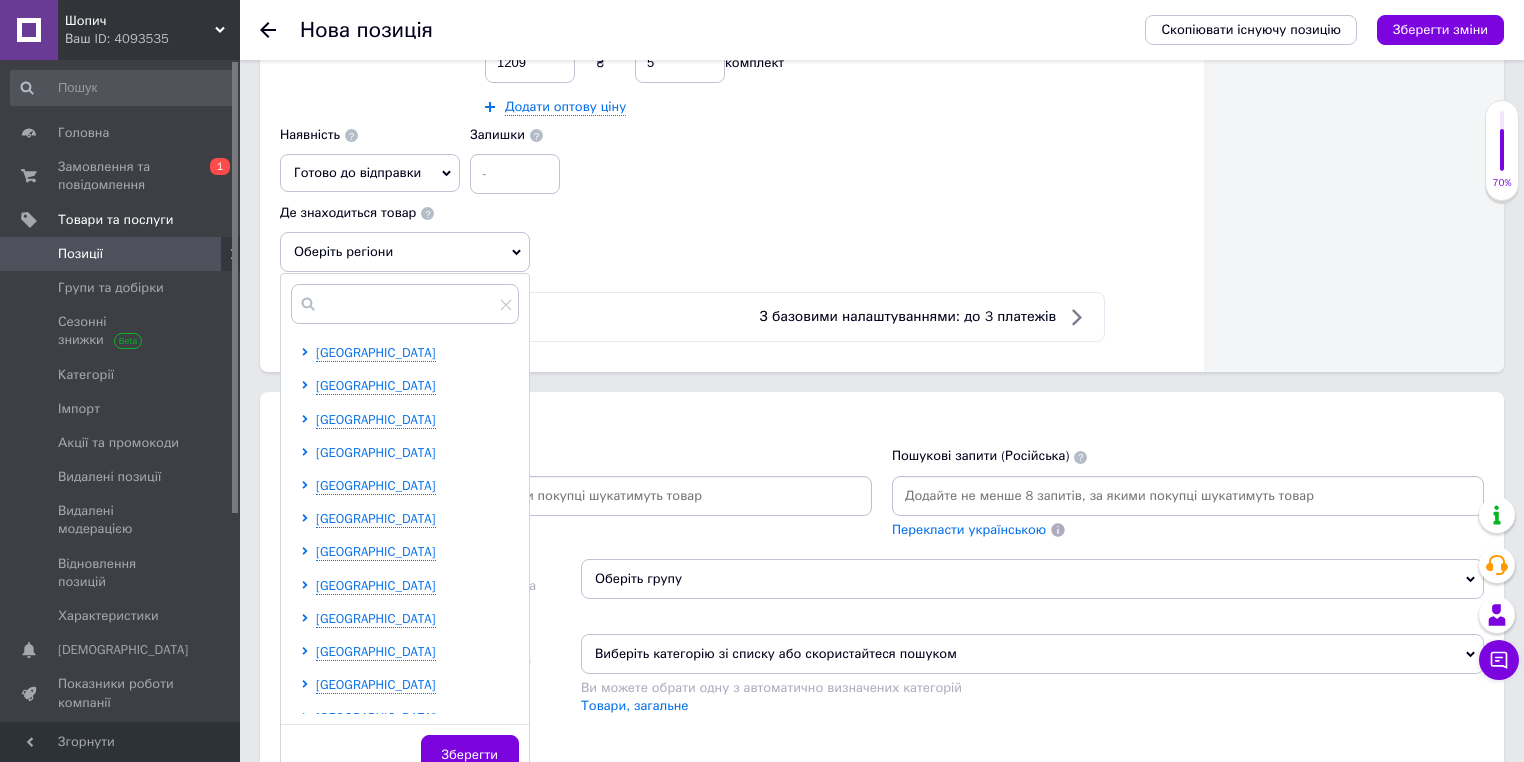 click on "Дніпропетровська область" at bounding box center [376, 452] 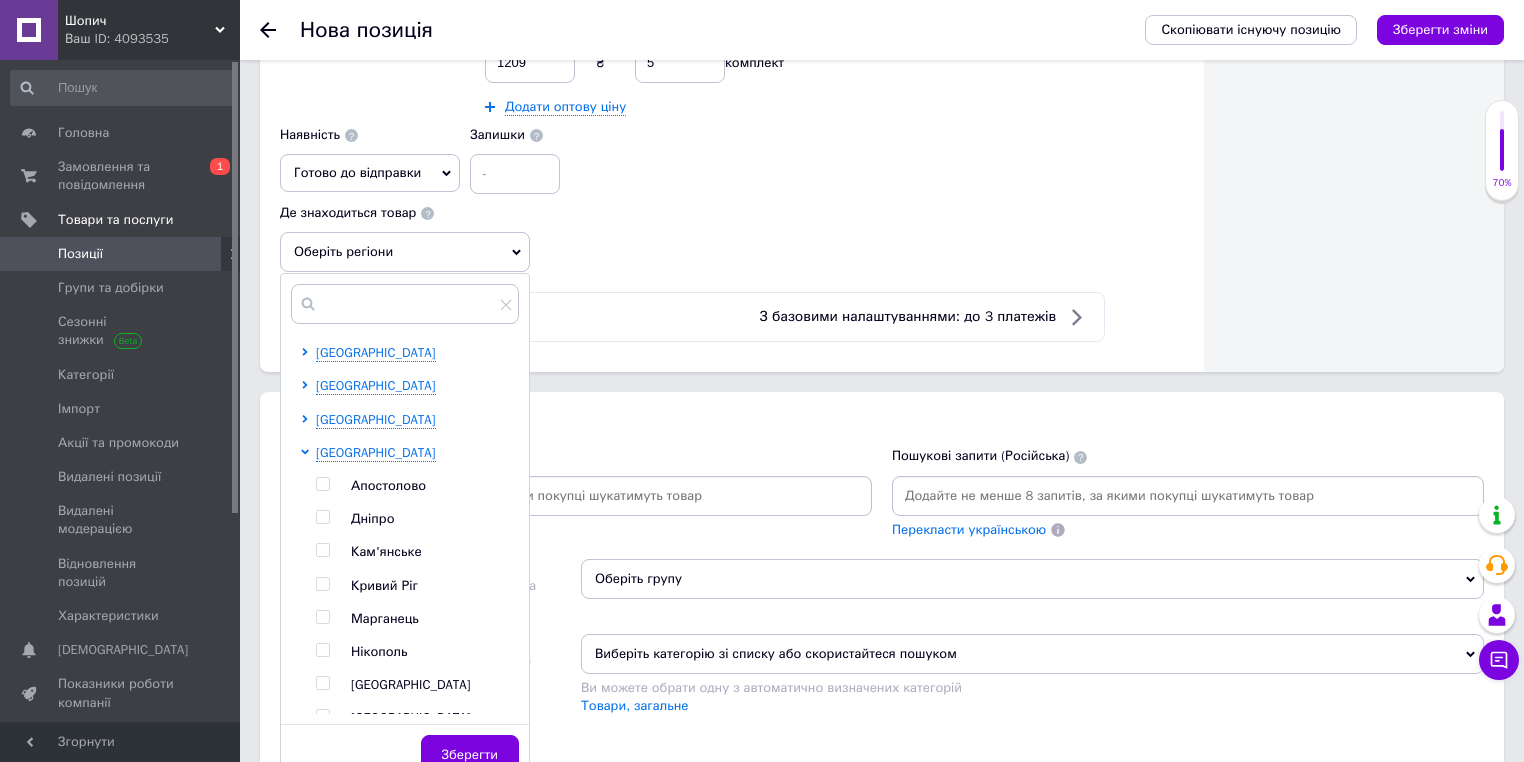 click at bounding box center [322, 517] 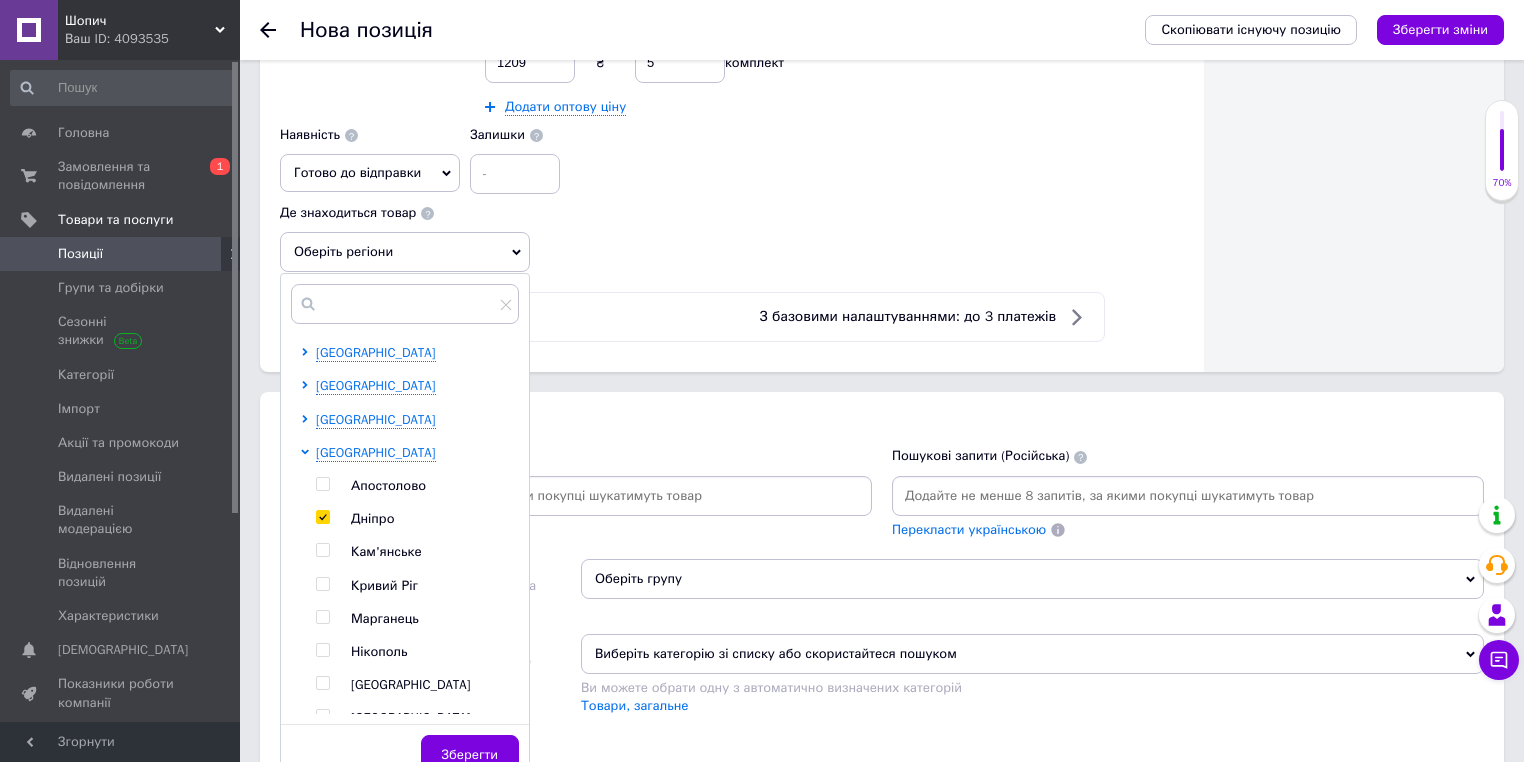 checkbox on "true" 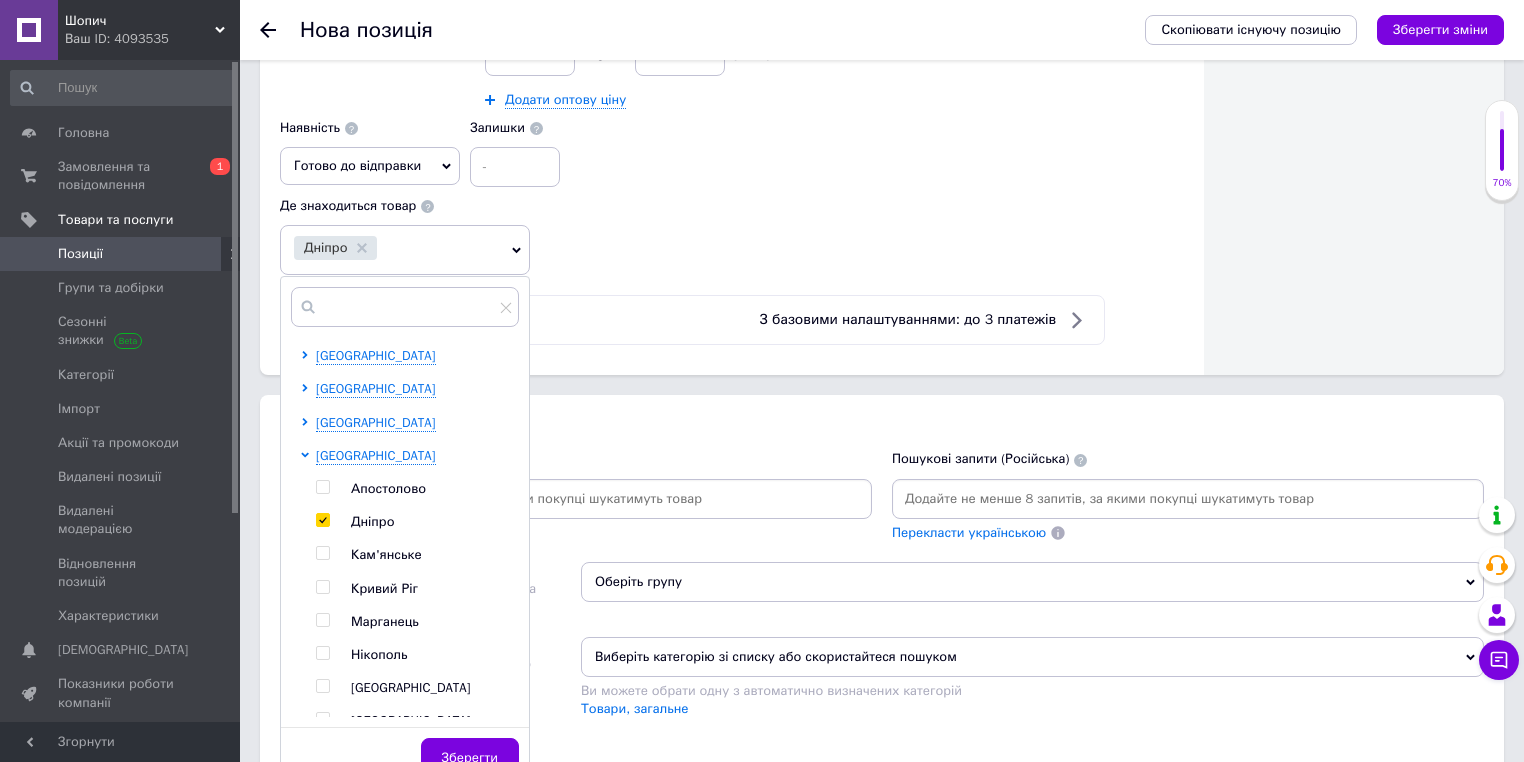 scroll, scrollTop: 1314, scrollLeft: 0, axis: vertical 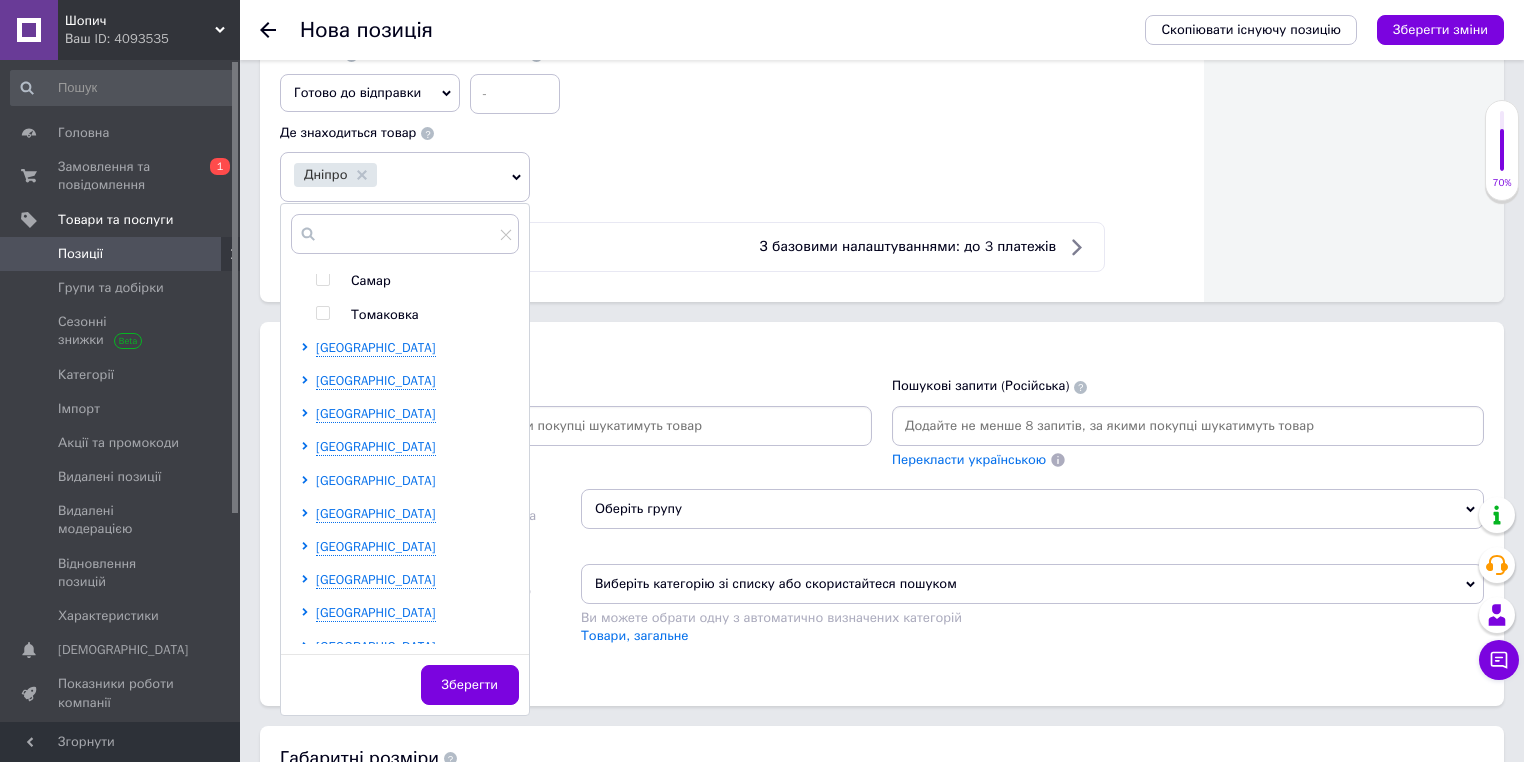 click on "Івано-Франківська область Волинська область Вінницька область Дніпропетровська область Апостолово Дніпро Кам'янське Кривий Ріг Марганець Нікополь Павлоград Першотравенськ Самар Томаковка Донецька область Житомирська область Закарпатська область Запорізька область Київська область Кіровоградська область Луганська область Львівська область Миколаївська область Одеська область Полтавська область Рівненська область Сумська область Тернопільська область Харківська область Херсонська область Хмельницька область Черкаська область" at bounding box center (409, 430) 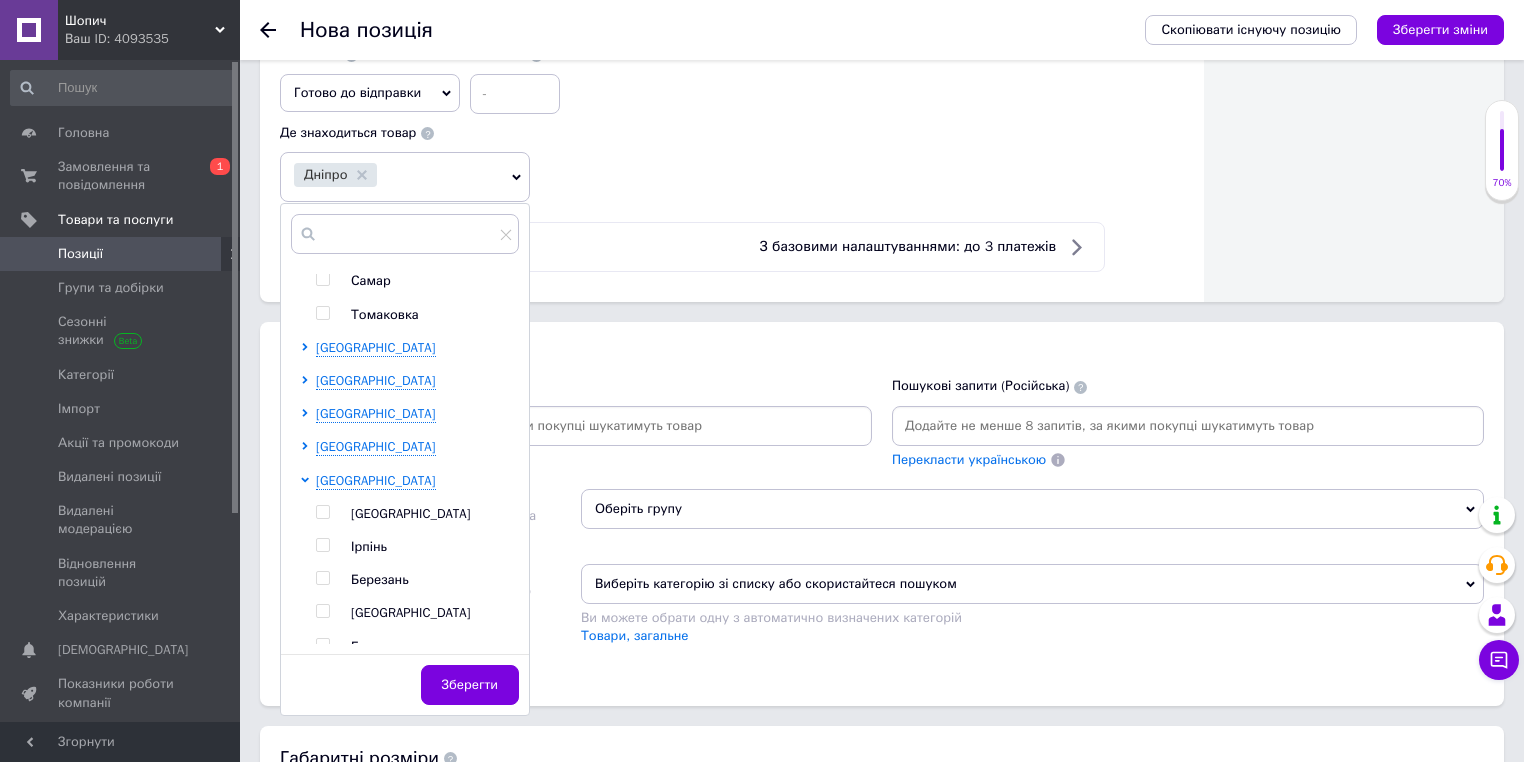 click at bounding box center [322, 512] 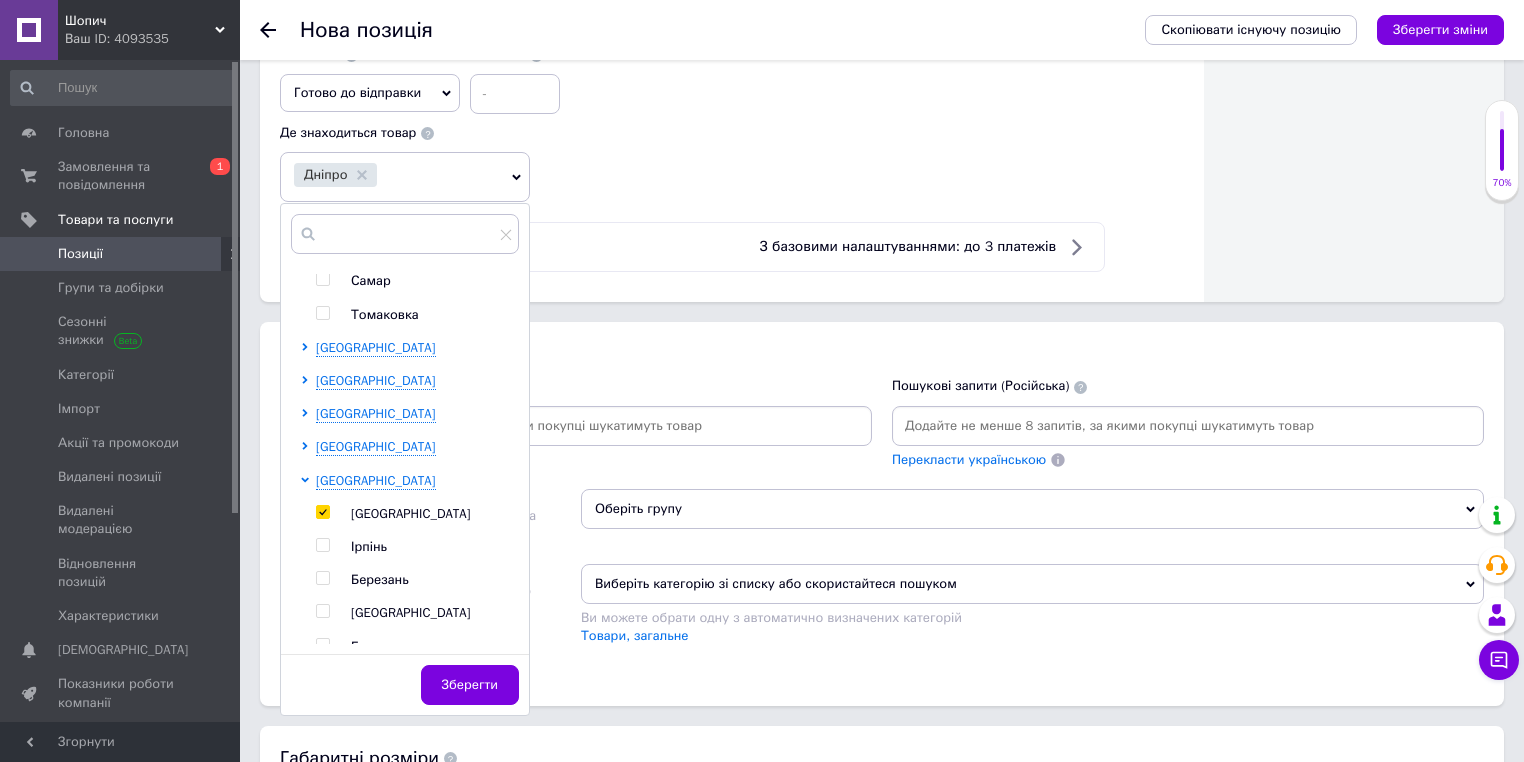 checkbox on "true" 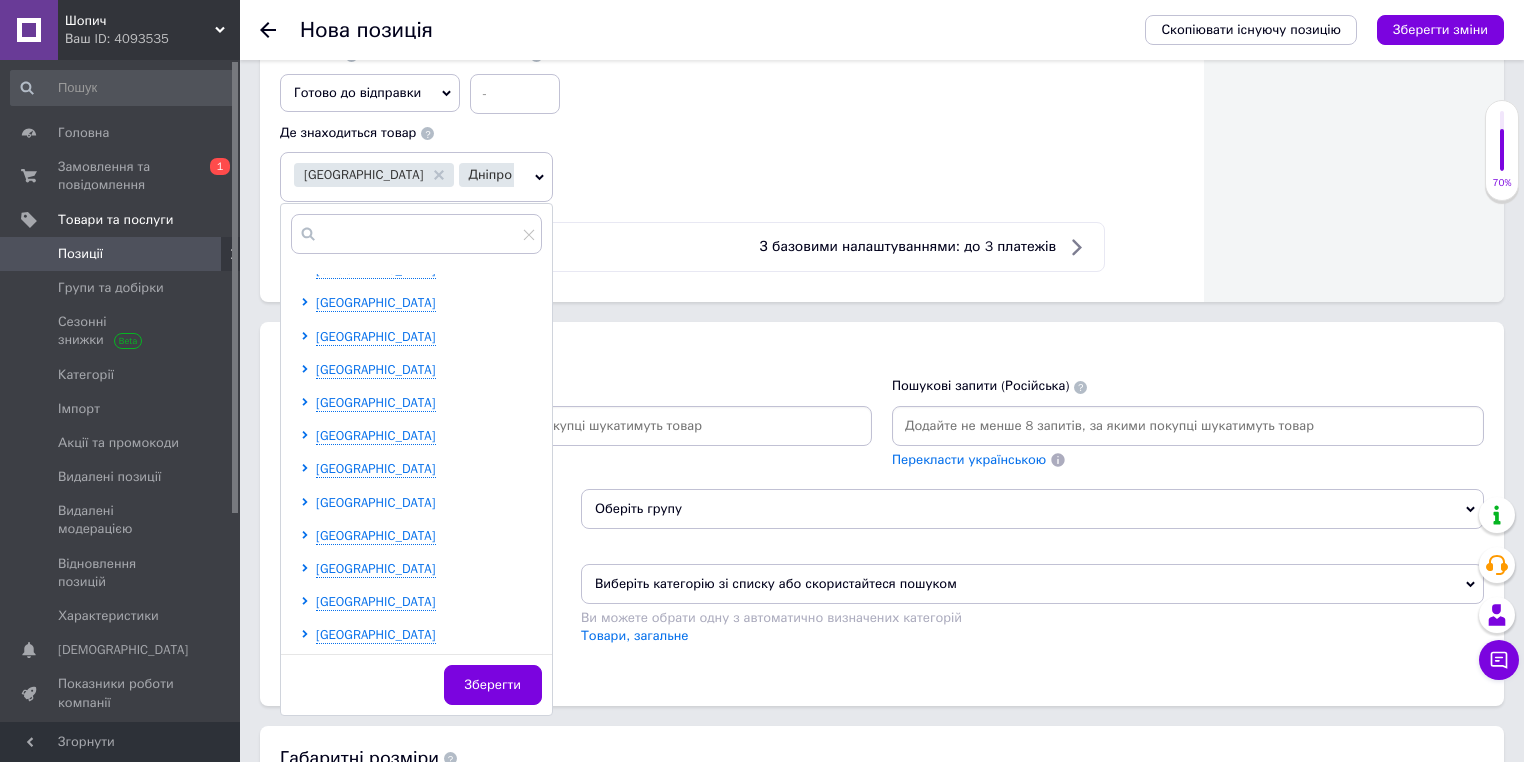 scroll, scrollTop: 1459, scrollLeft: 0, axis: vertical 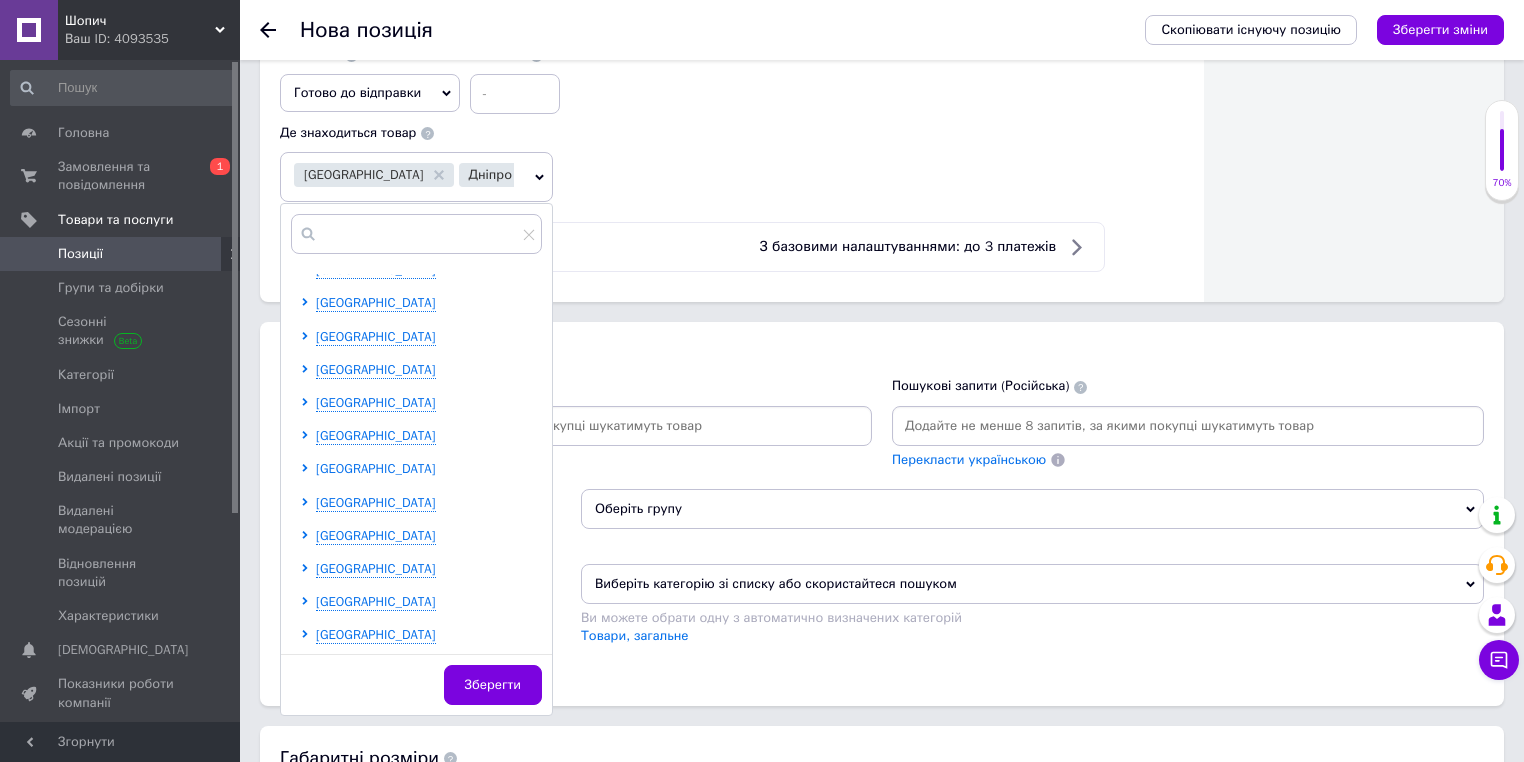 click on "Харківська область" at bounding box center (376, 468) 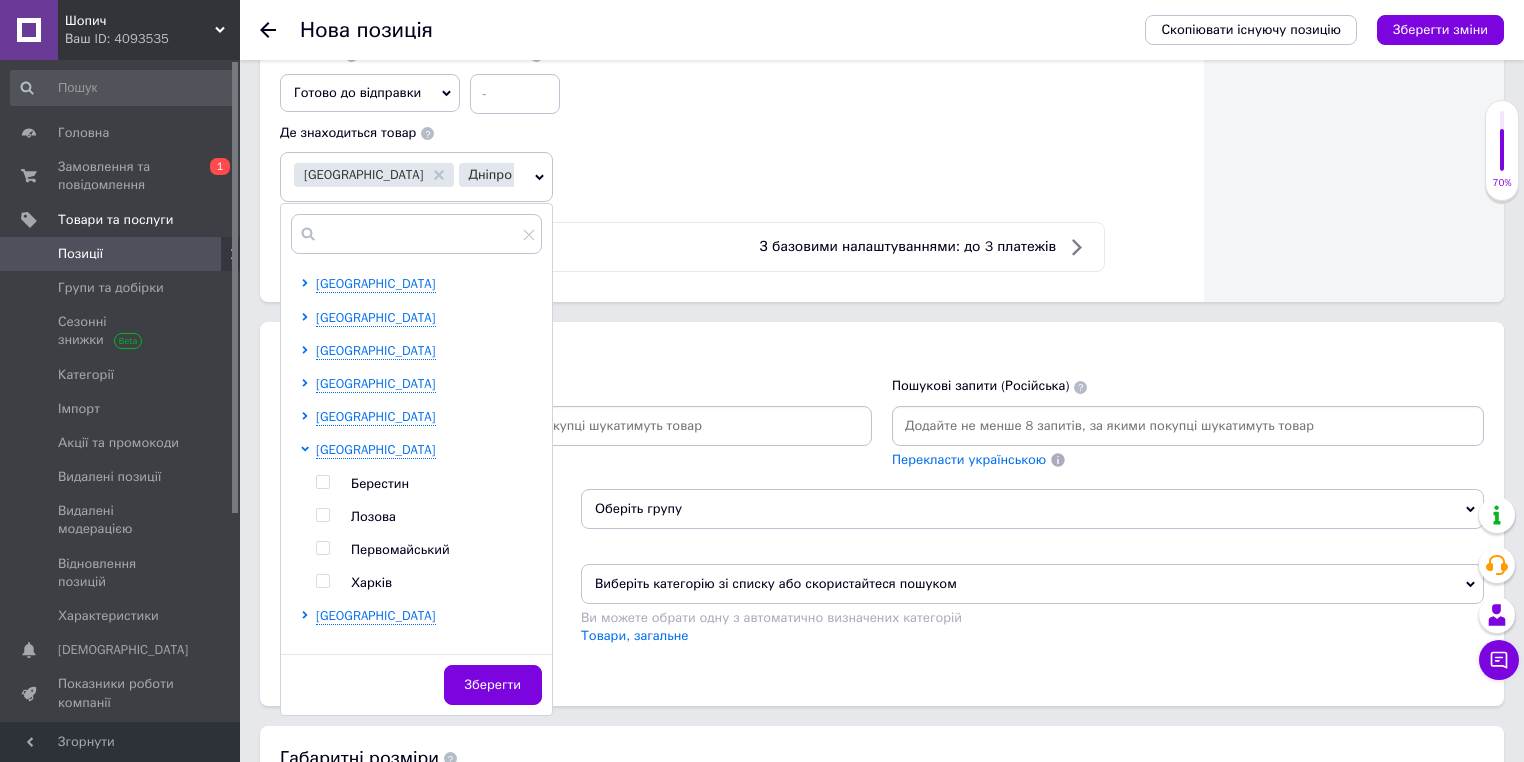 click at bounding box center (322, 581) 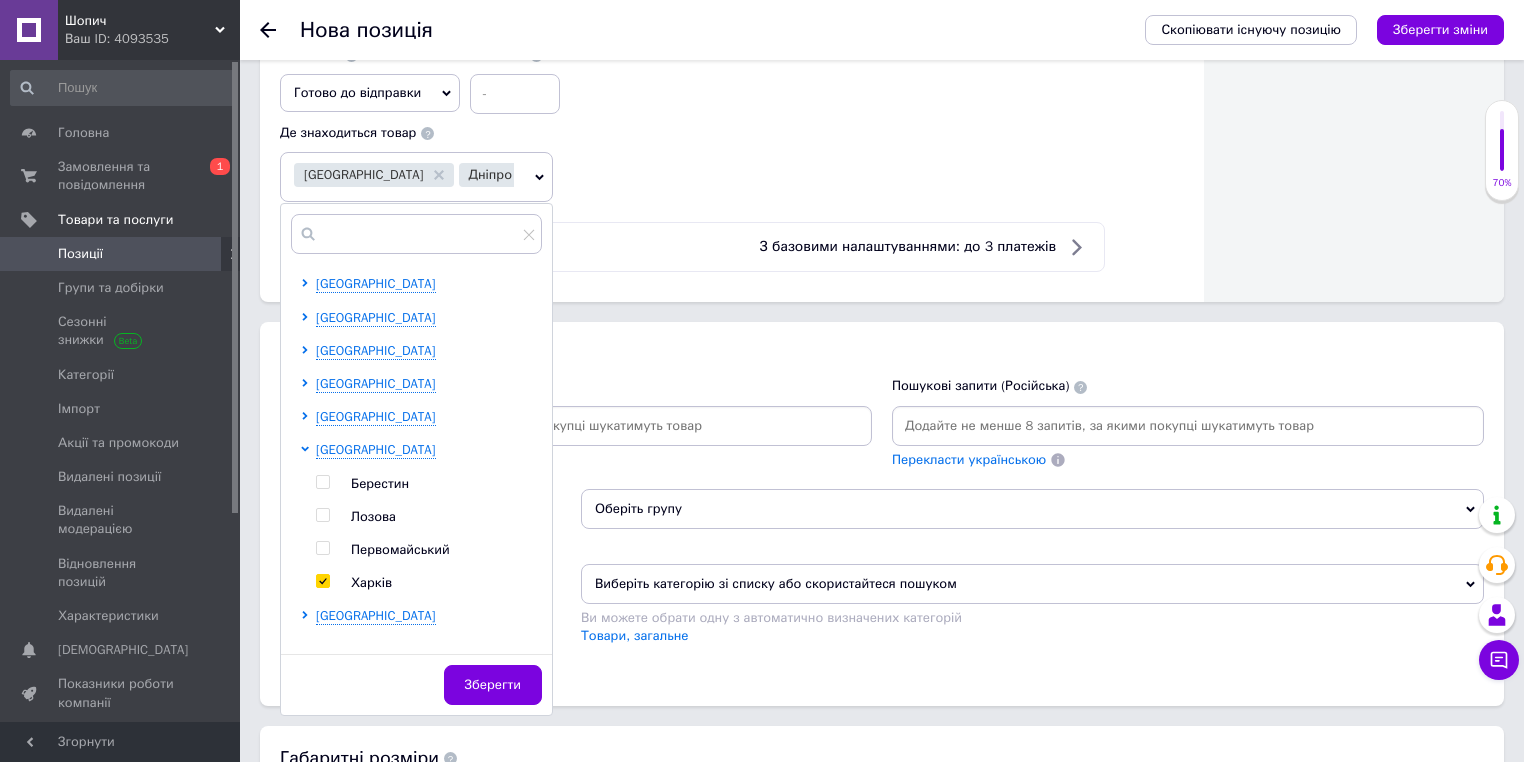 checkbox on "true" 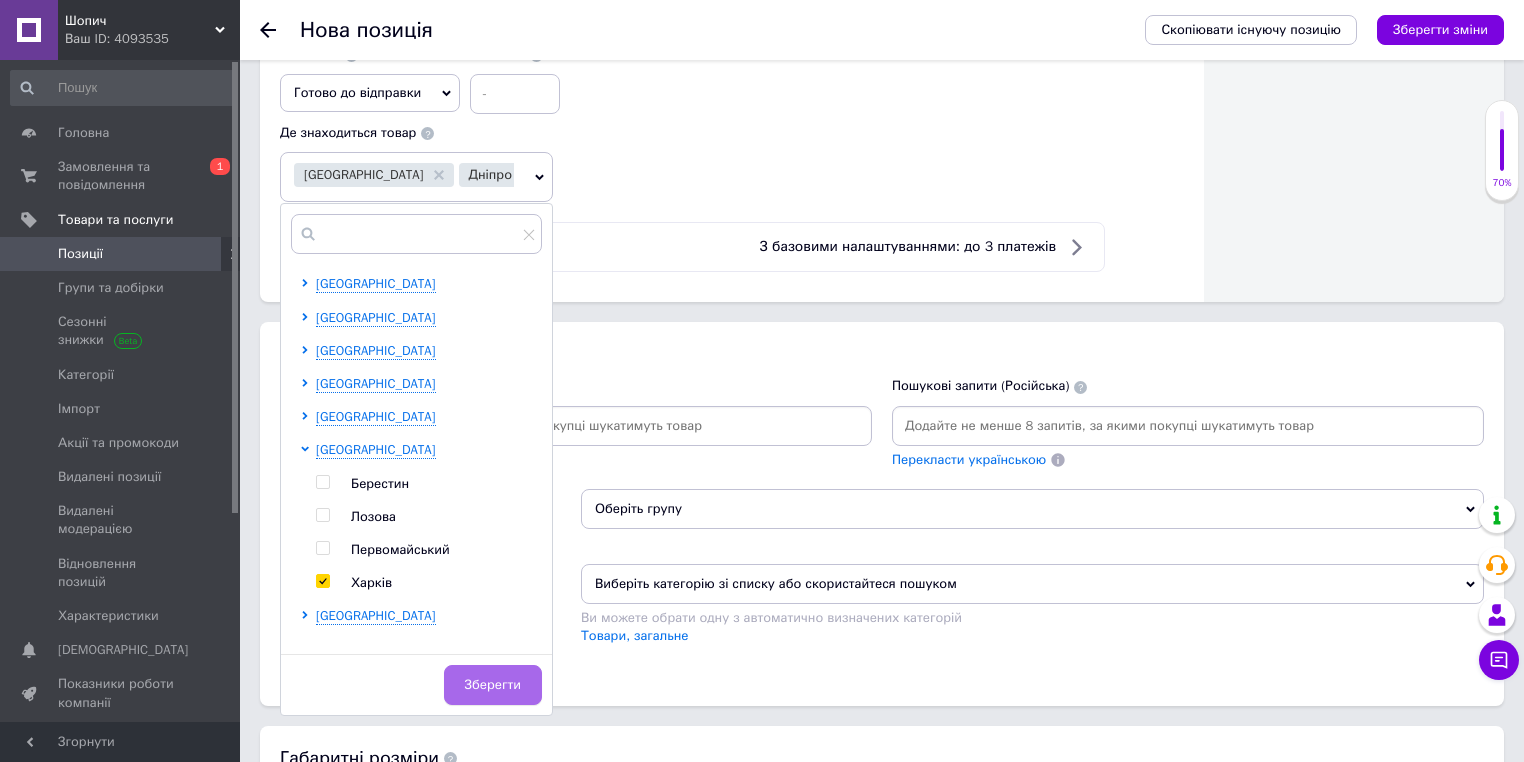 scroll, scrollTop: 1441, scrollLeft: 0, axis: vertical 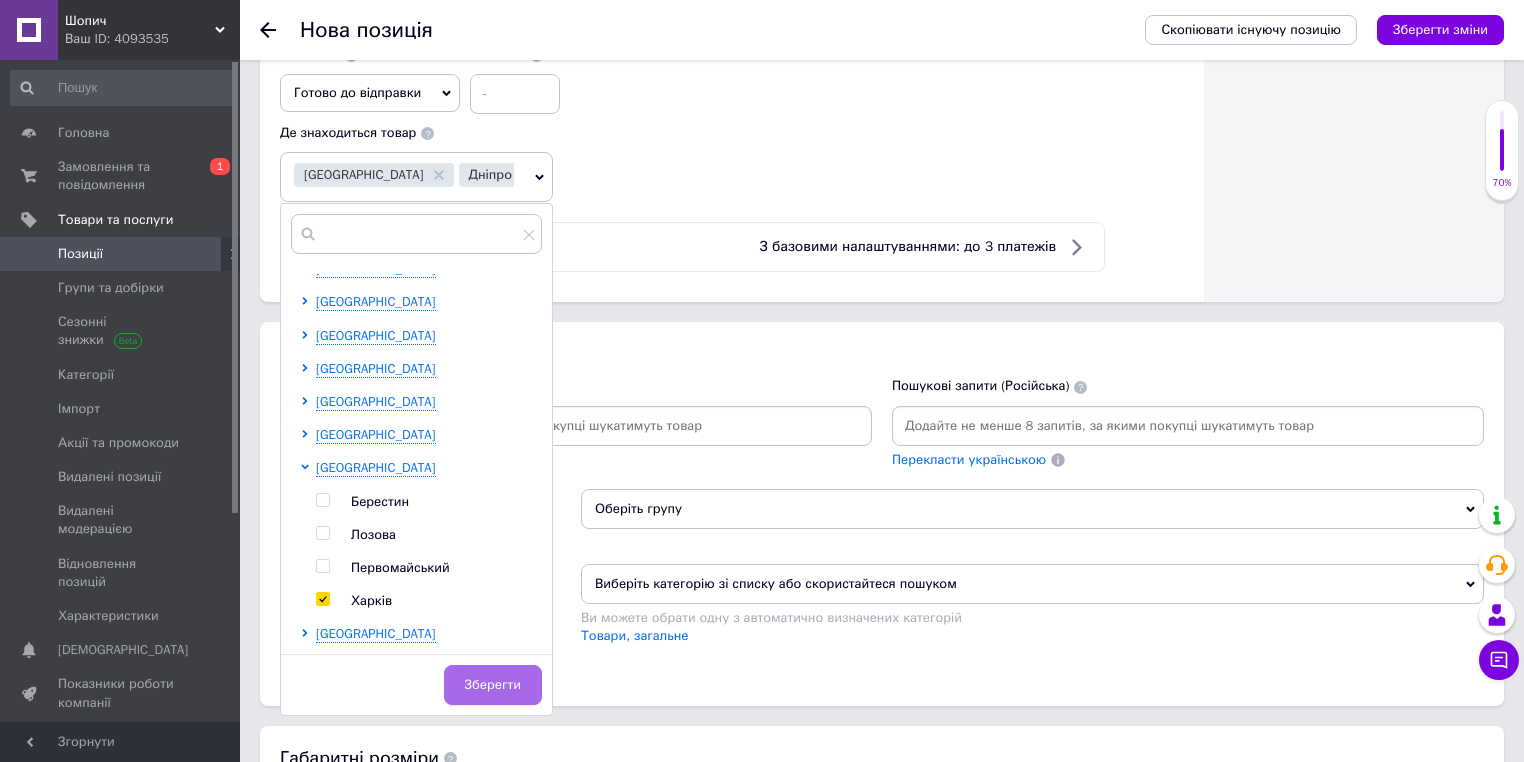 click on "Зберегти" at bounding box center [493, 685] 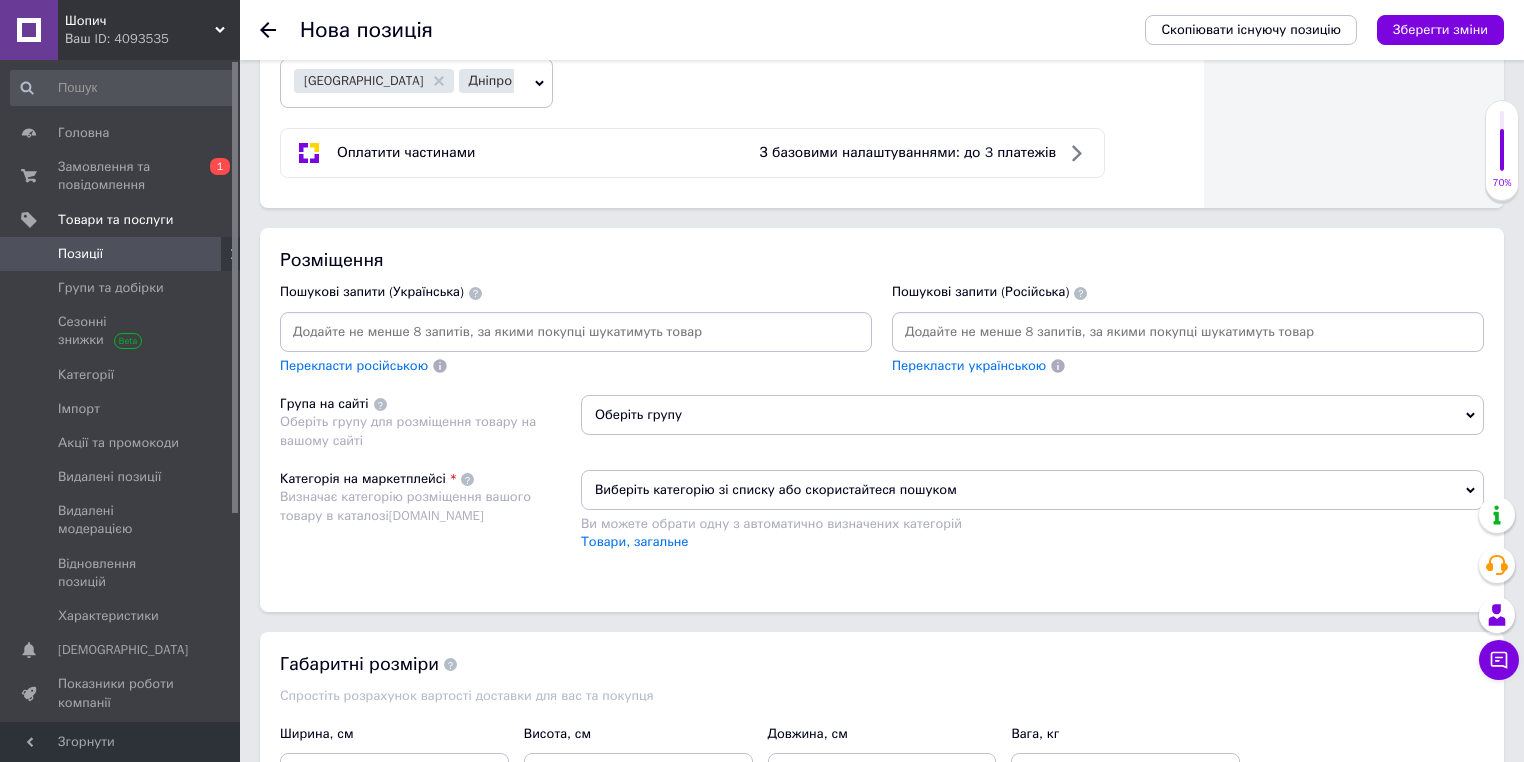 scroll, scrollTop: 1314, scrollLeft: 0, axis: vertical 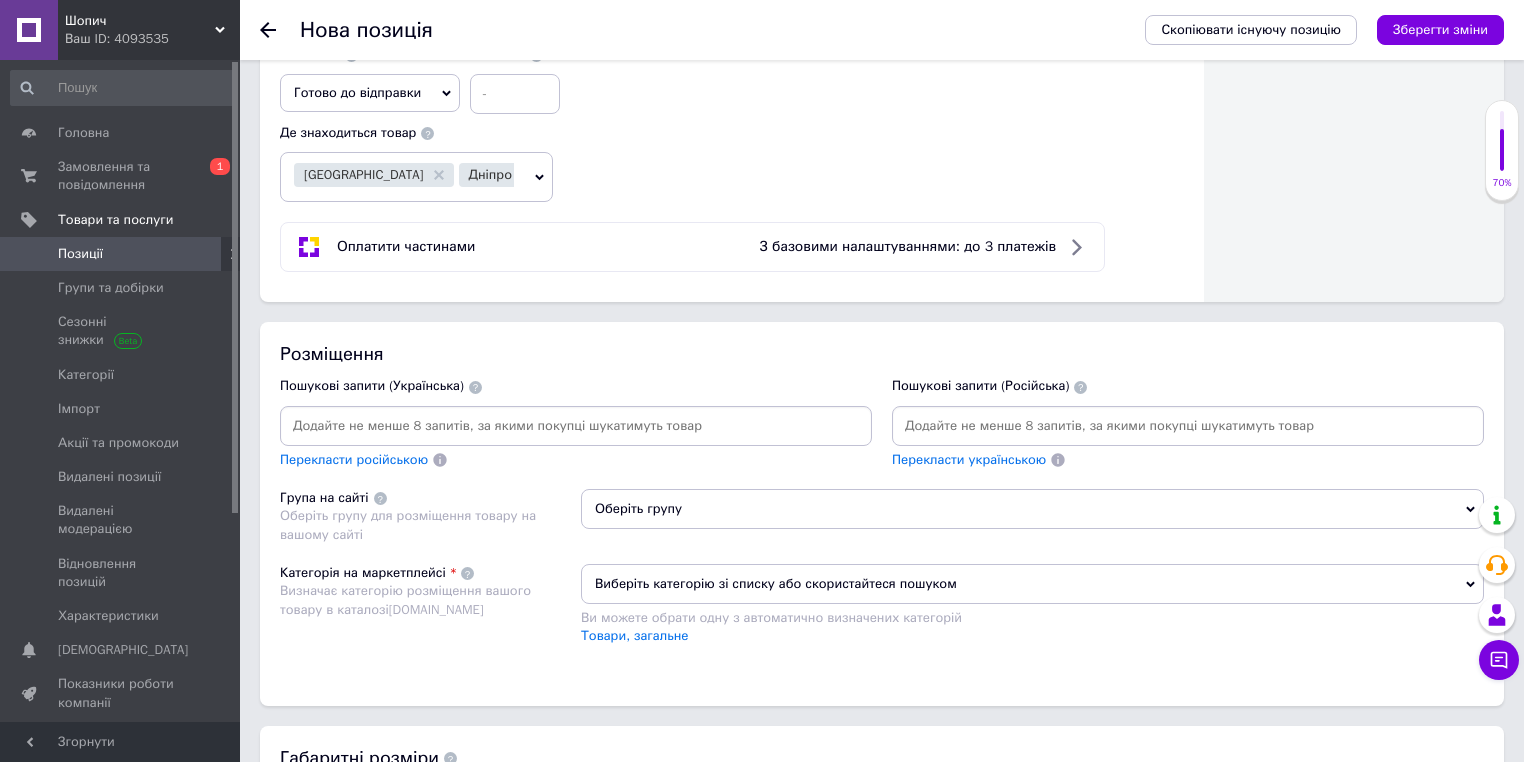 click on "Розміщення Пошукові запити (Українська) Перекласти російською Пошукові запити (Російська) Перекласти українською Група на сайті Оберіть групу для розміщення товару на вашому сайті Оберіть групу Категорія на маркетплейсі Визначає категорію розміщення вашого товару в каталозі  Prom.ua Виберіть категорію зі списку або скористайтеся пошуком Ви можете обрати одну з автоматично визначених категорій Товари, загальне" at bounding box center [882, 513] 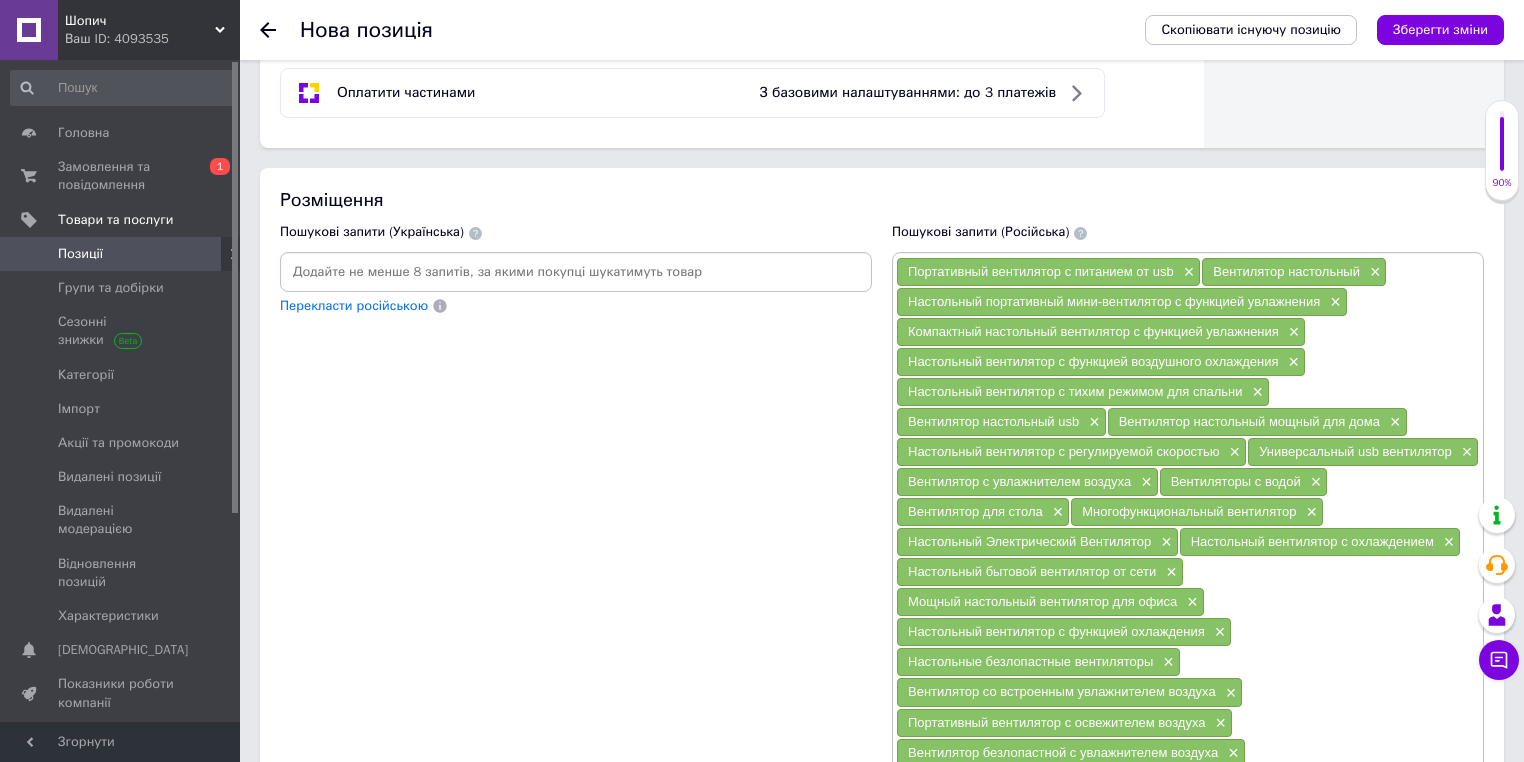 scroll, scrollTop: 1474, scrollLeft: 0, axis: vertical 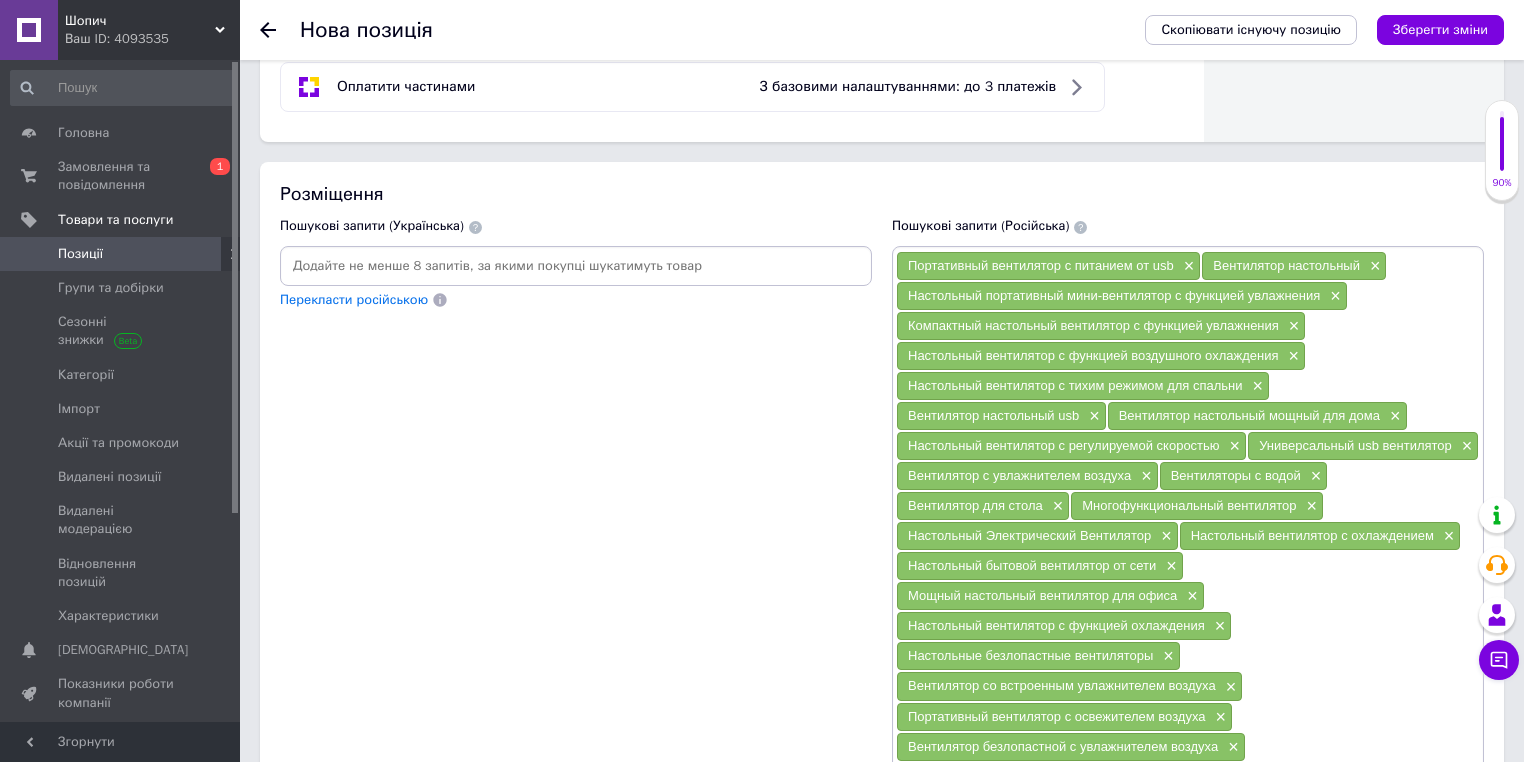 click at bounding box center [576, 266] 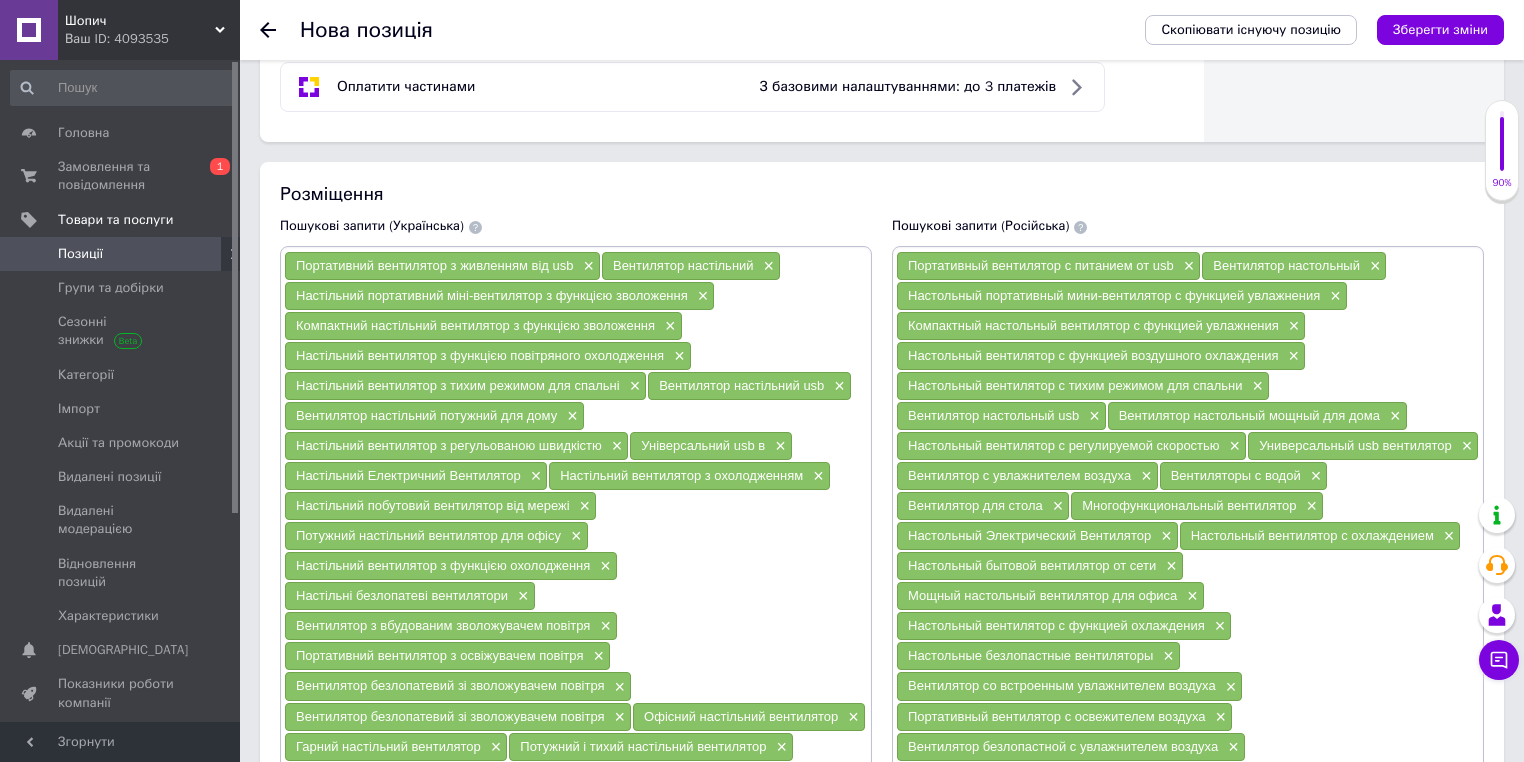 click on "Розміщення" at bounding box center [882, 194] 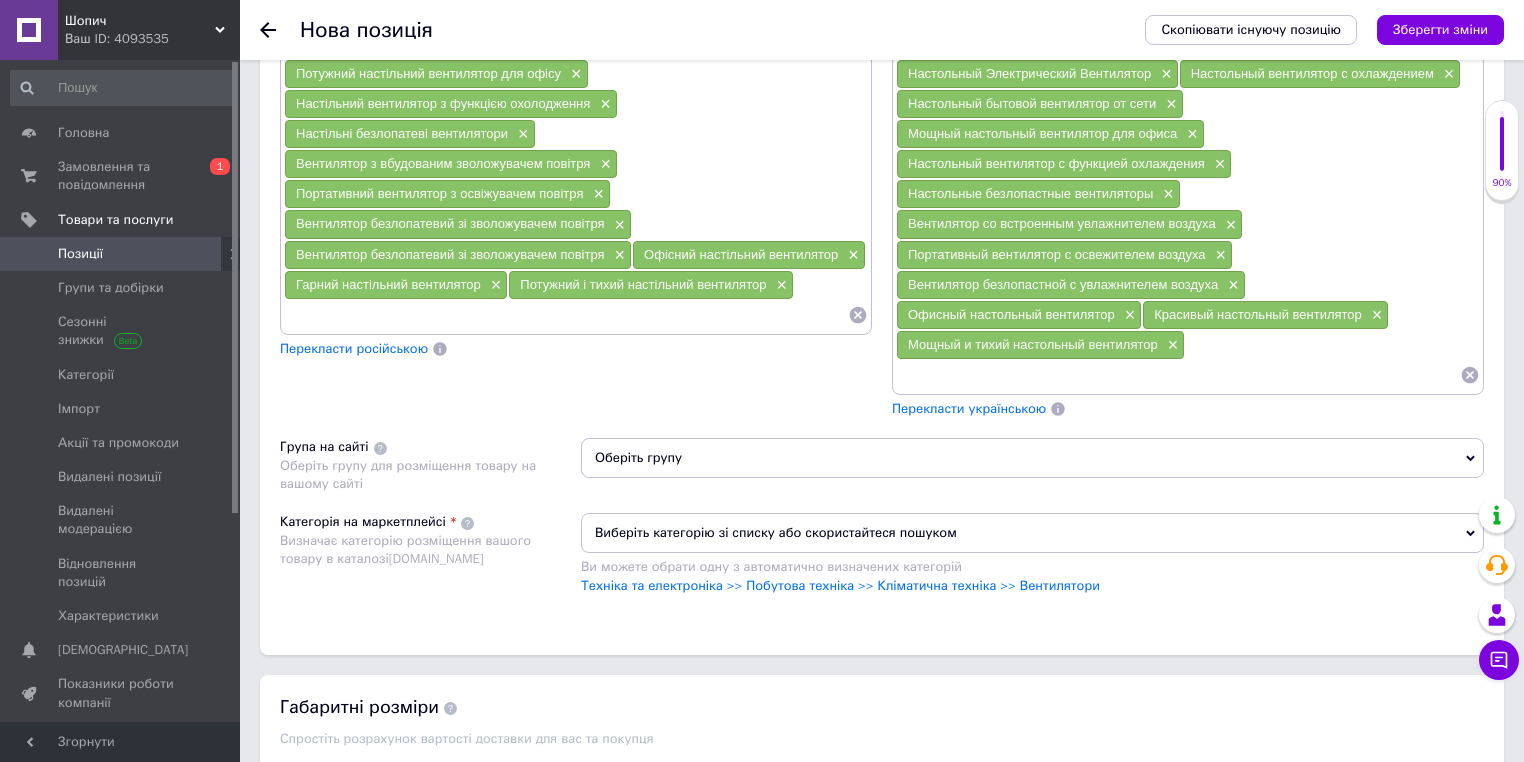 scroll, scrollTop: 2034, scrollLeft: 0, axis: vertical 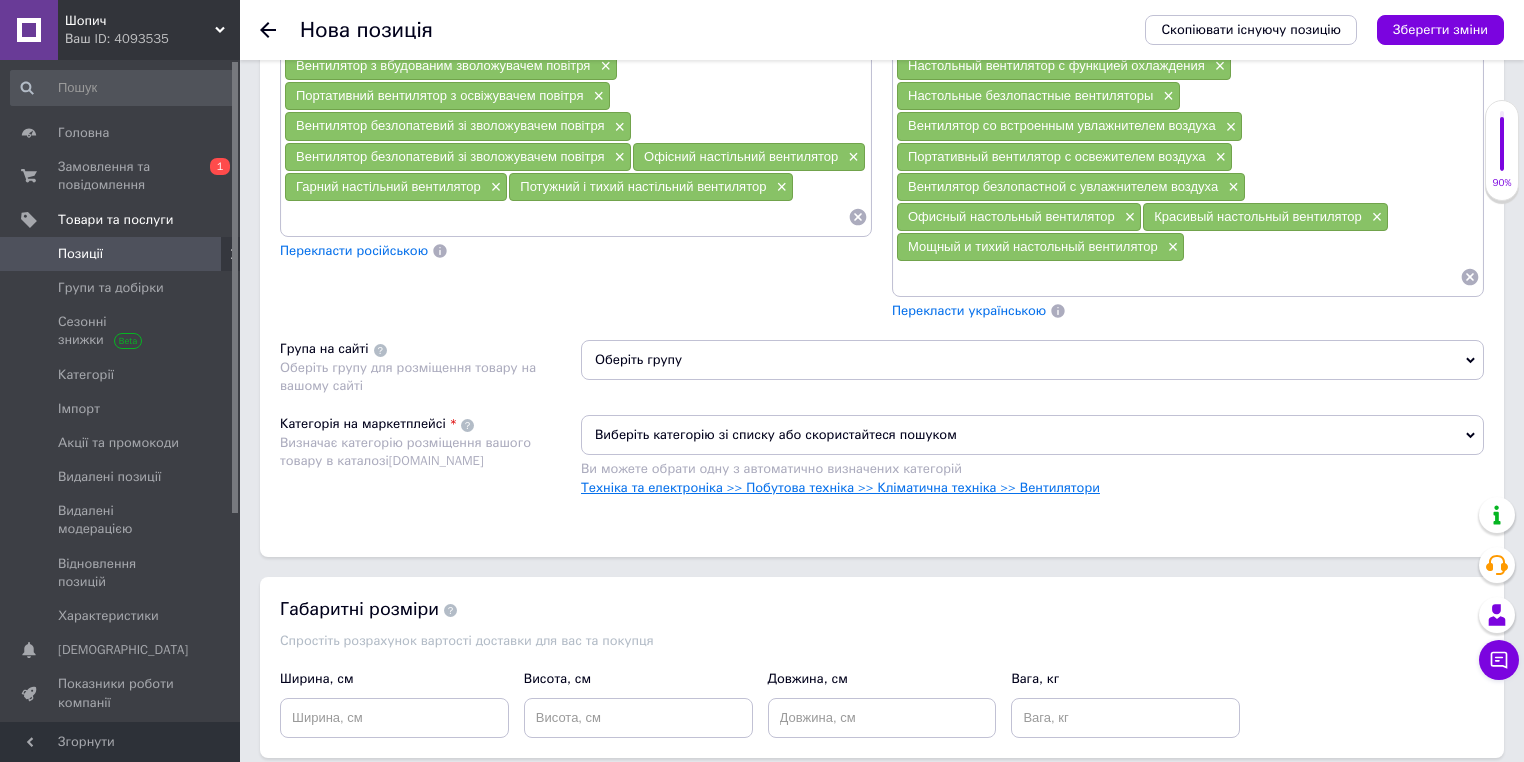 click on "Техніка та електроніка >> Побутова техніка >> Кліматична техніка >> Вентилятори" at bounding box center (840, 487) 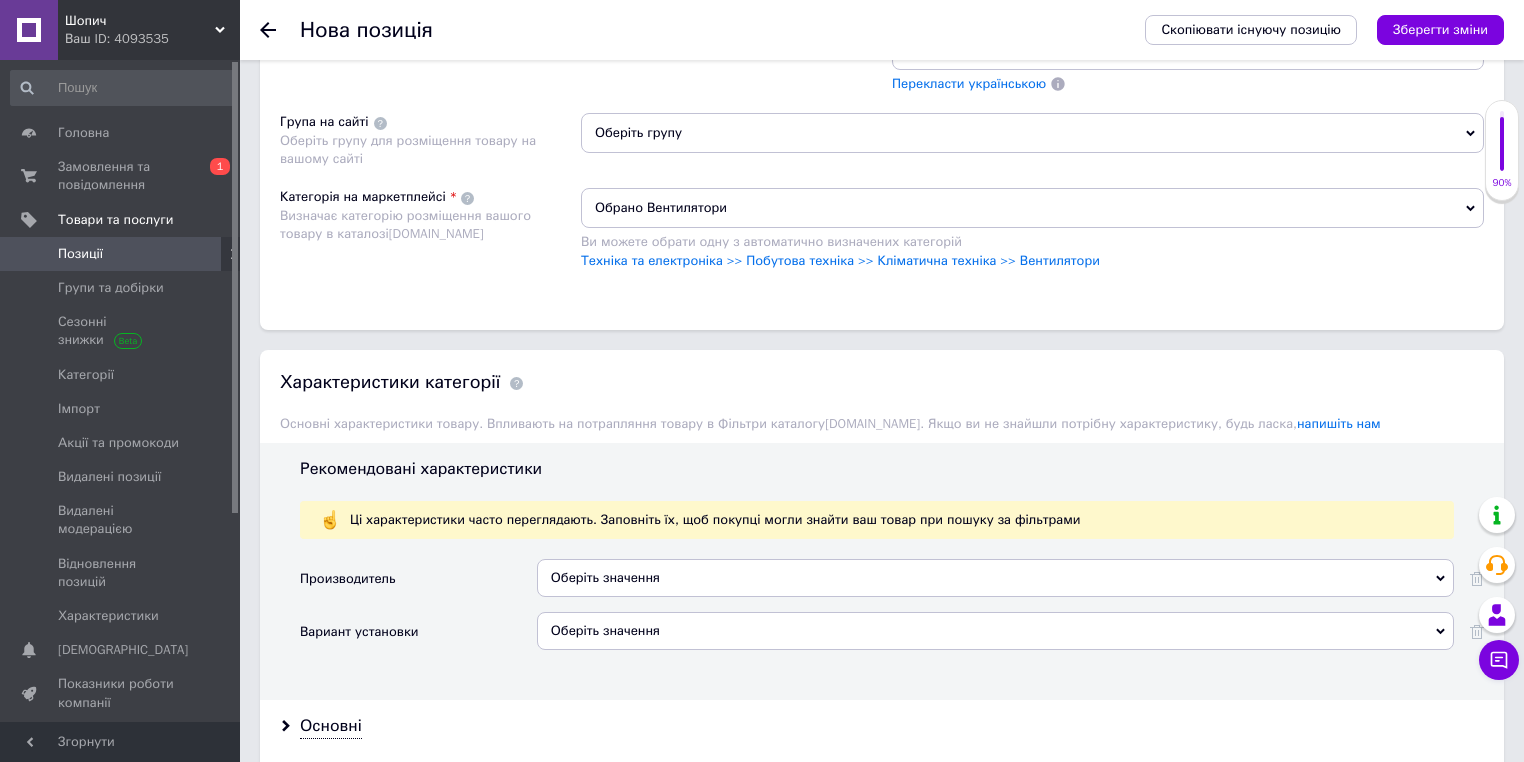 scroll, scrollTop: 2354, scrollLeft: 0, axis: vertical 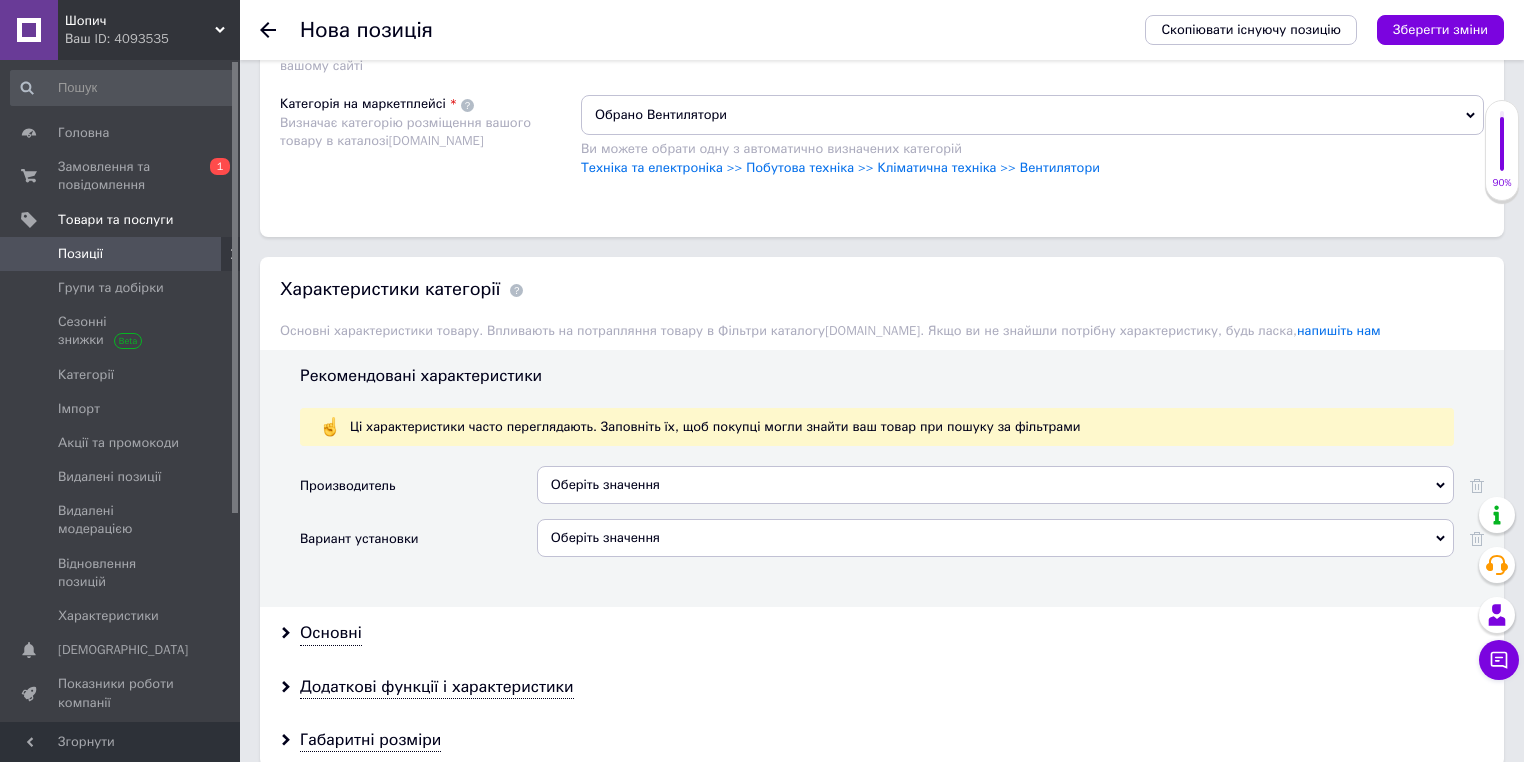click on "Оберіть значення" at bounding box center (995, 485) 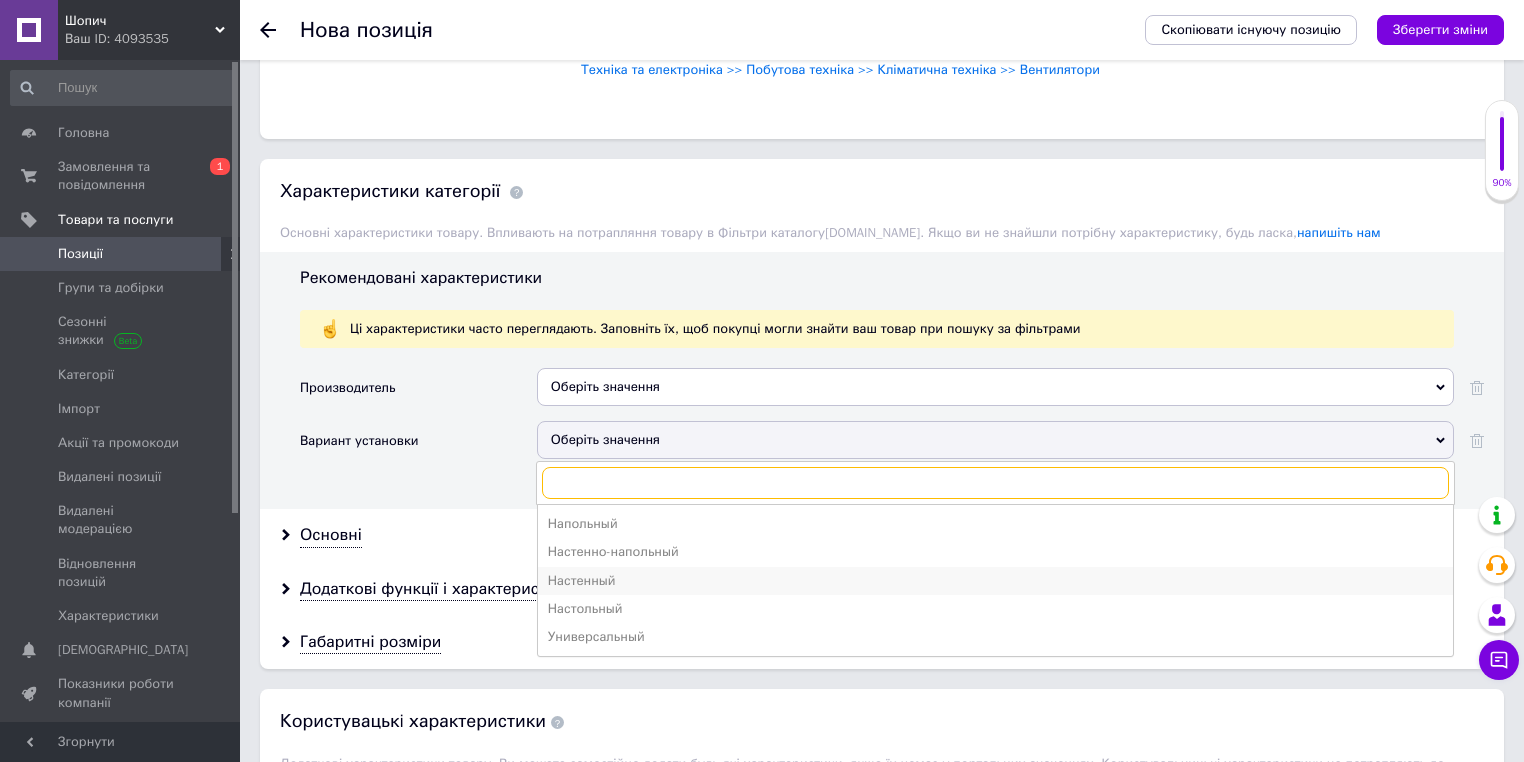 scroll, scrollTop: 2514, scrollLeft: 0, axis: vertical 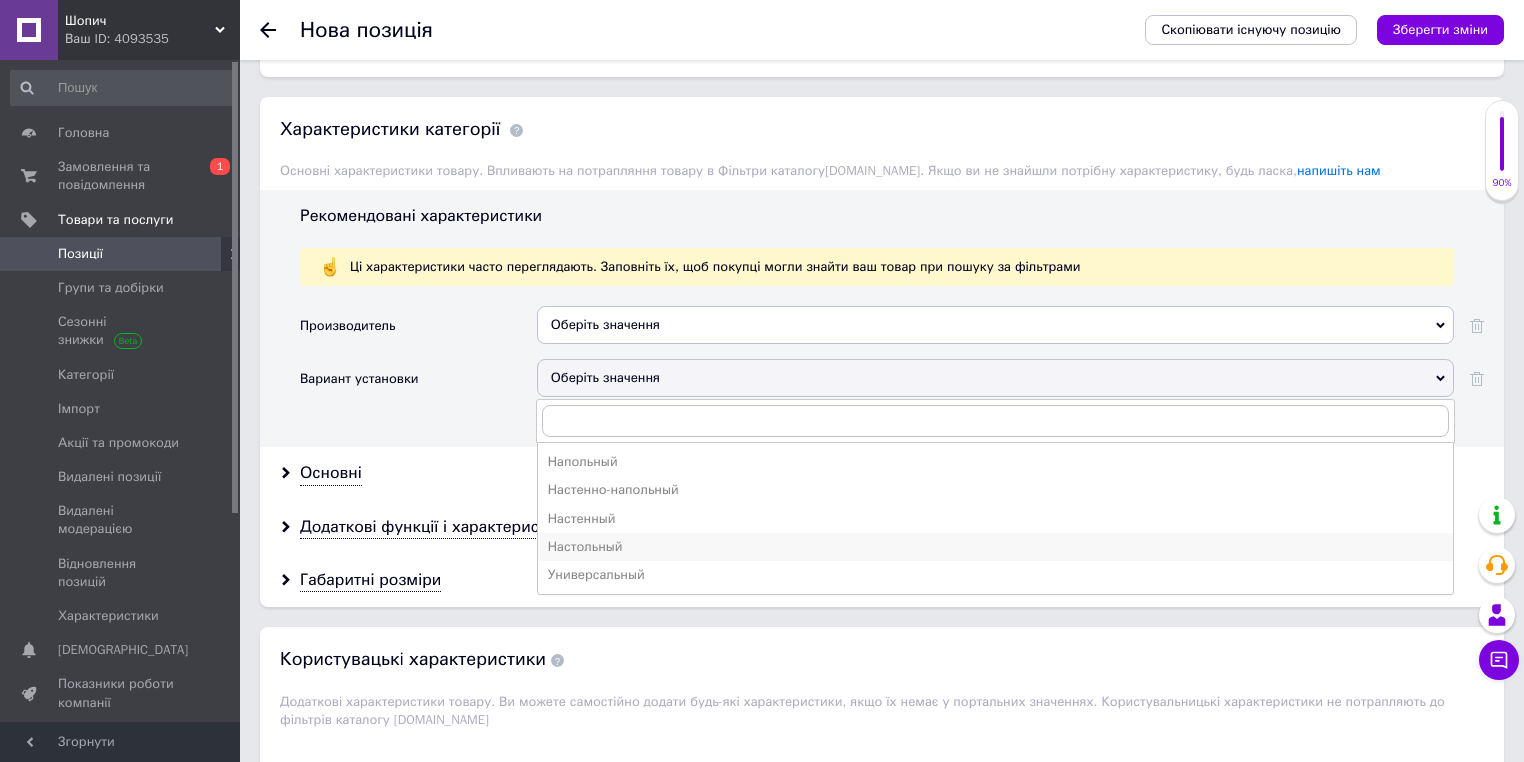 click on "Настольный" at bounding box center (995, 547) 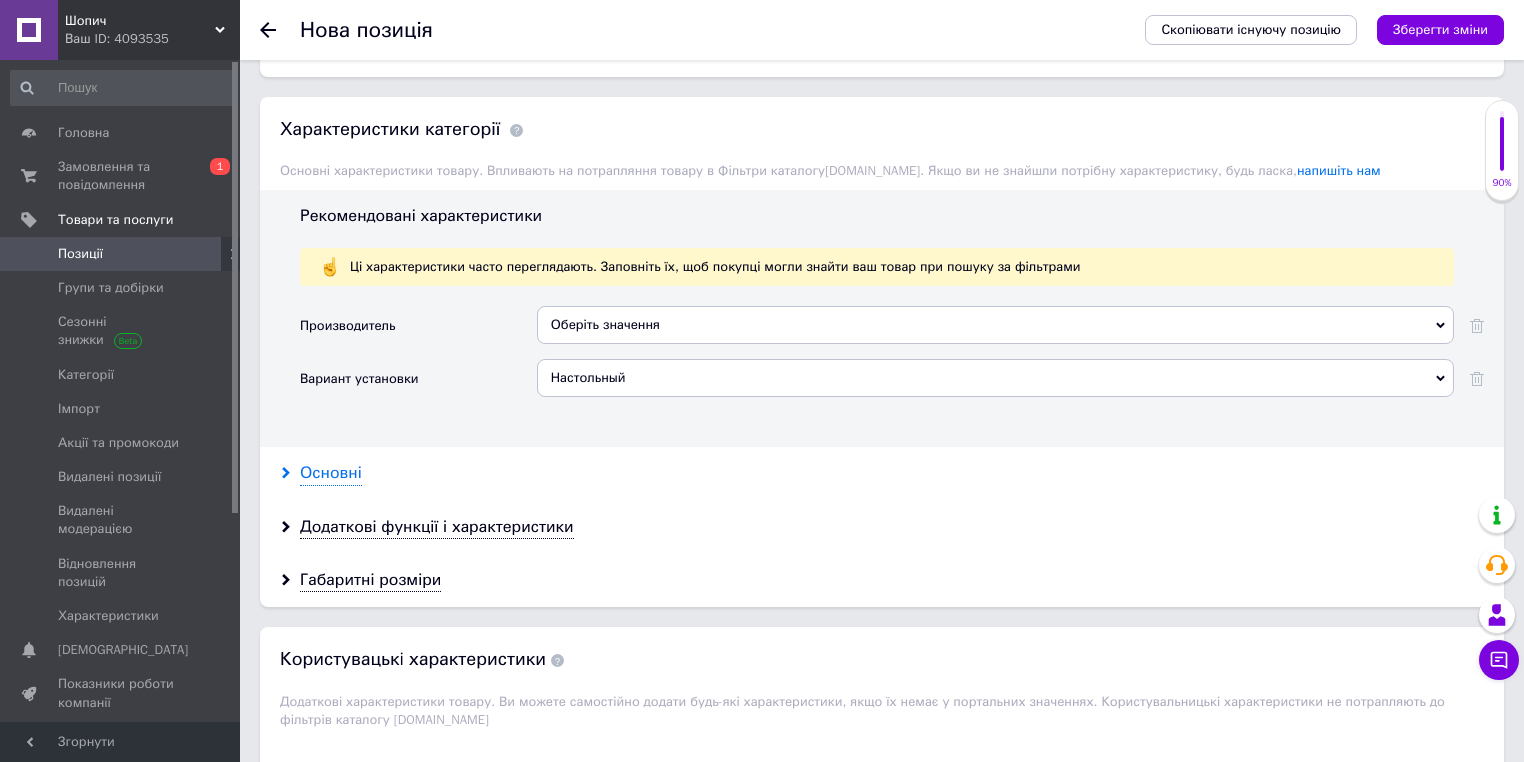 click on "Основні" at bounding box center [331, 473] 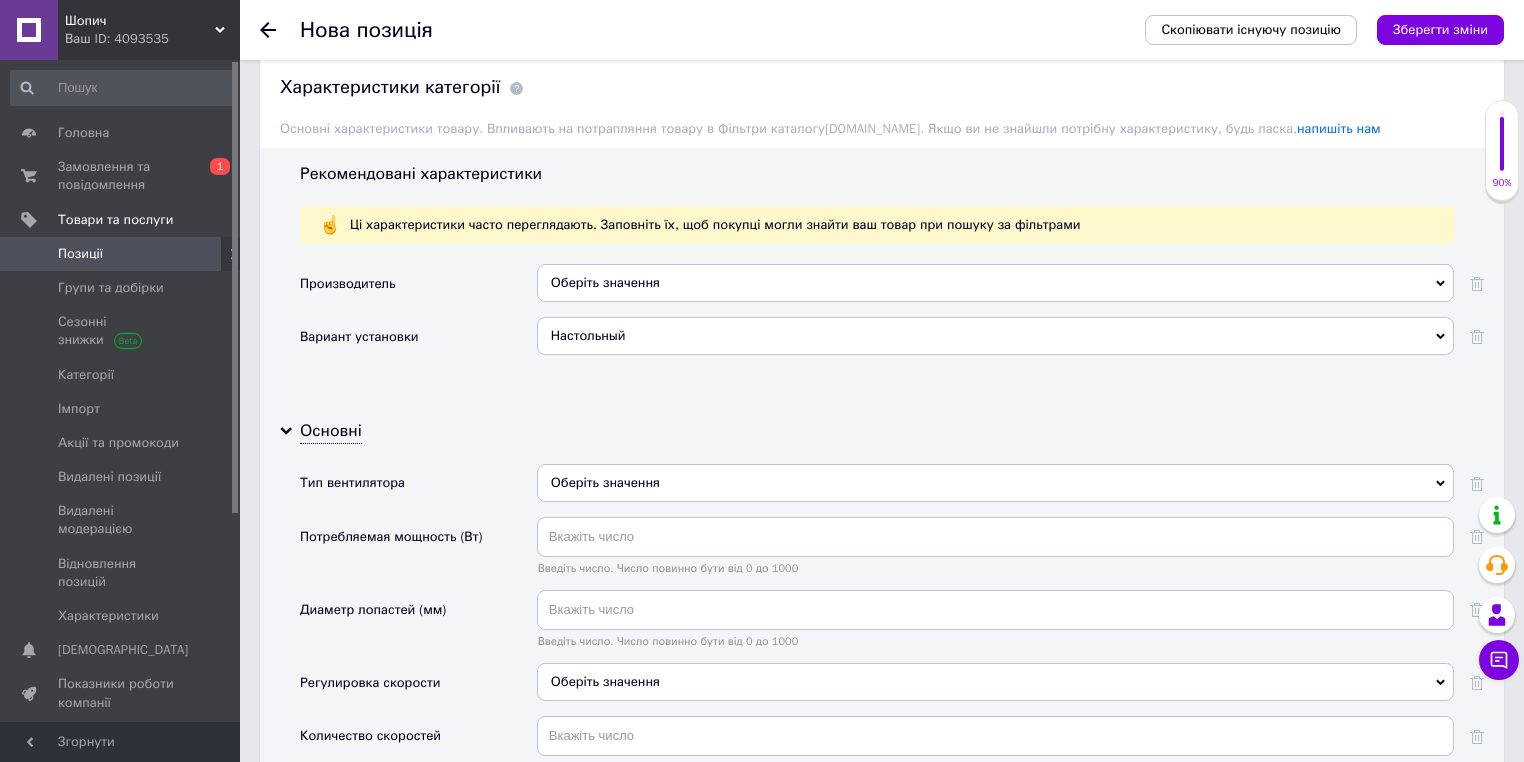 scroll, scrollTop: 2594, scrollLeft: 0, axis: vertical 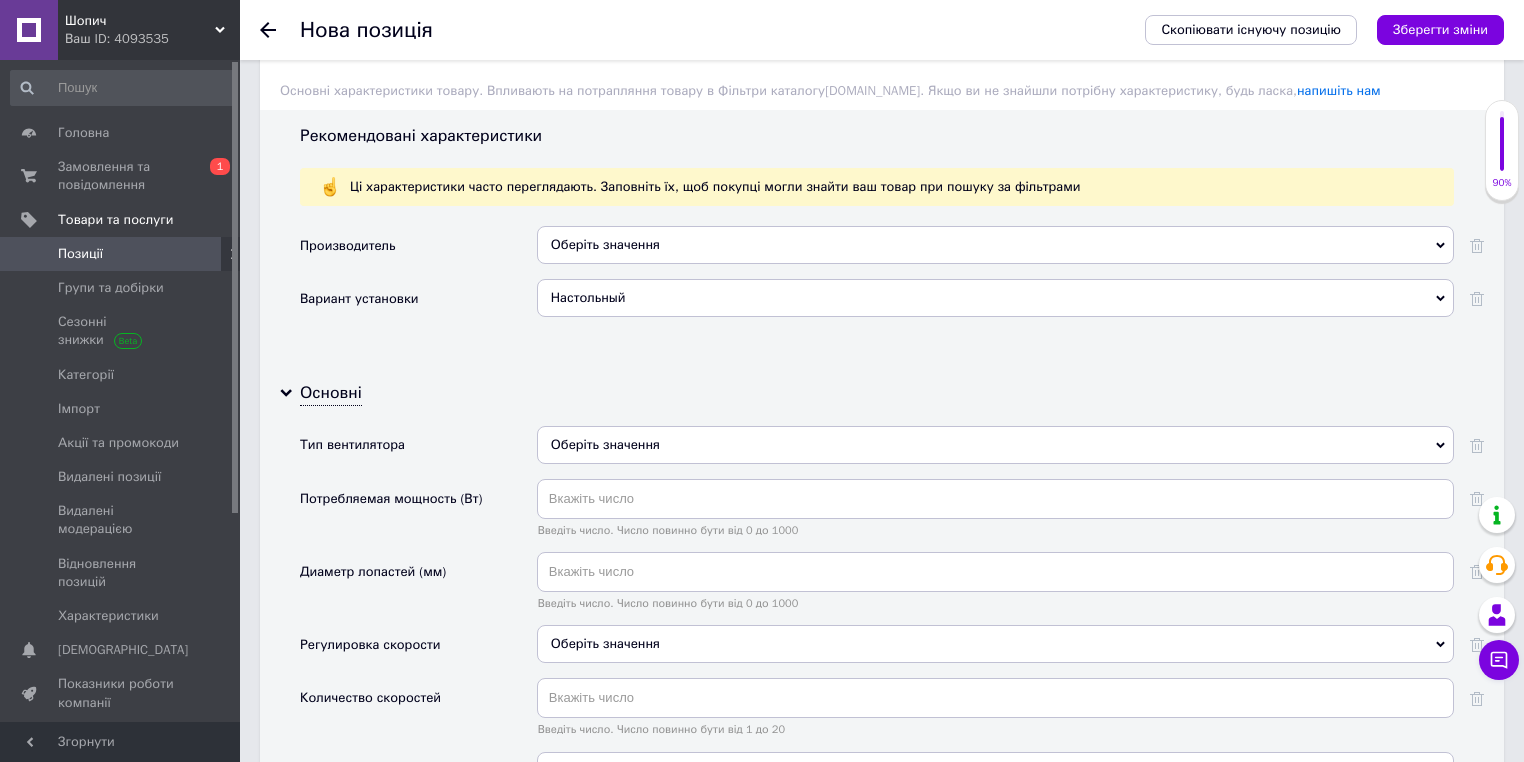 click on "Основні Тип вентилятора Оберіть значення Потребляемая мощность (Вт) Введіть число. Число повинно бути від 0 до 1000 Диаметр лопастей (мм) Введіть число. Число повинно бути від 0 до 1000 Регулировка скорости Оберіть значення Так Ні Количество скоростей Введіть число. Число повинно бути від 1 до 20 Тип управления Оберіть значення Рекомендуемая площадь помещения (кв.м) Введіть число. Число повинно бути від 0 до 100 Пульт дистанционного управления Оберіть значення Так Ні Страна производитель Оберіть значення Гарантийный срок (міс) Состояние Оберіть значення Питание" at bounding box center (882, 819) 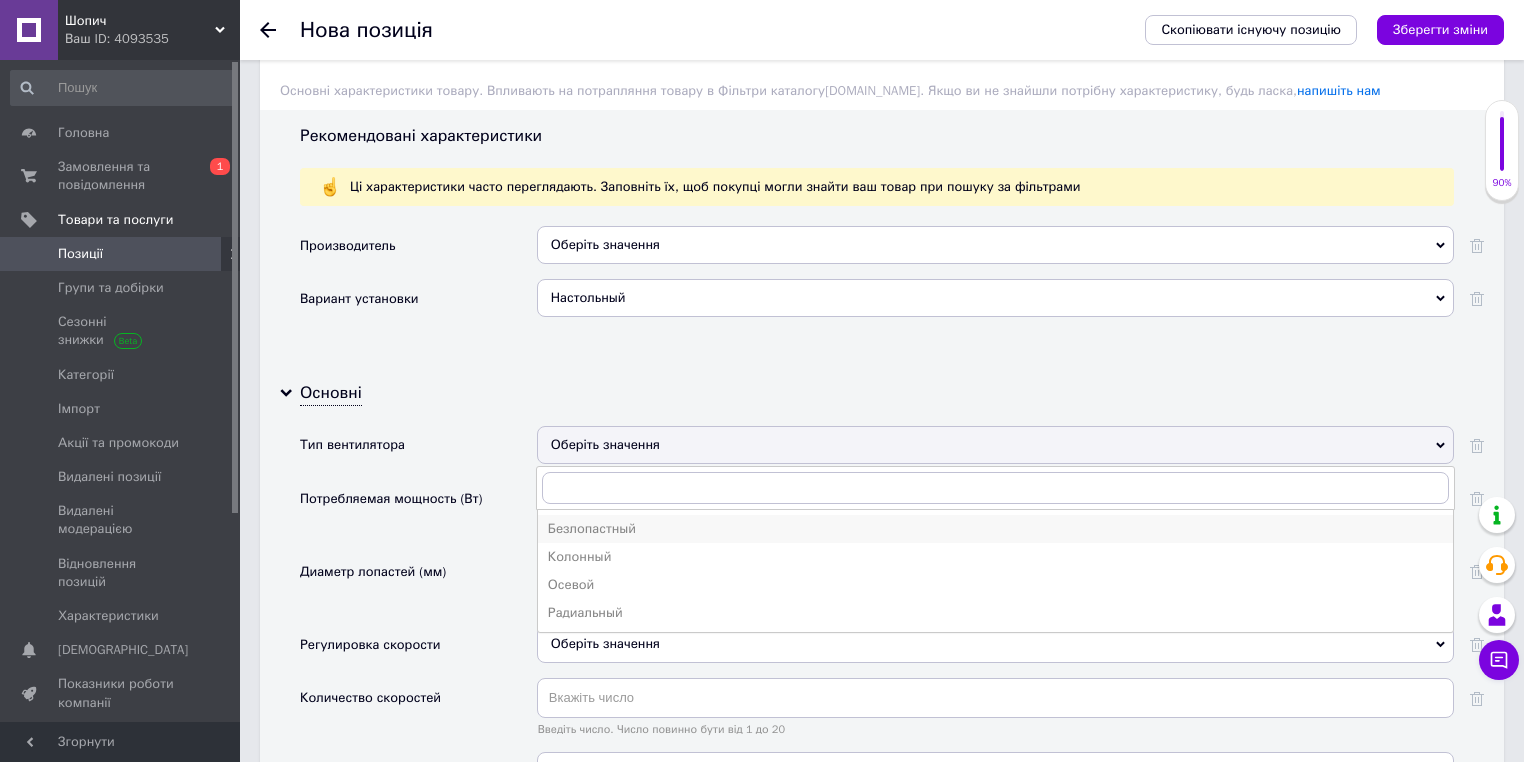 click on "Безлопастный" at bounding box center (995, 529) 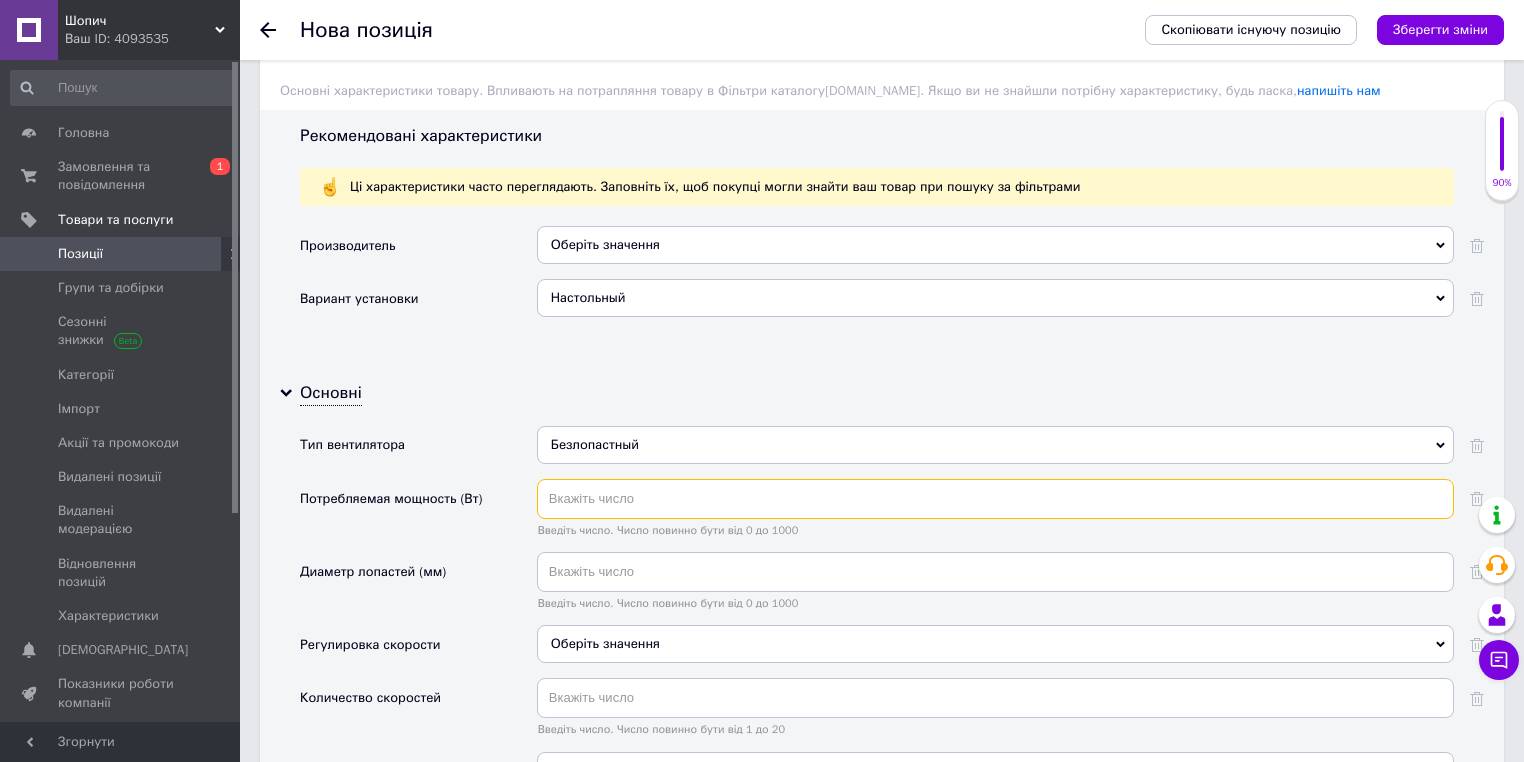 click at bounding box center [995, 499] 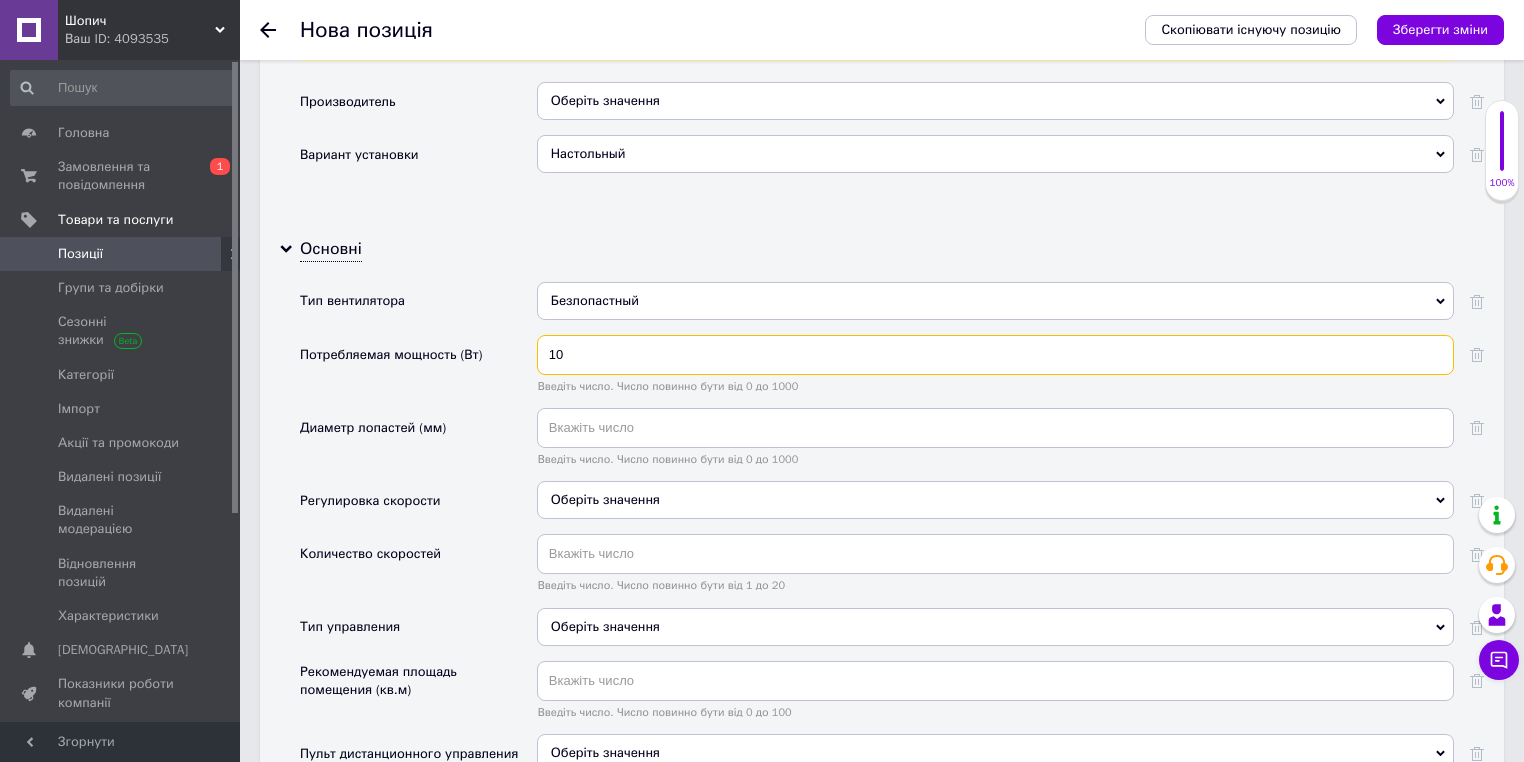 scroll, scrollTop: 2754, scrollLeft: 0, axis: vertical 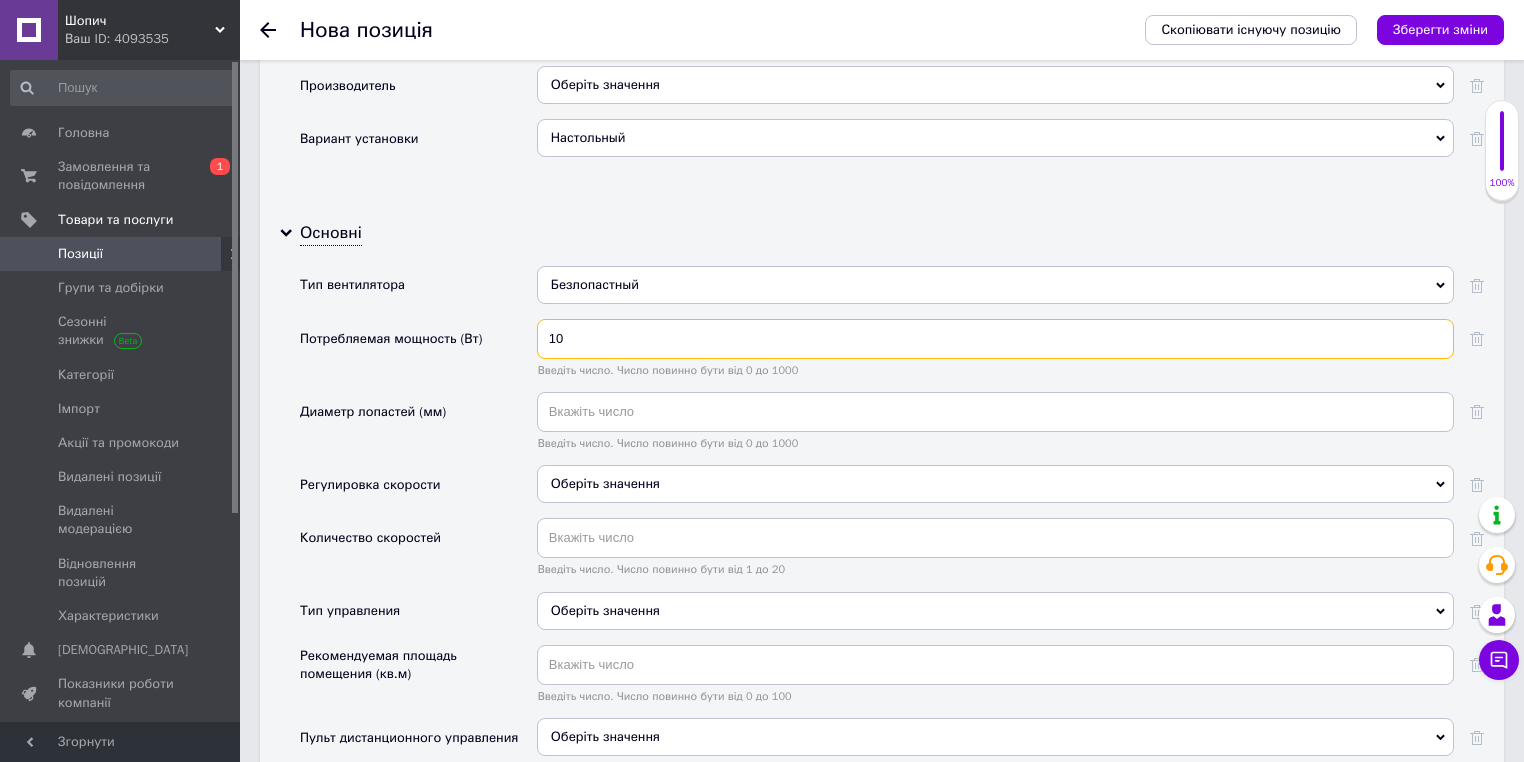 type on "10" 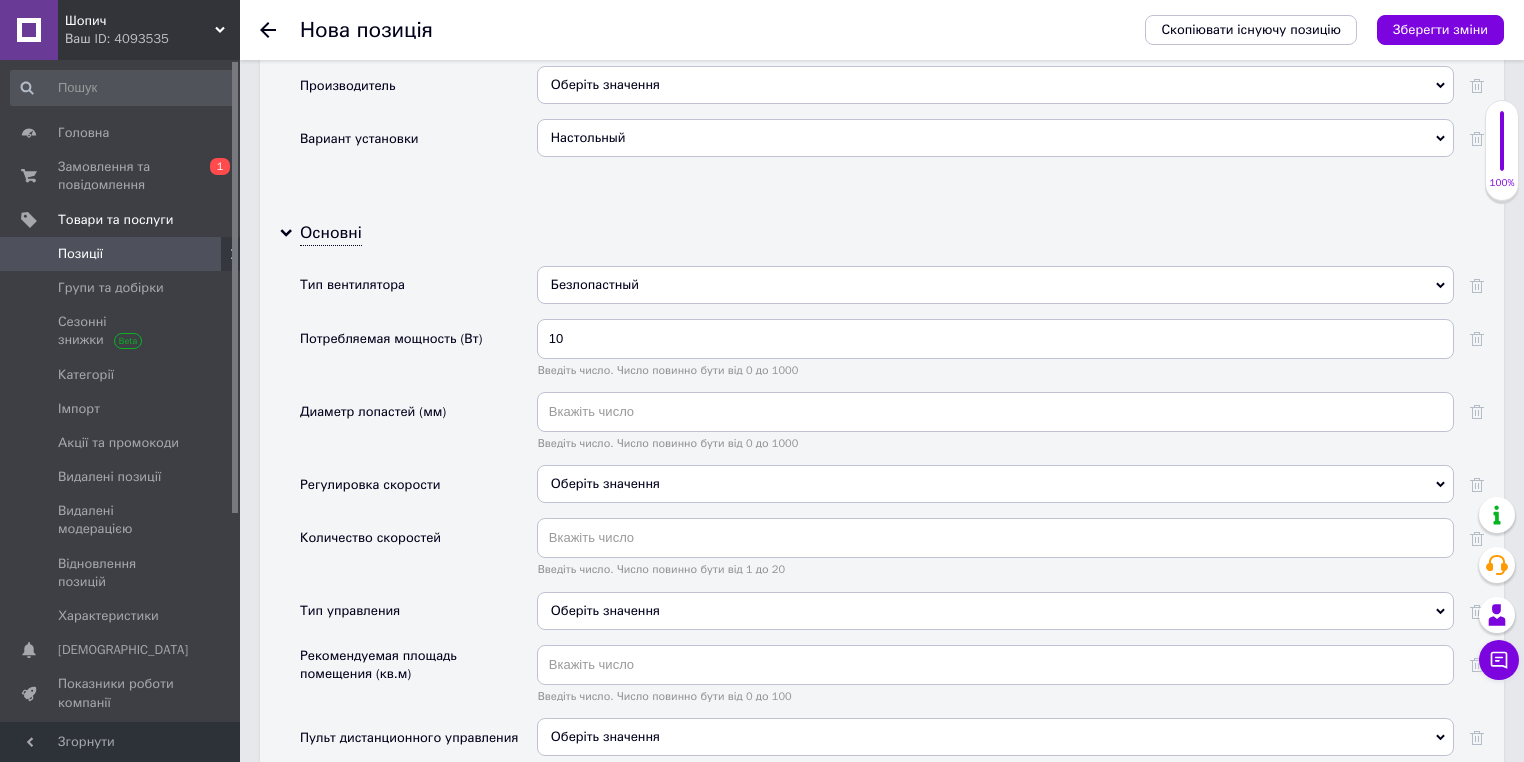 click on "Оберіть значення" at bounding box center (605, 483) 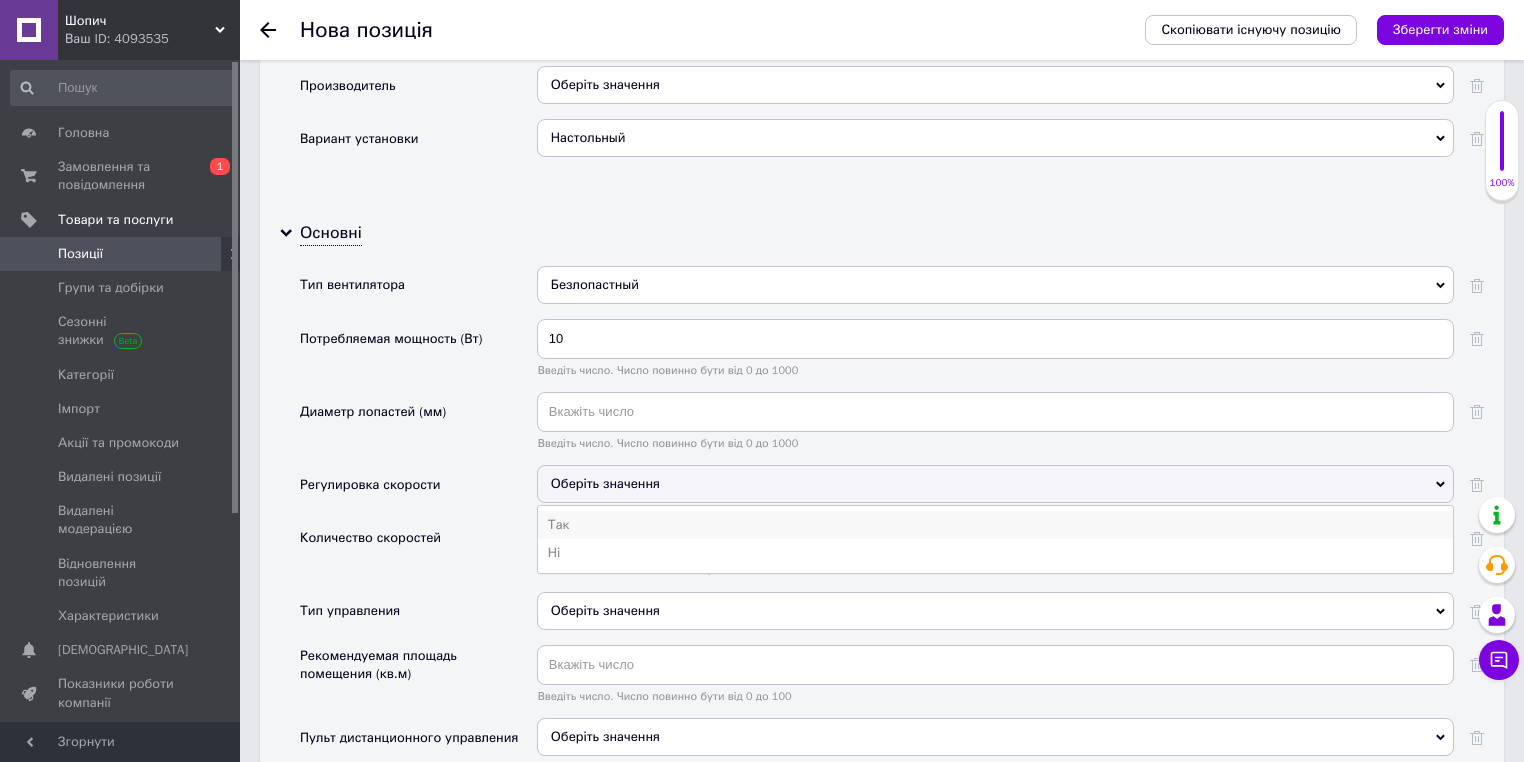 click on "Так" at bounding box center (995, 525) 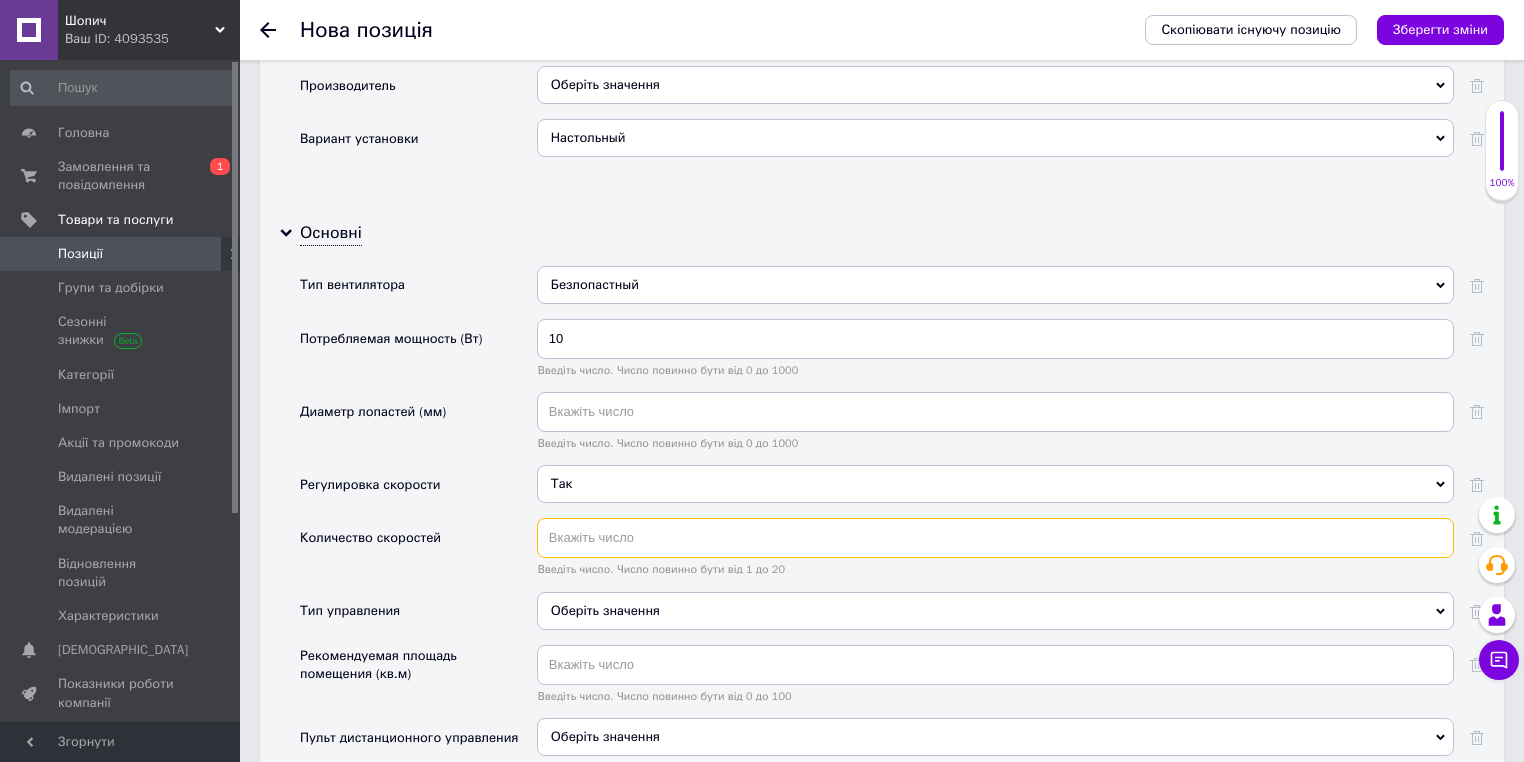 click at bounding box center [995, 538] 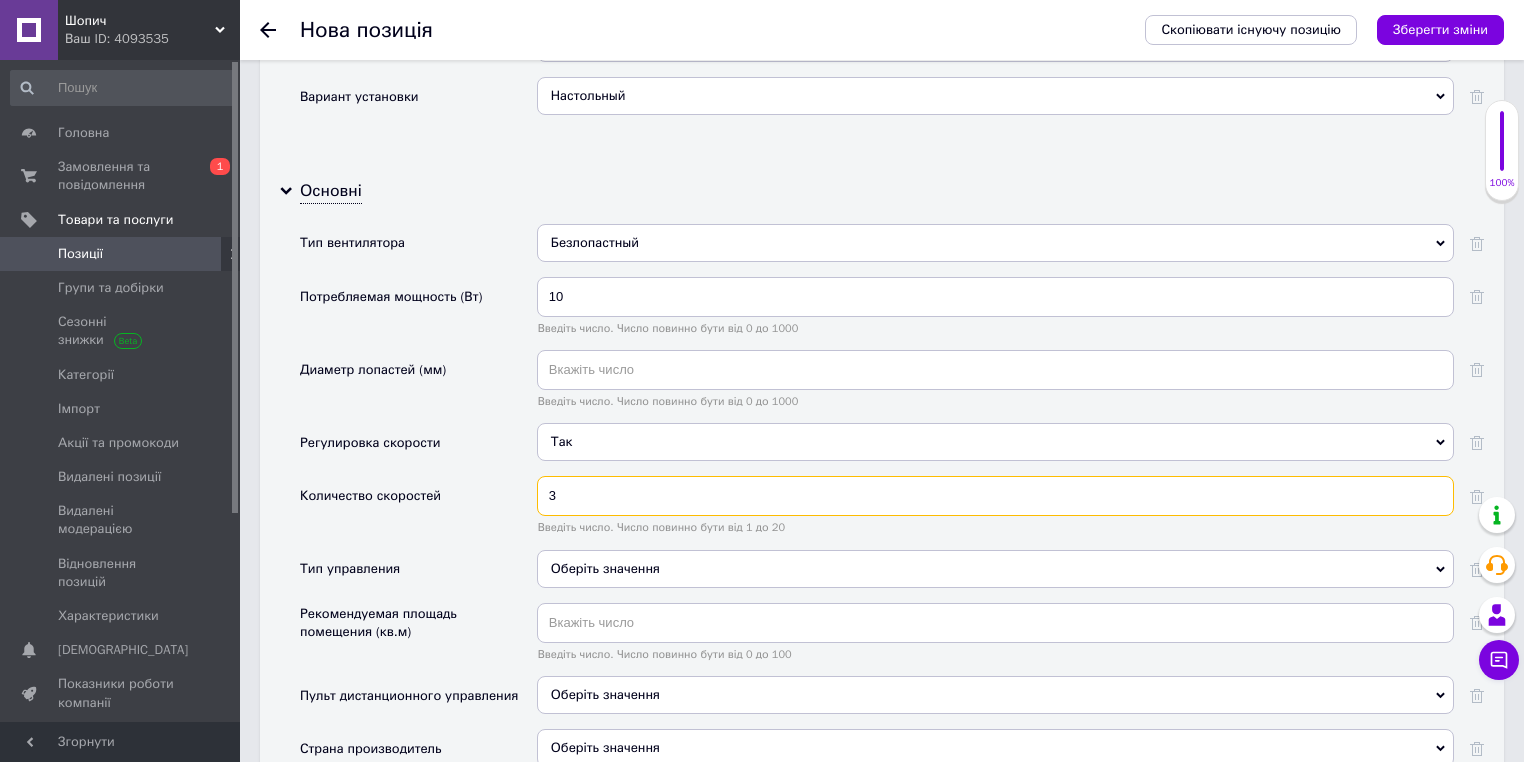 scroll, scrollTop: 2834, scrollLeft: 0, axis: vertical 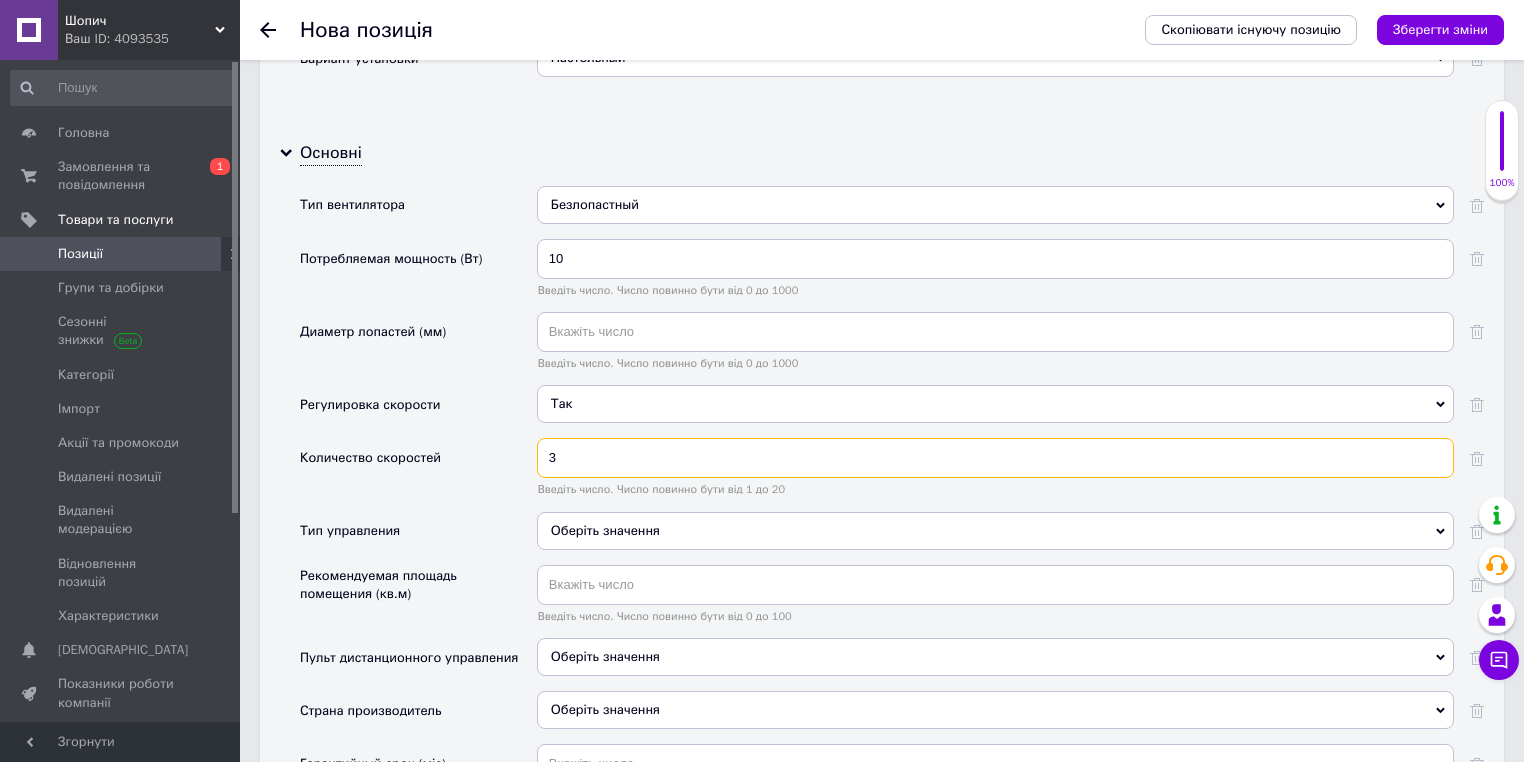 type on "3" 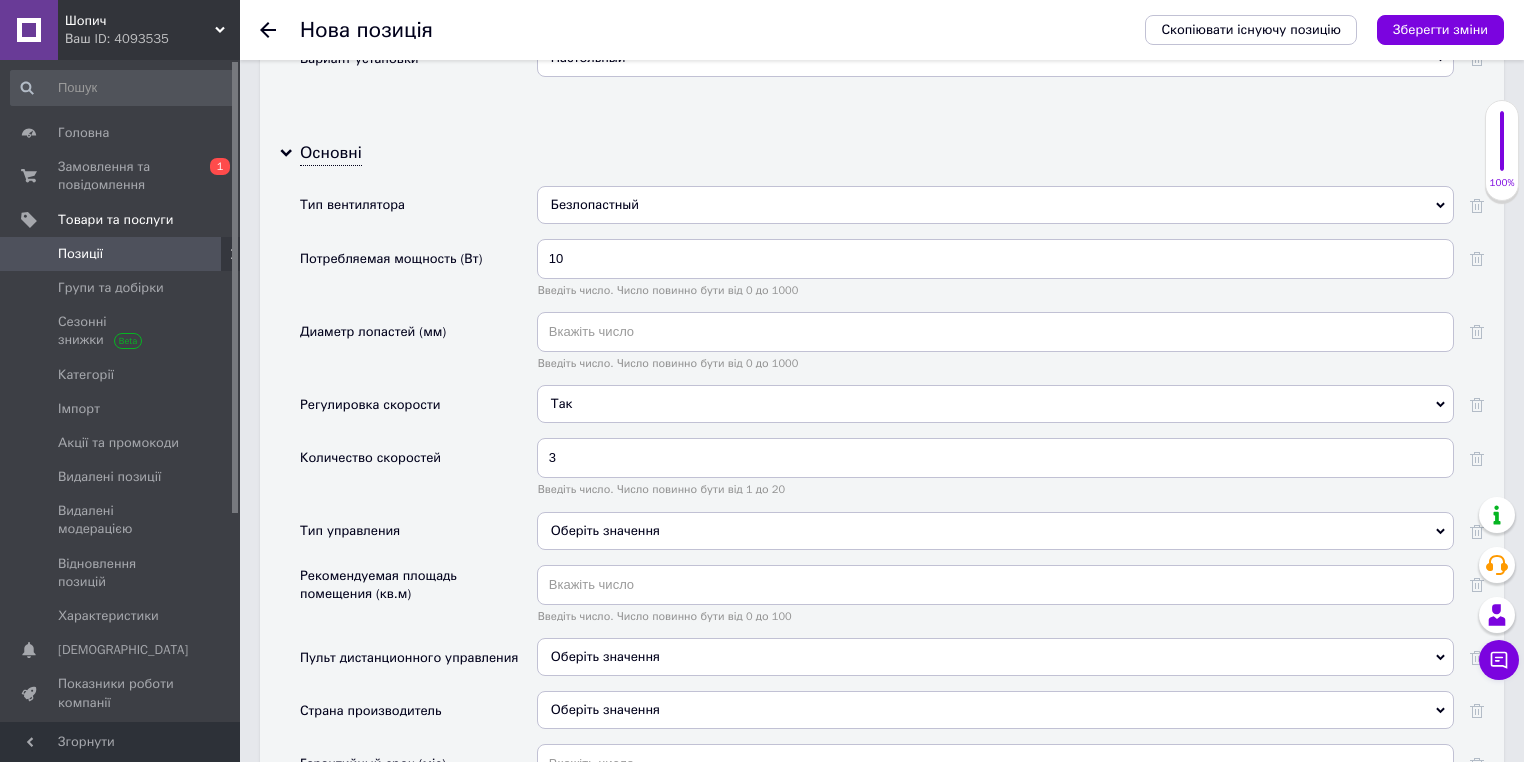 click on "Оберіть значення" at bounding box center [995, 531] 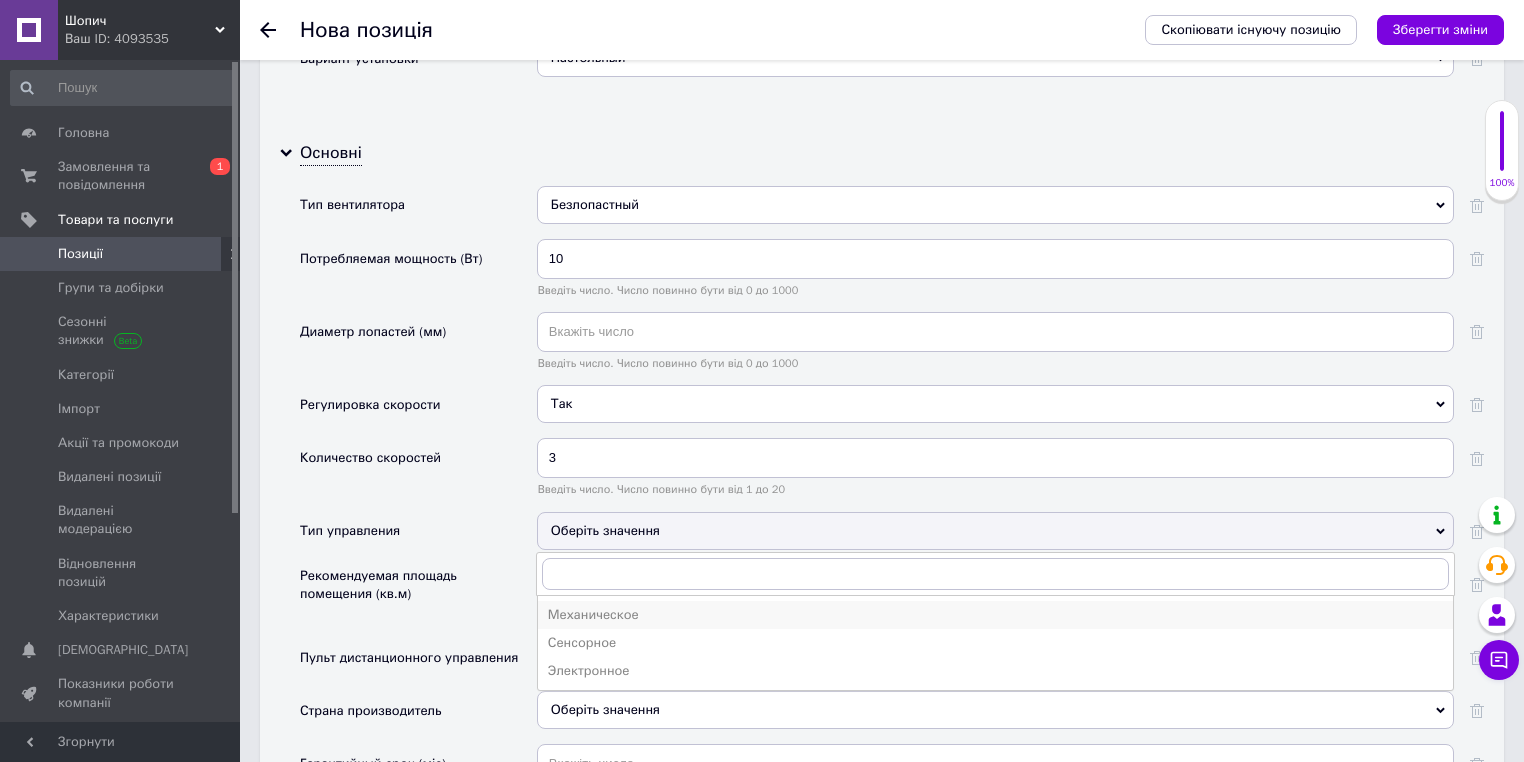 click on "Механическое" at bounding box center [995, 615] 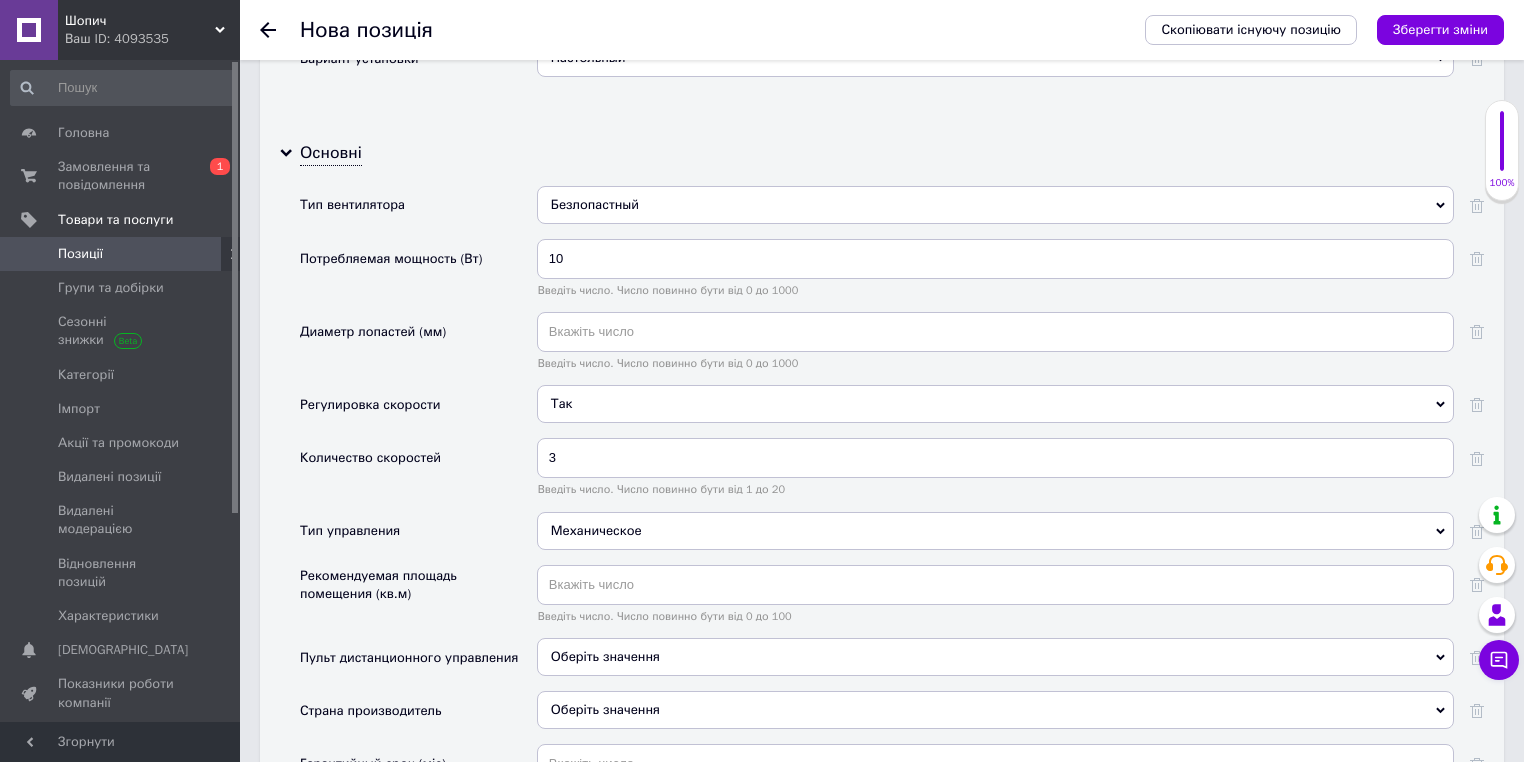 scroll, scrollTop: 2914, scrollLeft: 0, axis: vertical 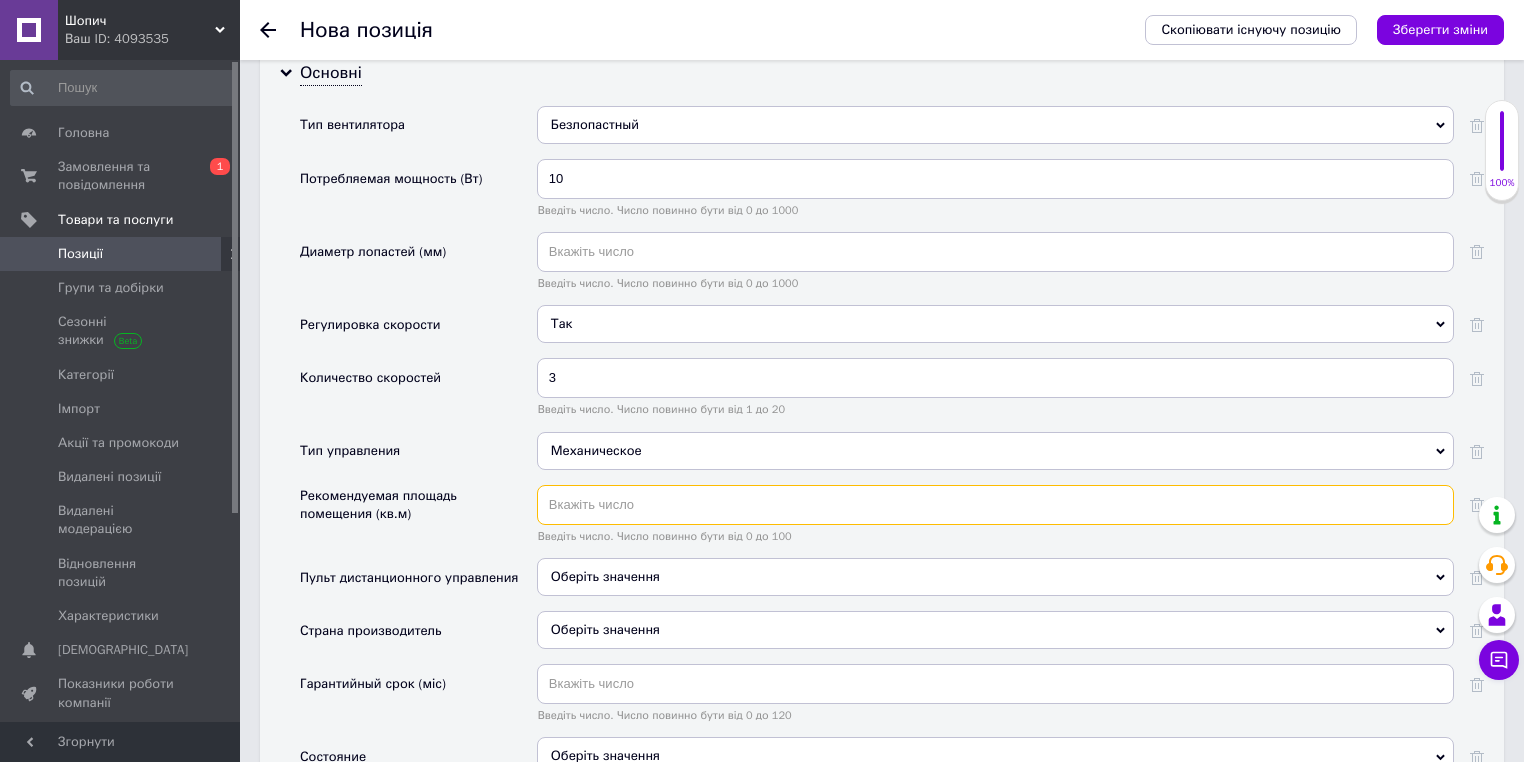 click on "Тип вентилятора Безлопастный Безлопастный Колонный Осевой Радиальный Потребляемая мощность (Вт) 10 Введіть число. Число повинно бути від 0 до 1000 Диаметр лопастей (мм) Введіть число. Число повинно бути від 0 до 1000 Регулировка скорости Так Оберіть значення Так Ні Количество скоростей 3 Введіть число. Число повинно бути від 1 до 20 Тип управления Механическое Механическое Сенсорное Электронное Рекомендуемая площадь помещения (кв.м) Введіть число. Число повинно бути від 0 до 100 Пульт дистанционного управления Оберіть значення Так Ні Страна производитель" at bounding box center (892, 512) 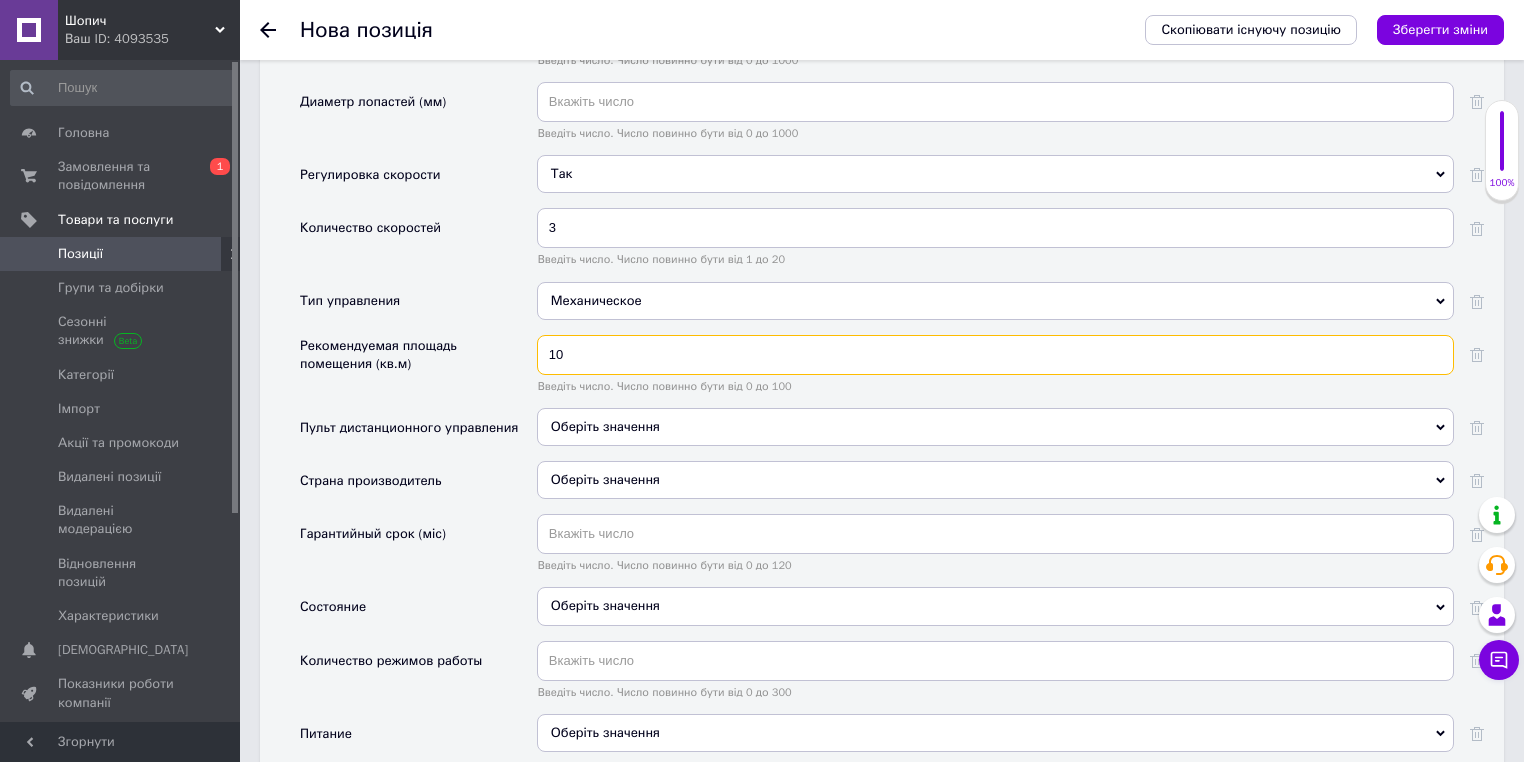 scroll, scrollTop: 3074, scrollLeft: 0, axis: vertical 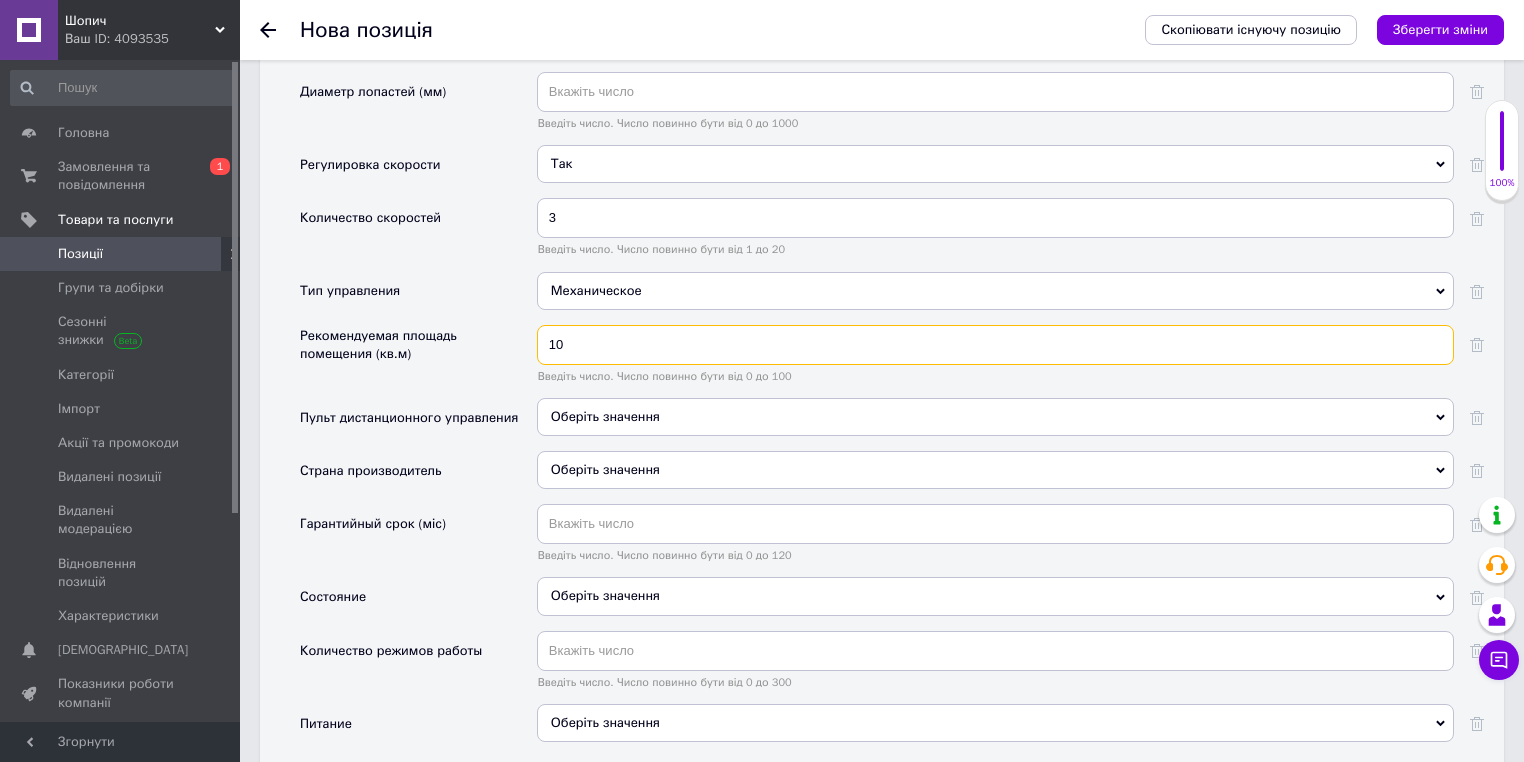 type on "10" 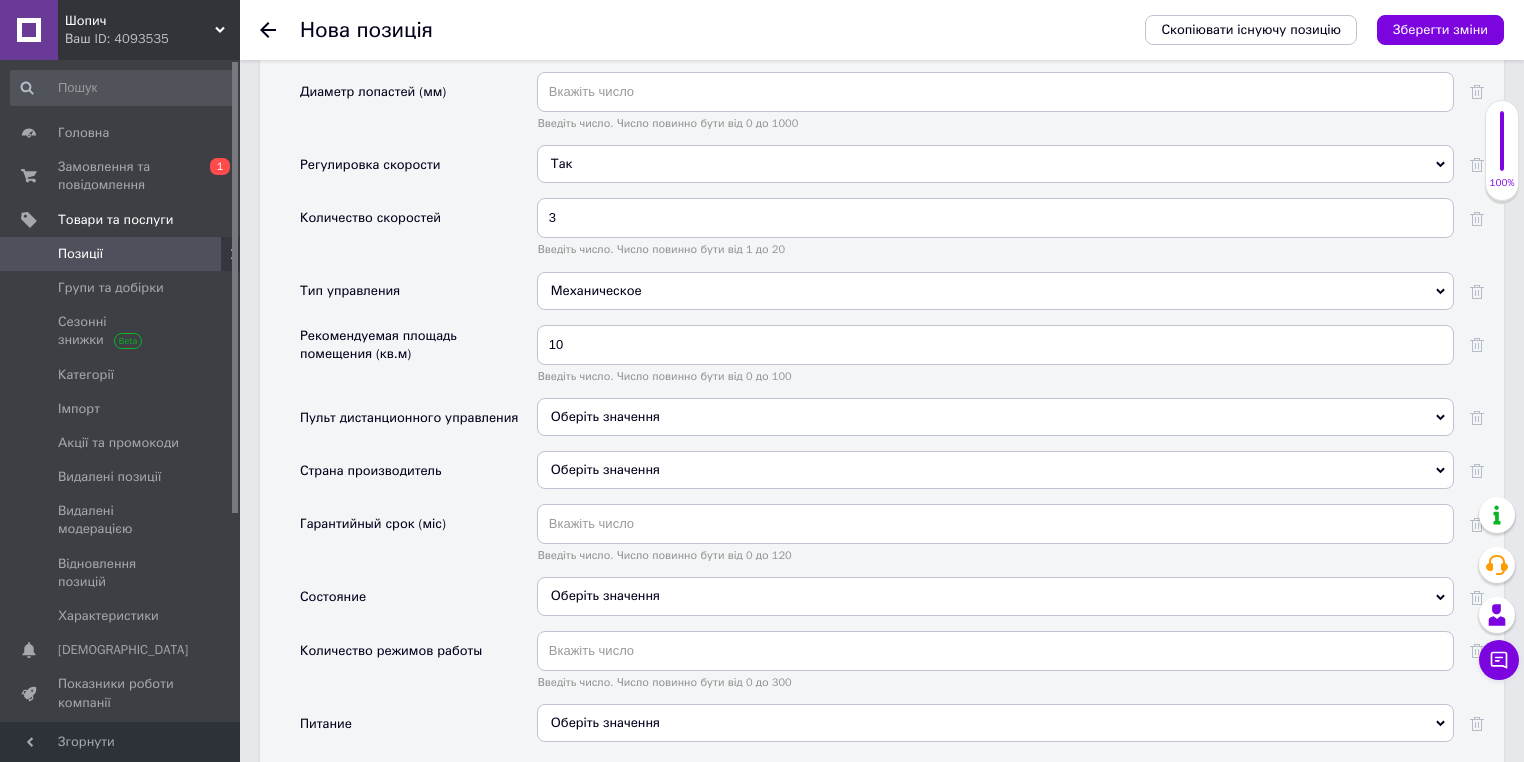 click on "Оберіть значення" at bounding box center (995, 470) 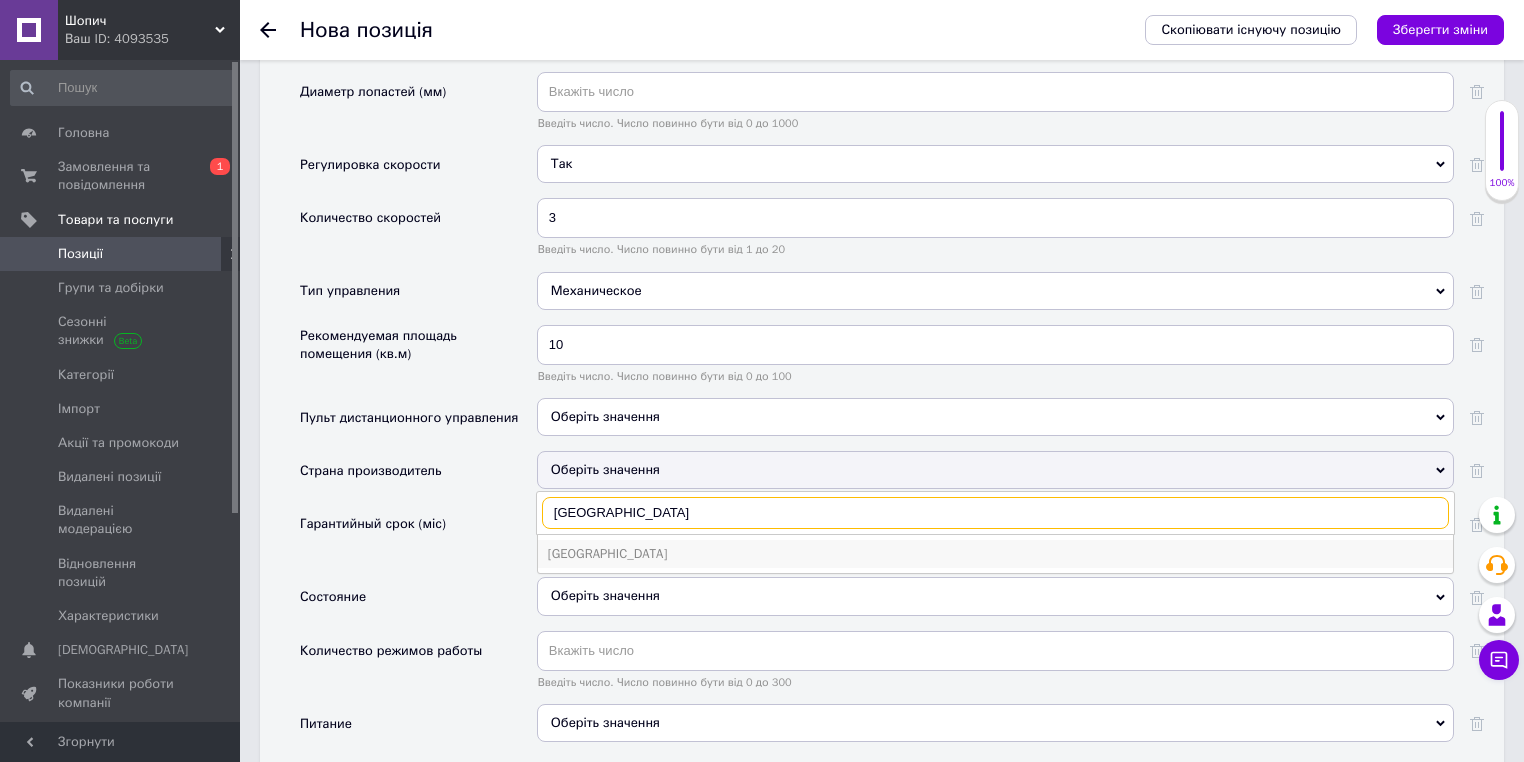 type on "китай" 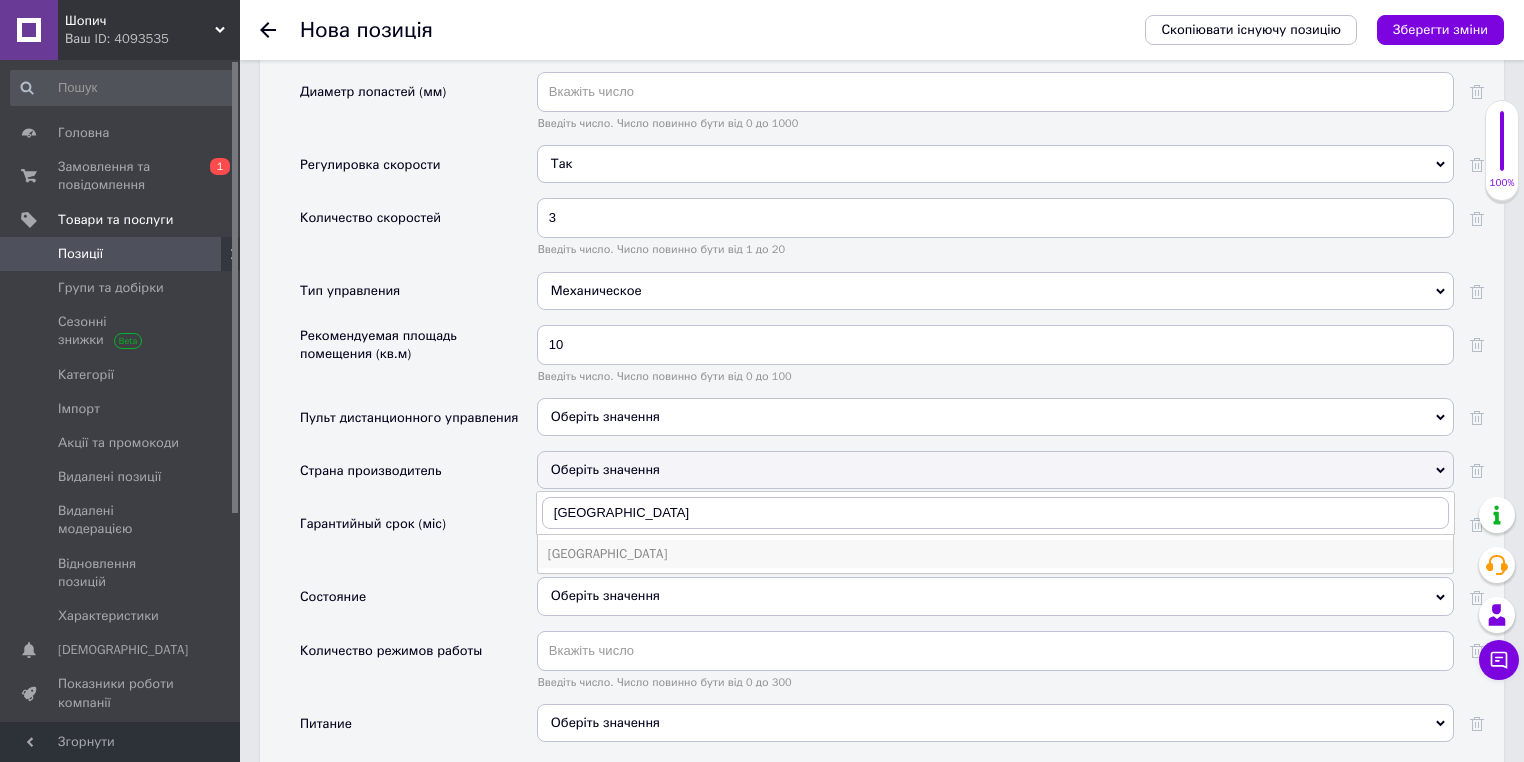 click on "Китай" at bounding box center [995, 554] 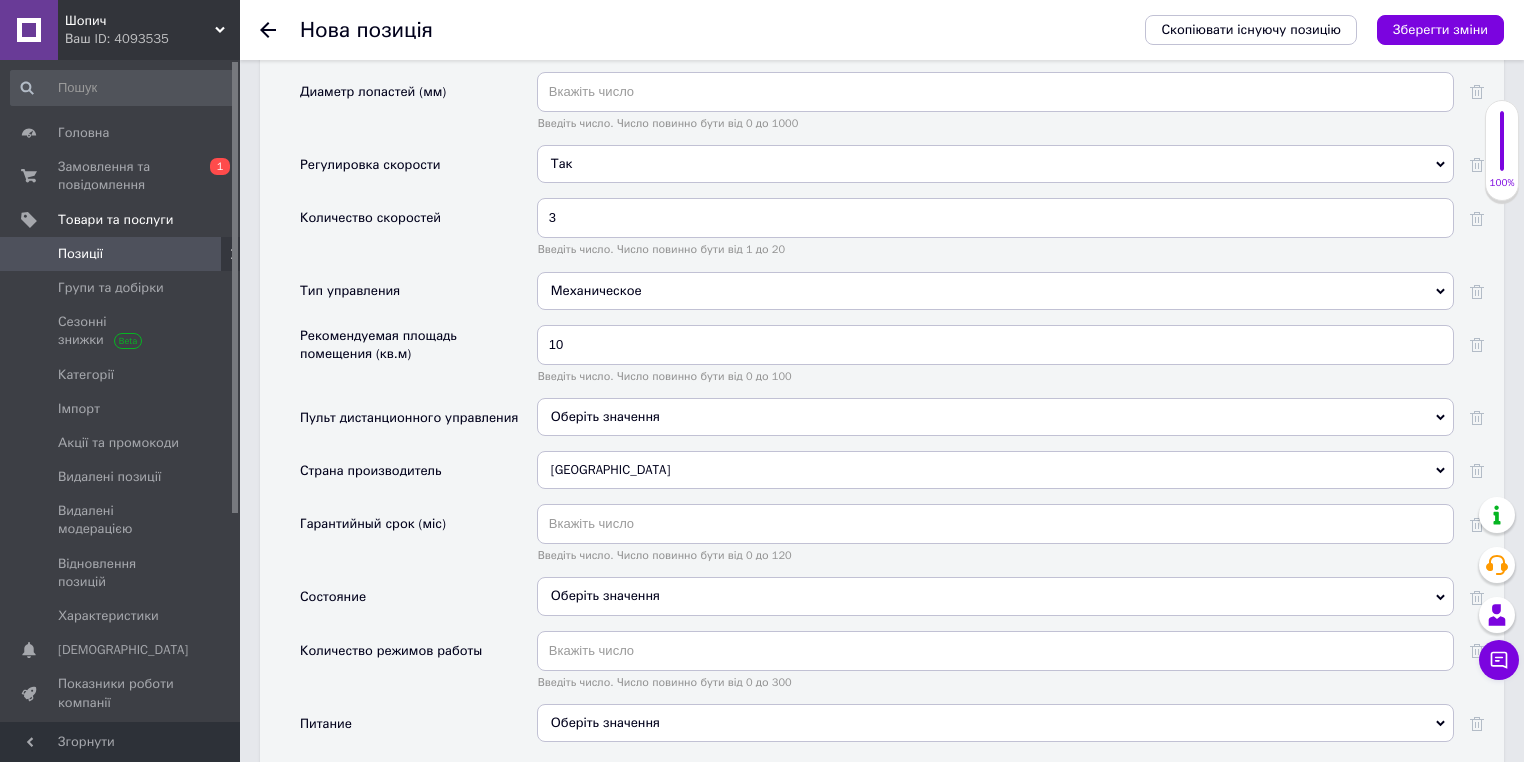 click on "Оберіть значення" at bounding box center (995, 596) 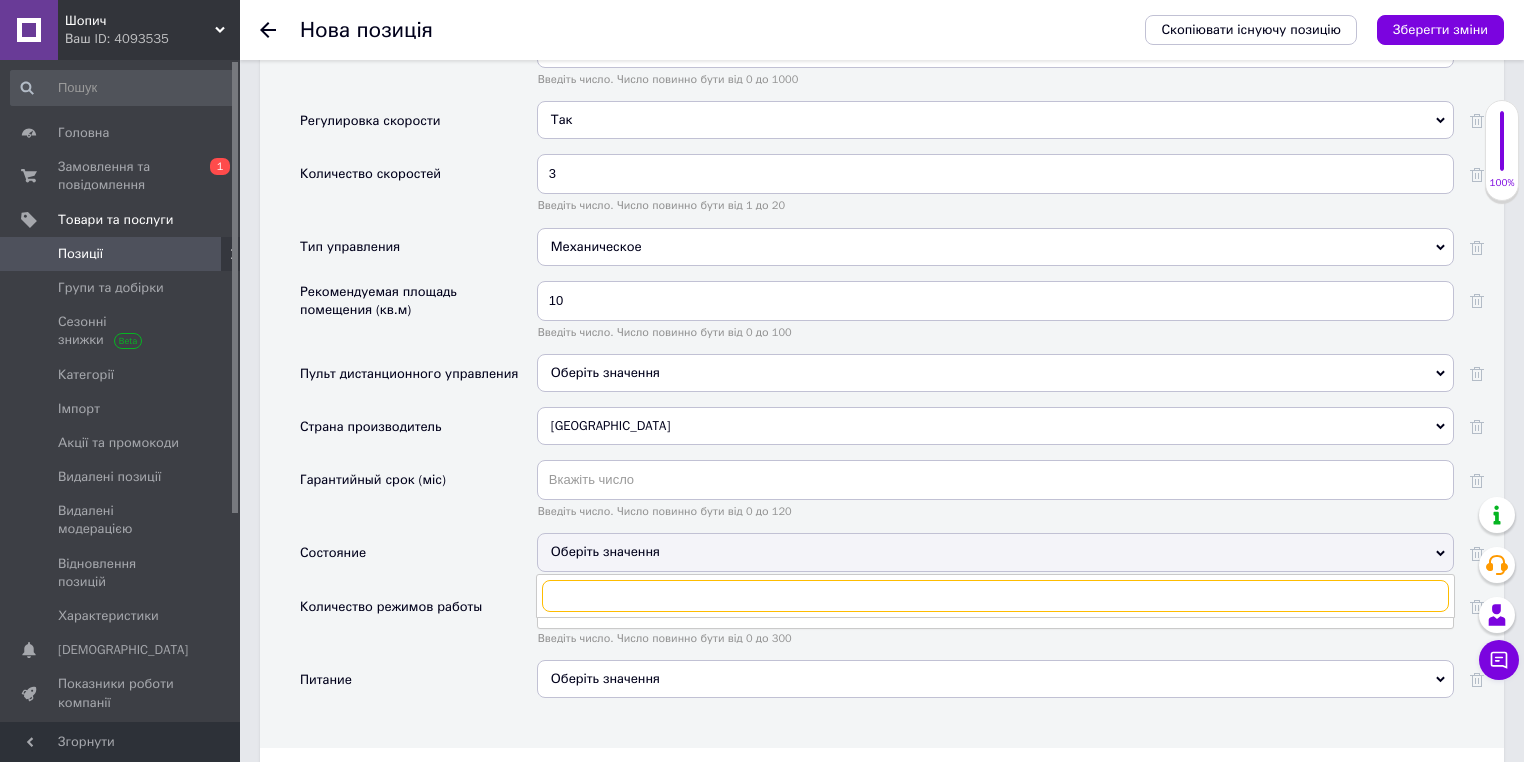scroll, scrollTop: 3154, scrollLeft: 0, axis: vertical 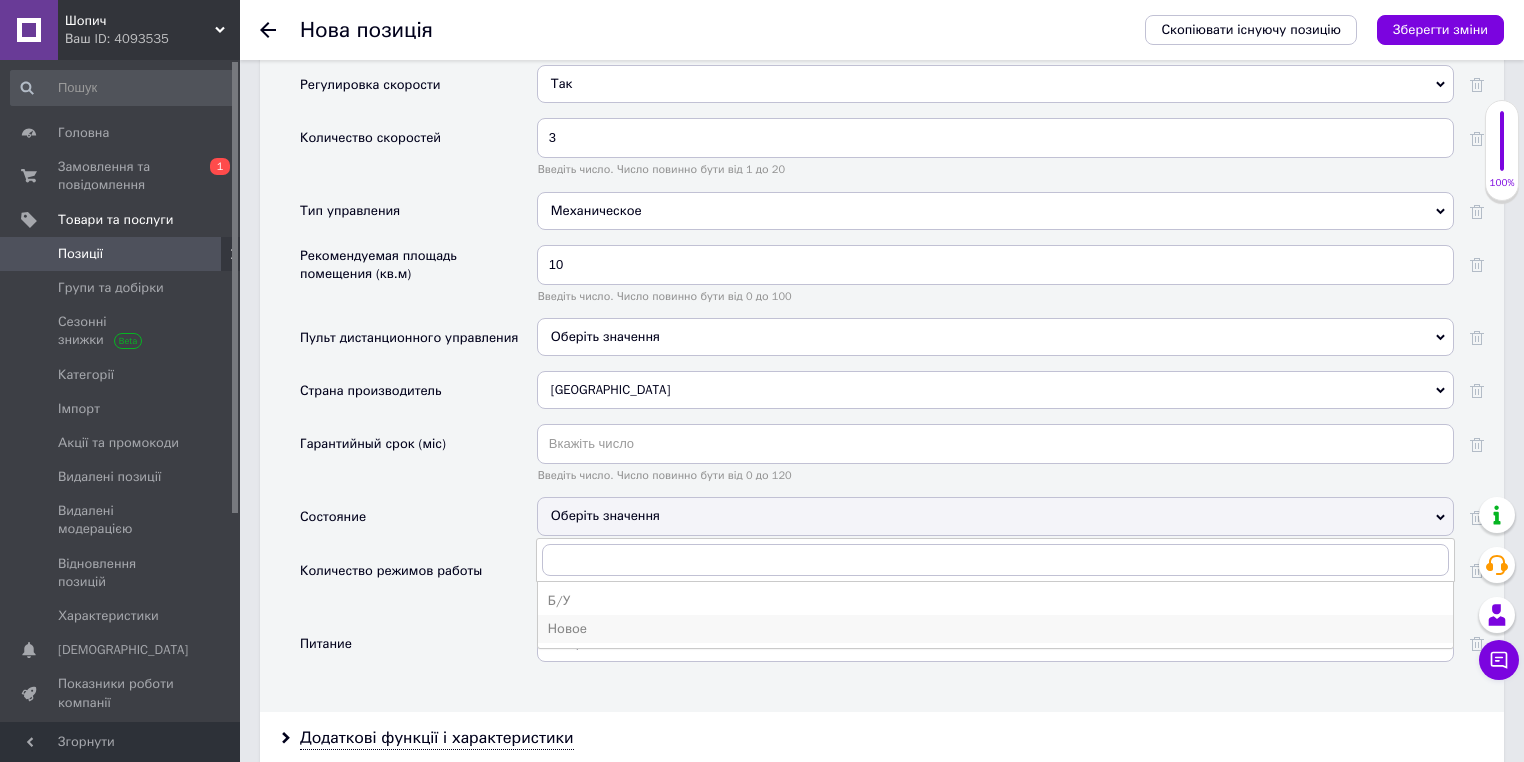 click on "Новое" at bounding box center (995, 629) 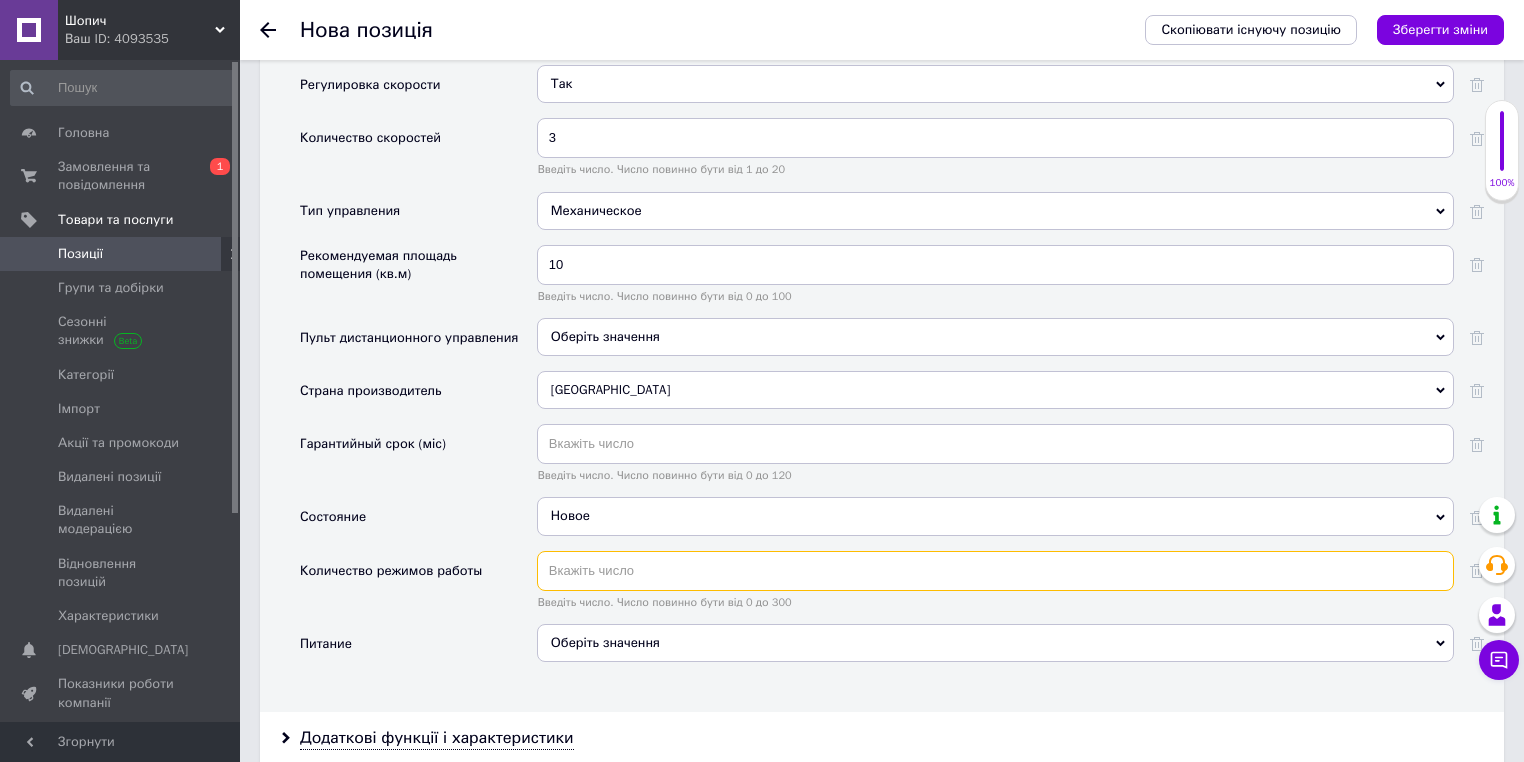 click at bounding box center (995, 571) 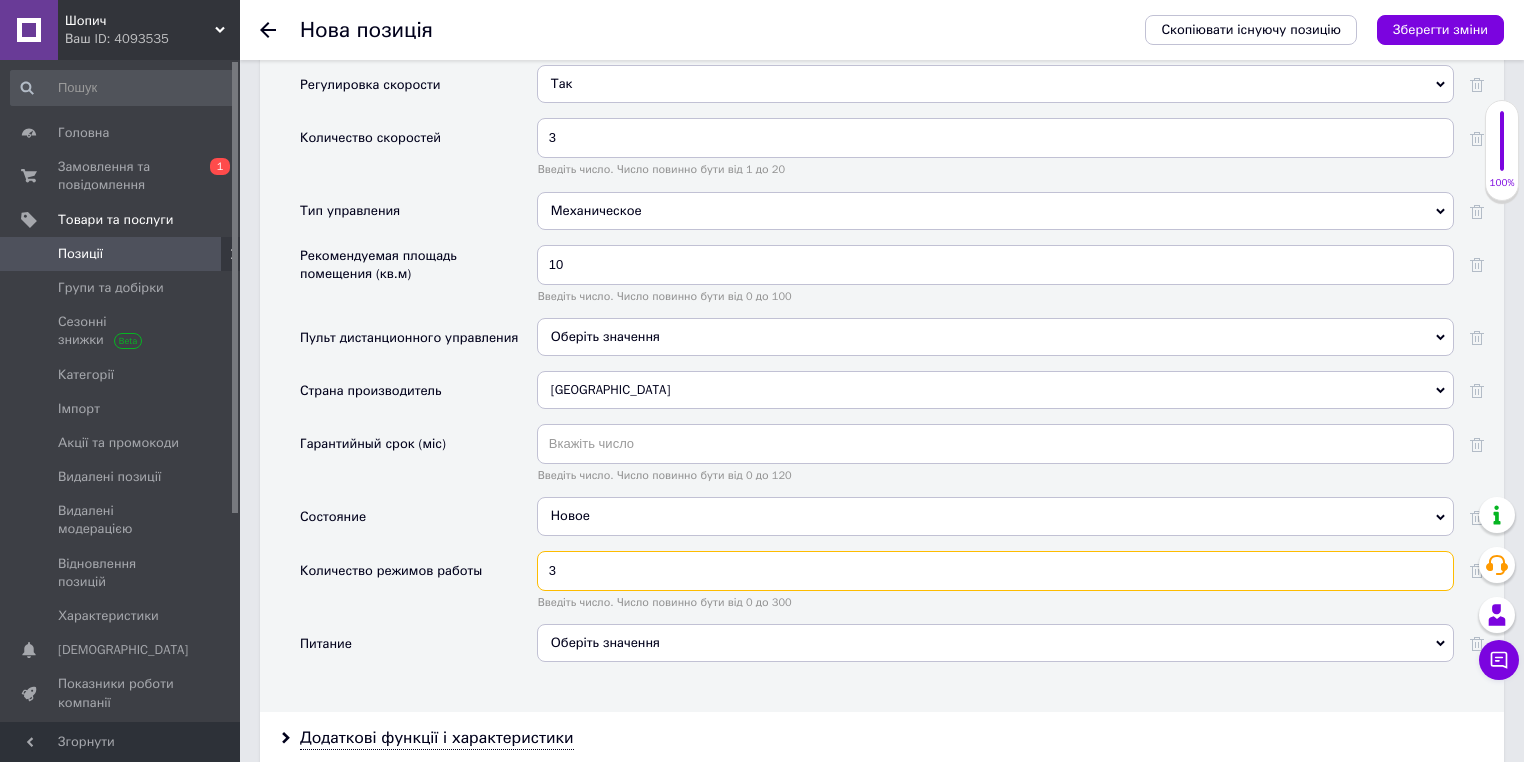type on "3" 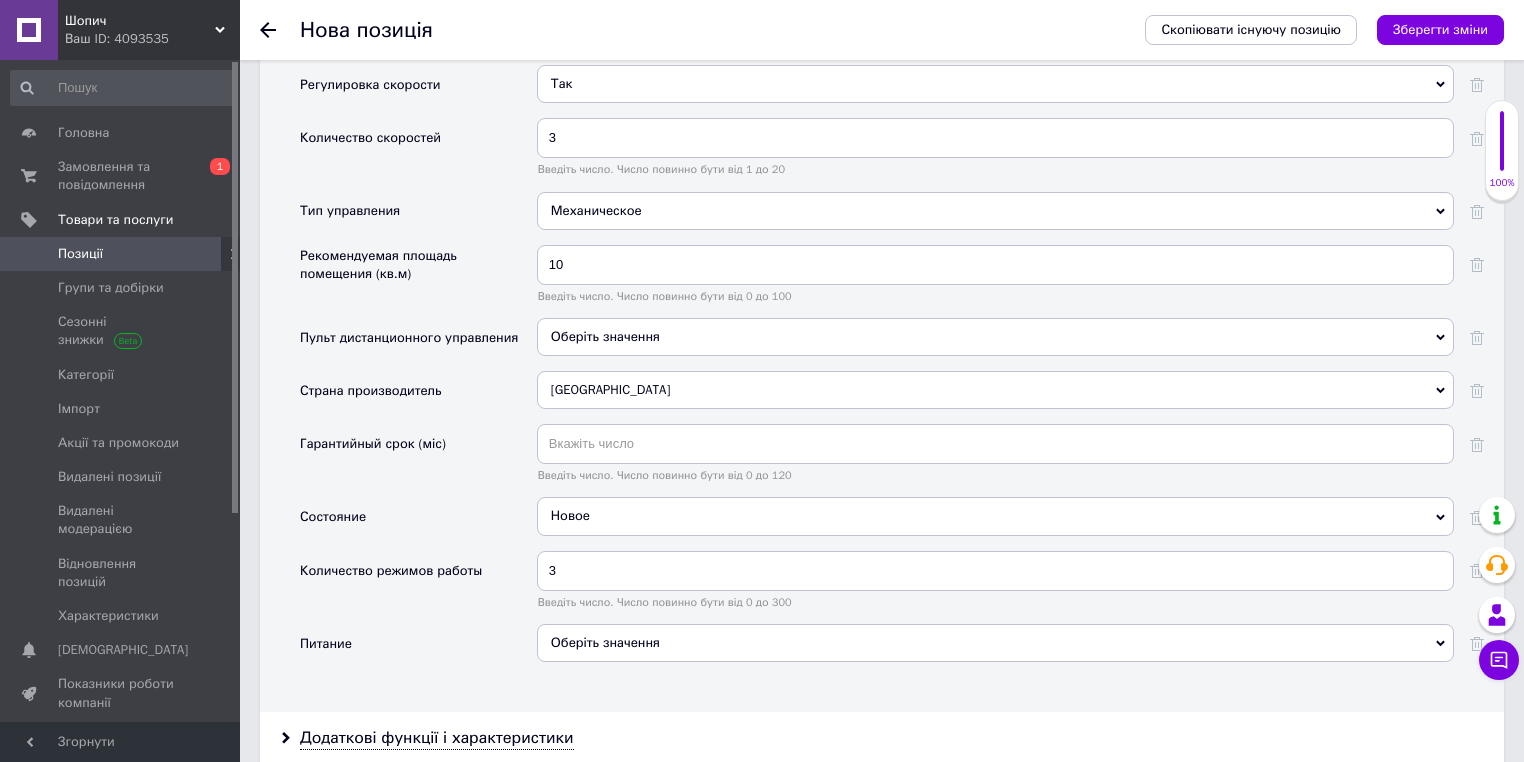 click on "Оберіть значення" at bounding box center [995, 643] 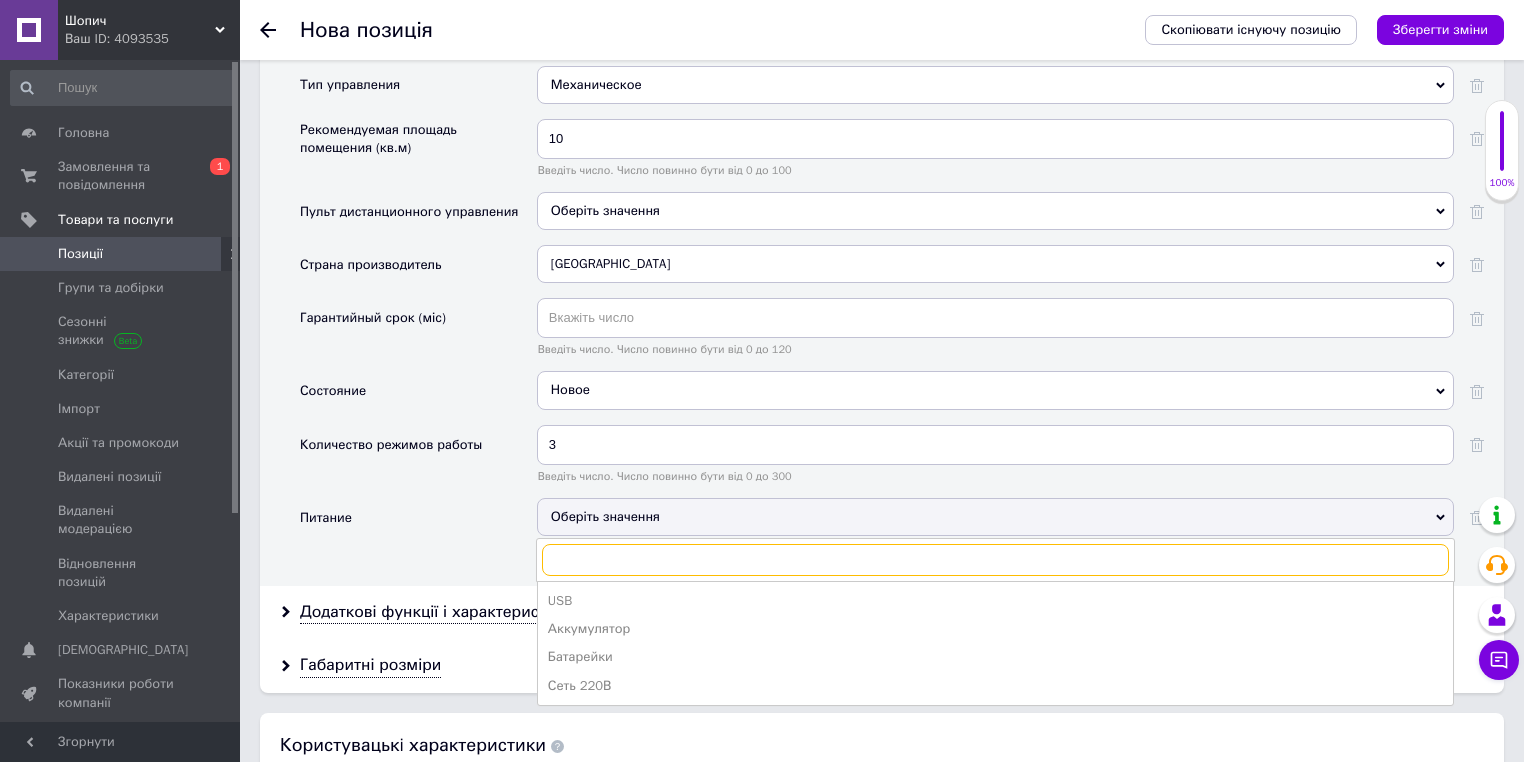 scroll, scrollTop: 3394, scrollLeft: 0, axis: vertical 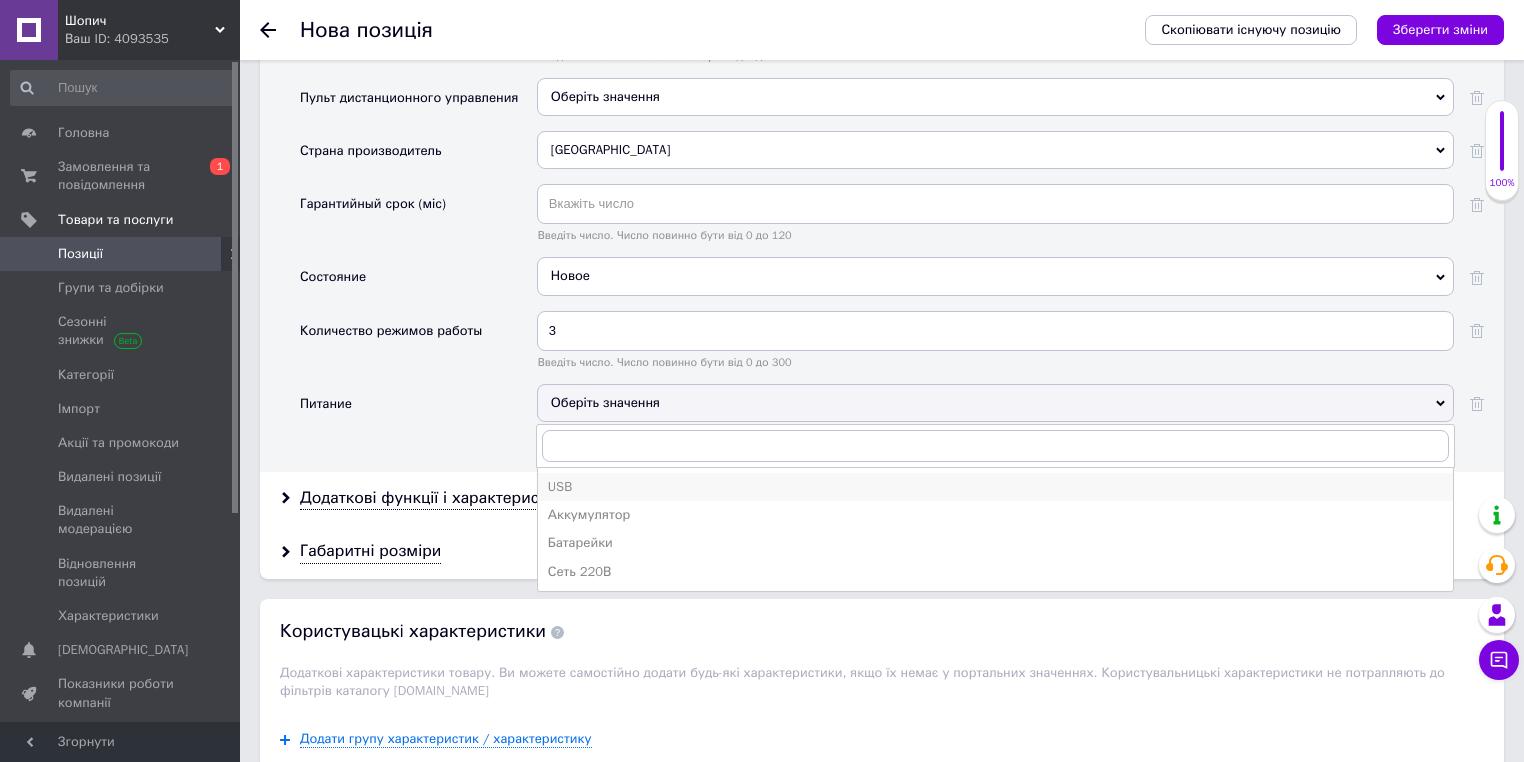 click on "USB" at bounding box center [995, 487] 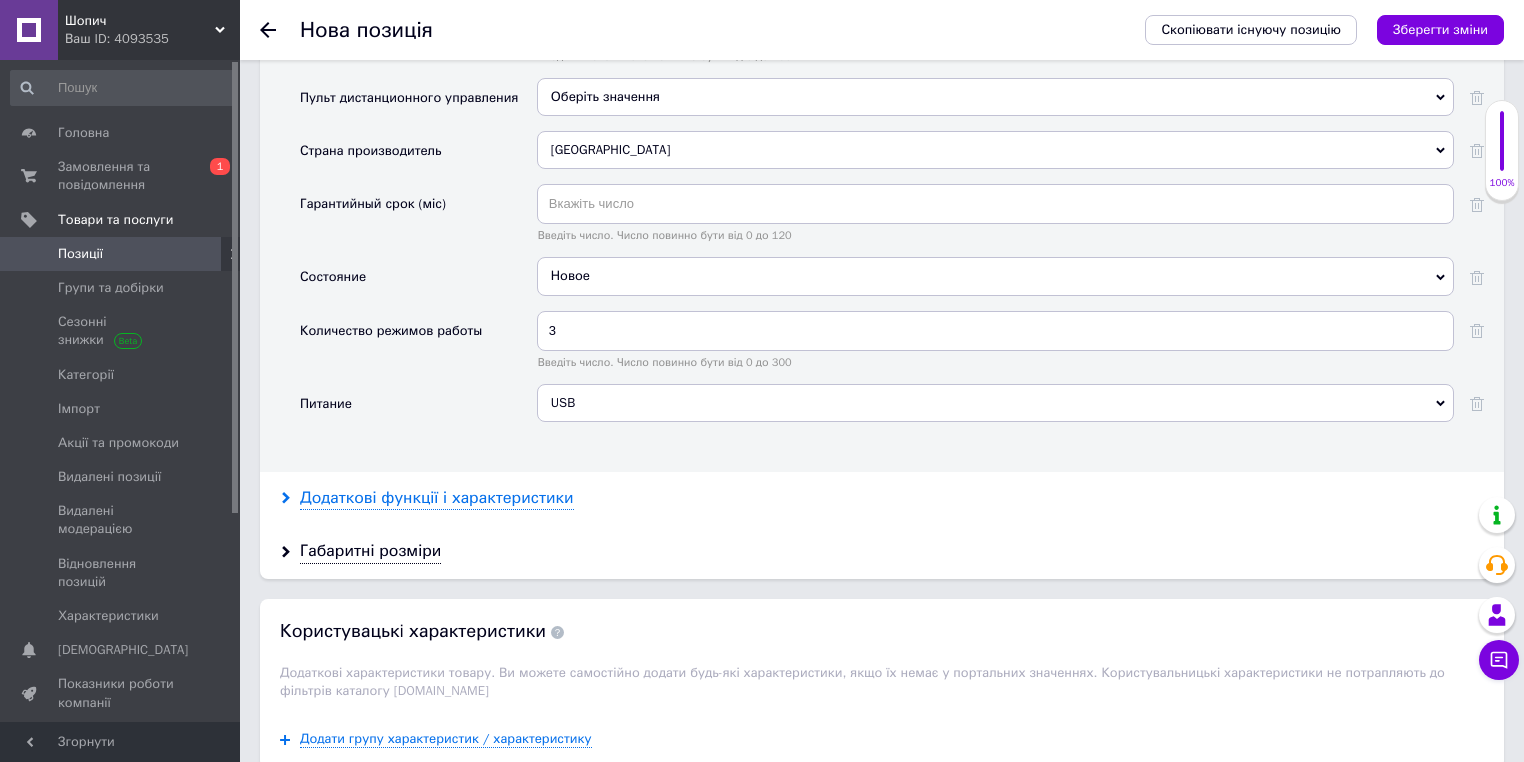 click on "Додаткові функції і характеристики" at bounding box center (437, 498) 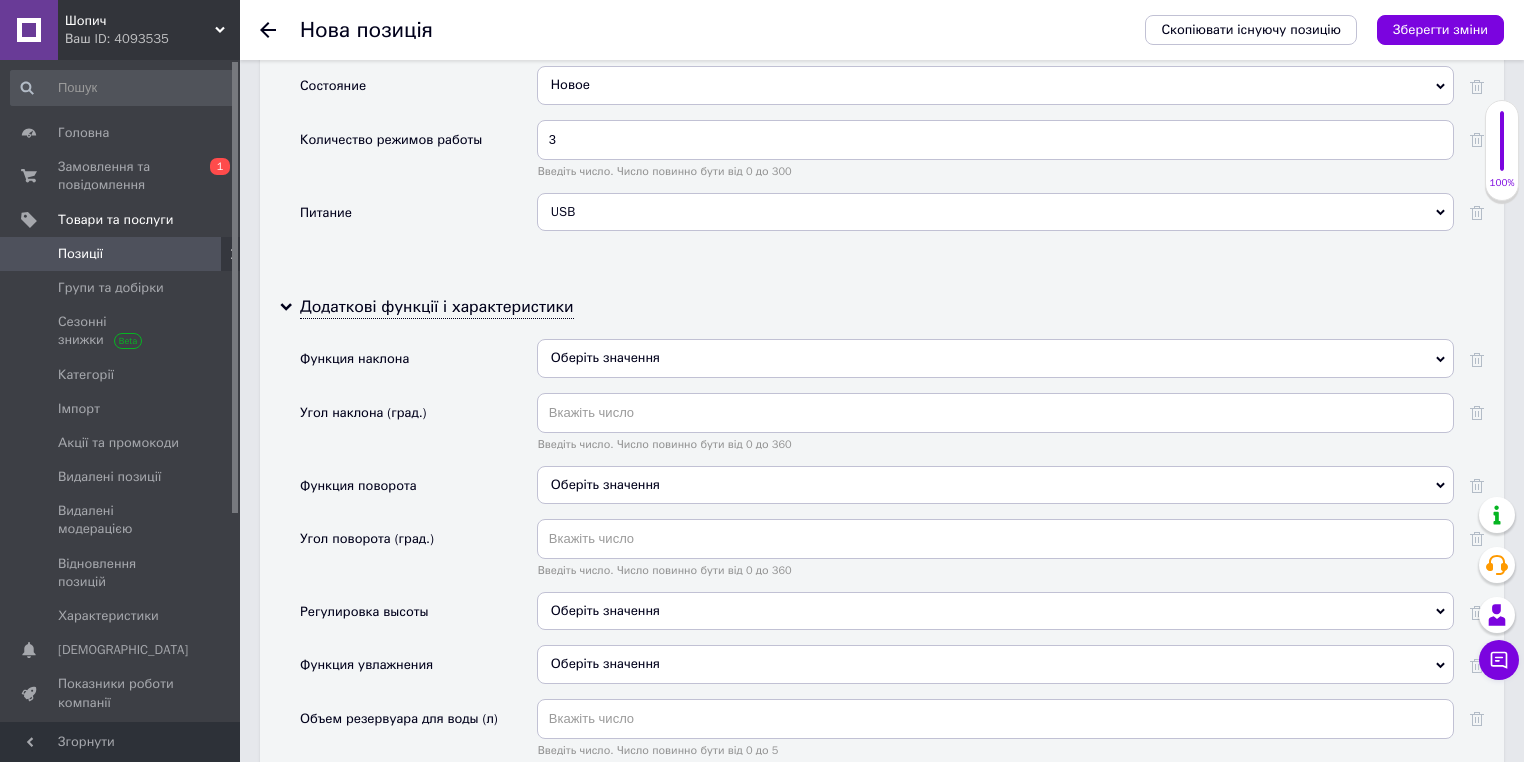 scroll, scrollTop: 3634, scrollLeft: 0, axis: vertical 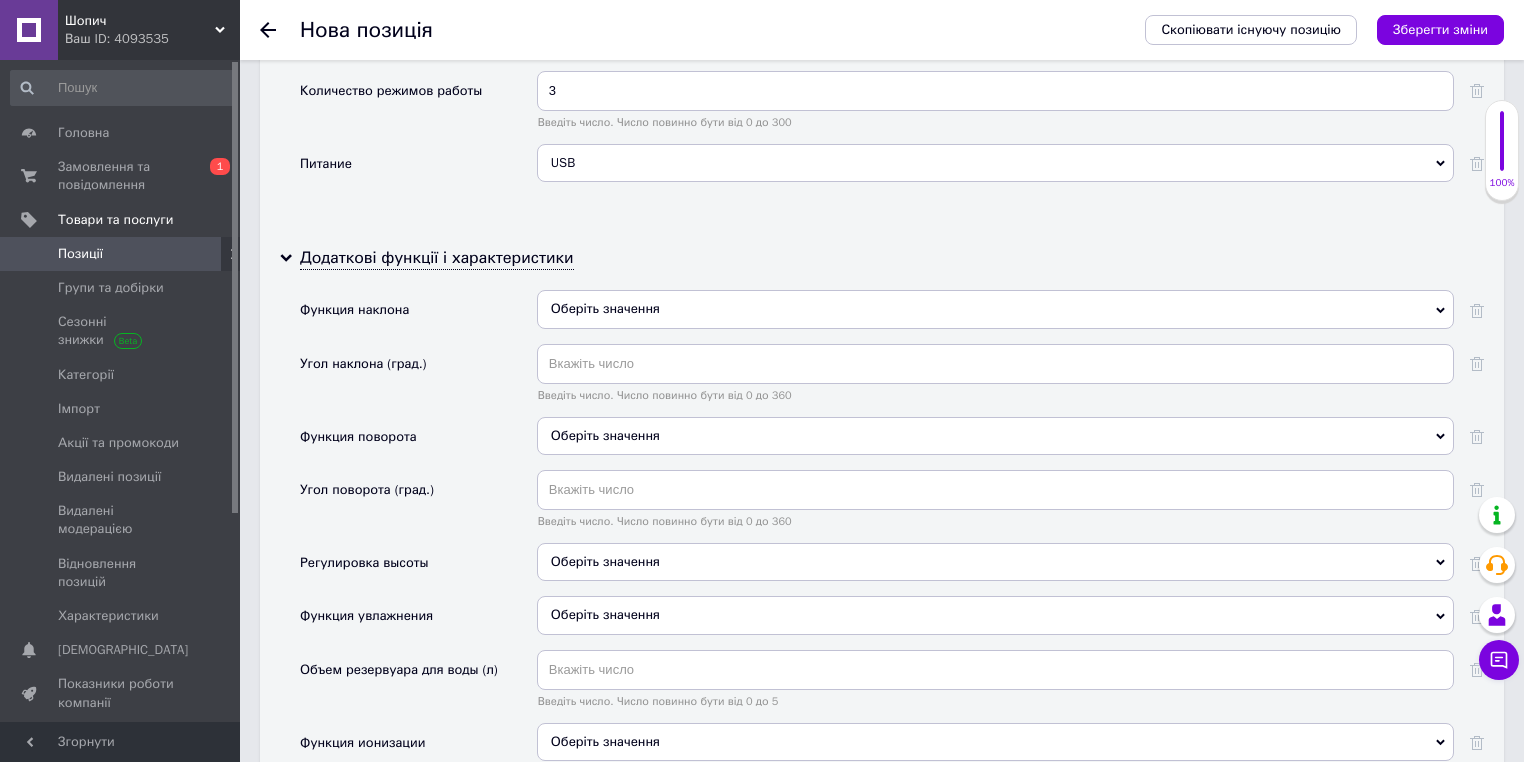 click on "Оберіть значення" at bounding box center [605, 435] 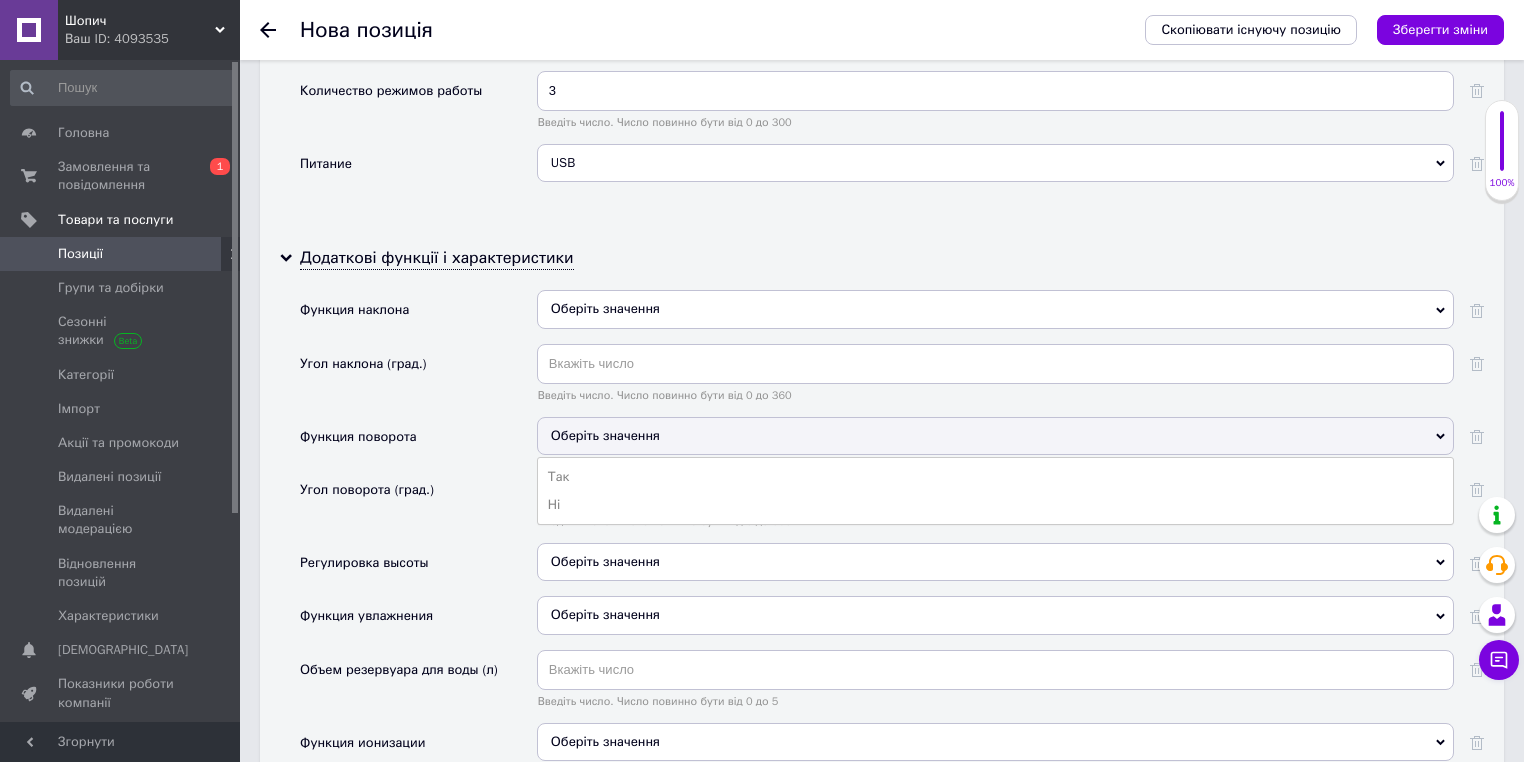 click on "Функция поворота" at bounding box center [418, 443] 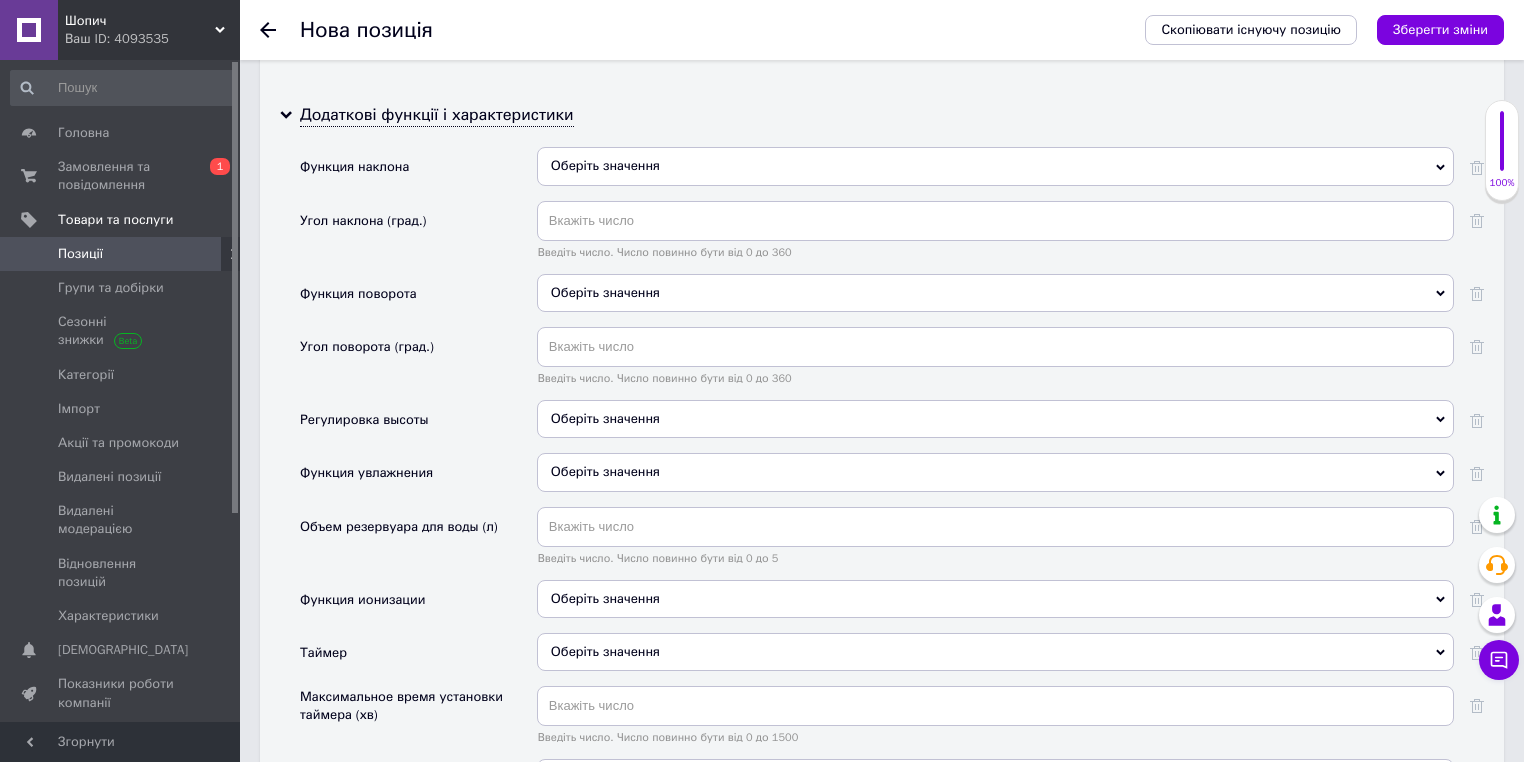 scroll, scrollTop: 3874, scrollLeft: 0, axis: vertical 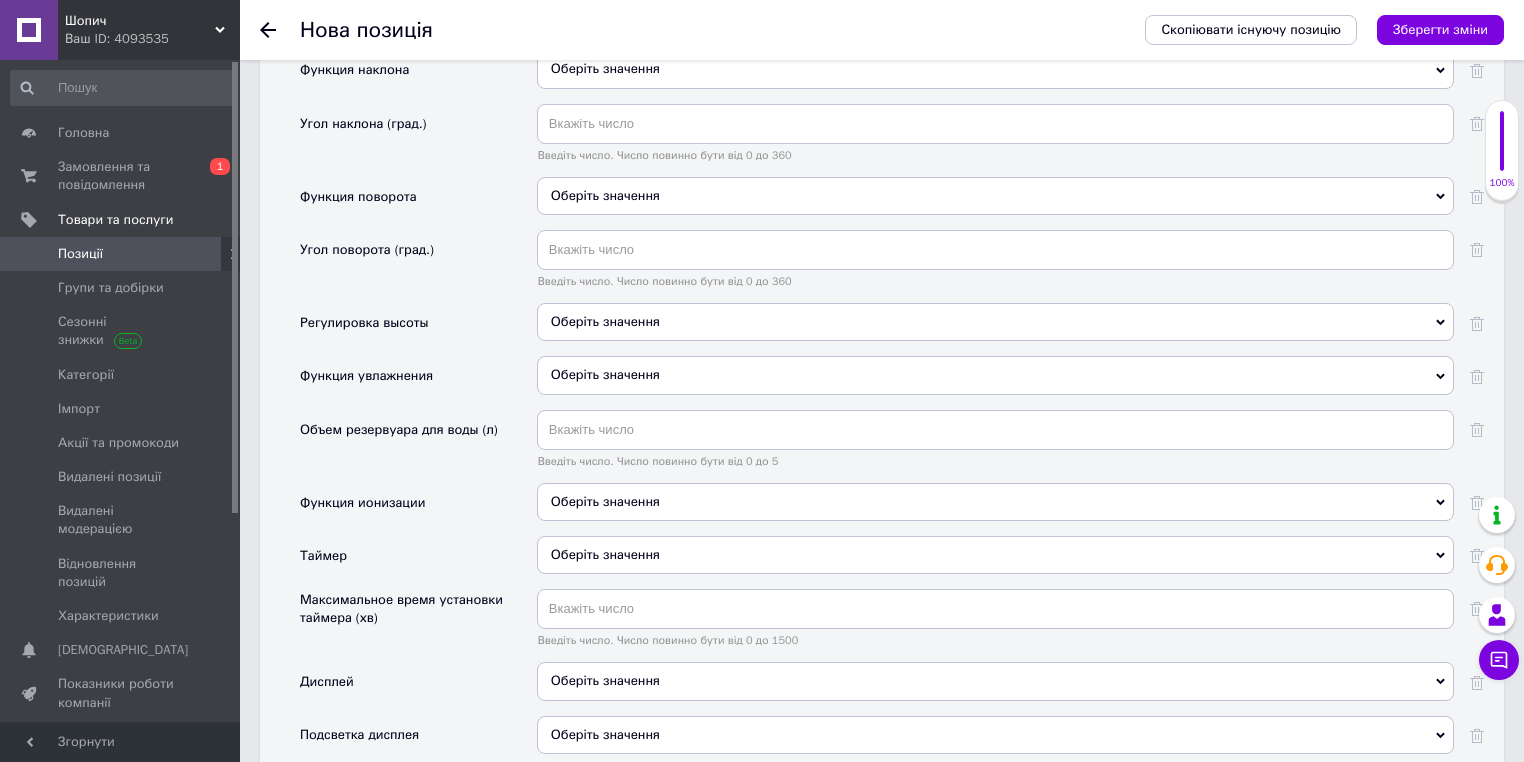 click on "Оберіть значення" at bounding box center [995, 375] 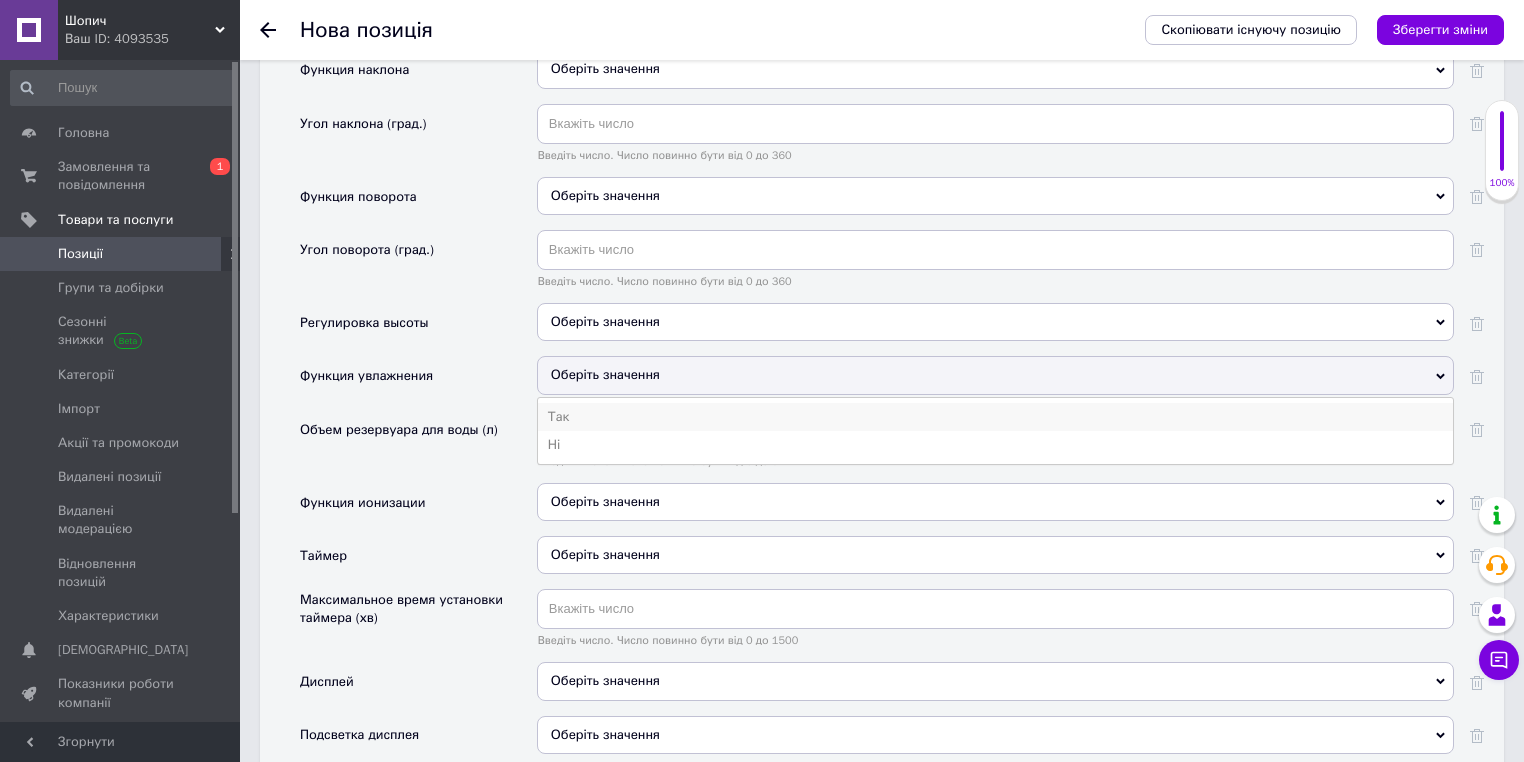 click on "Так" at bounding box center (995, 417) 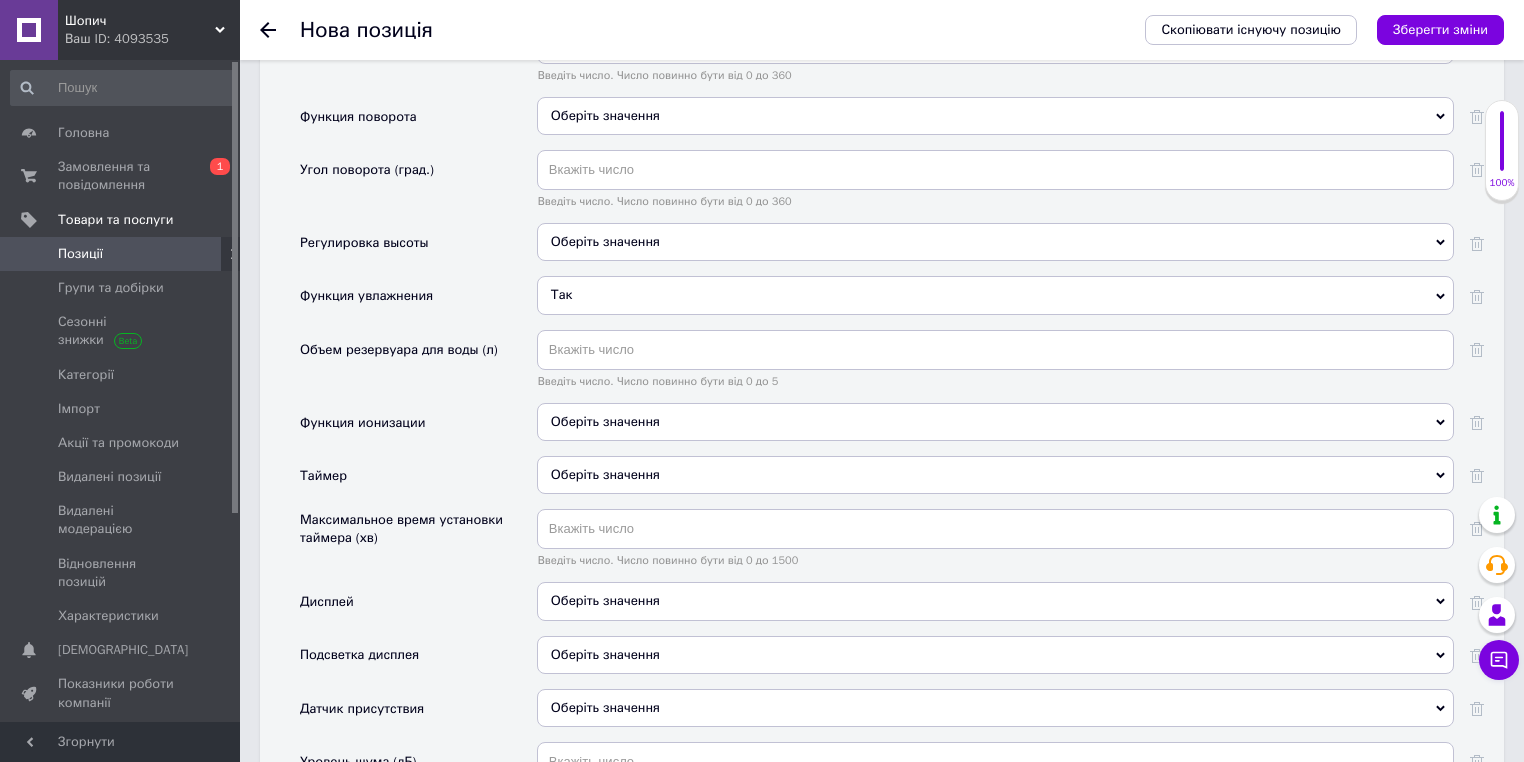 click on "Оберіть значення" at bounding box center [605, 474] 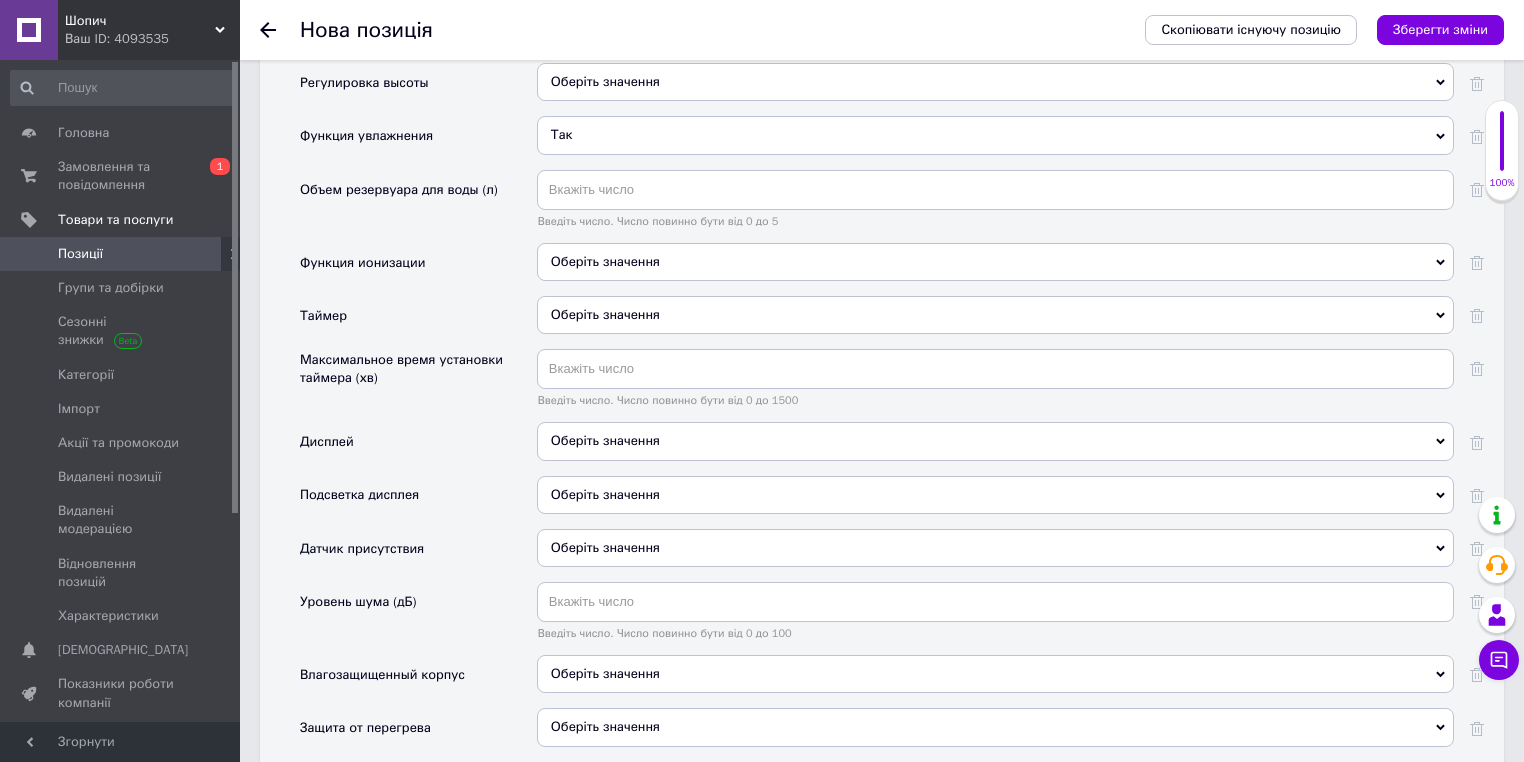 click on "Оберіть значення" at bounding box center (605, 440) 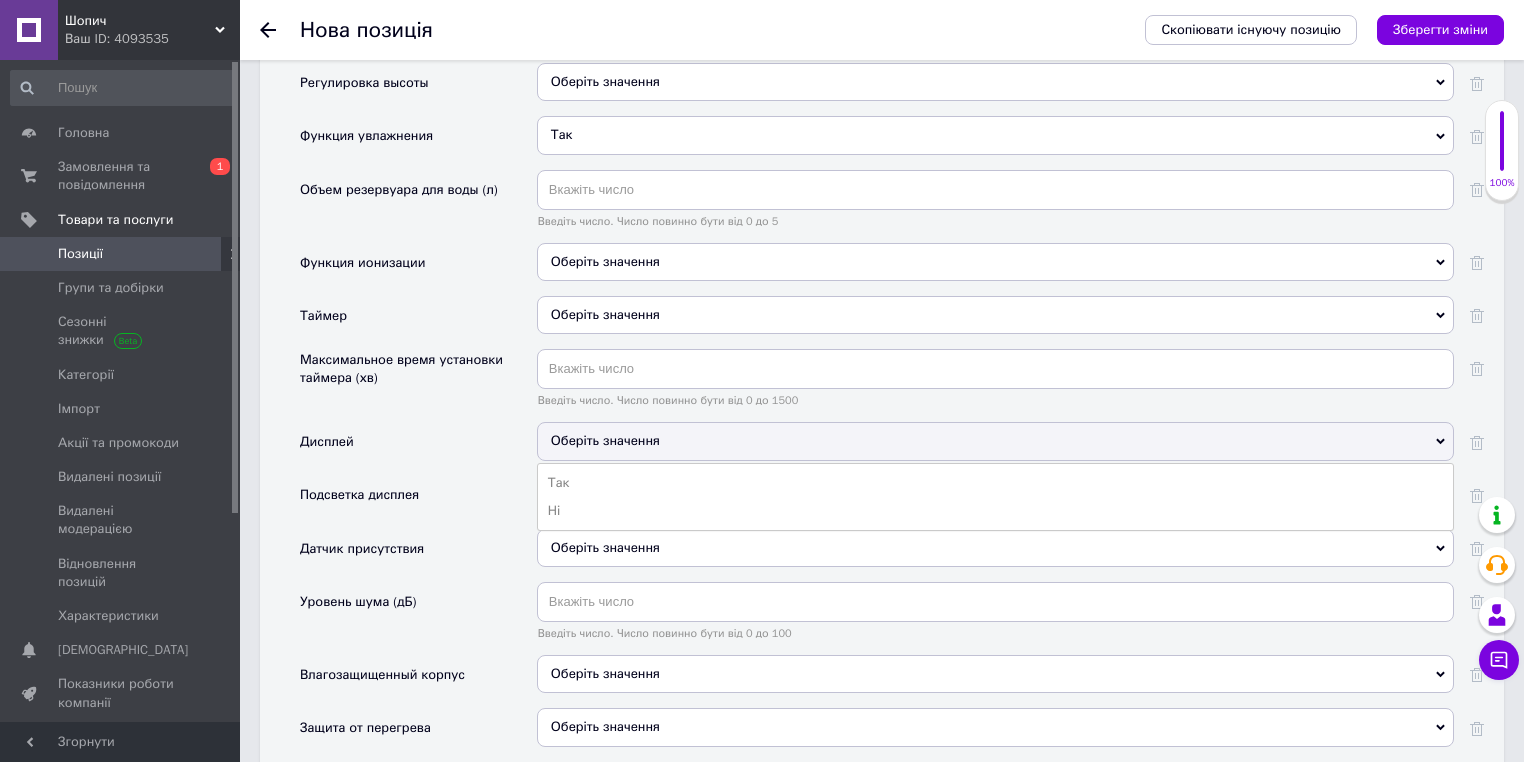 click on "Дисплей" at bounding box center (418, 448) 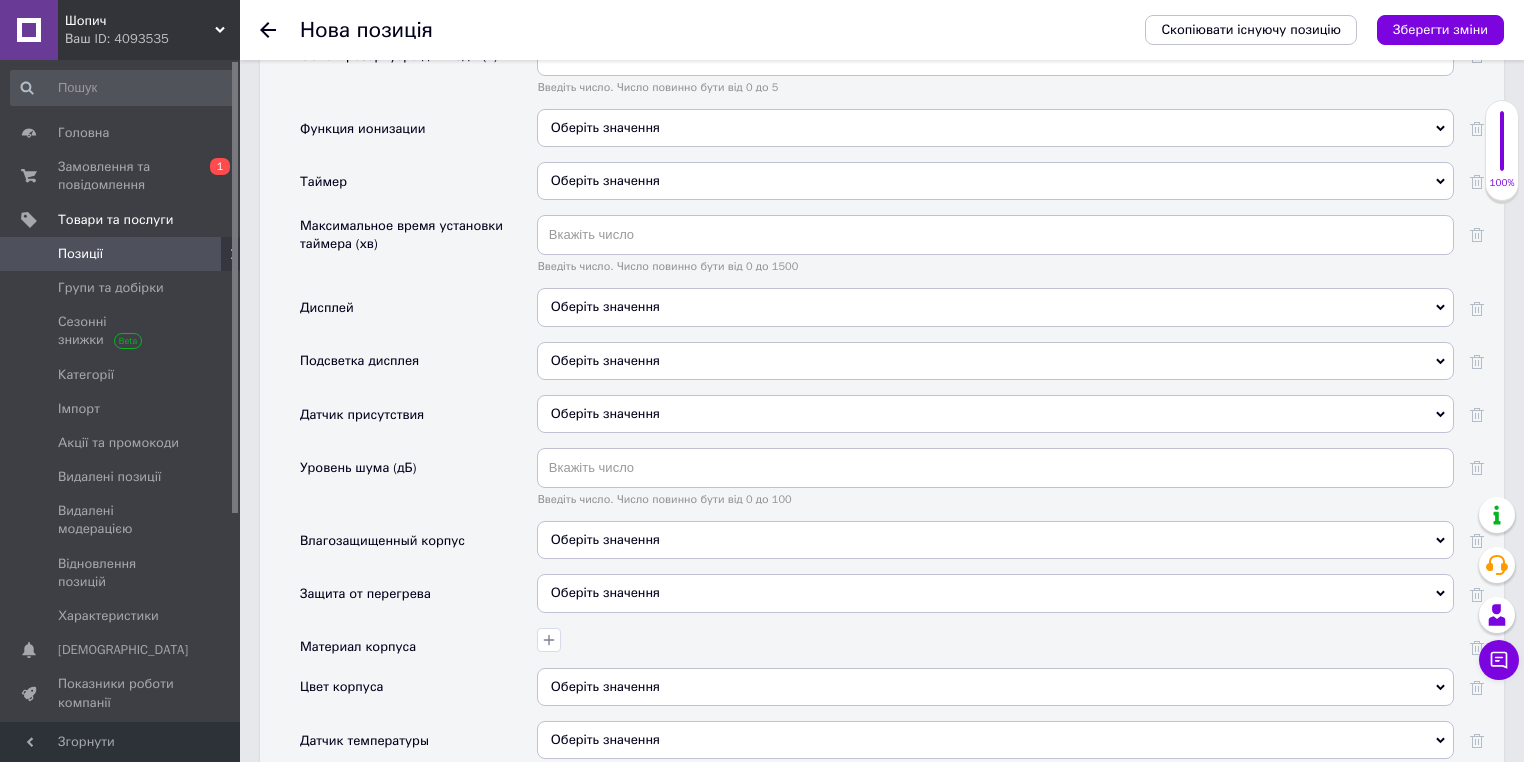 scroll, scrollTop: 4274, scrollLeft: 0, axis: vertical 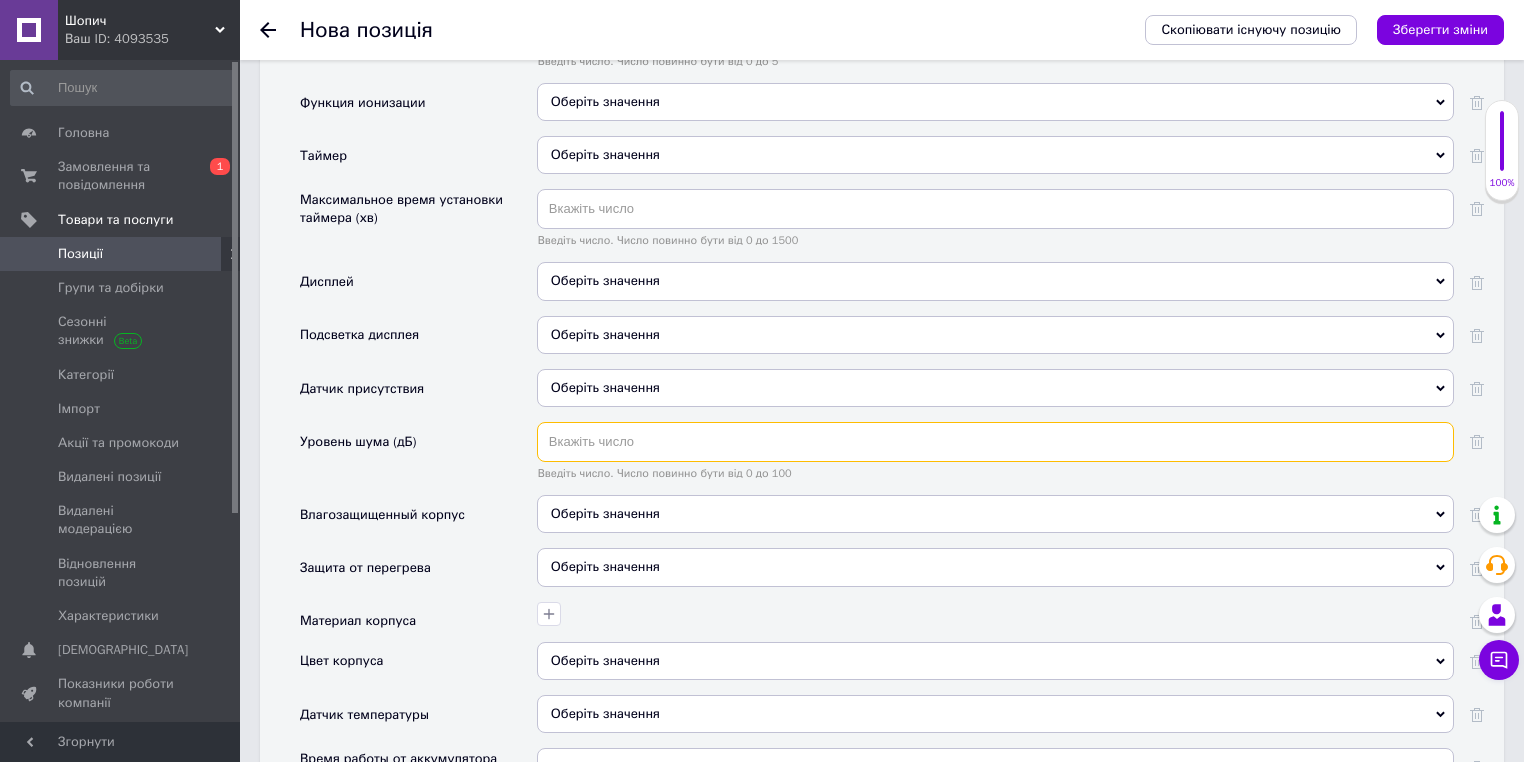 click at bounding box center (995, 442) 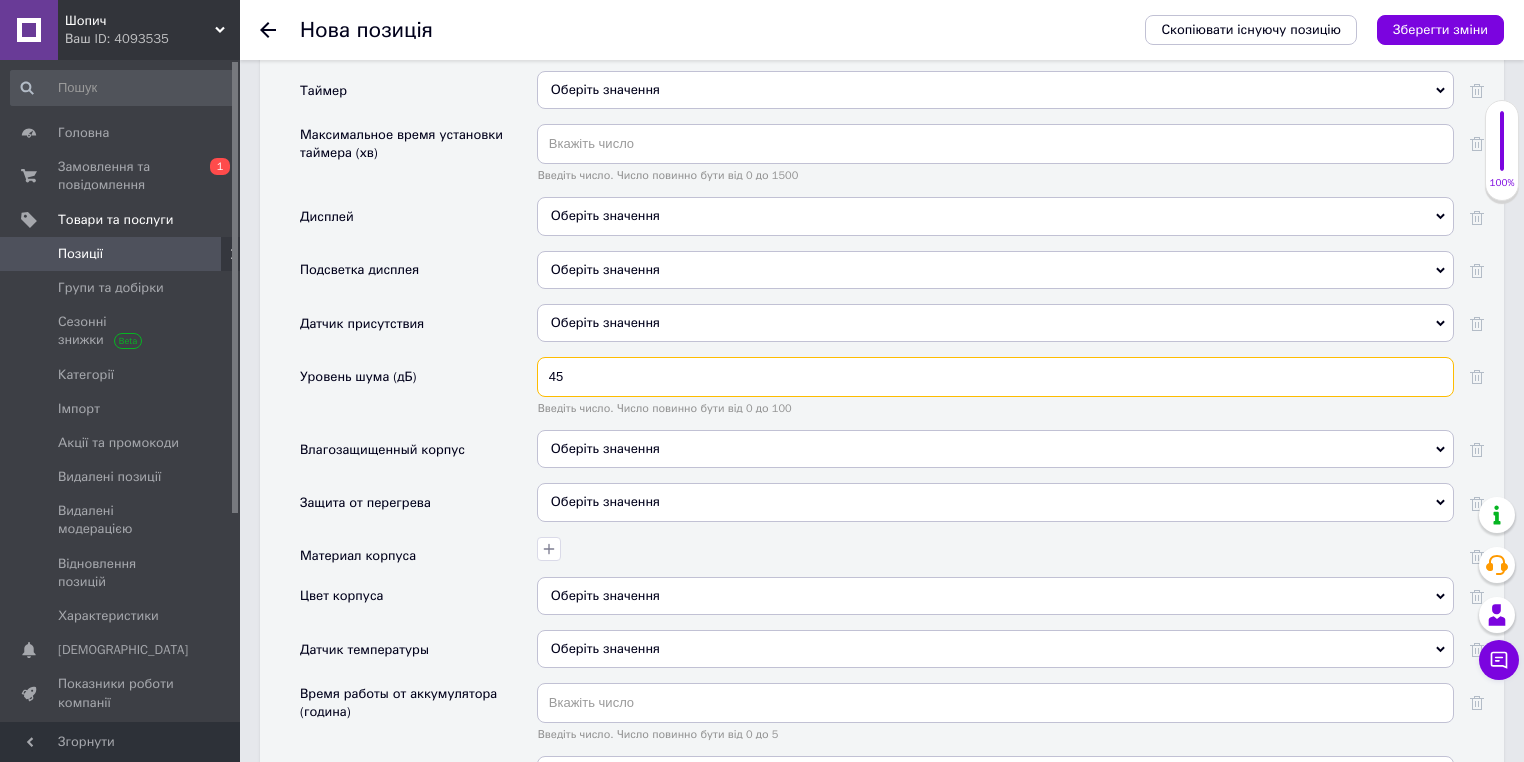 scroll, scrollTop: 4434, scrollLeft: 0, axis: vertical 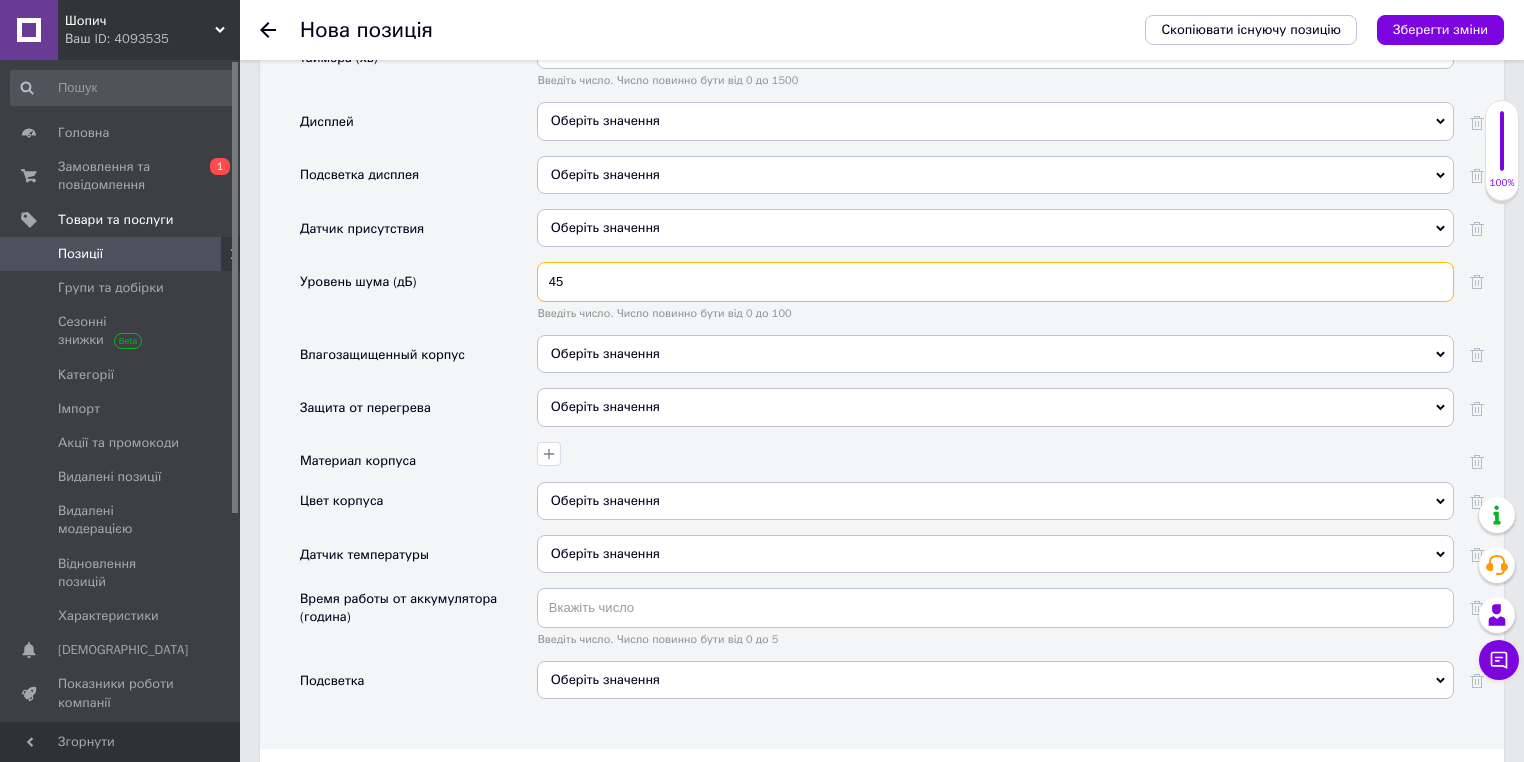 type on "45" 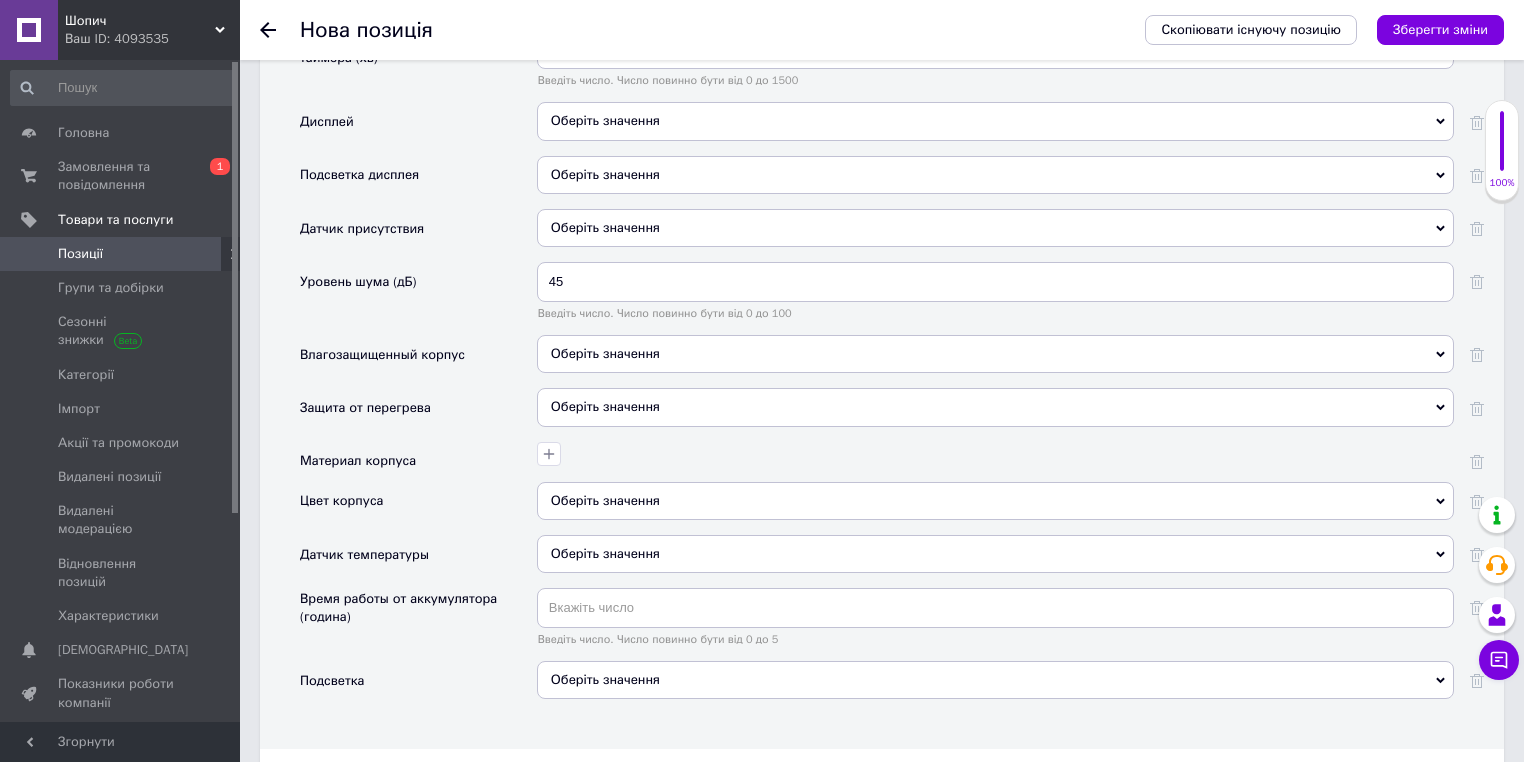 click on "Оберіть значення" at bounding box center [995, 407] 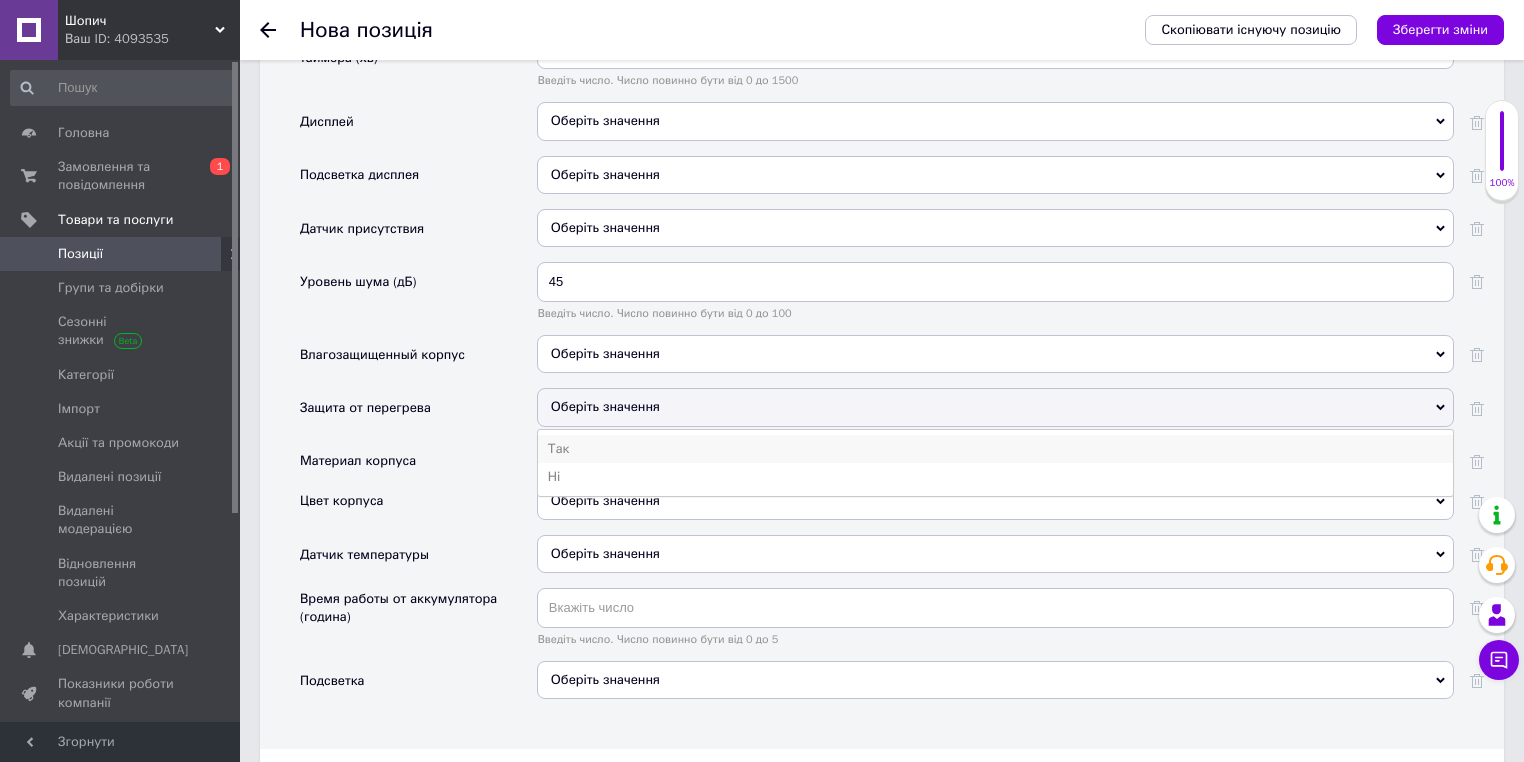 drag, startPoint x: 610, startPoint y: 417, endPoint x: 566, endPoint y: 440, distance: 49.648766 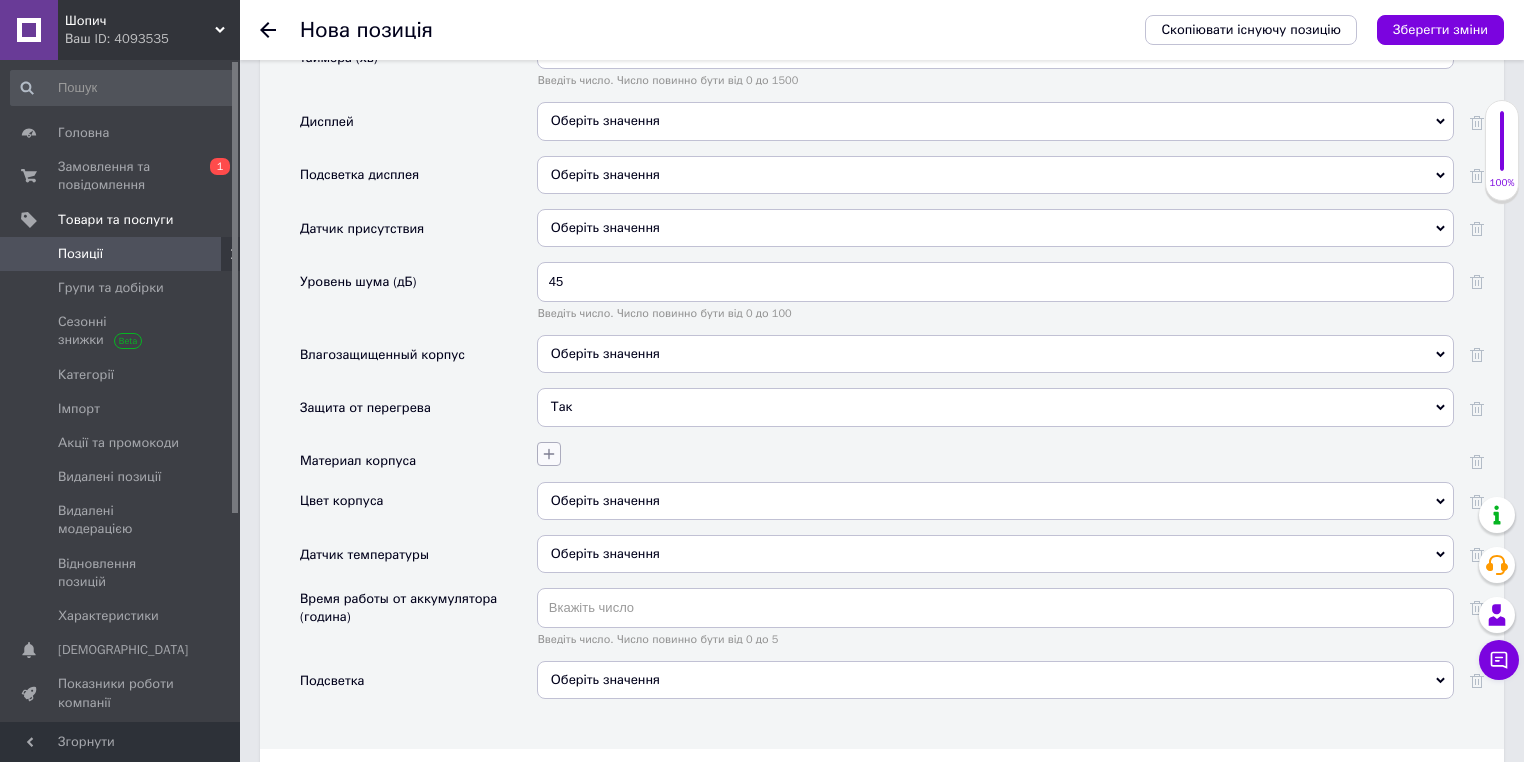 click at bounding box center (995, 462) 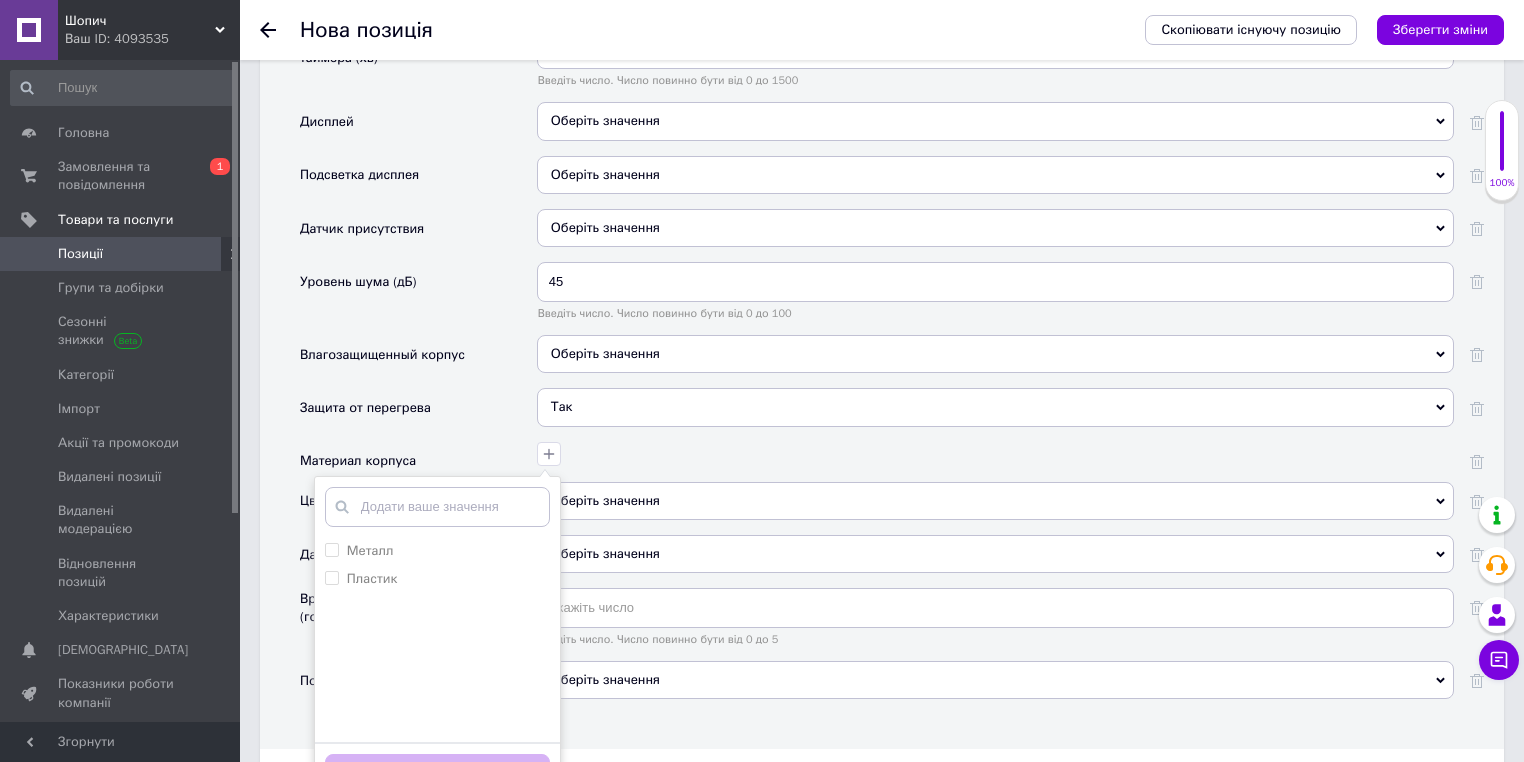 click on "Пластик" at bounding box center (437, 579) 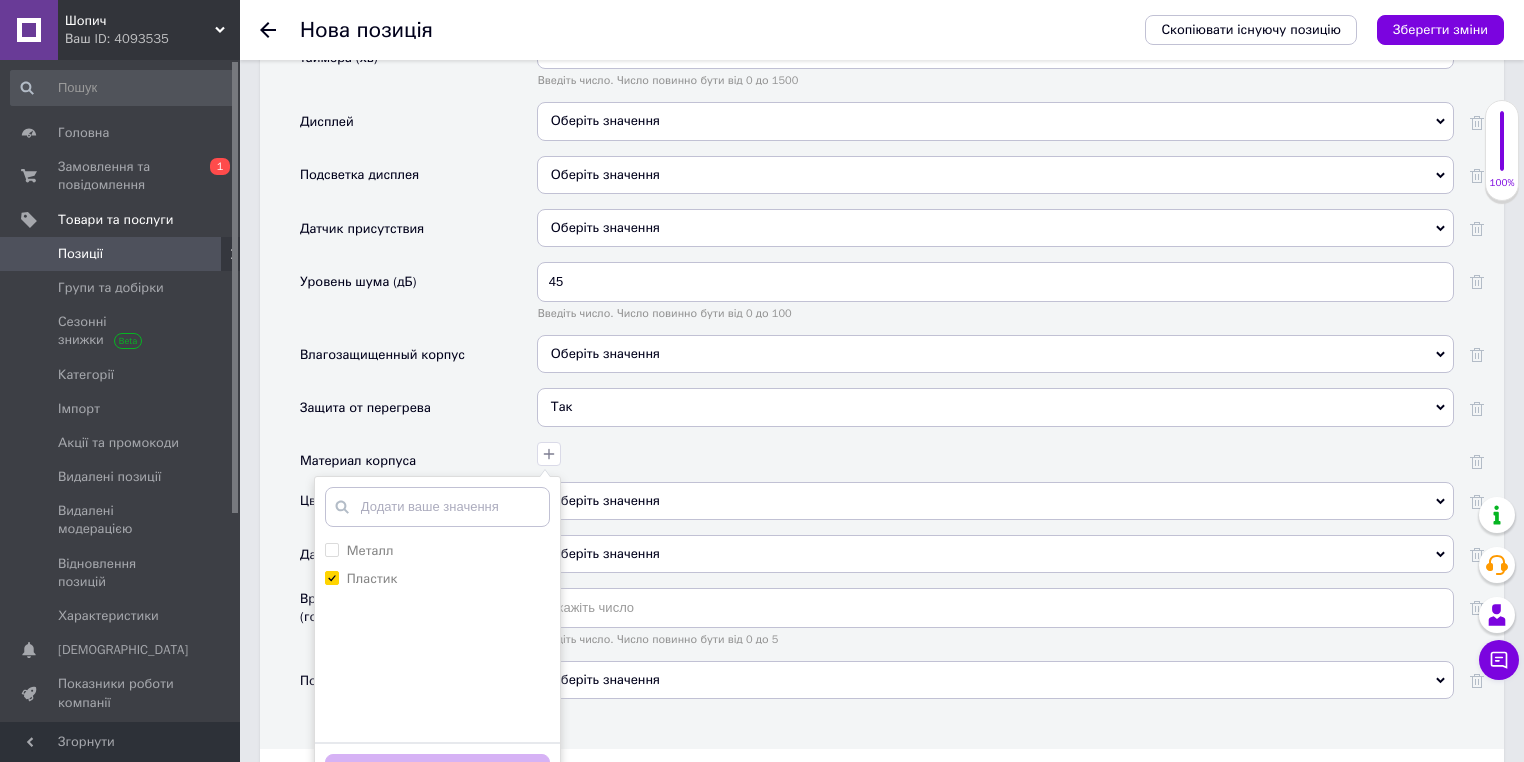 checkbox on "true" 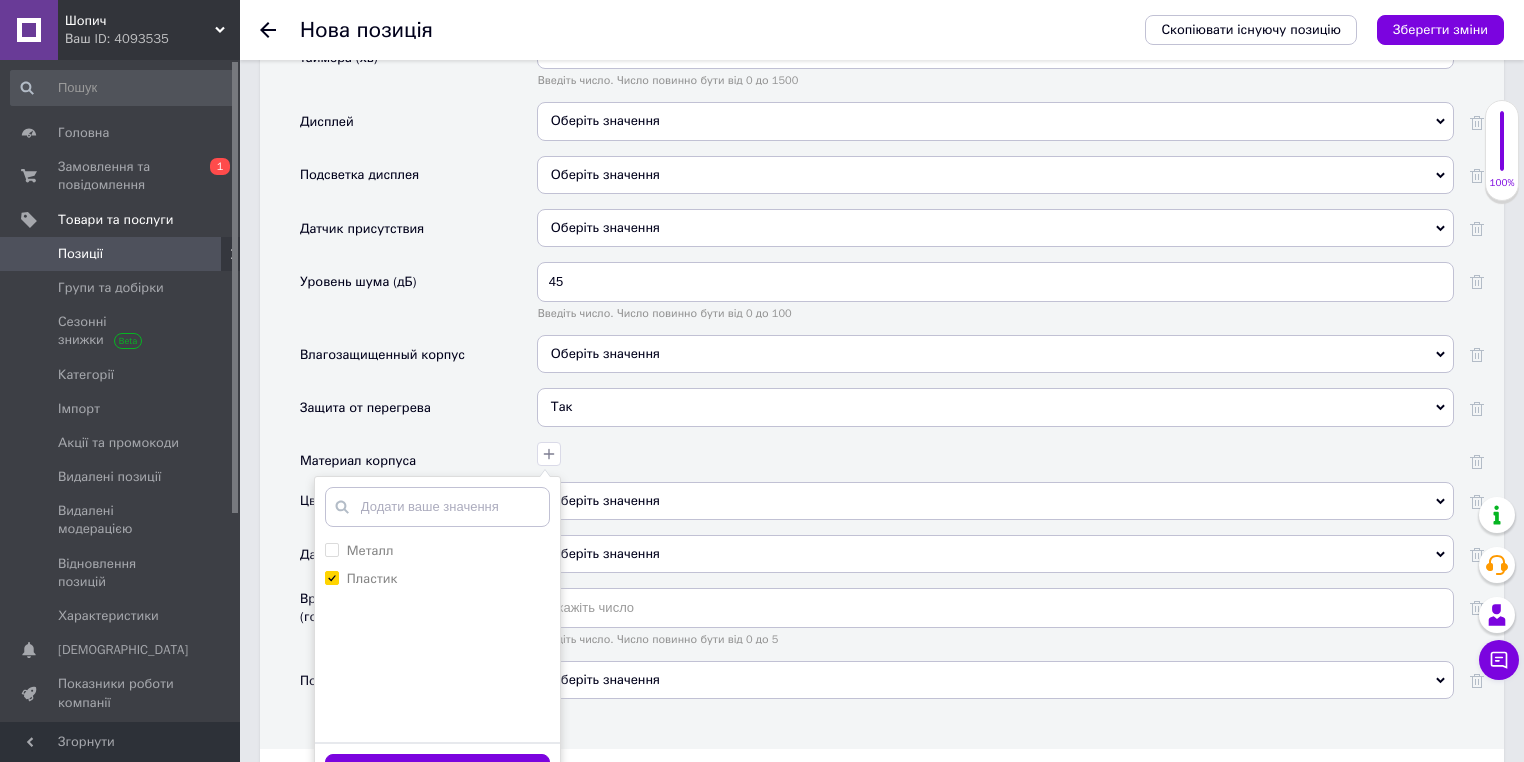 click on "Зберегти" at bounding box center (437, 773) 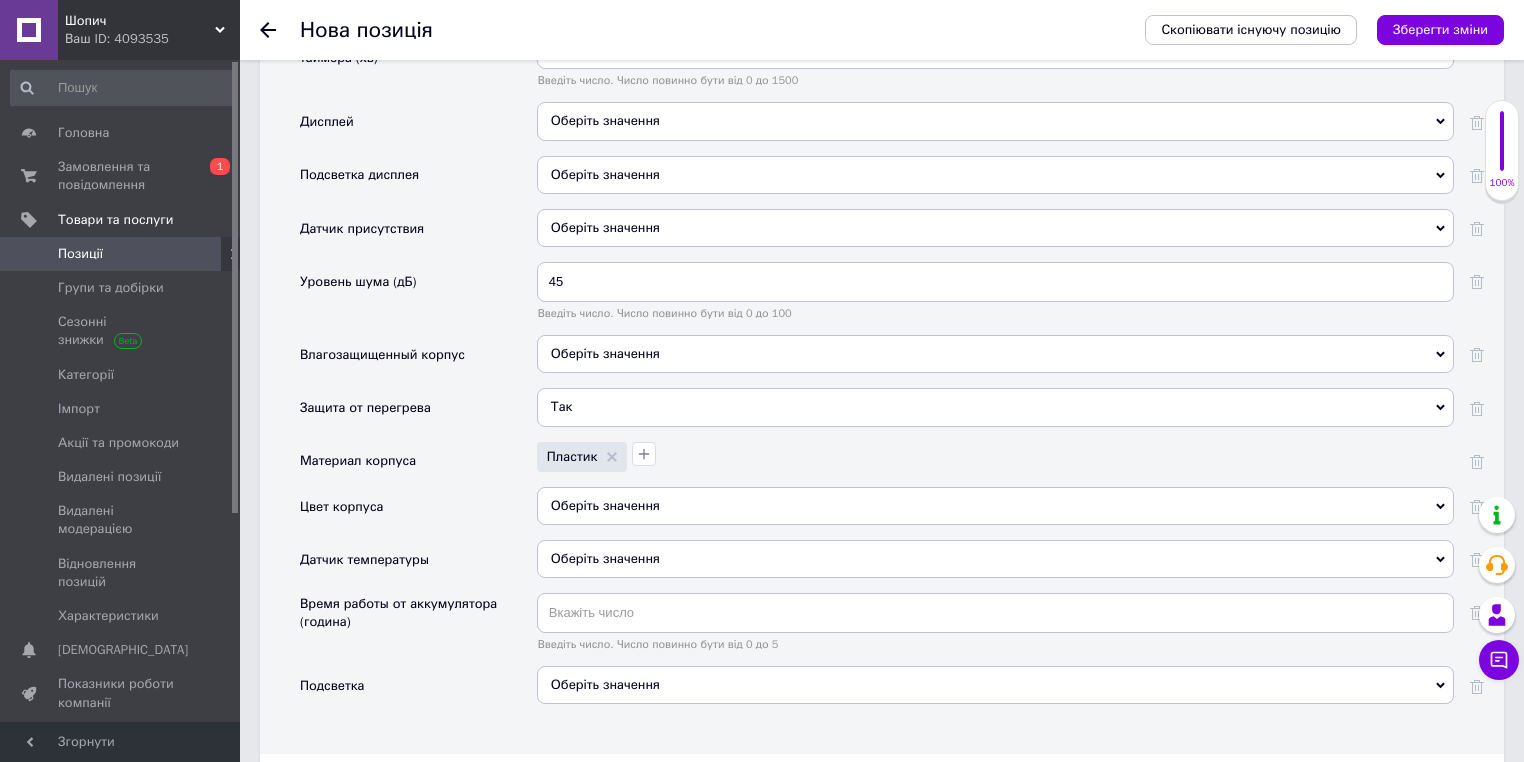 click on "Оберіть значення" at bounding box center (995, 506) 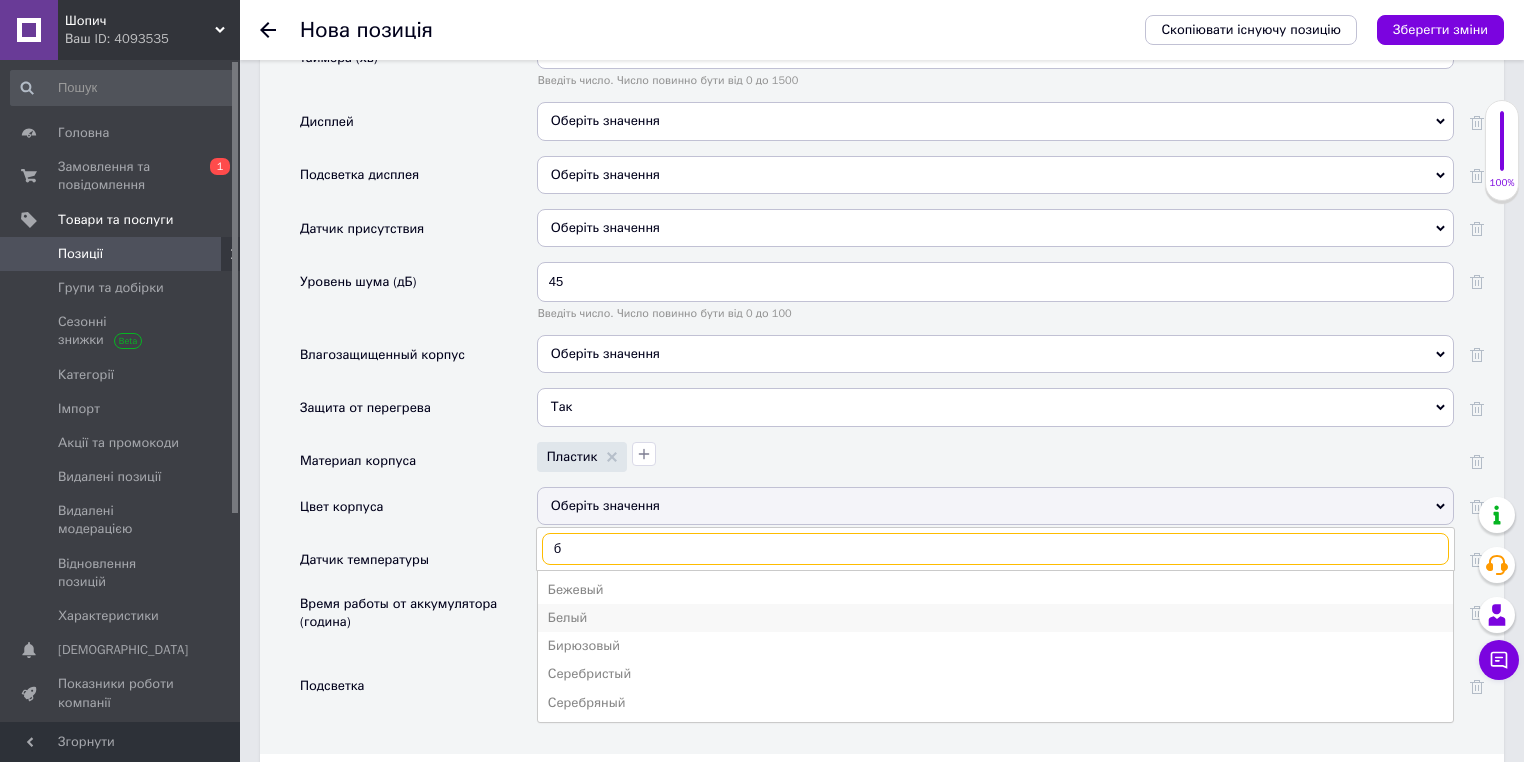 type on "б" 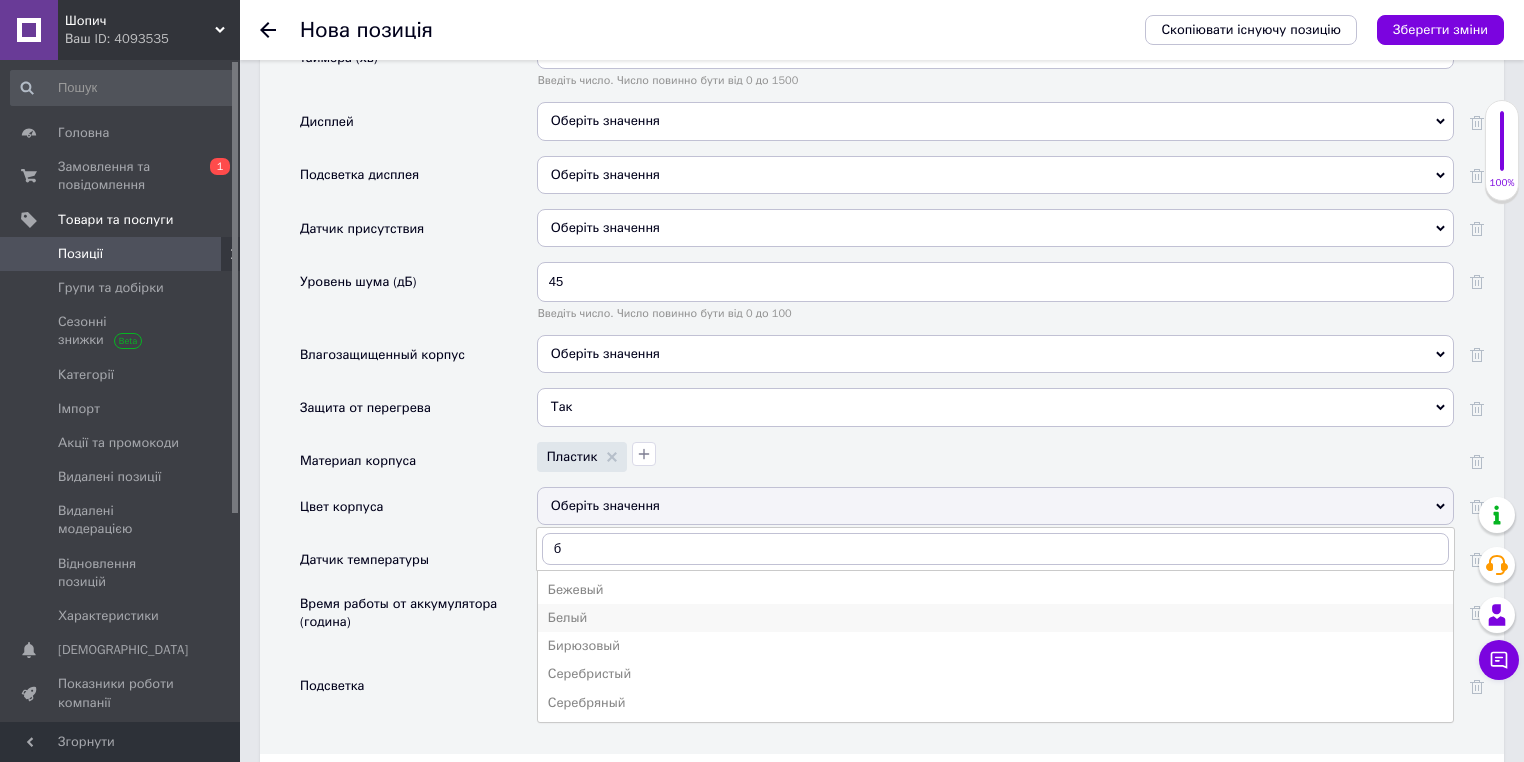 click on "Белый" at bounding box center (995, 618) 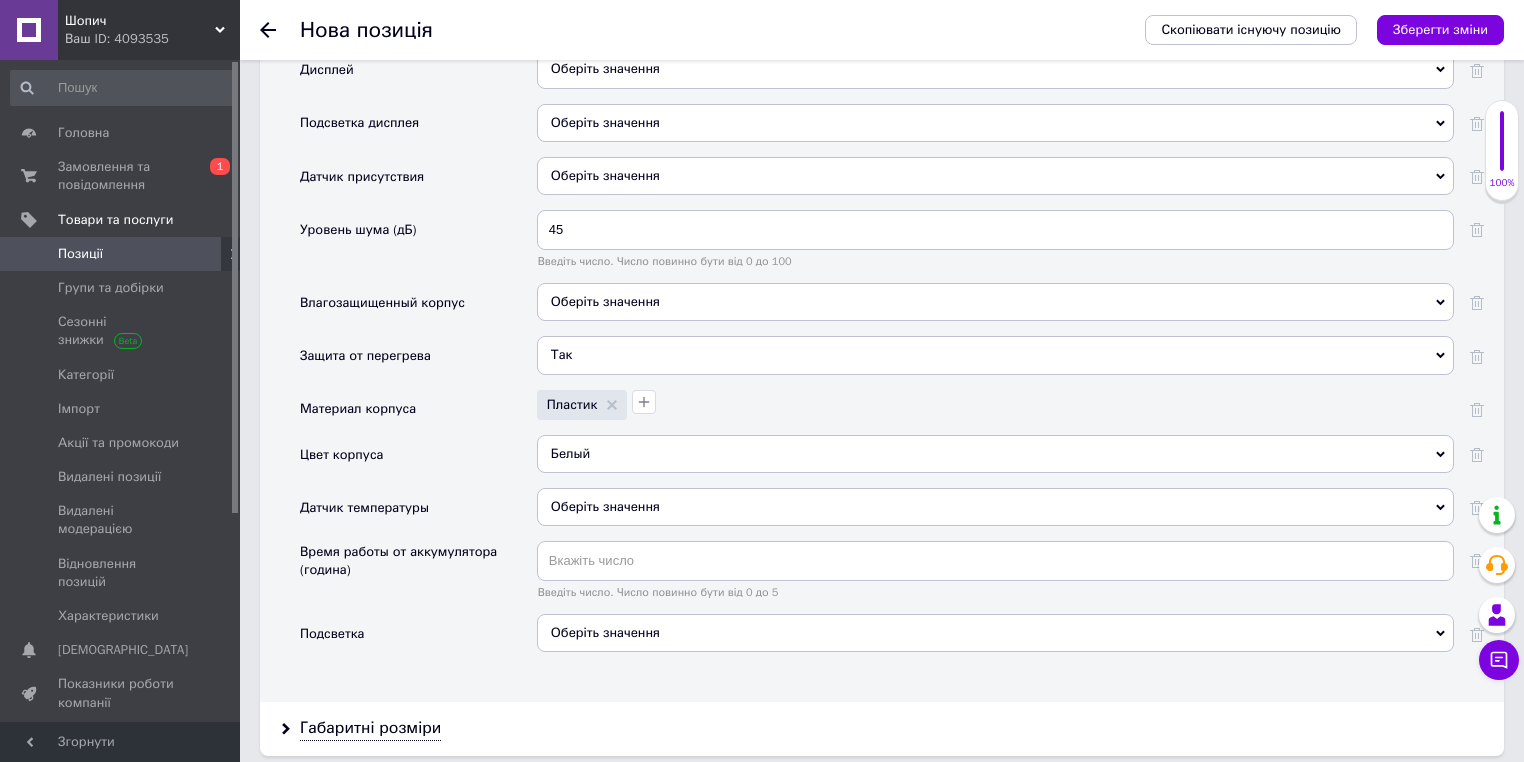 scroll, scrollTop: 4514, scrollLeft: 0, axis: vertical 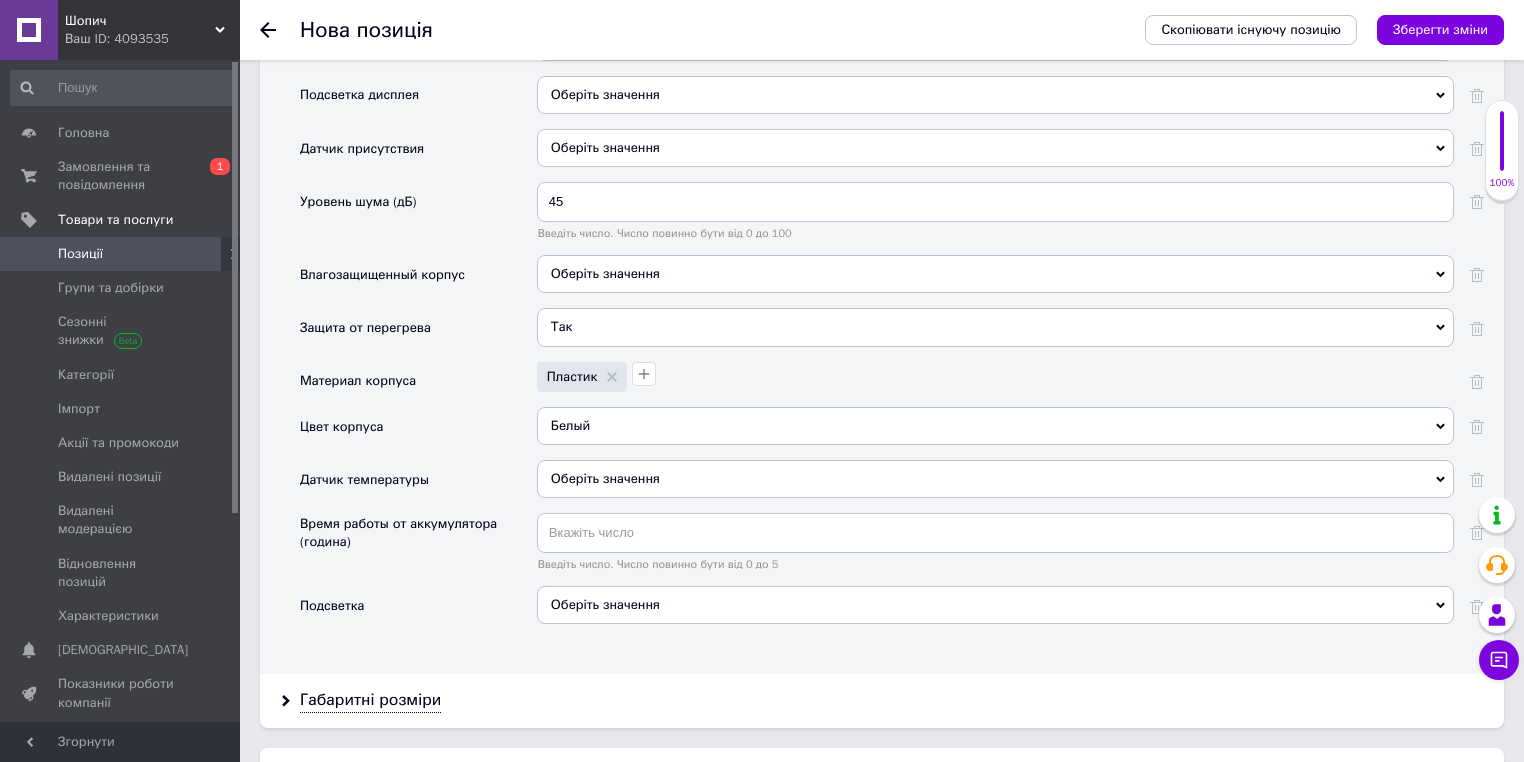click on "Оберіть значення" at bounding box center (605, 604) 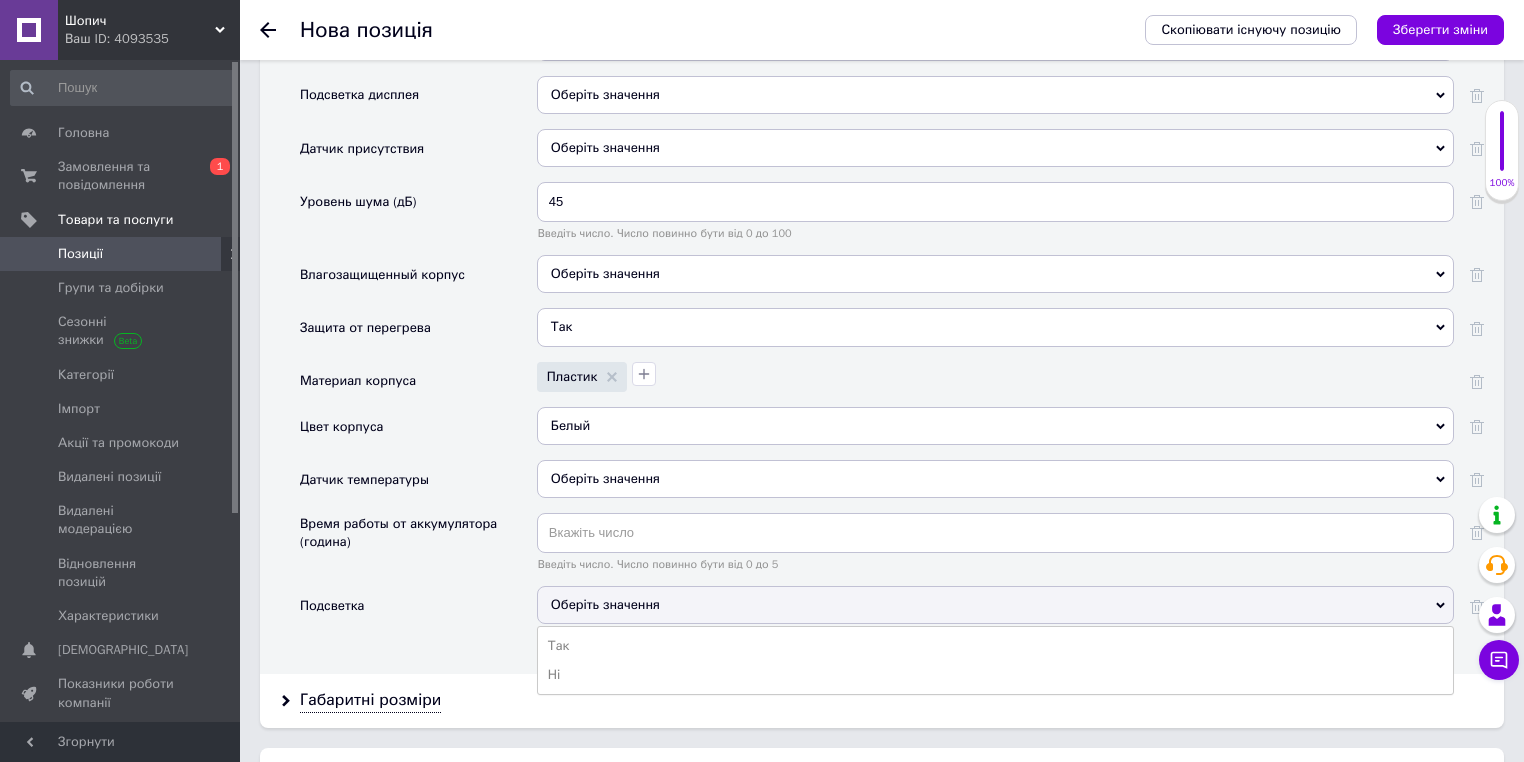 click on "Так" at bounding box center [995, 646] 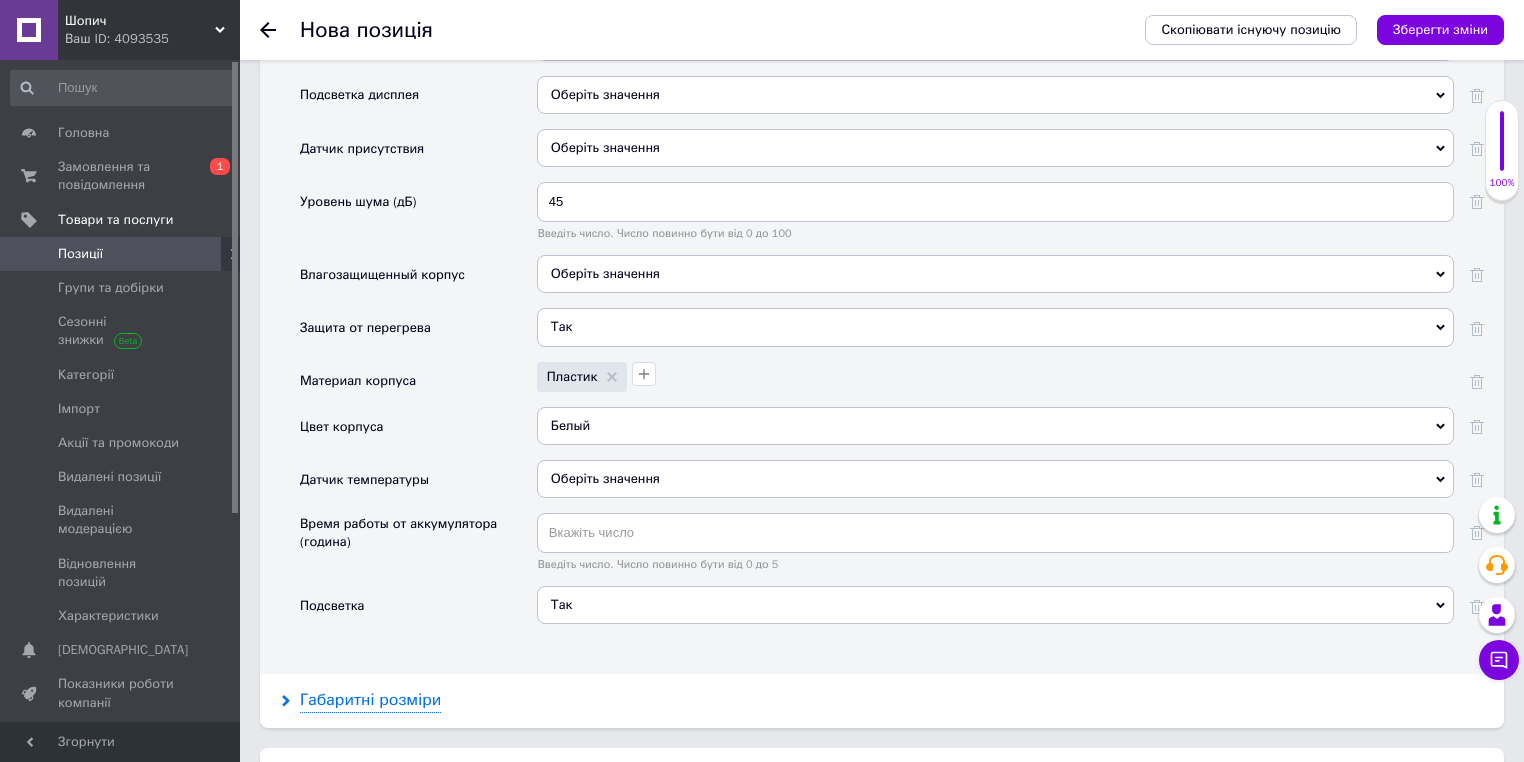 click on "Габаритні розміри" at bounding box center [370, 700] 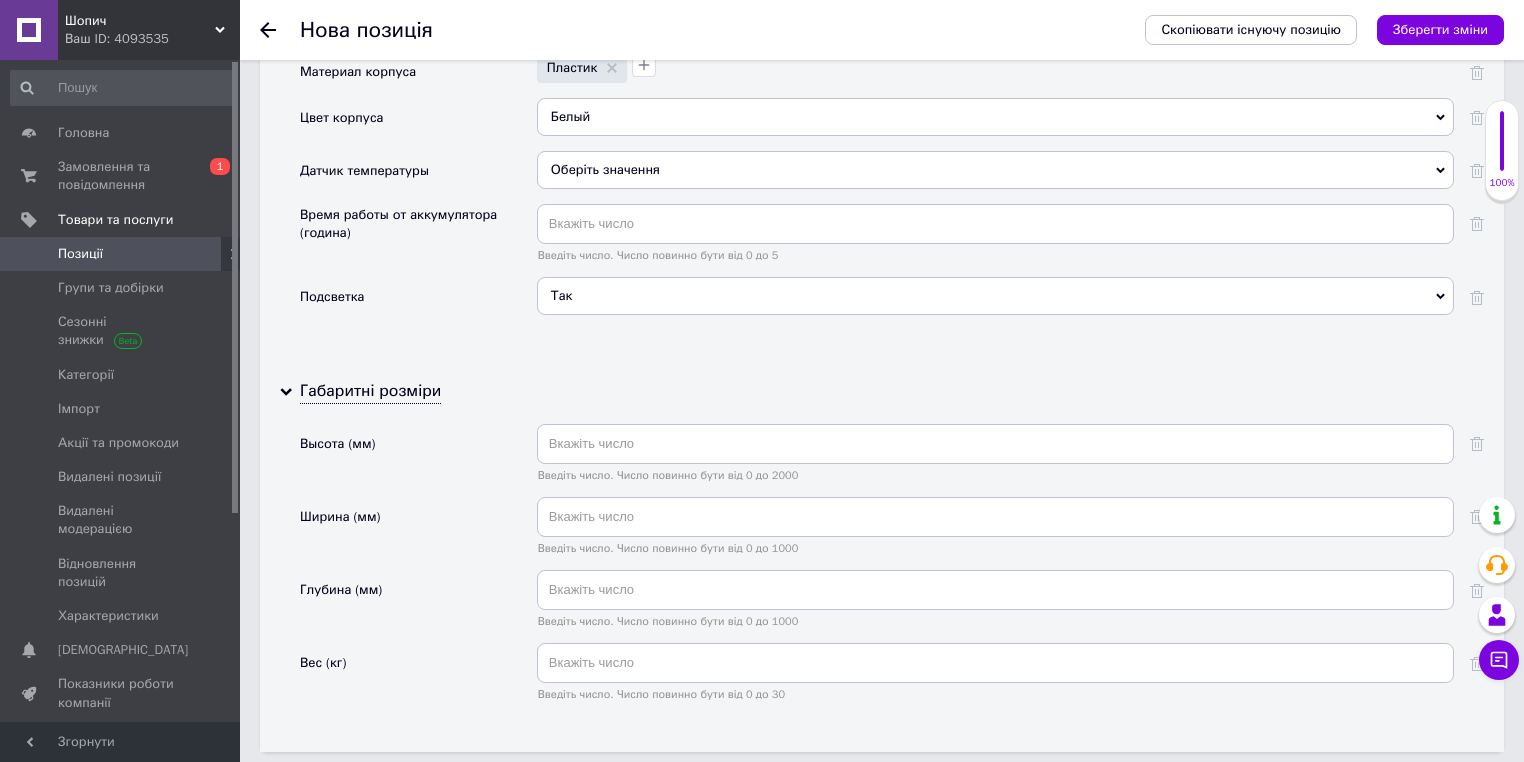 scroll, scrollTop: 4834, scrollLeft: 0, axis: vertical 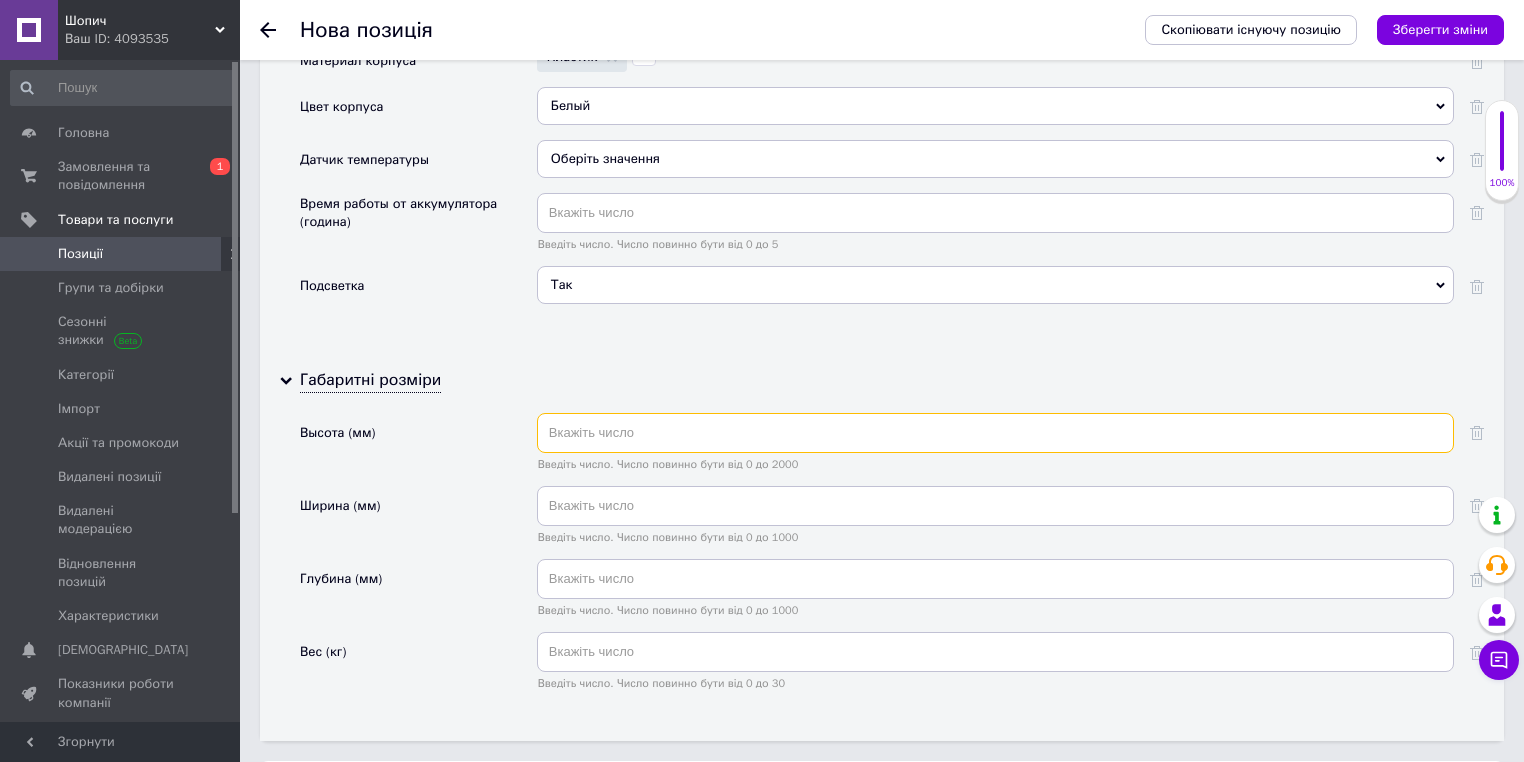 click at bounding box center (995, 433) 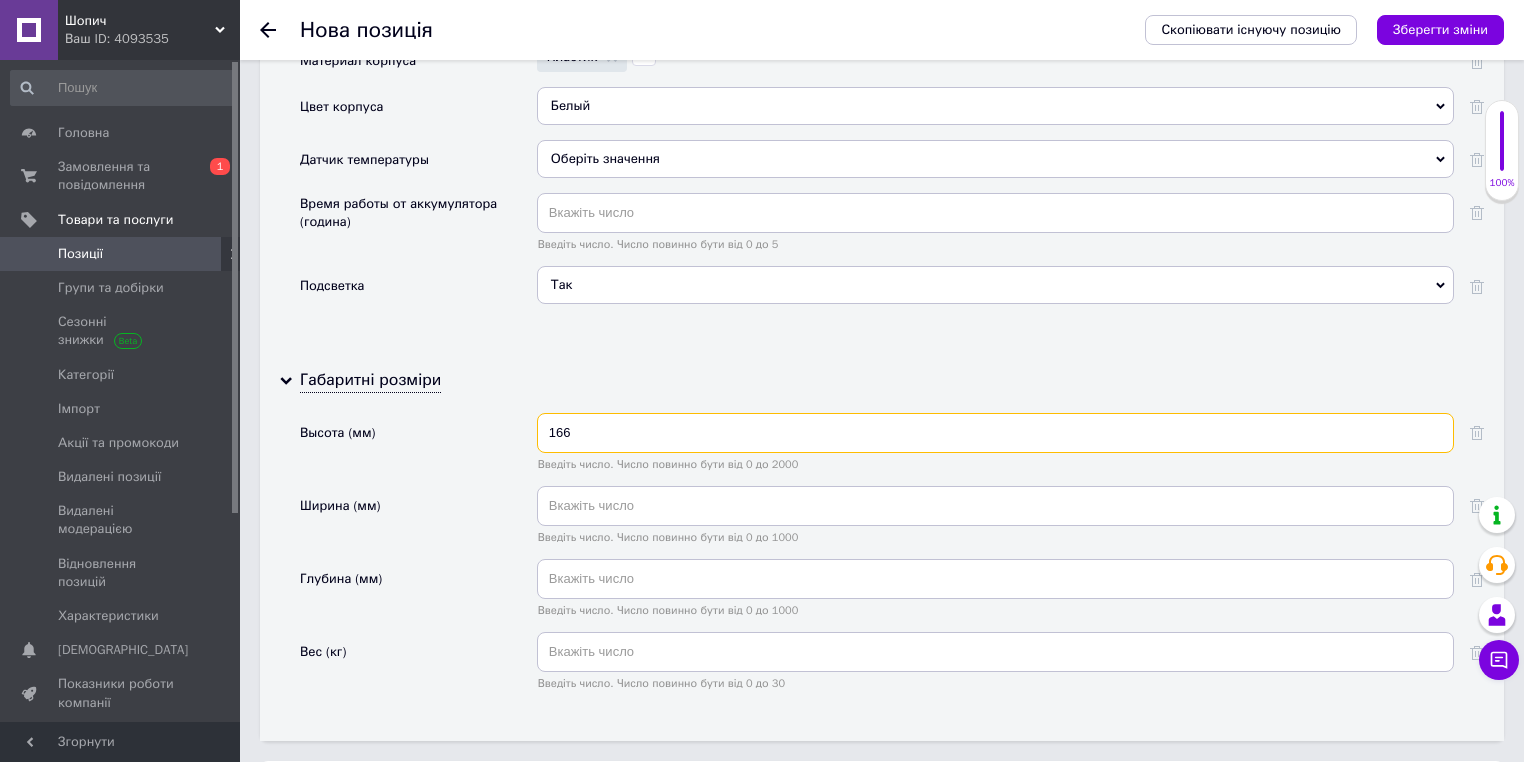 type on "166" 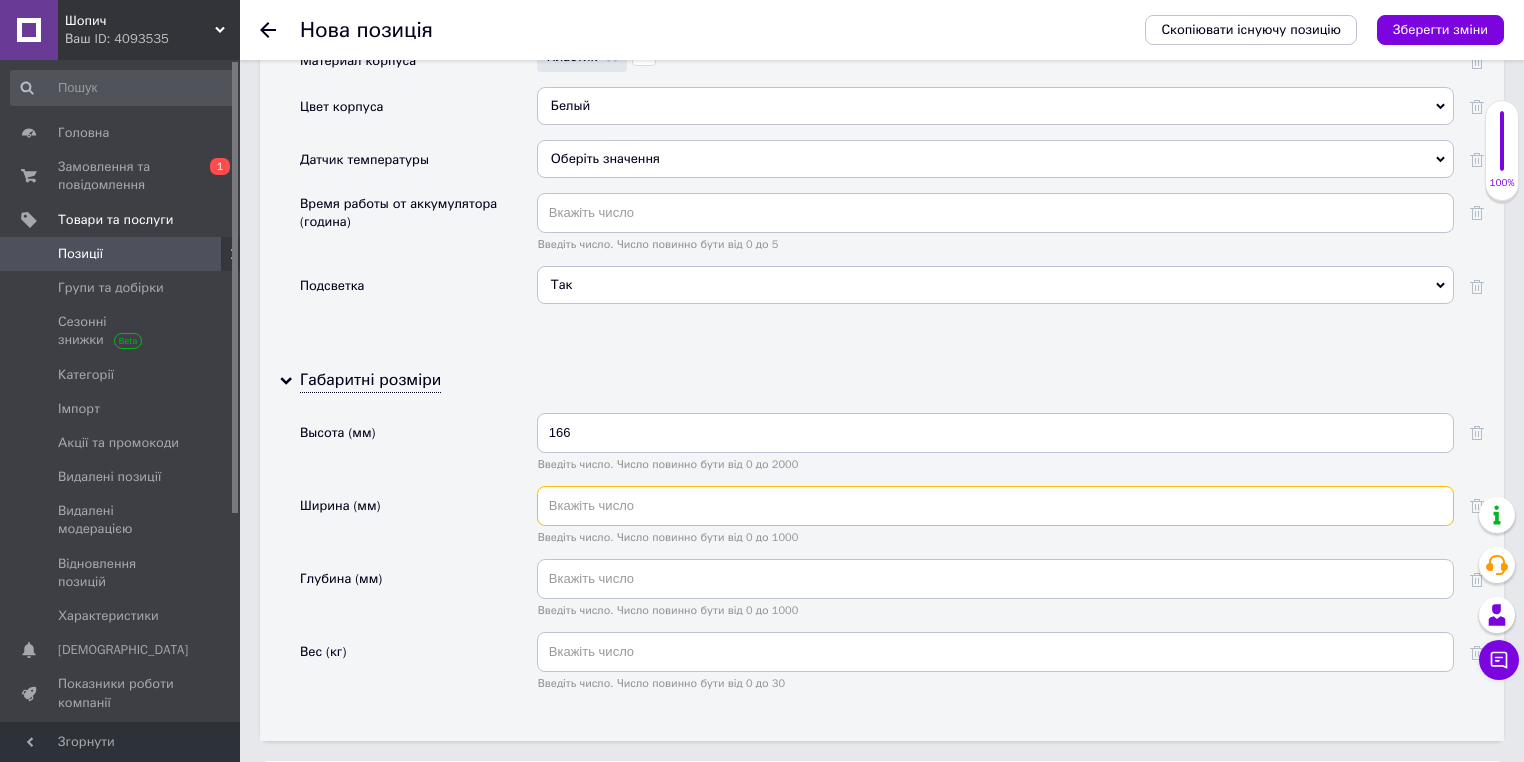 click at bounding box center [995, 506] 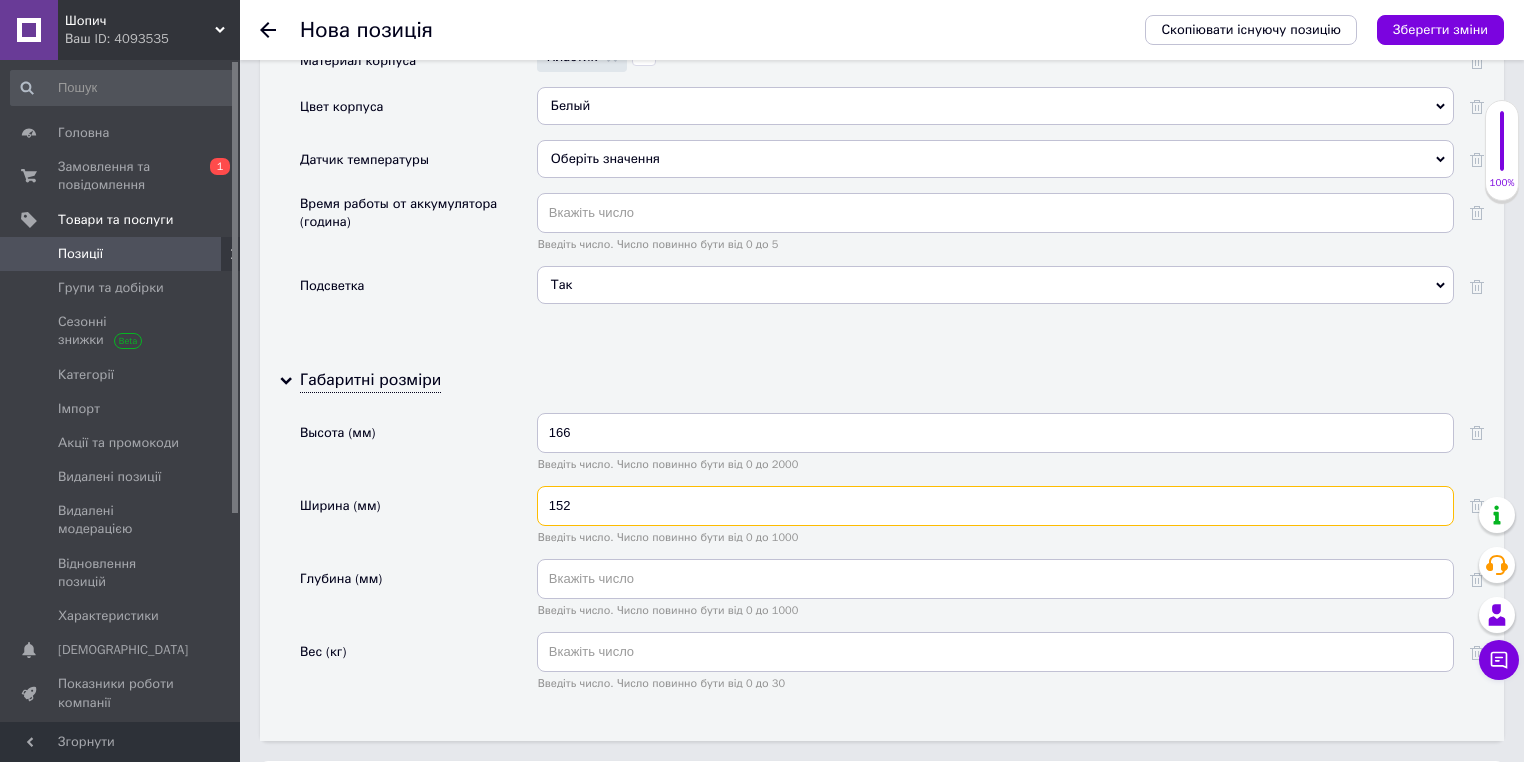 type on "152" 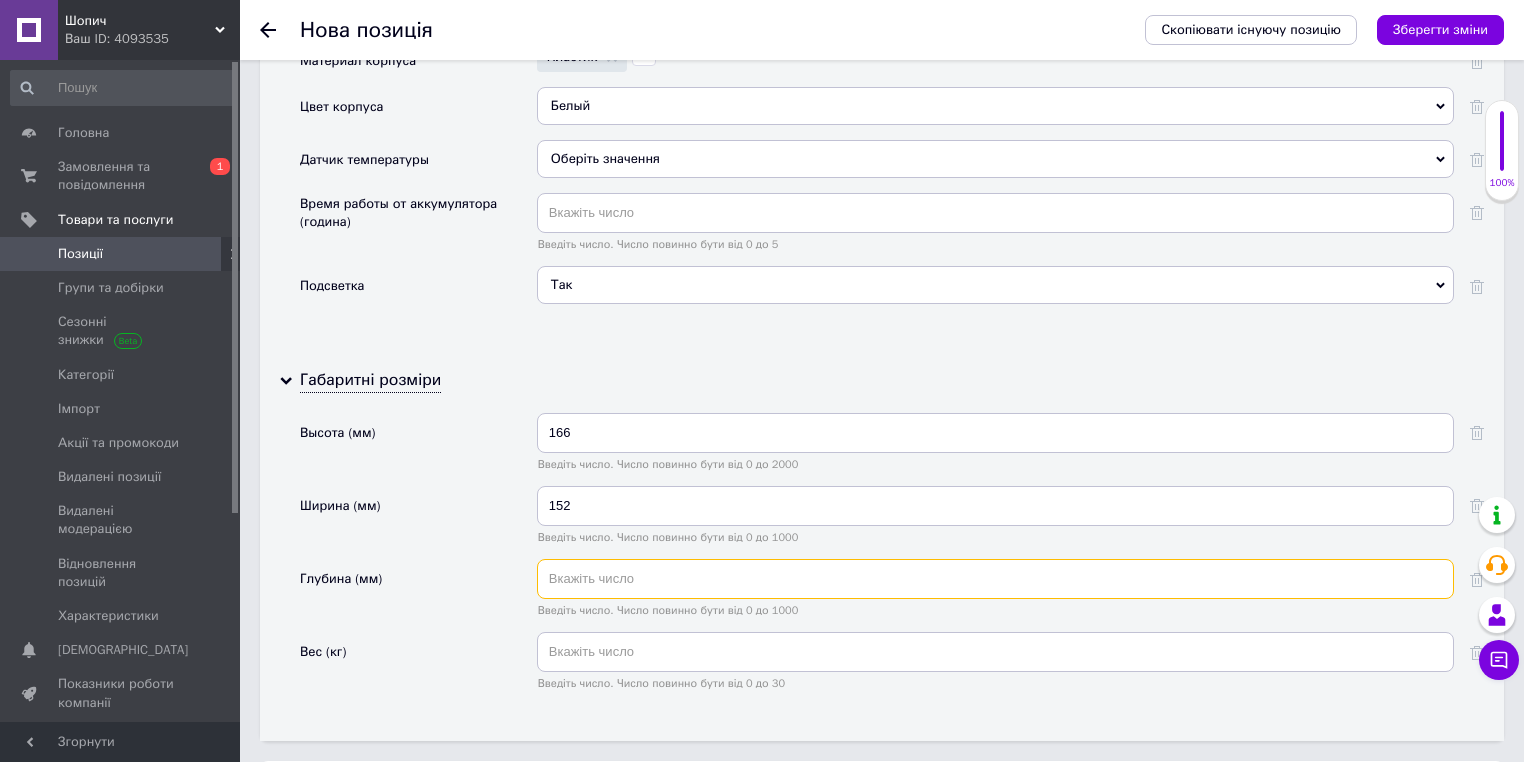 click at bounding box center (995, 579) 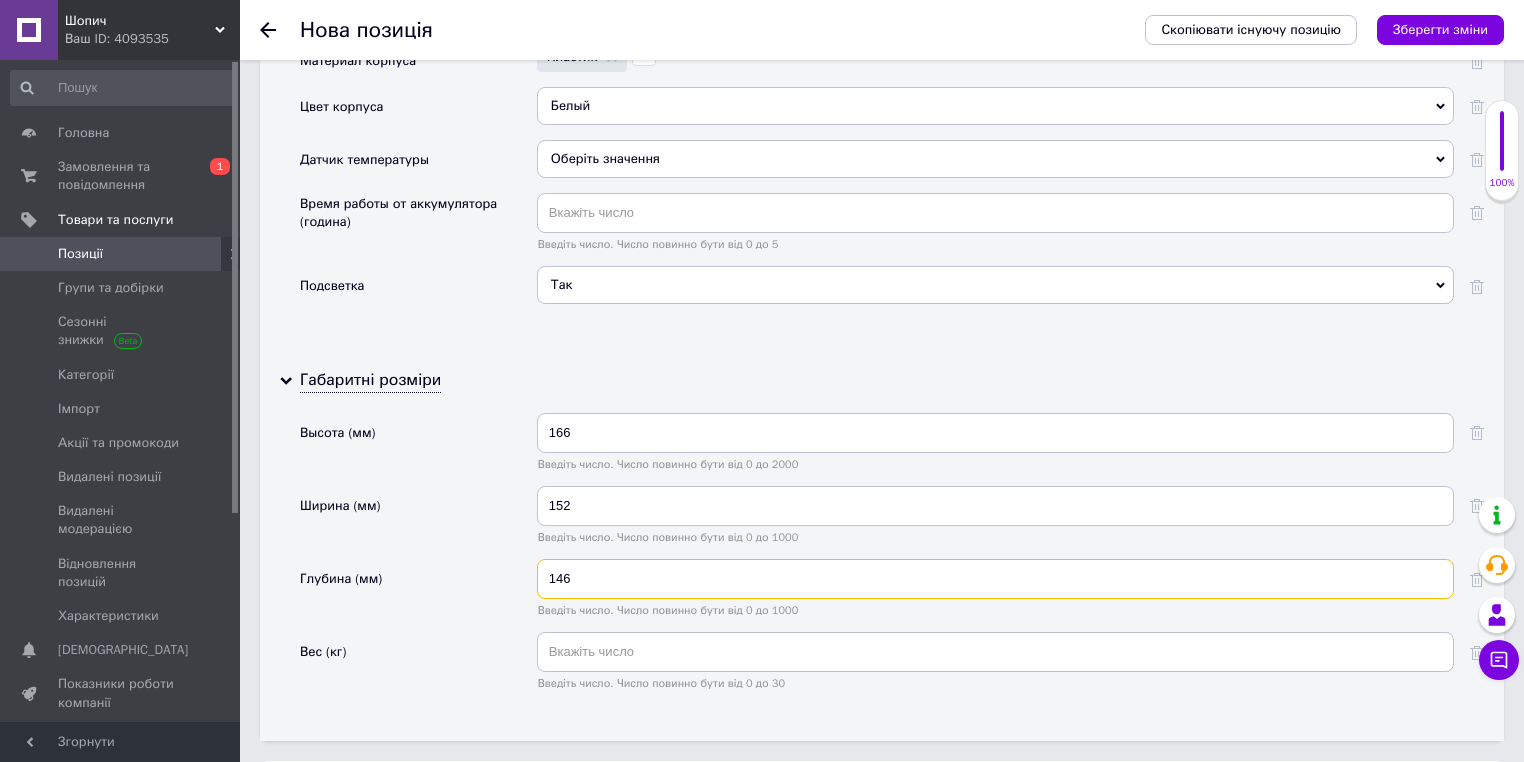 type on "146" 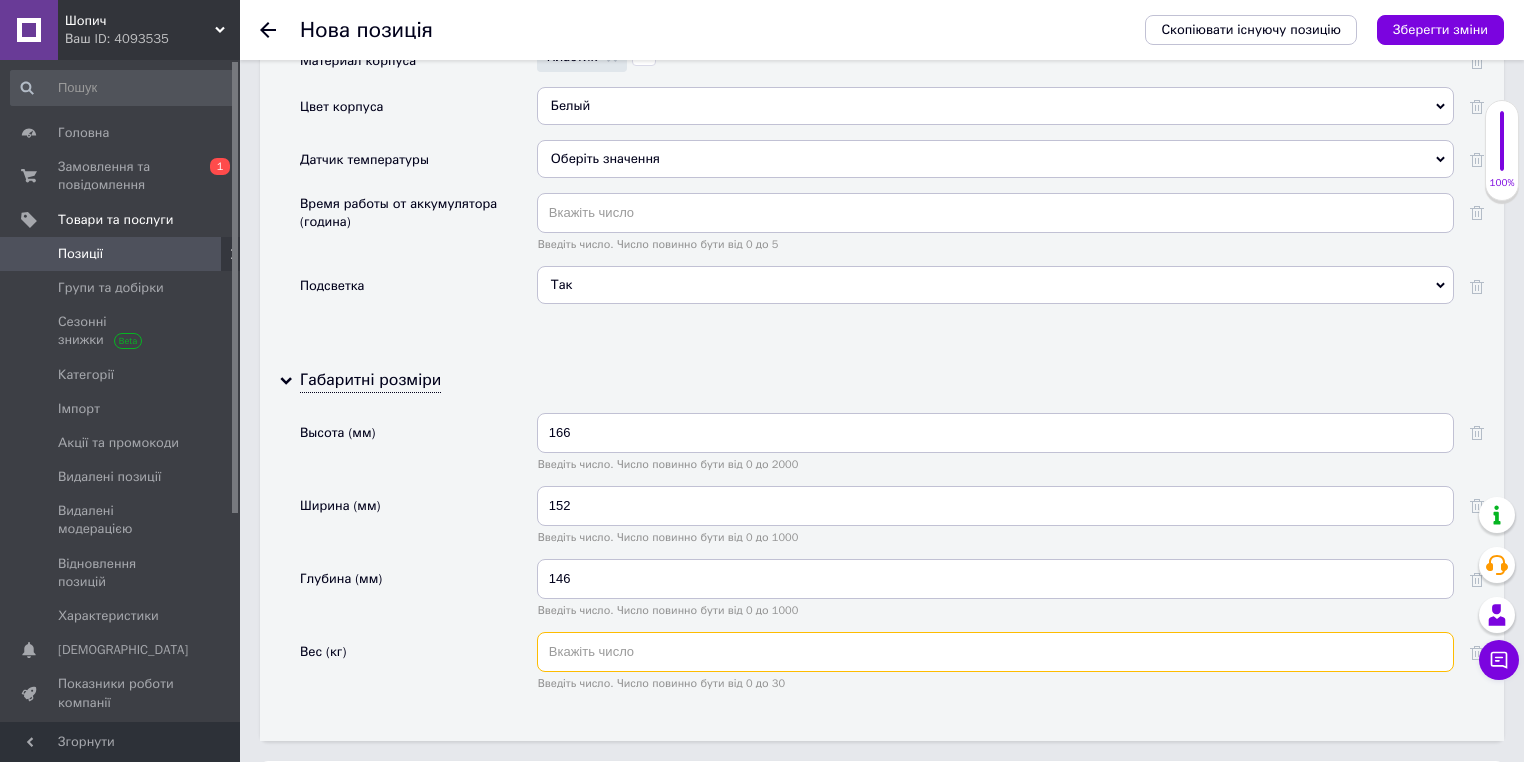 click at bounding box center (995, 652) 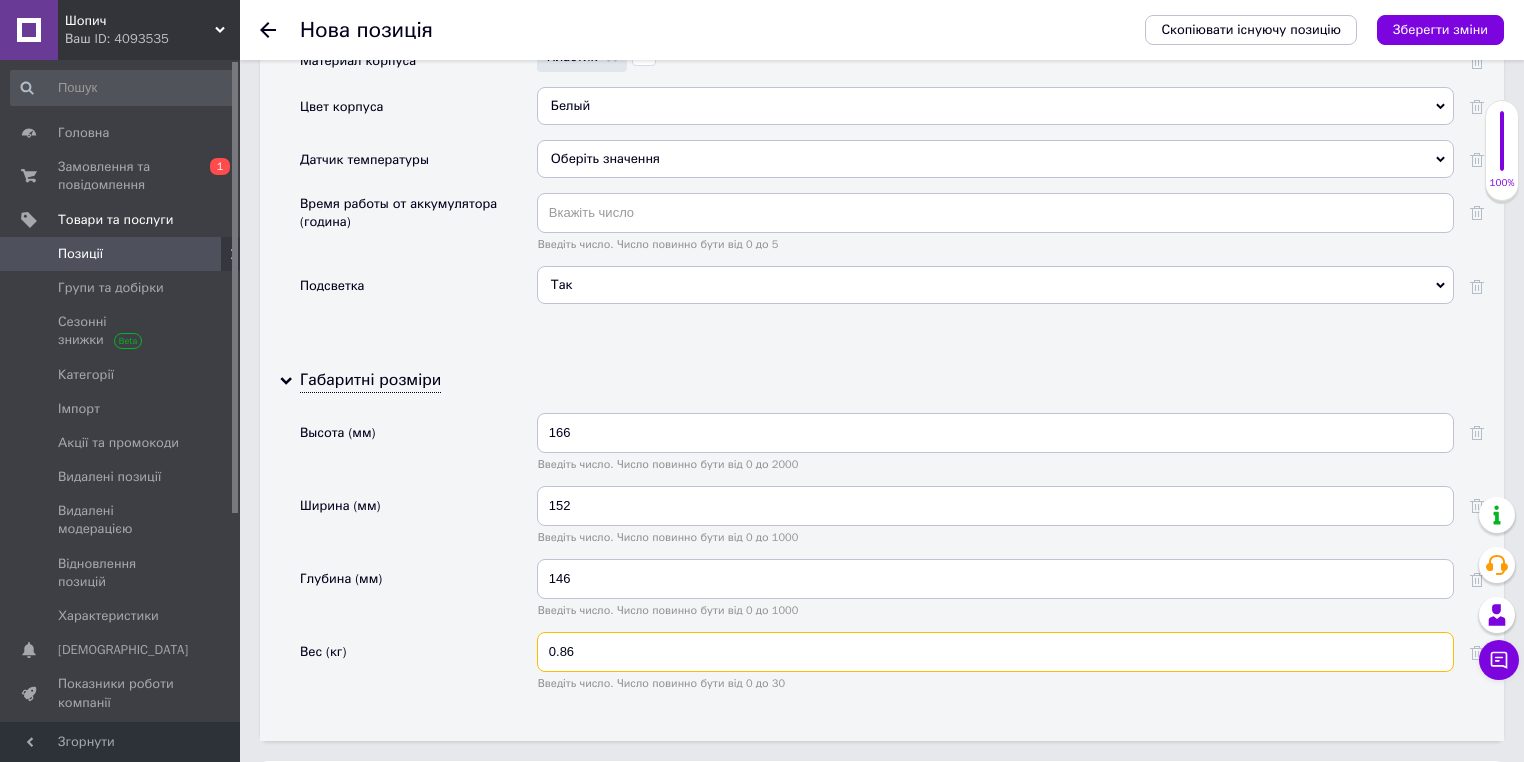 type on "0.86" 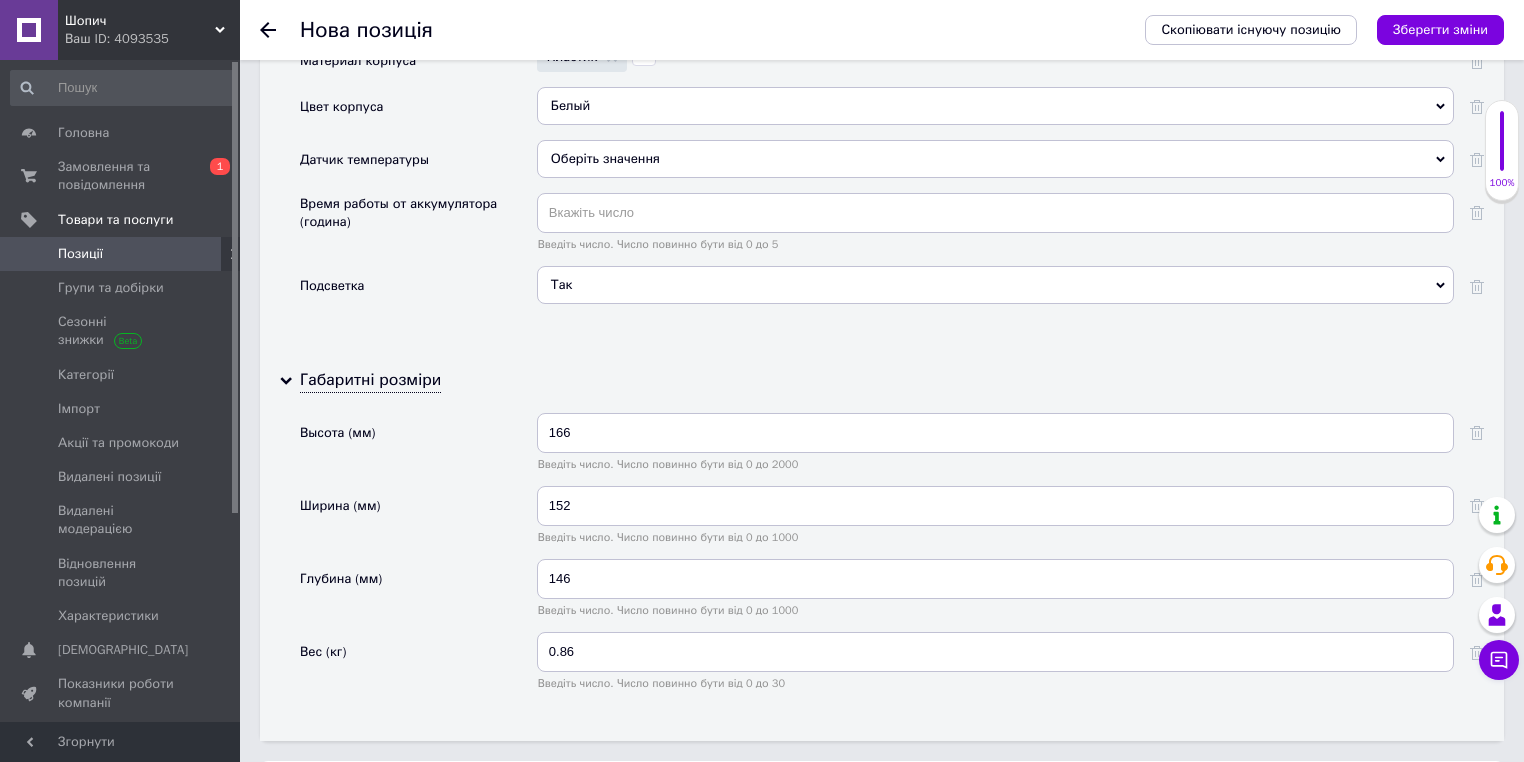 click on "Глубина (мм)" at bounding box center (418, 595) 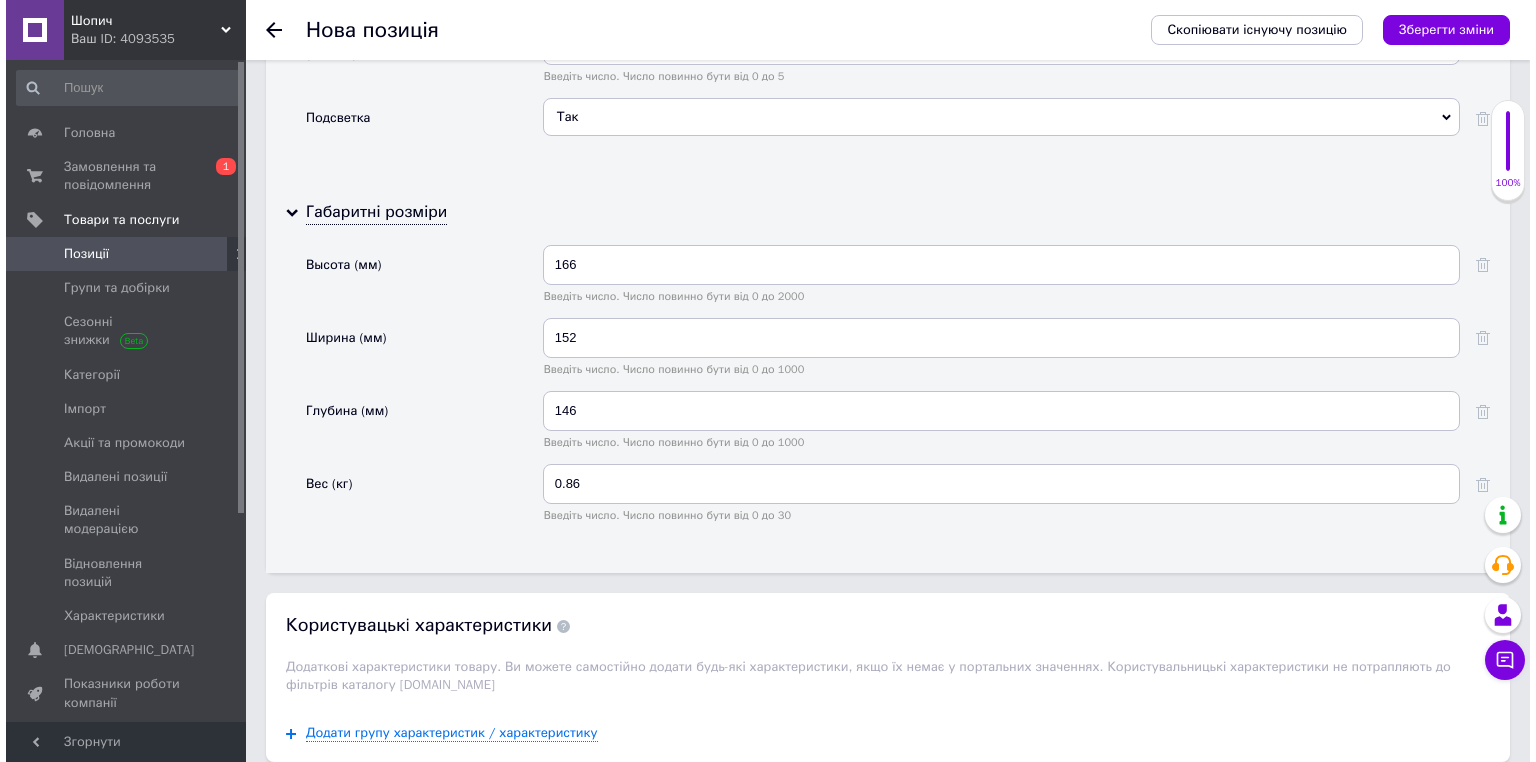 scroll, scrollTop: 5154, scrollLeft: 0, axis: vertical 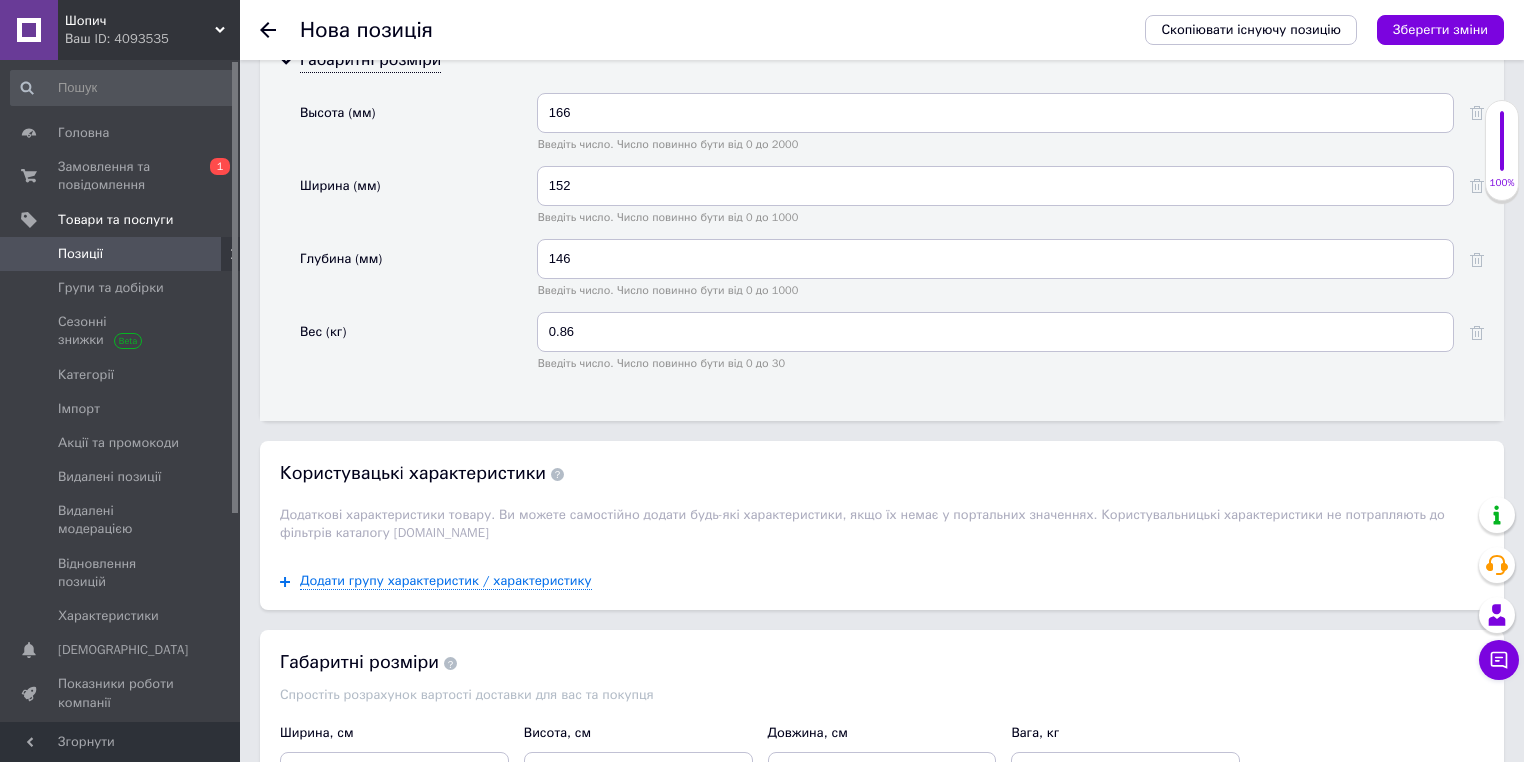 click on "Додати групу характеристик / характеристику" at bounding box center (882, 581) 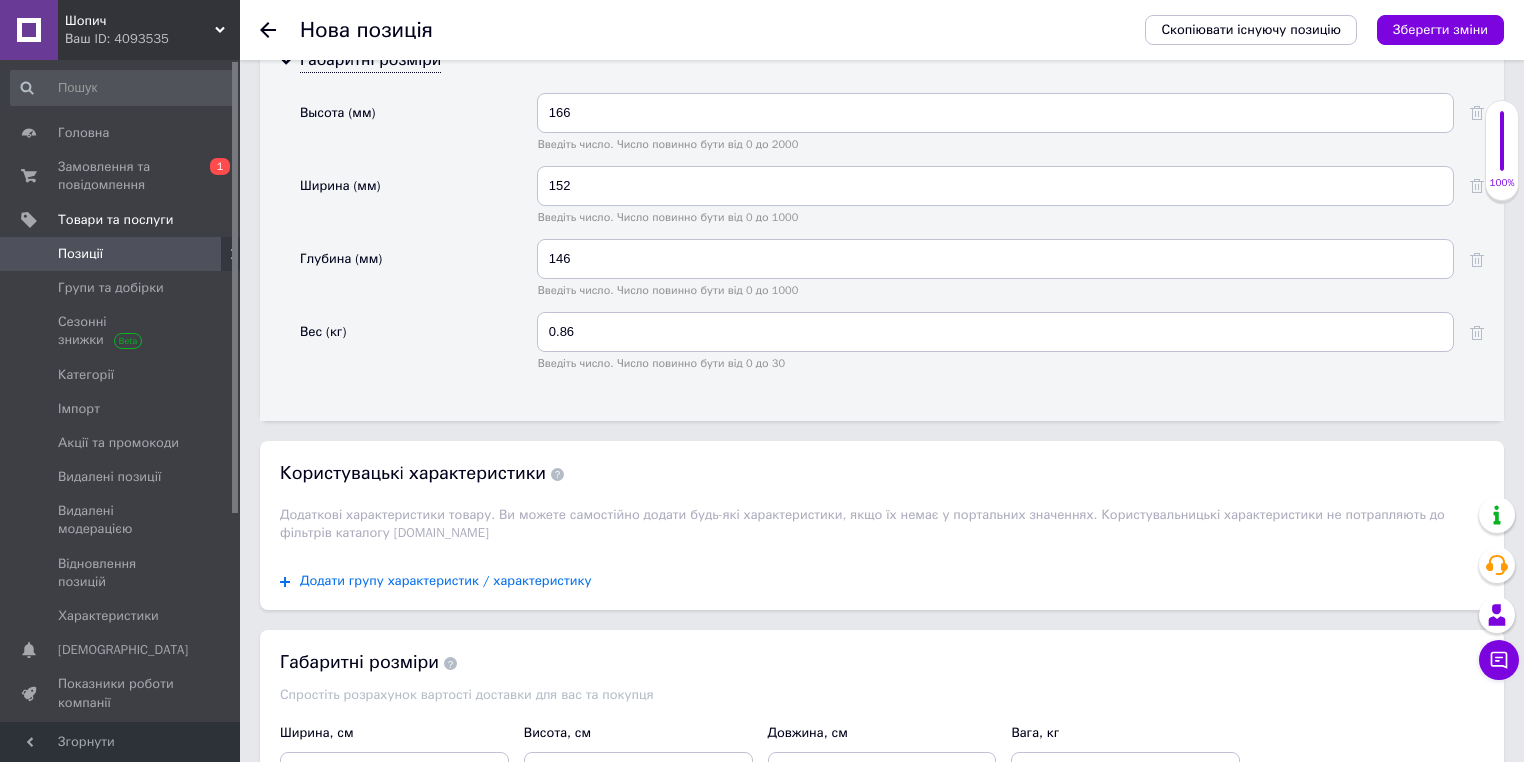 click on "Додати групу характеристик / характеристику" at bounding box center (446, 581) 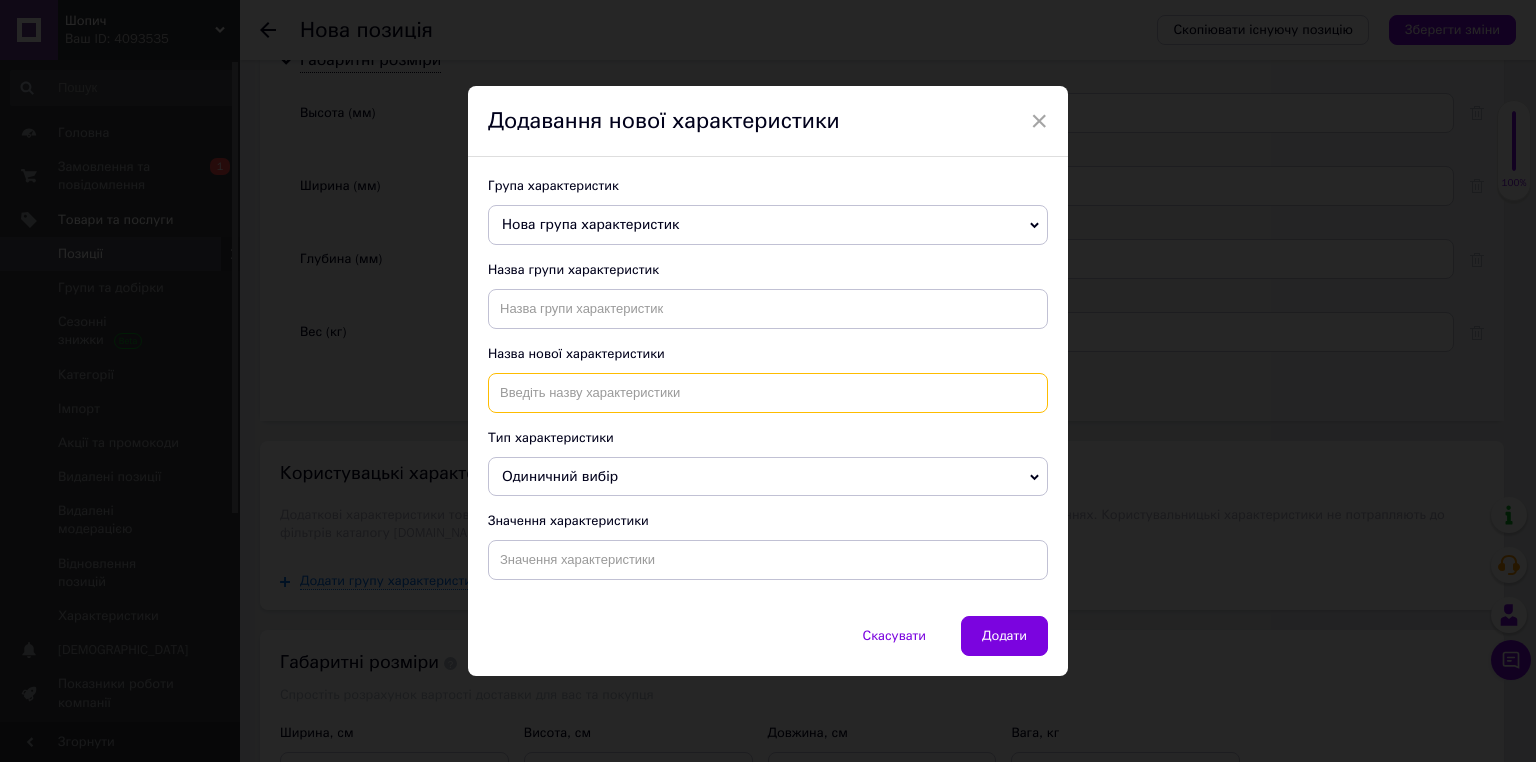 click at bounding box center [768, 393] 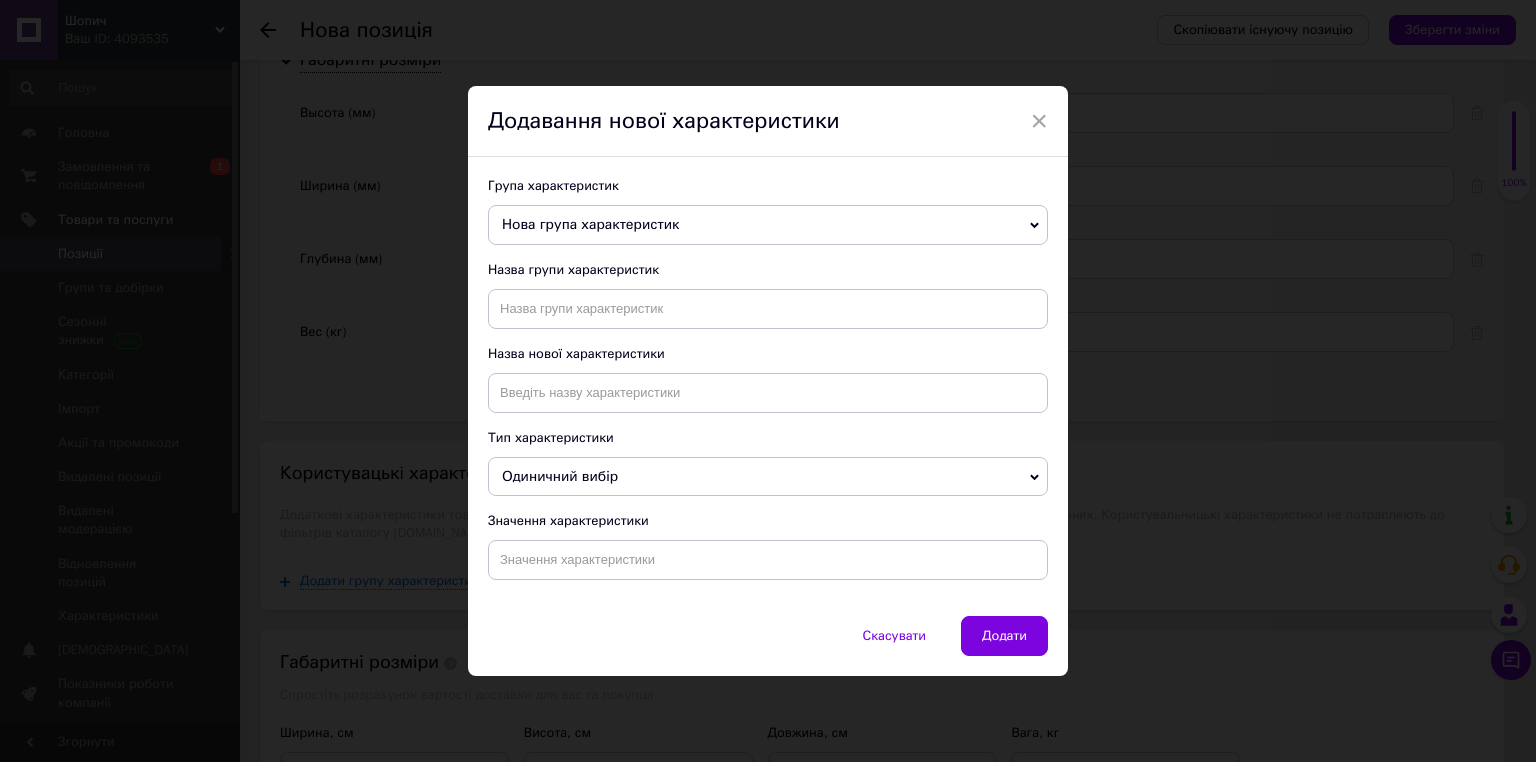 click on "Група характеристик Нова група характеристик Основные Пользовательские характеристики Дополнительные характеристики и комплектация Габаритные размеры Розміри пластин Розмір приладу Основные атрибуты Габаритные размеры прибора Габаритные размеры гамака Размеры стола в разложенном виде Размеры Общие Тип назначения Дополнительные функции и характеристики Назва групи характеристик Назва нової характеристики Тип характеристики Одиничний вибір Множинний вибір Число Значення характеристики" at bounding box center [768, 386] 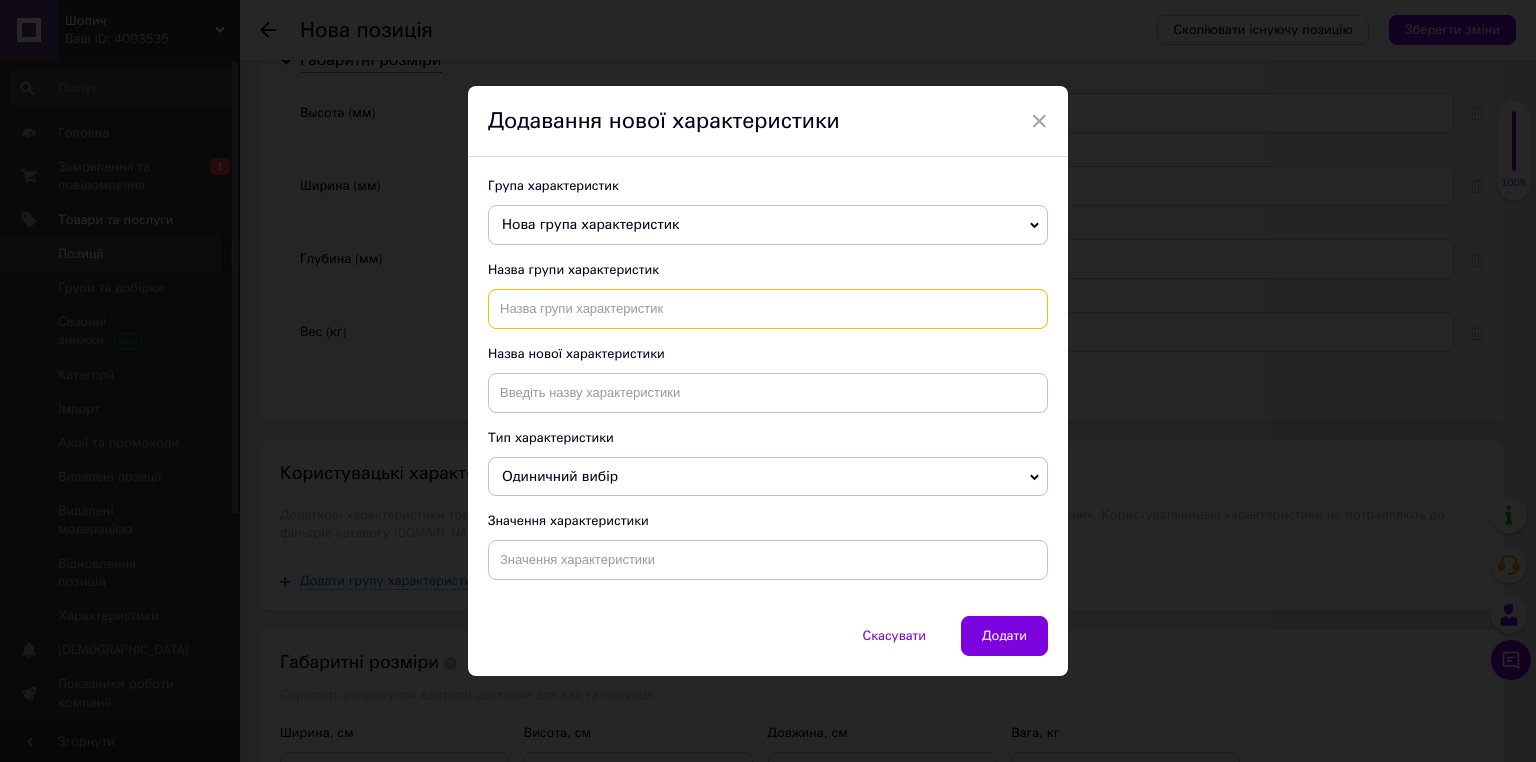 click at bounding box center (768, 309) 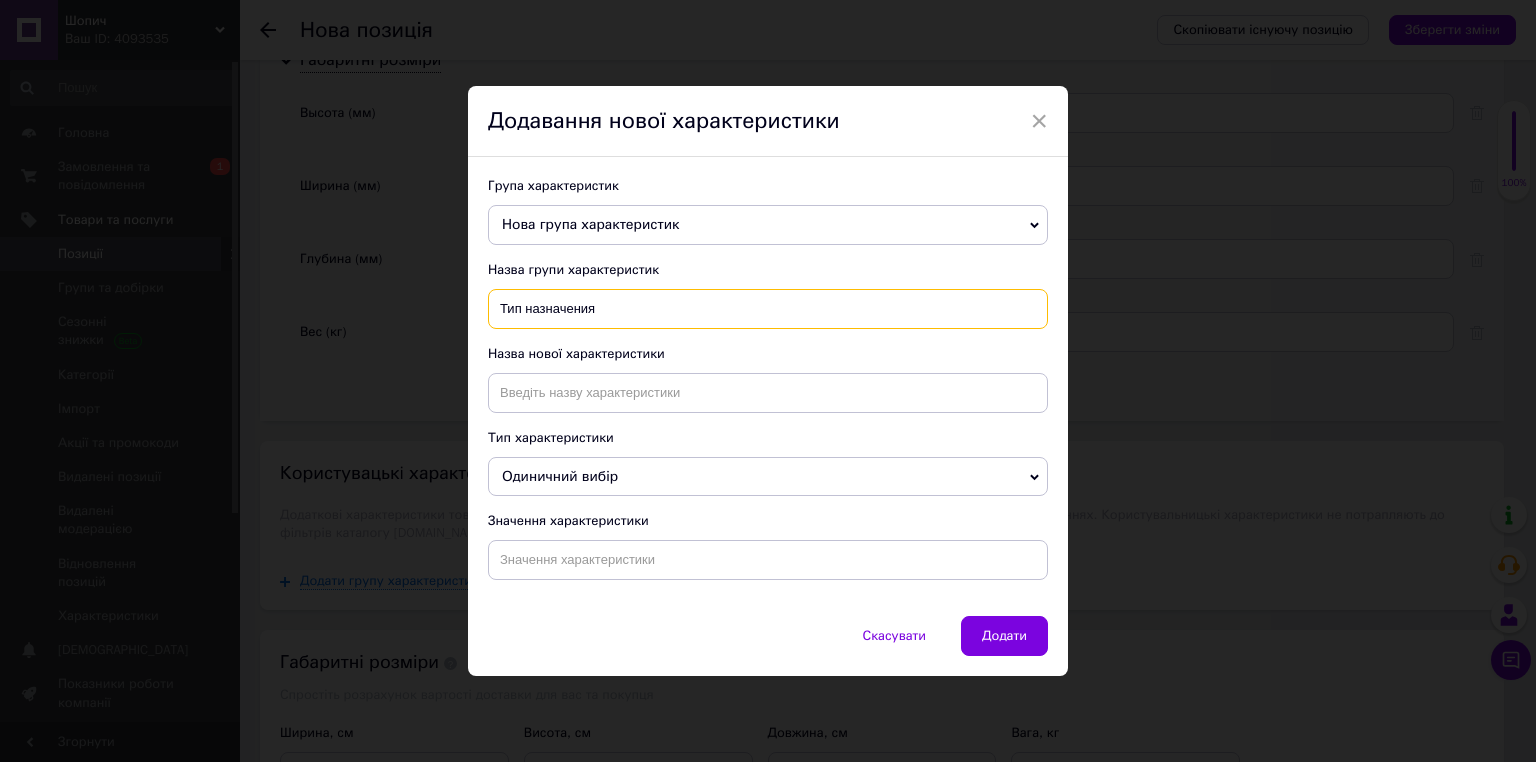 type on "Тип назначения" 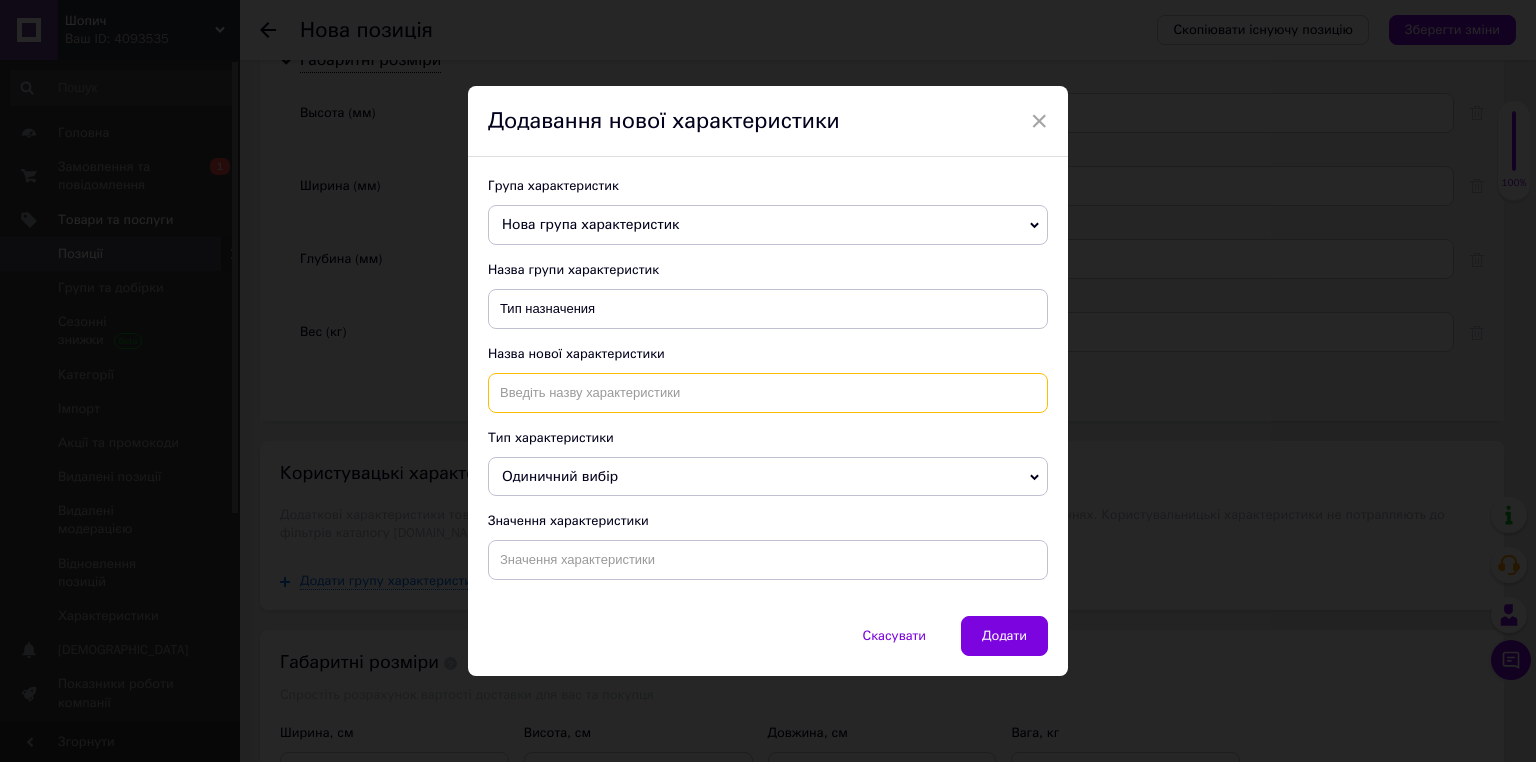 click at bounding box center (768, 393) 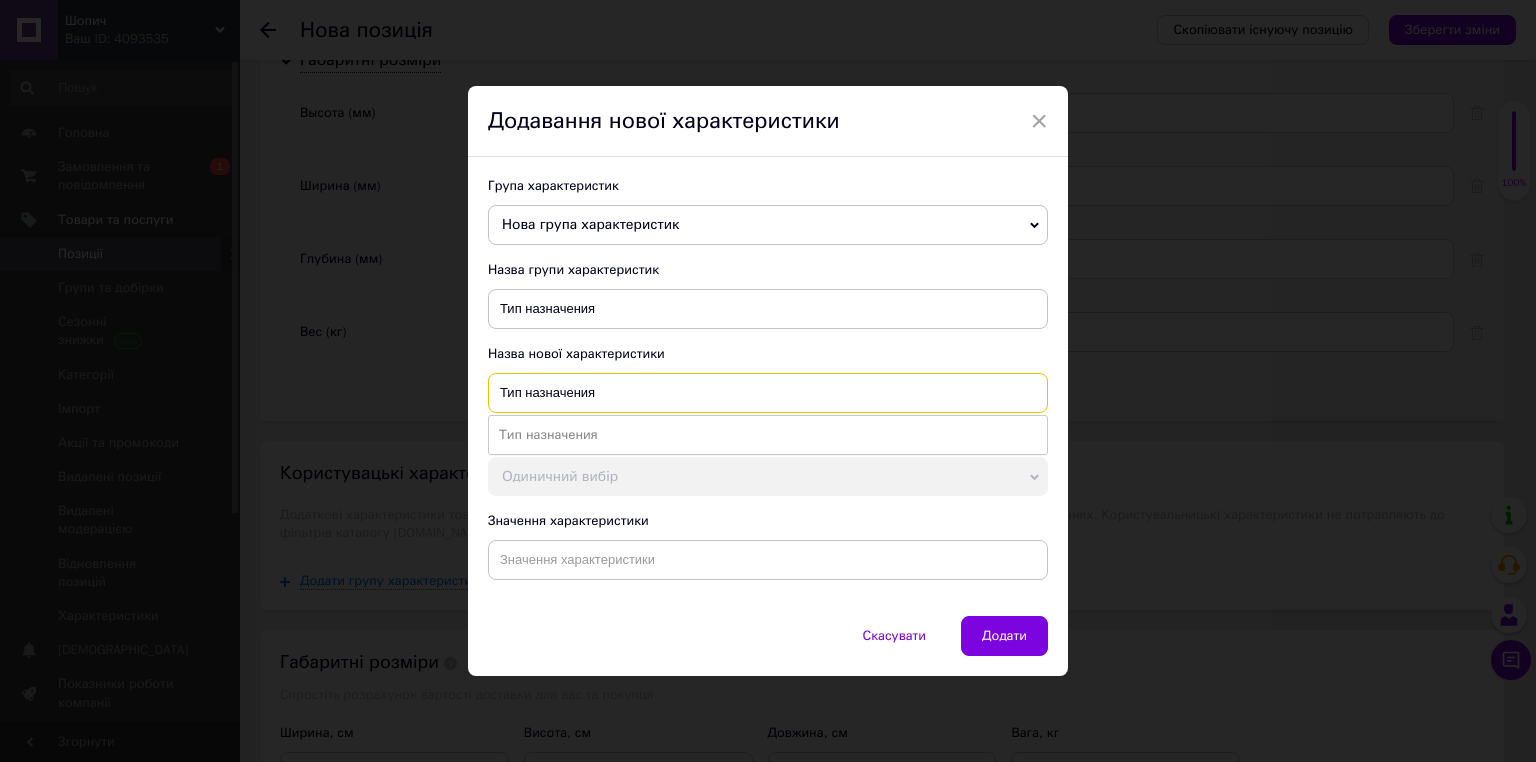 type on "Тип назначения" 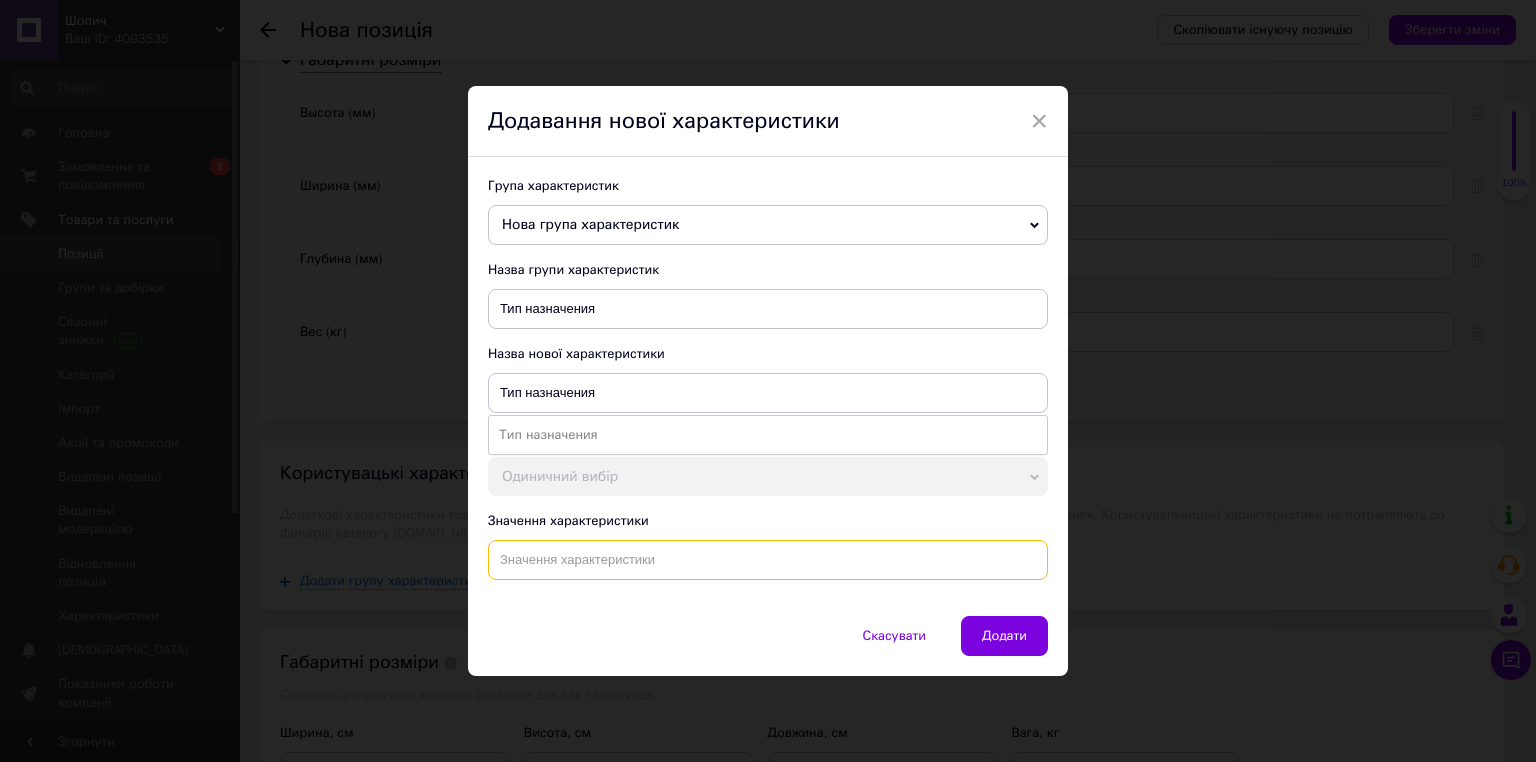 click at bounding box center (768, 560) 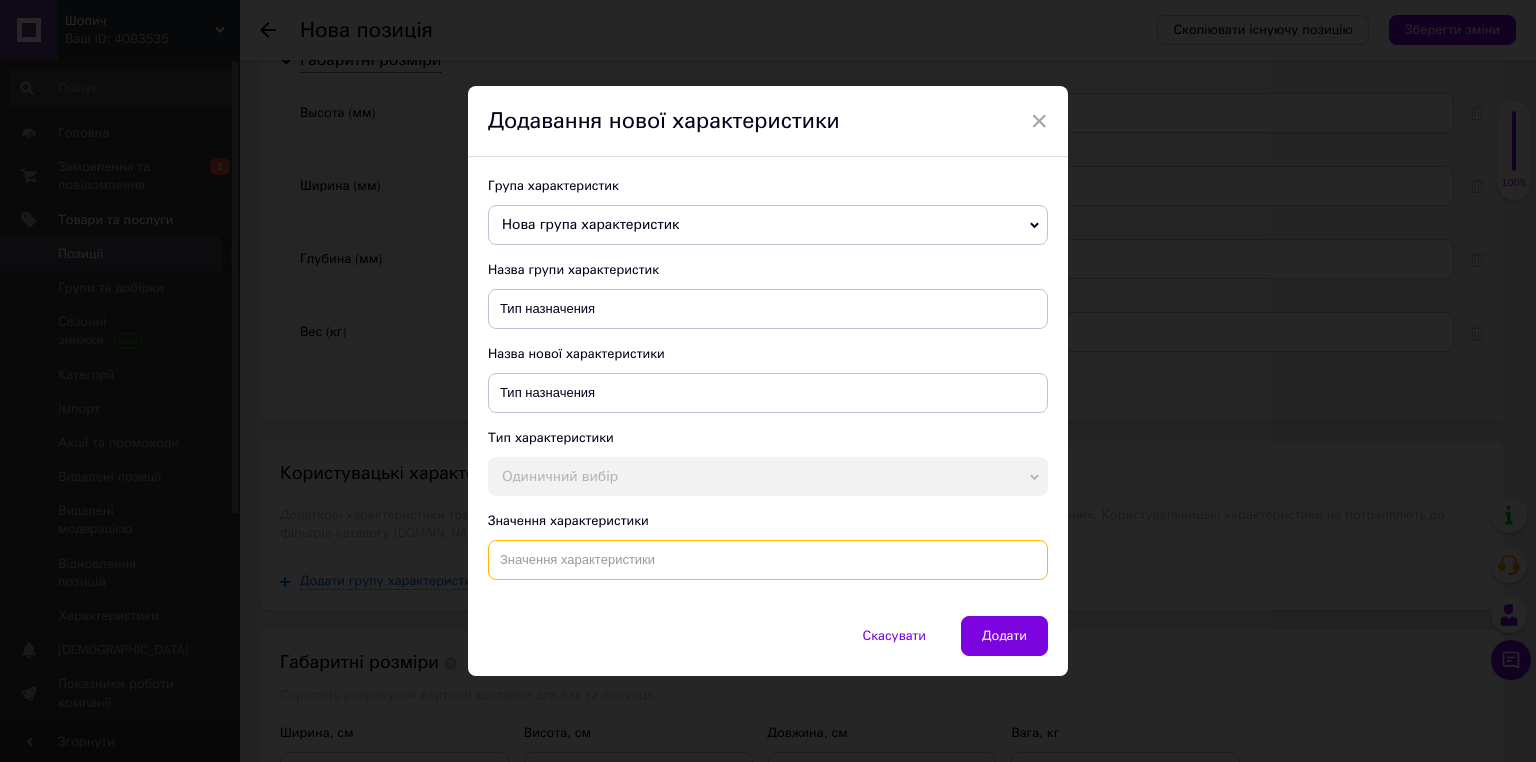 click at bounding box center [768, 560] 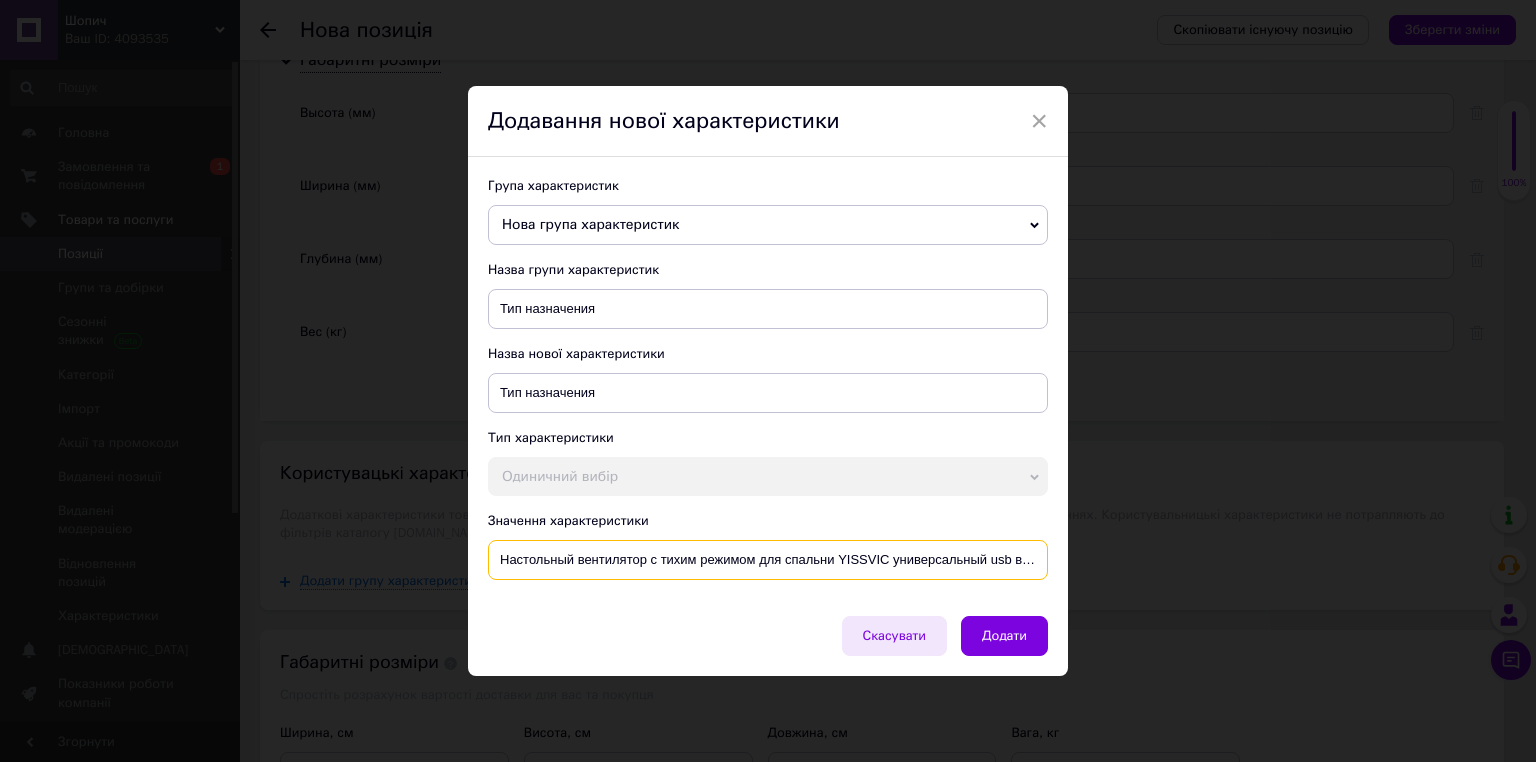scroll, scrollTop: 0, scrollLeft: 304, axis: horizontal 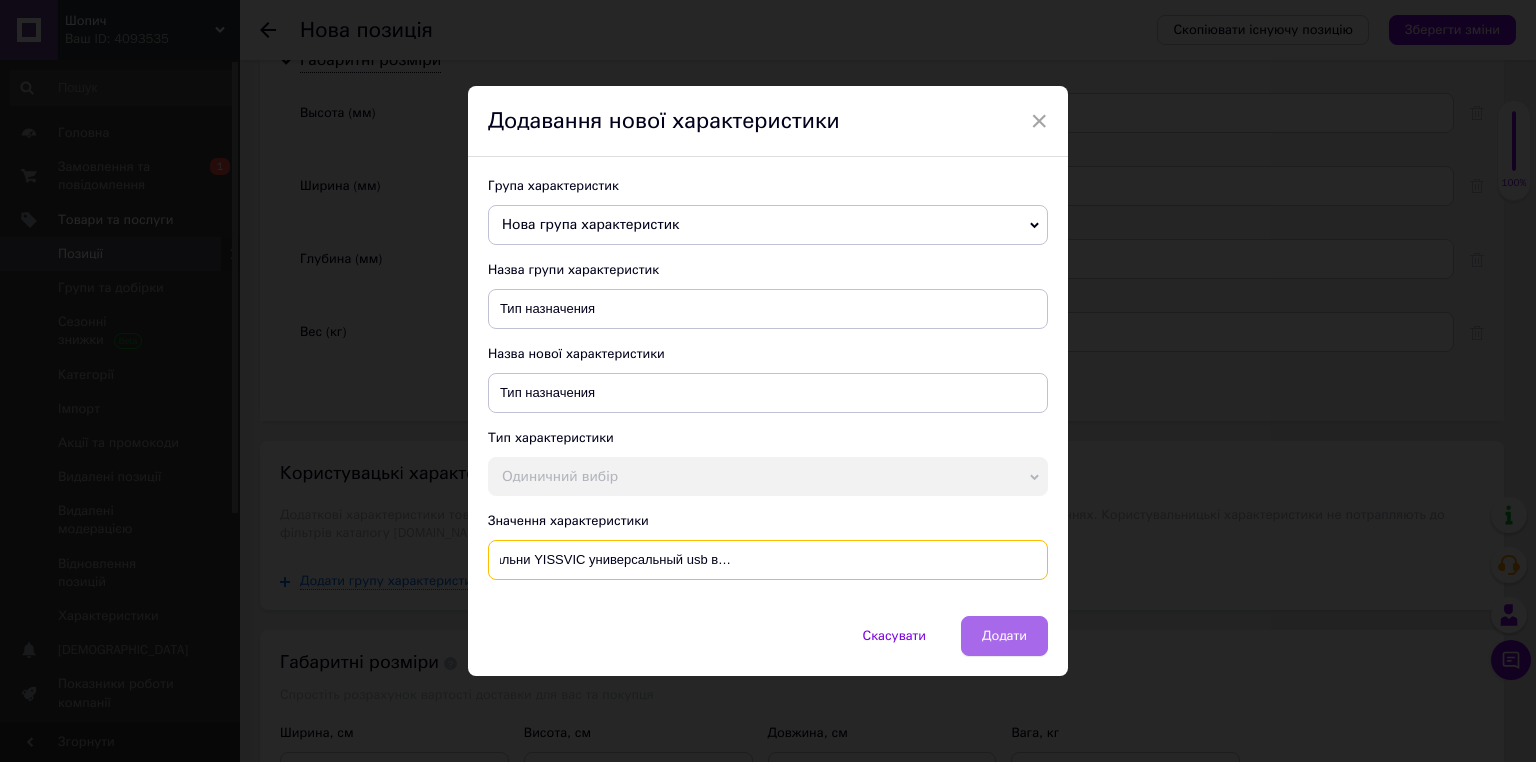 type on "Настольный вентилятор с тихим режимом для спальни YISSVIC универсальный usb вентилятор 10Вт вентилятор с увлажнителем воздуха" 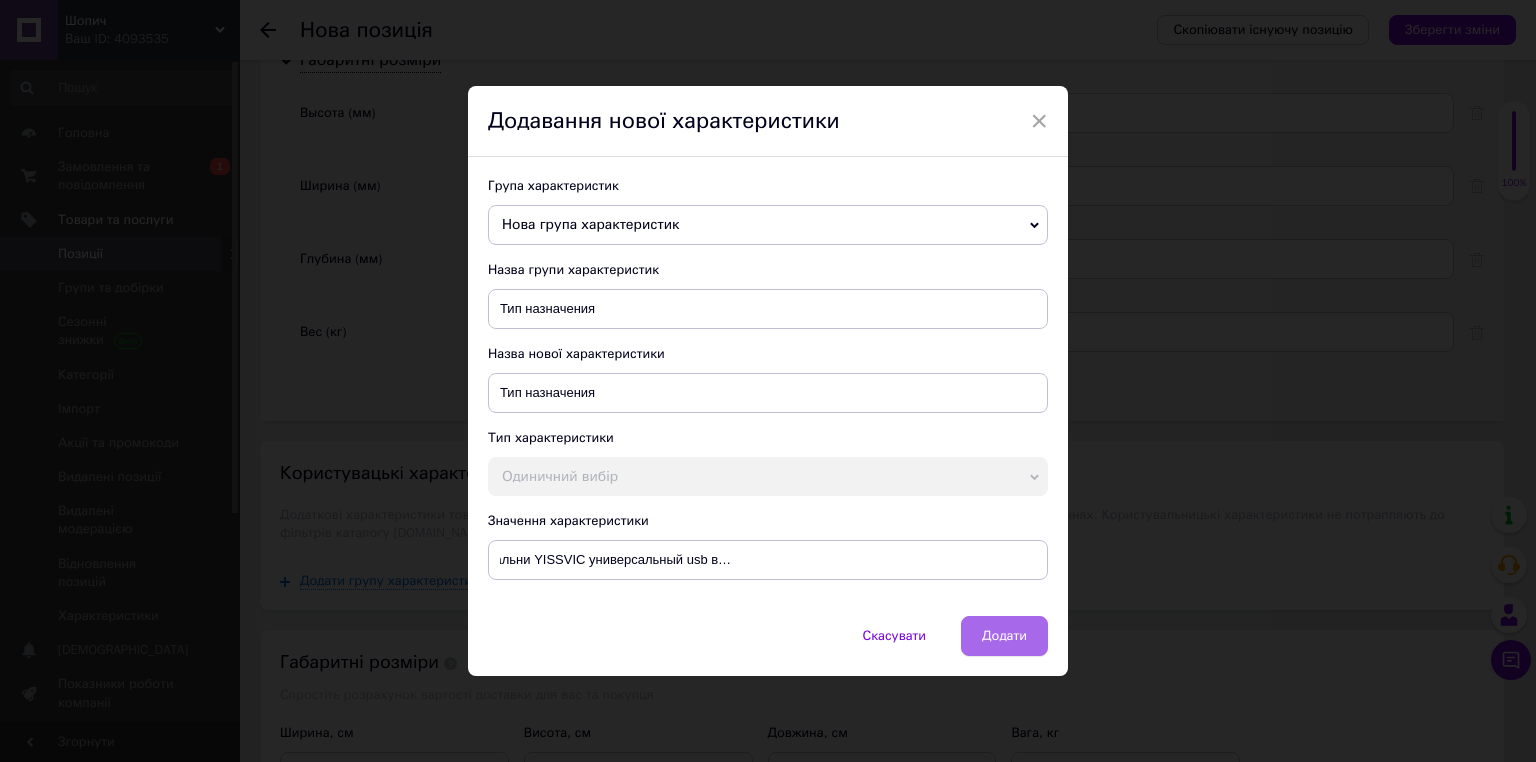 click on "Додати" at bounding box center [1004, 636] 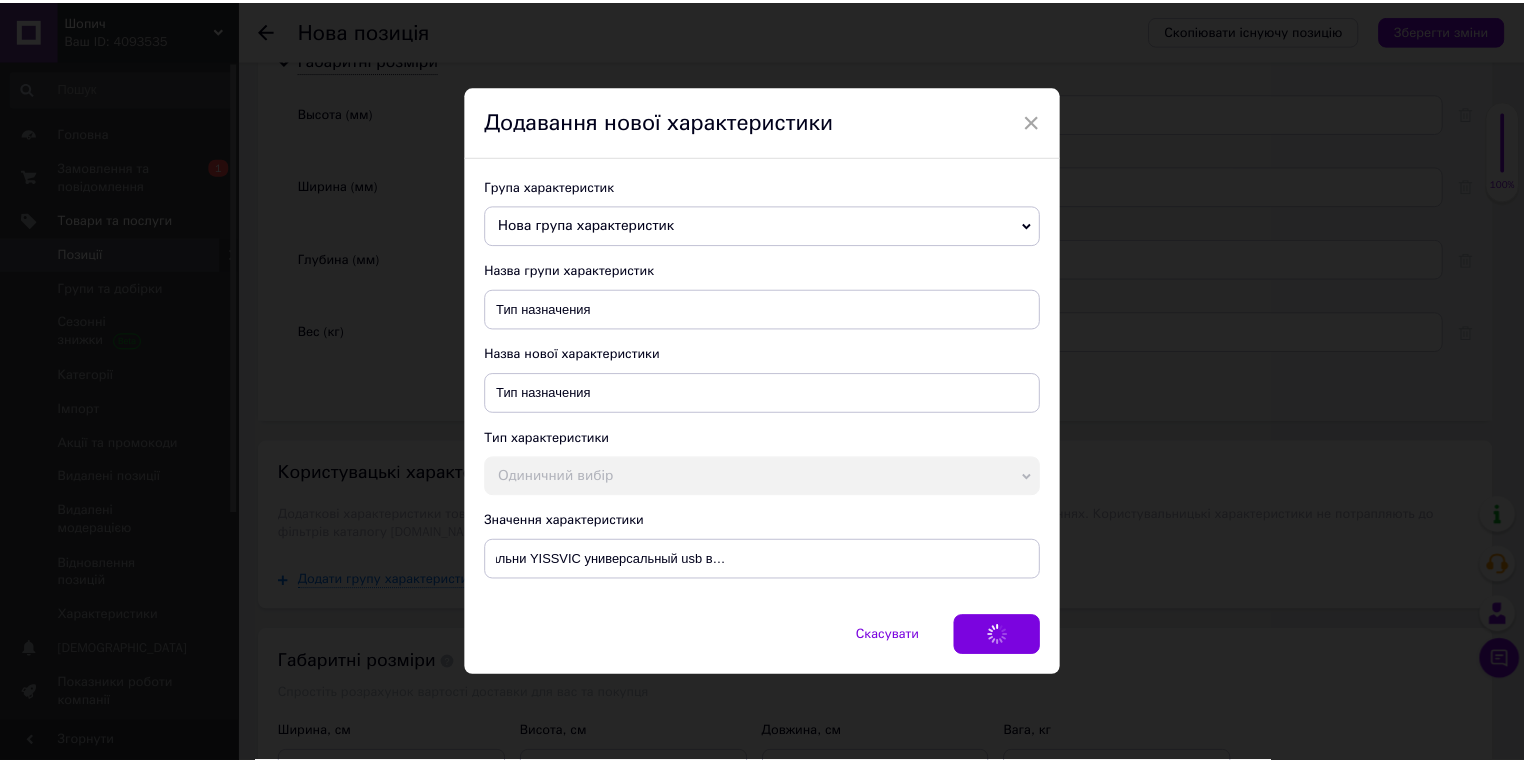scroll, scrollTop: 0, scrollLeft: 0, axis: both 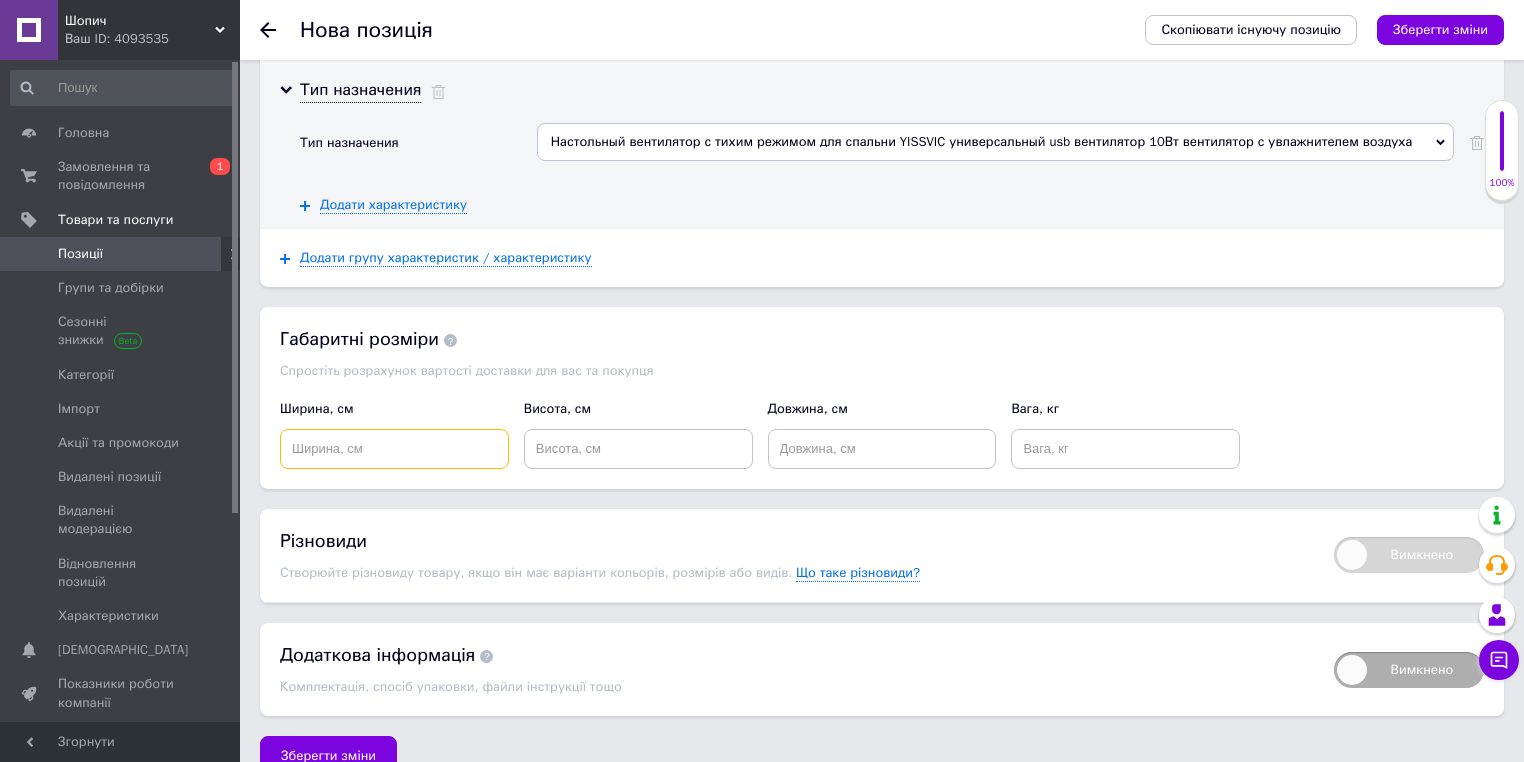 click at bounding box center (394, 449) 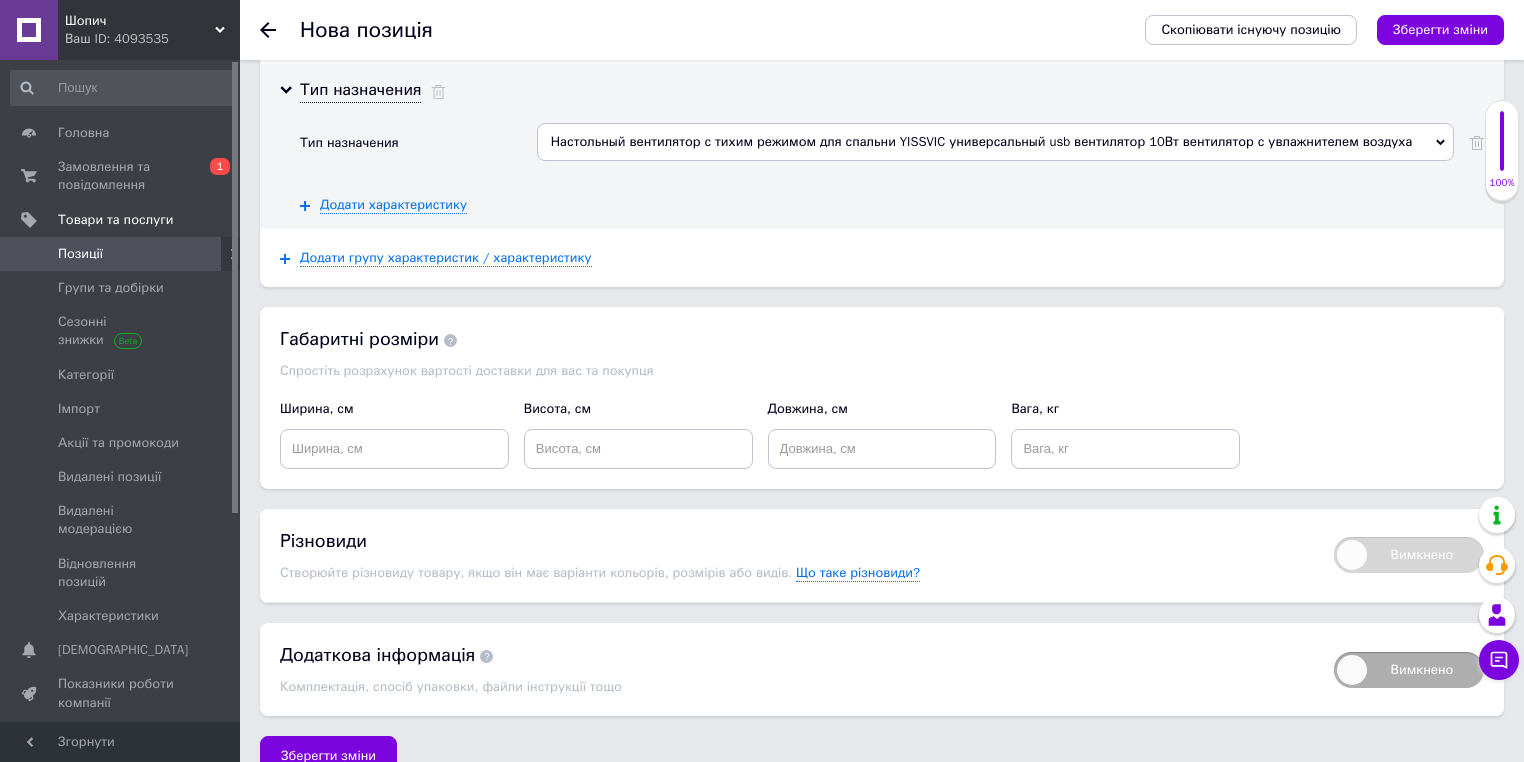 drag, startPoint x: 1456, startPoint y: 40, endPoint x: 1438, endPoint y: 67, distance: 32.449963 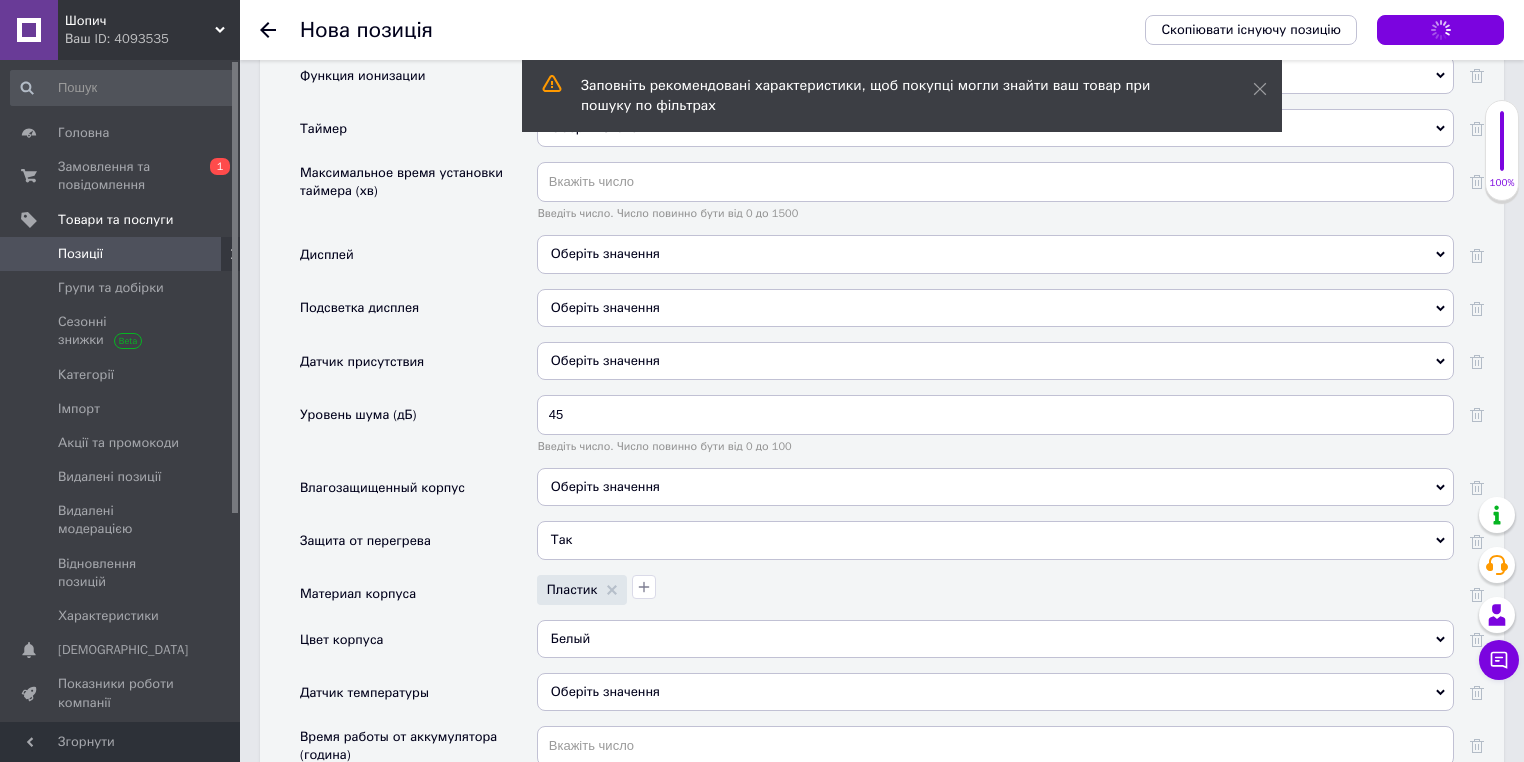 scroll, scrollTop: 4202, scrollLeft: 0, axis: vertical 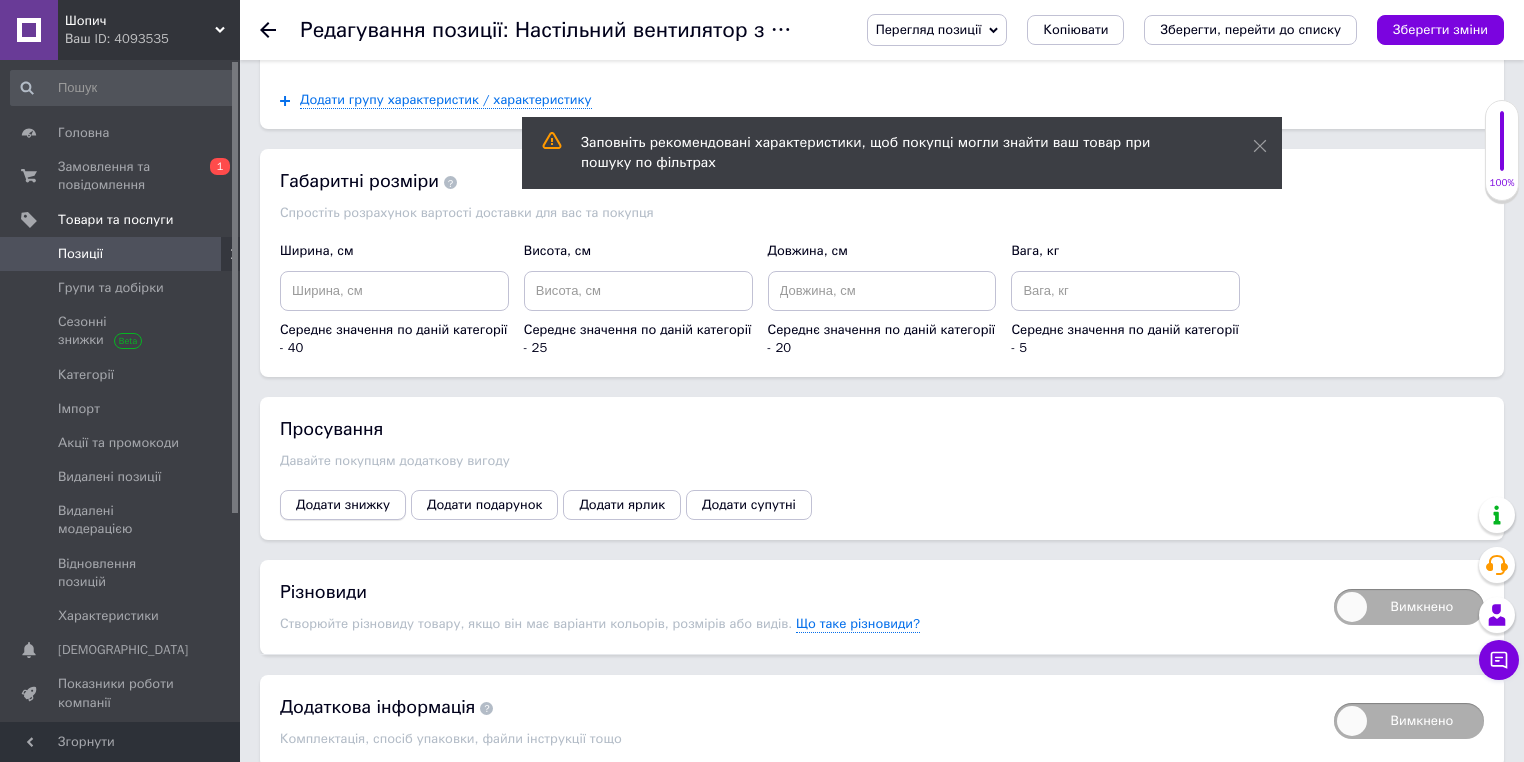 click on "Додати знижку" at bounding box center (343, 505) 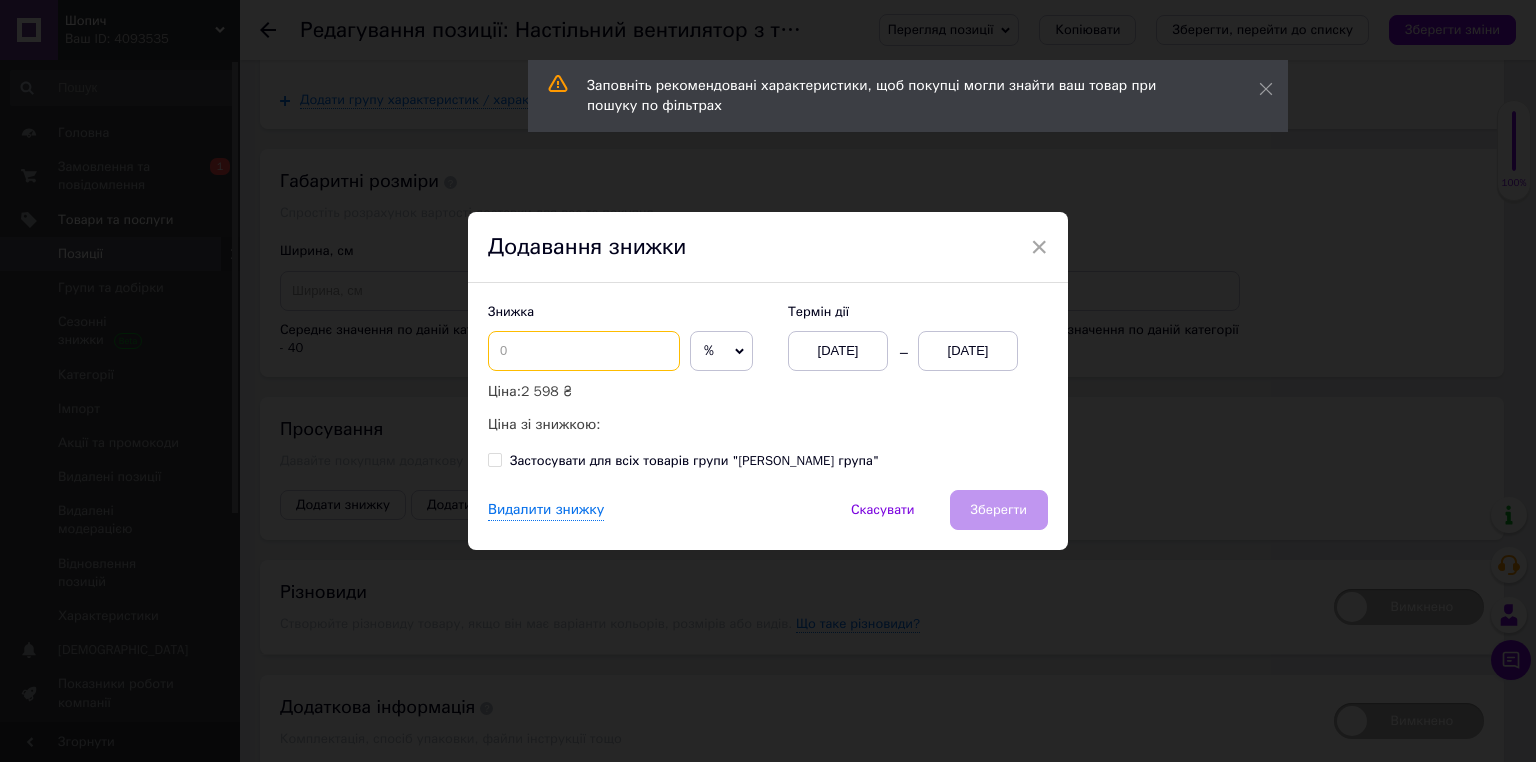 click at bounding box center [584, 351] 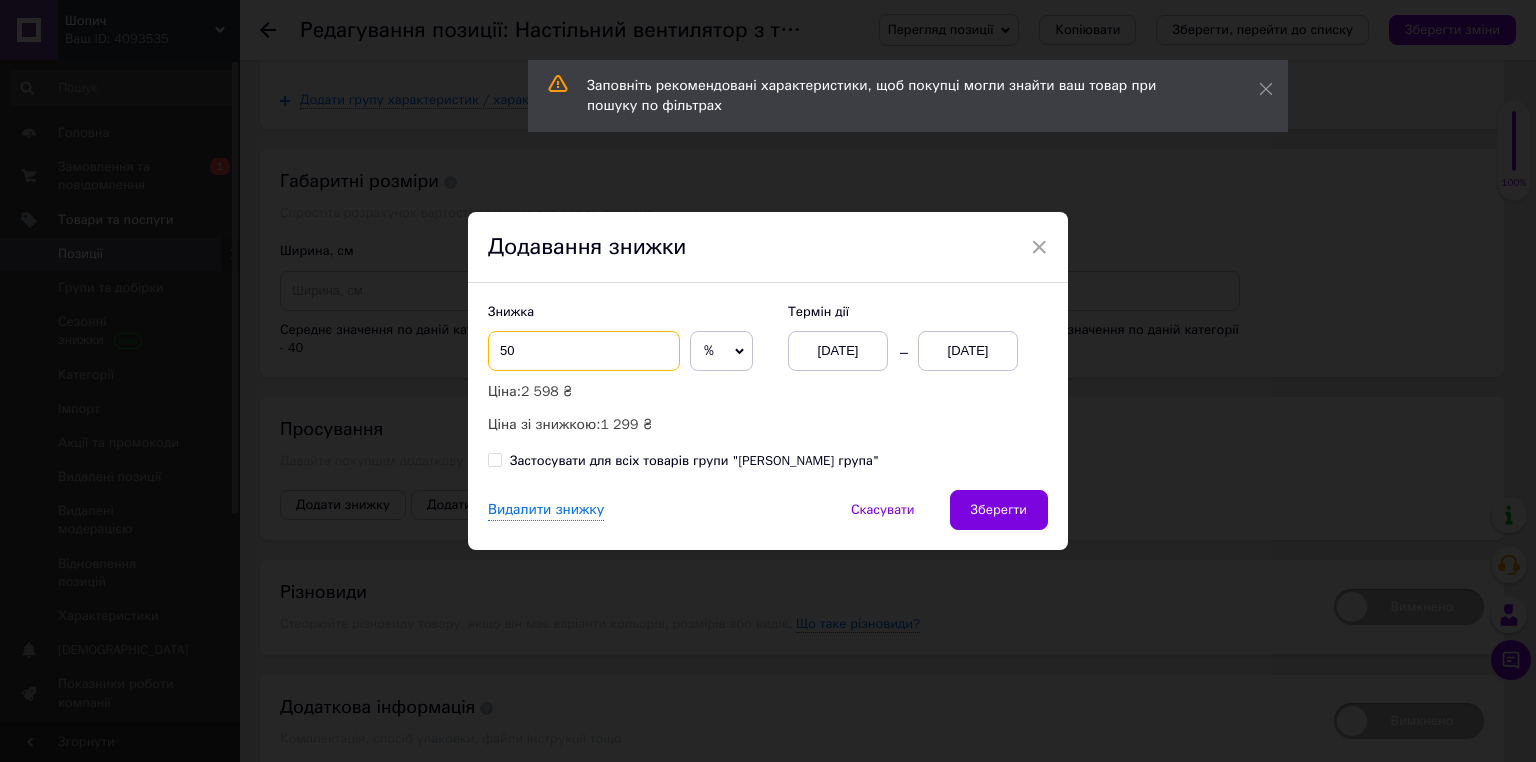 type on "50" 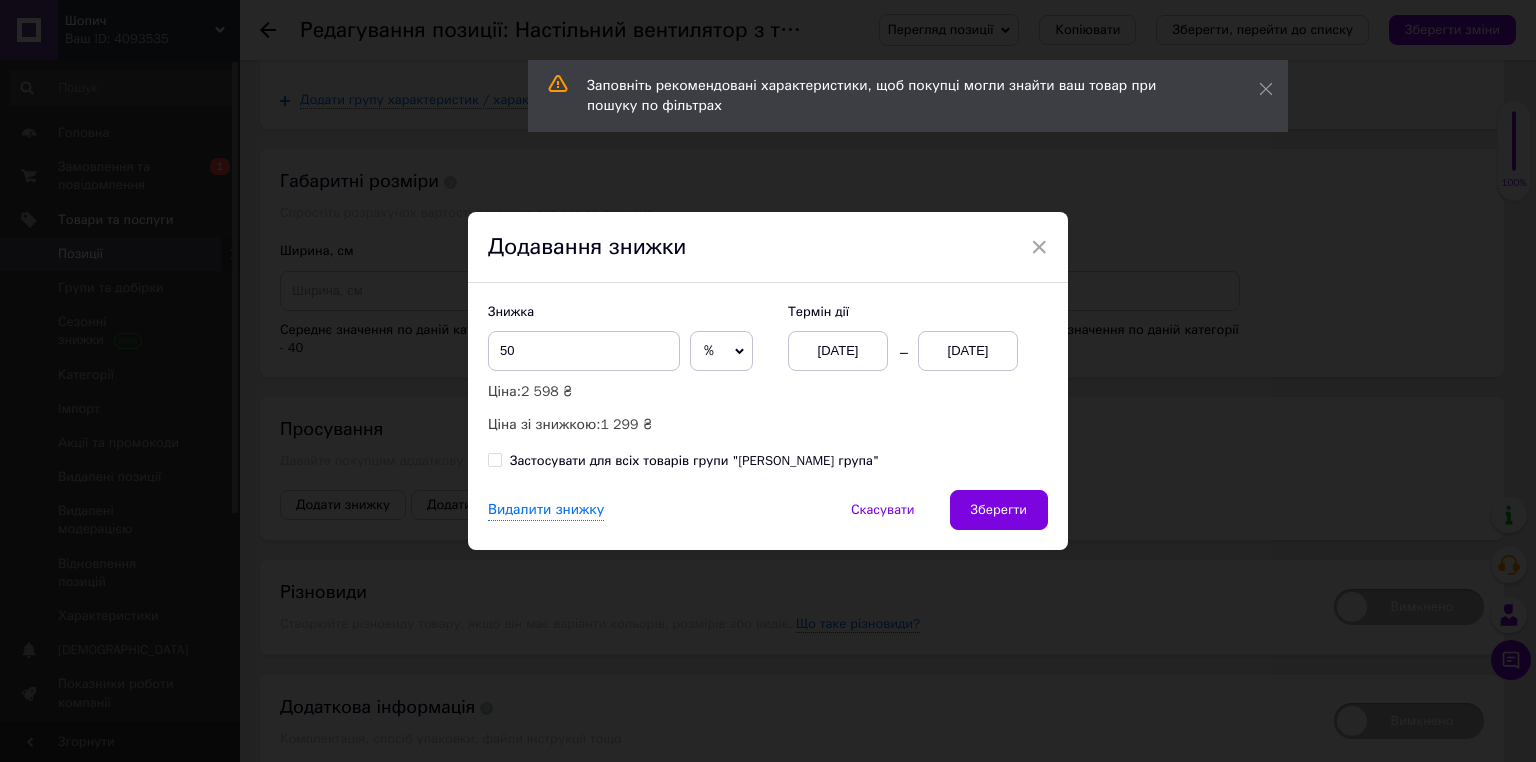 click on "10.07.2025" at bounding box center (968, 351) 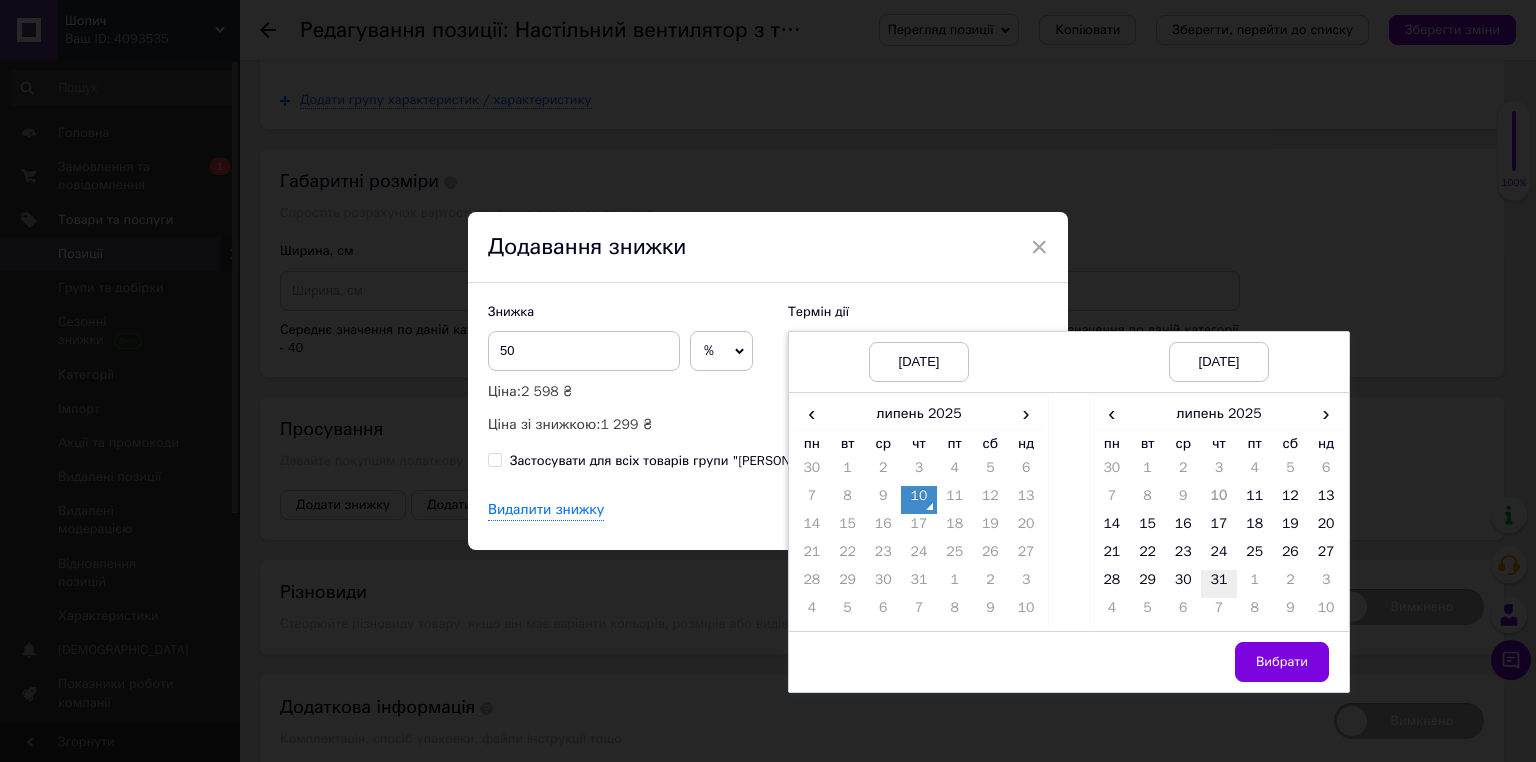 click on "31" at bounding box center [1219, 584] 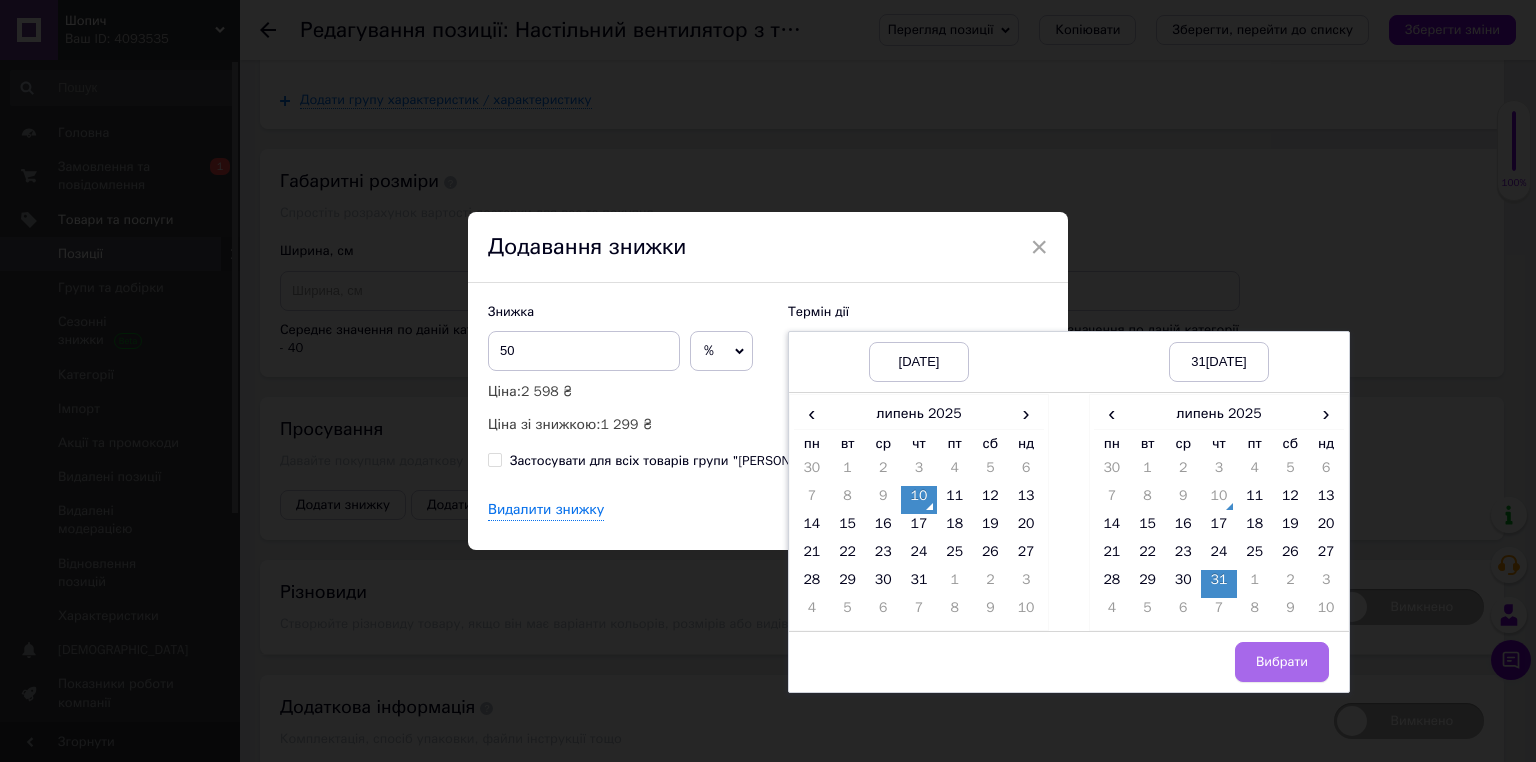 click on "Вибрати" at bounding box center (1282, 662) 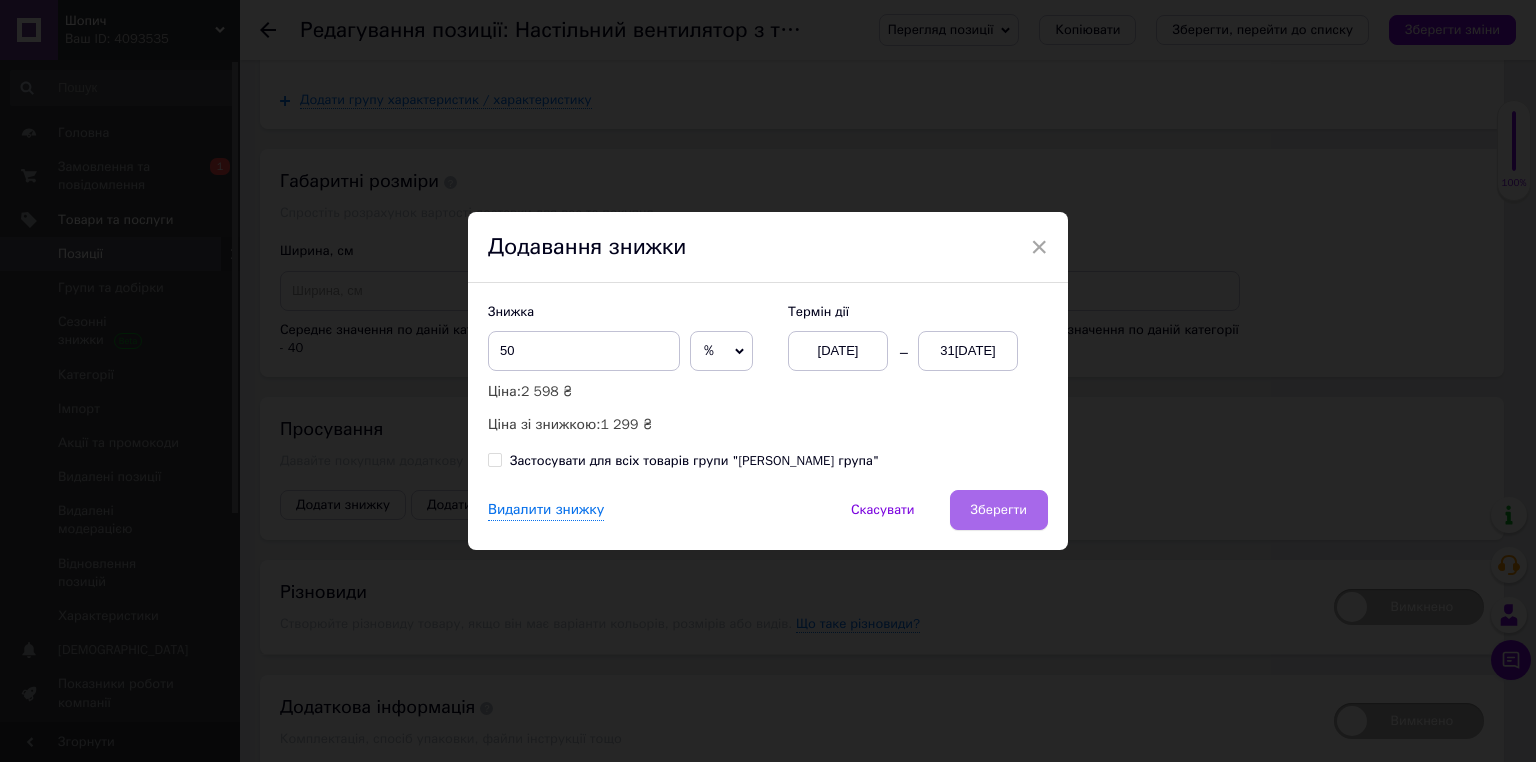 click on "Зберегти" at bounding box center (999, 510) 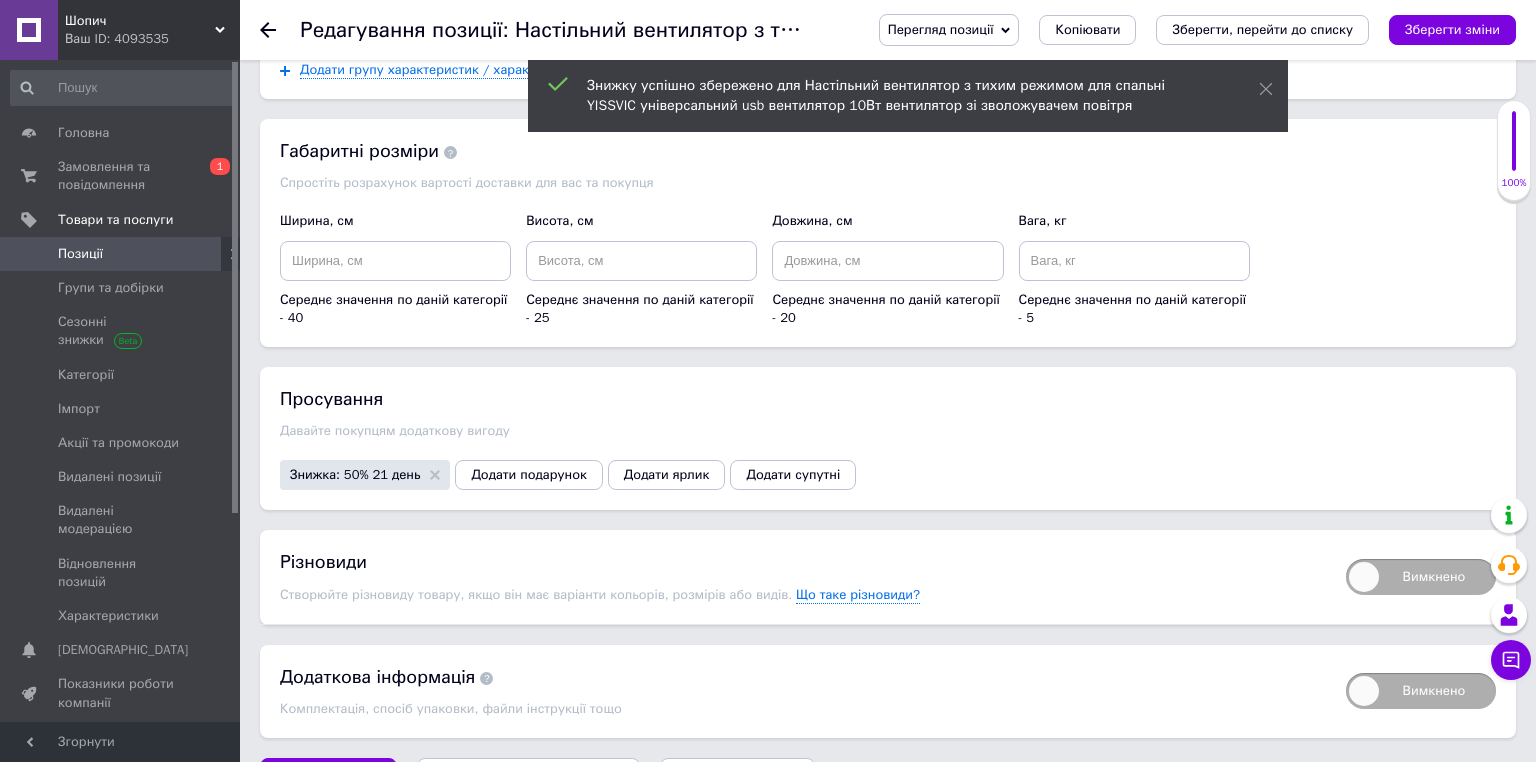 scroll, scrollTop: 3178, scrollLeft: 0, axis: vertical 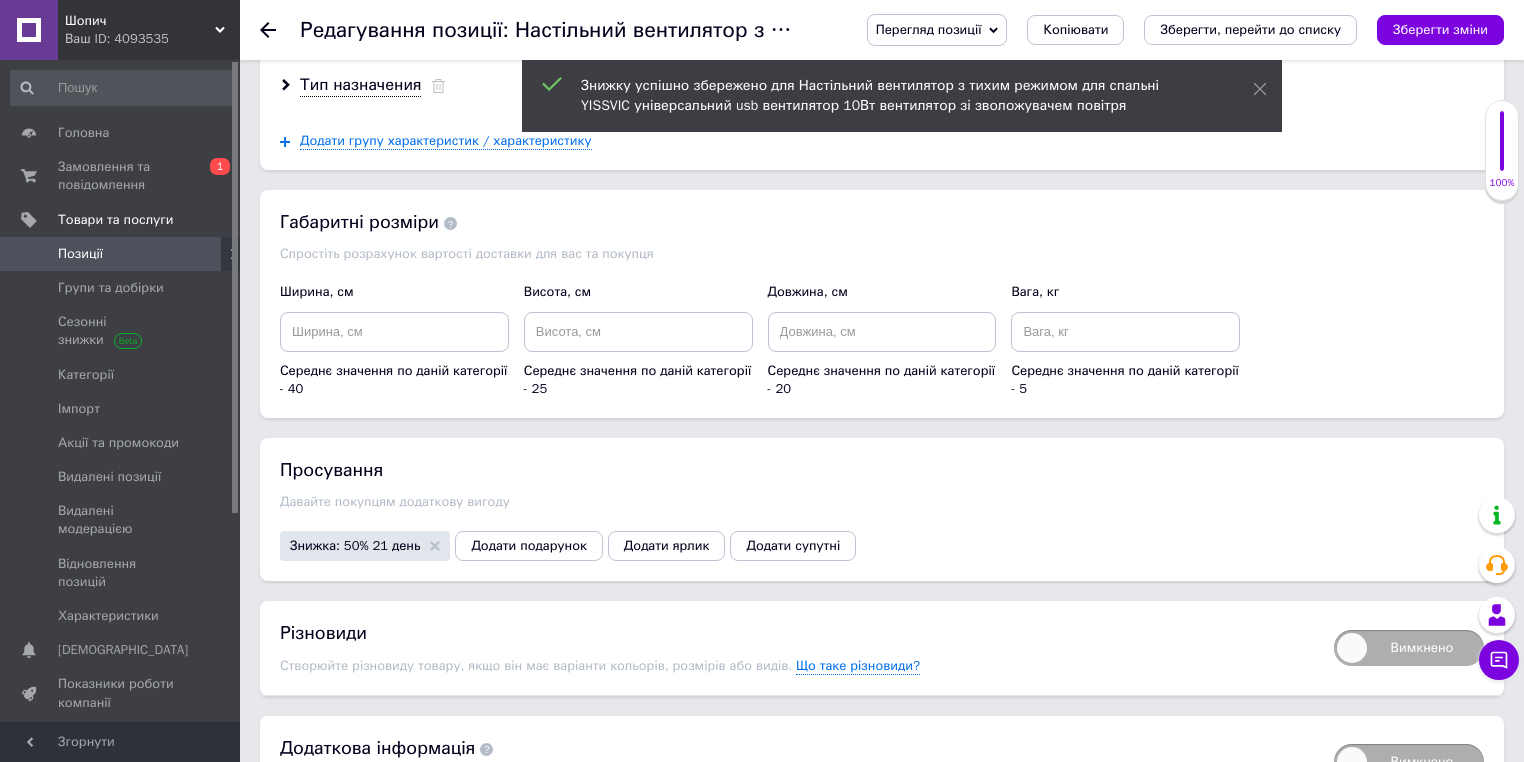 click on "Просування Давайте покупцям додаткову вигоду Знижка: 50% 21 день Додати подарунок Додати ярлик Додати супутні" at bounding box center [882, 509] 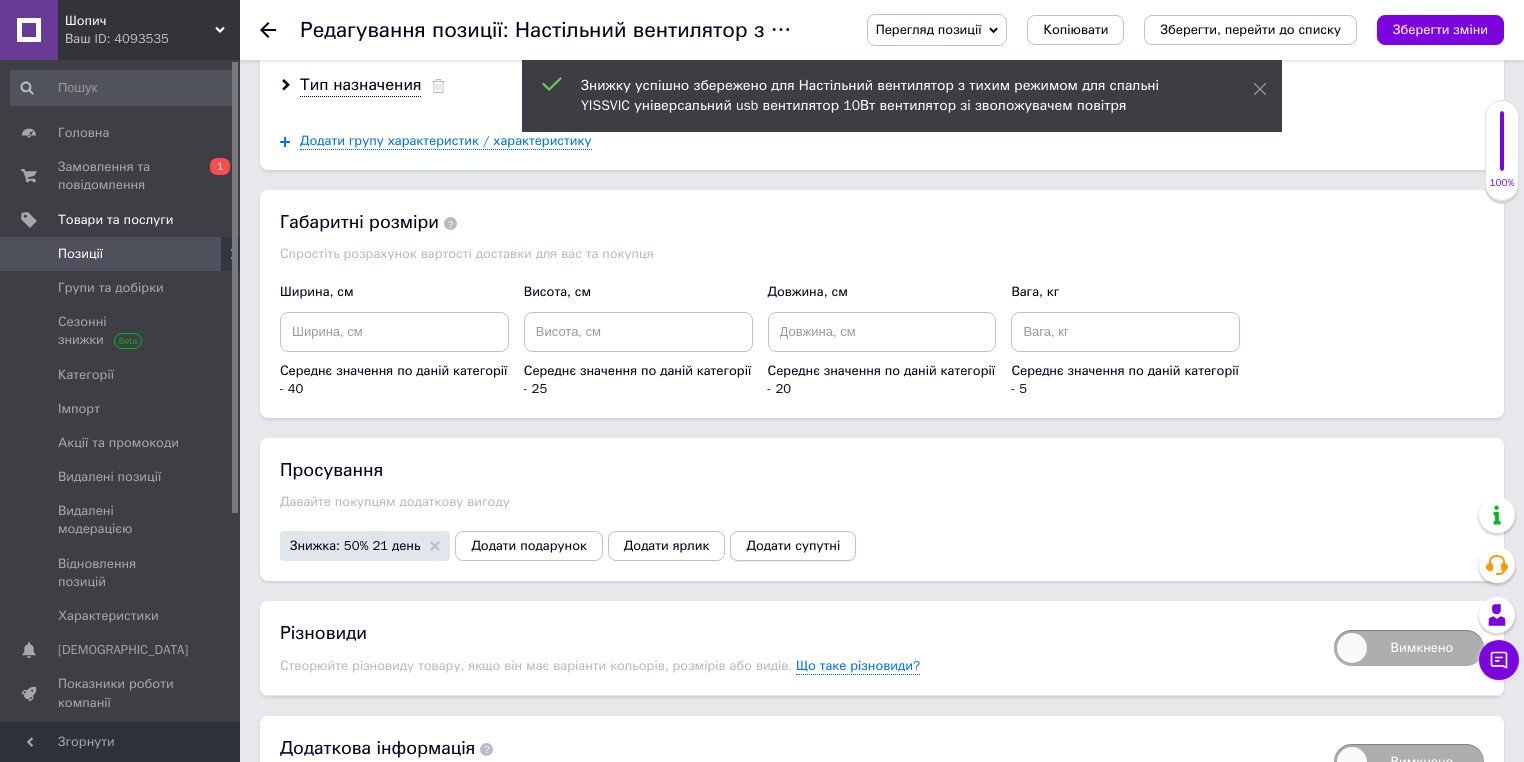 click on "Додати супутні" at bounding box center [793, 546] 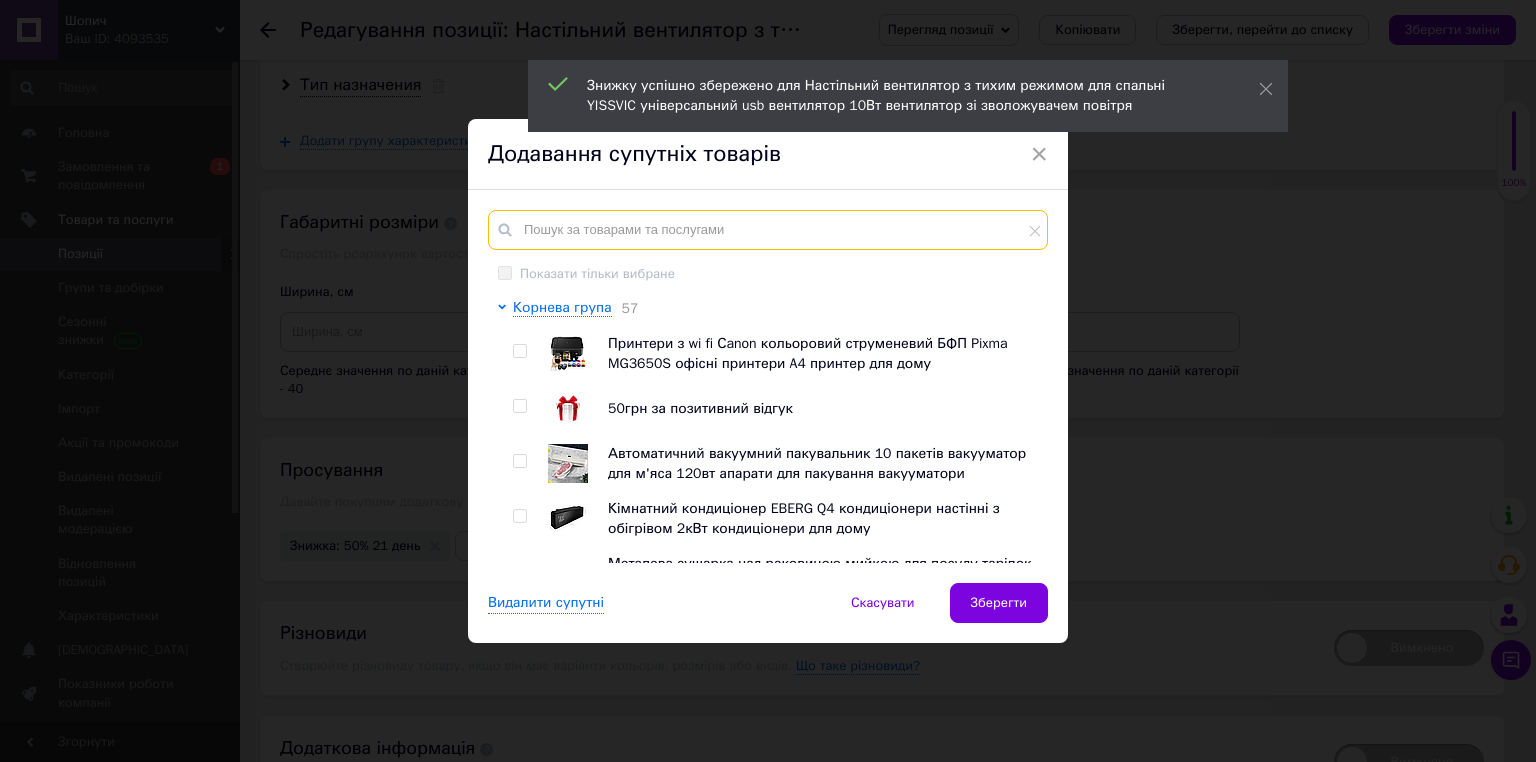 click at bounding box center [768, 230] 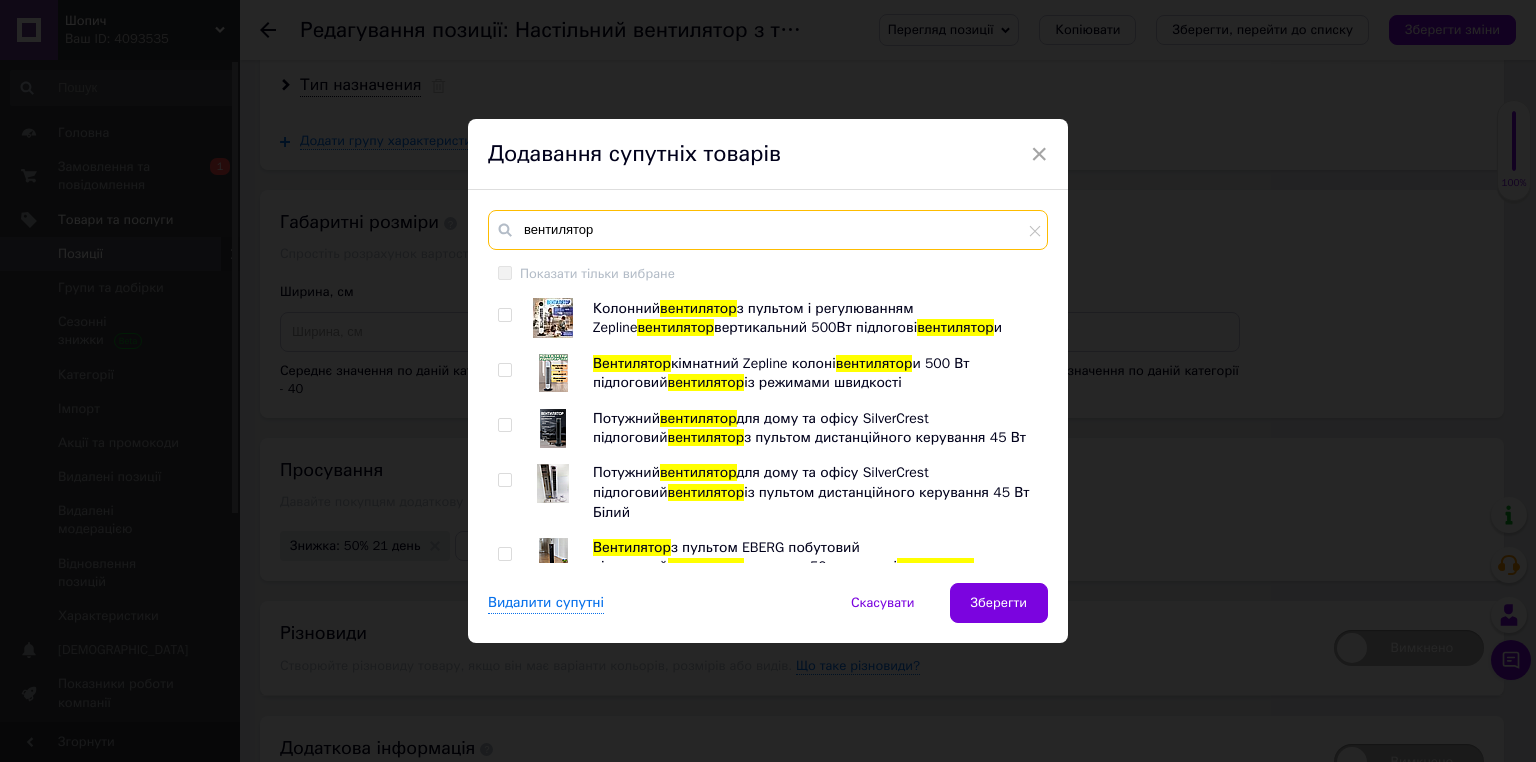 type on "вентилятор" 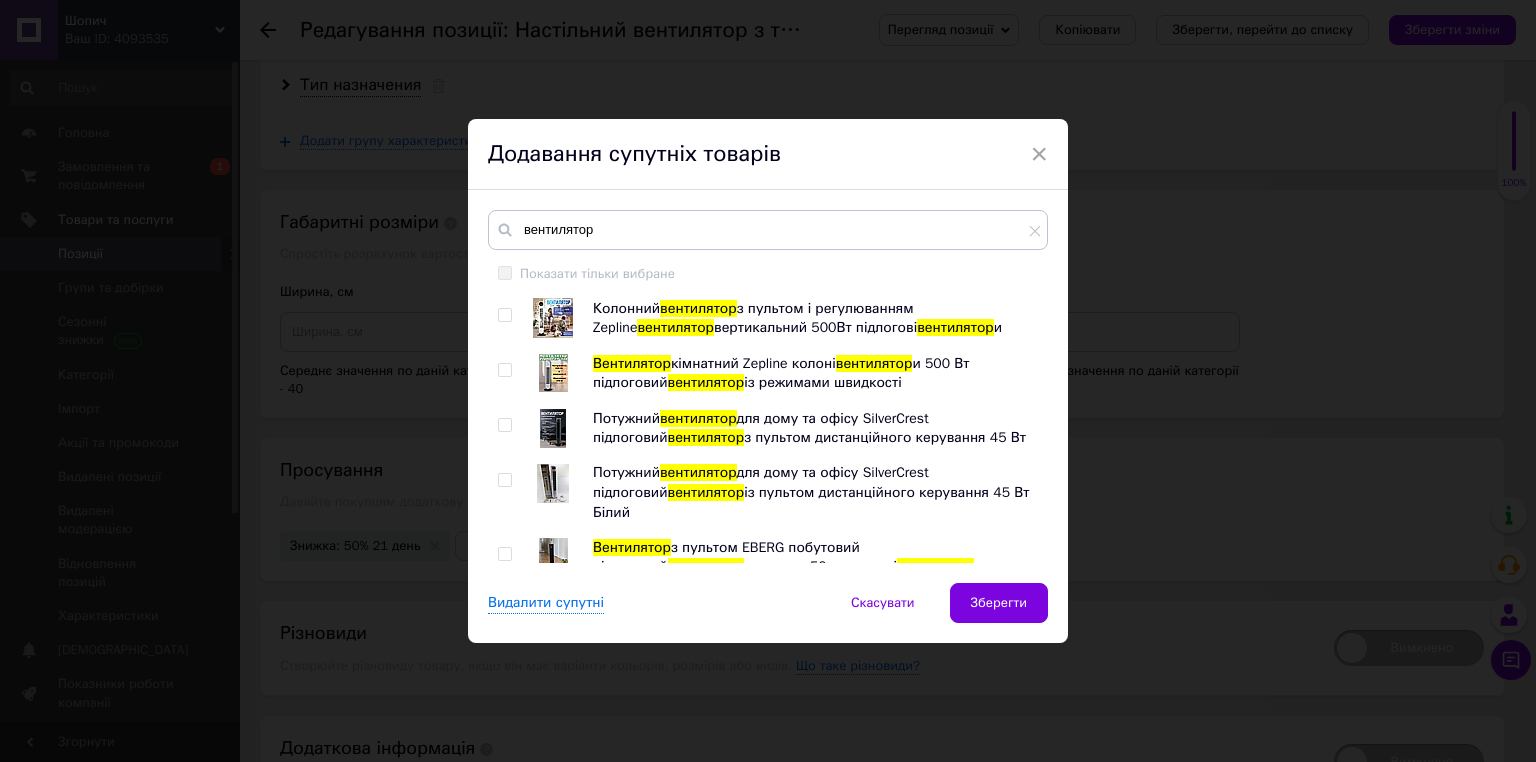 click at bounding box center [508, 318] 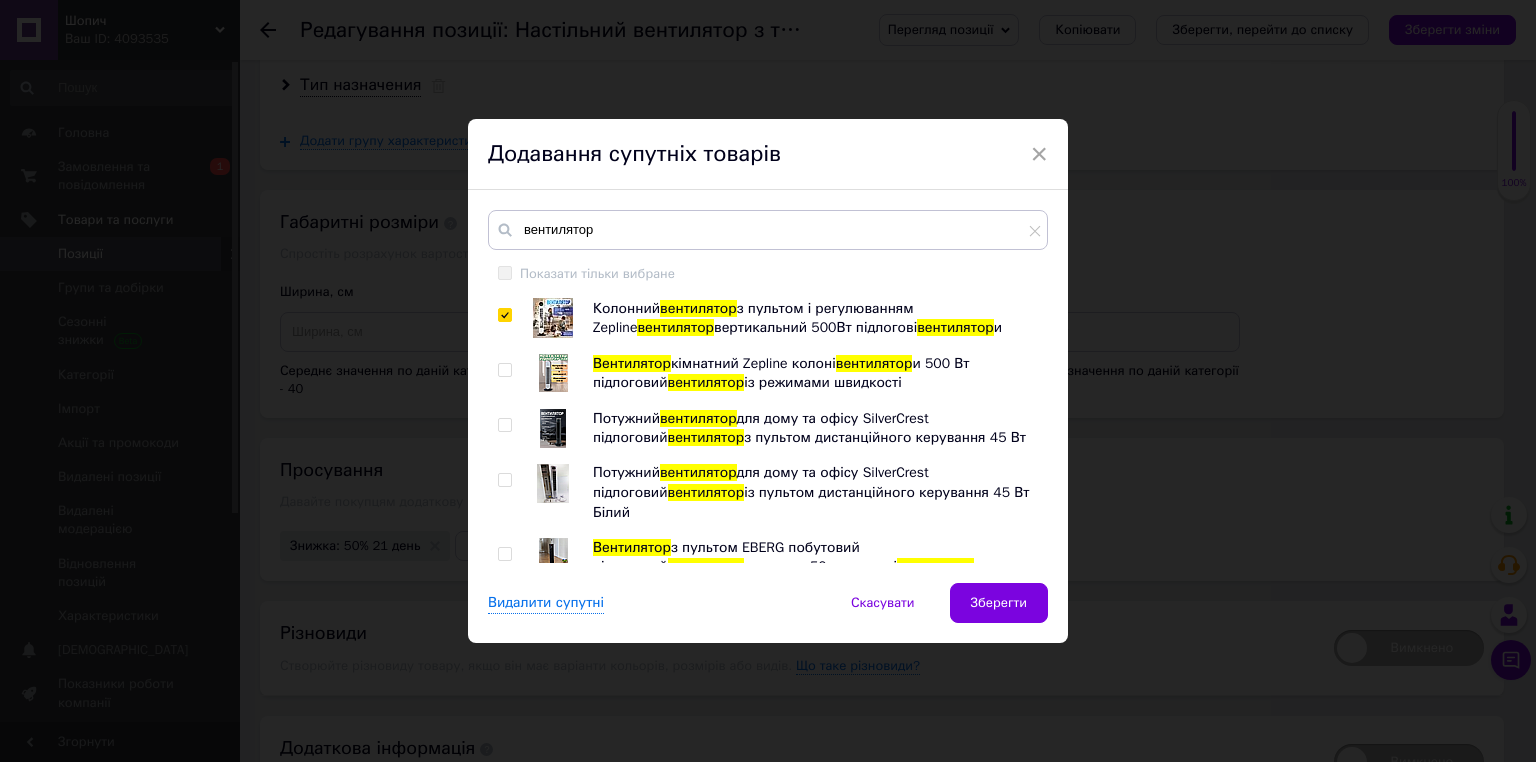checkbox on "true" 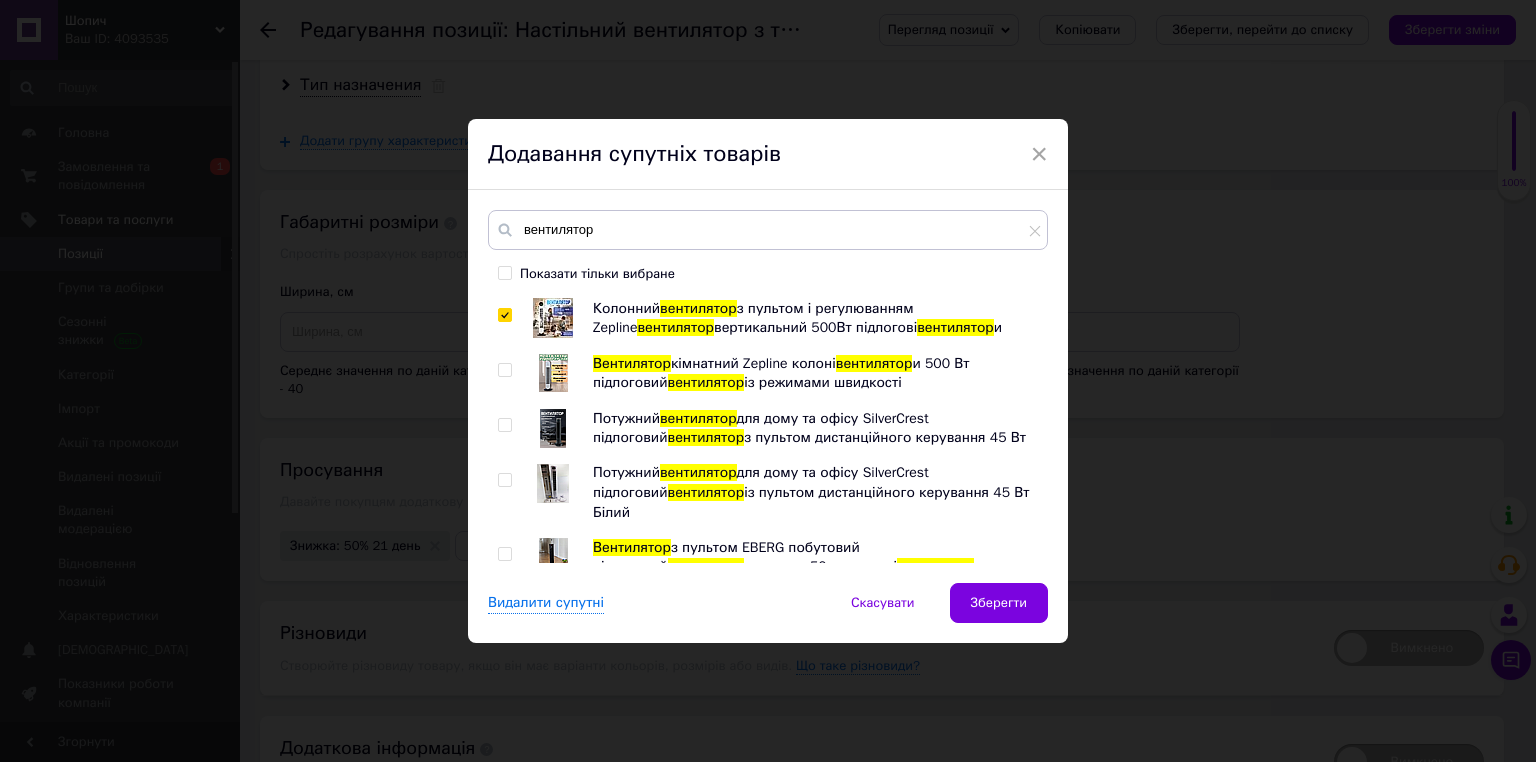 click at bounding box center (508, 373) 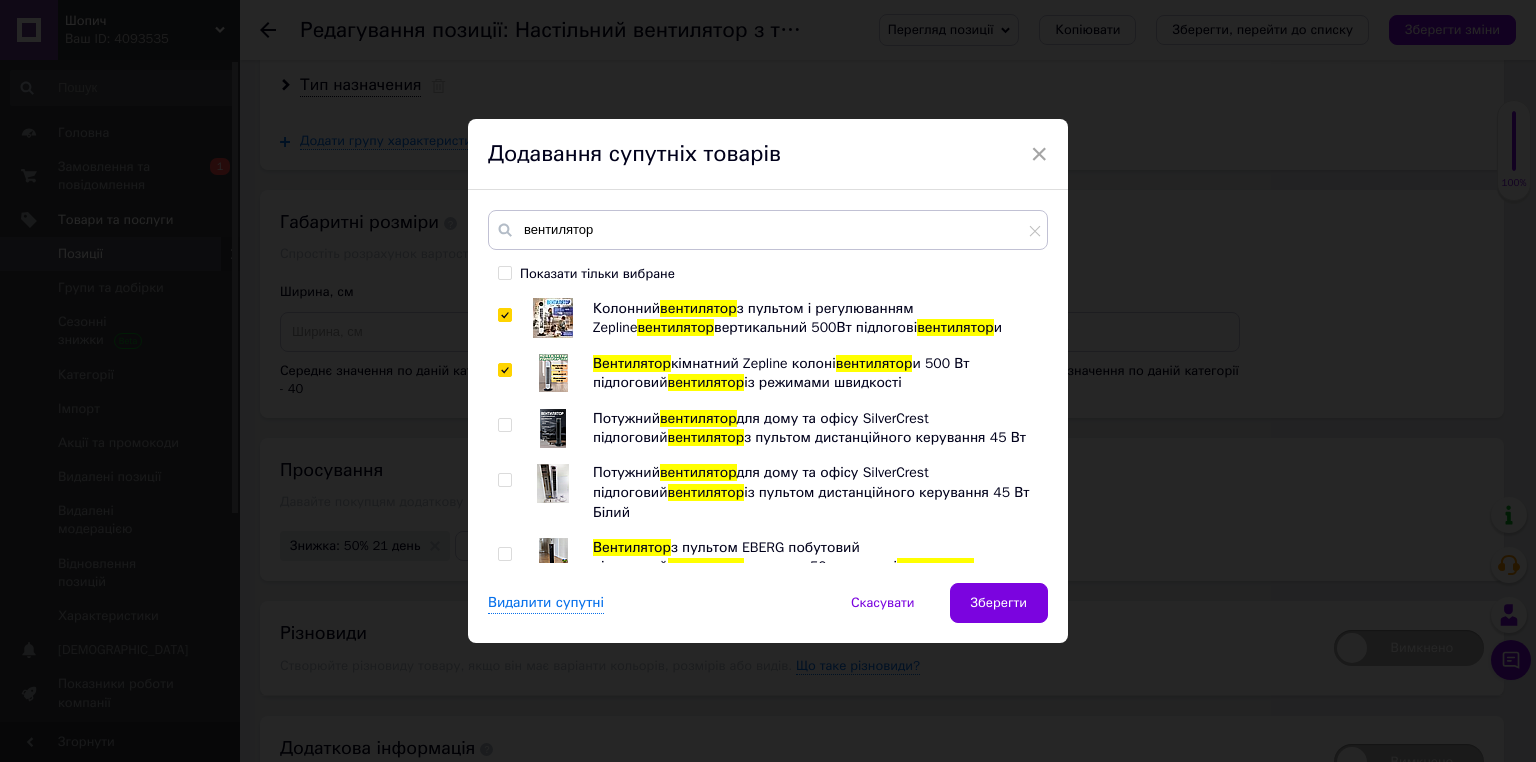 checkbox on "true" 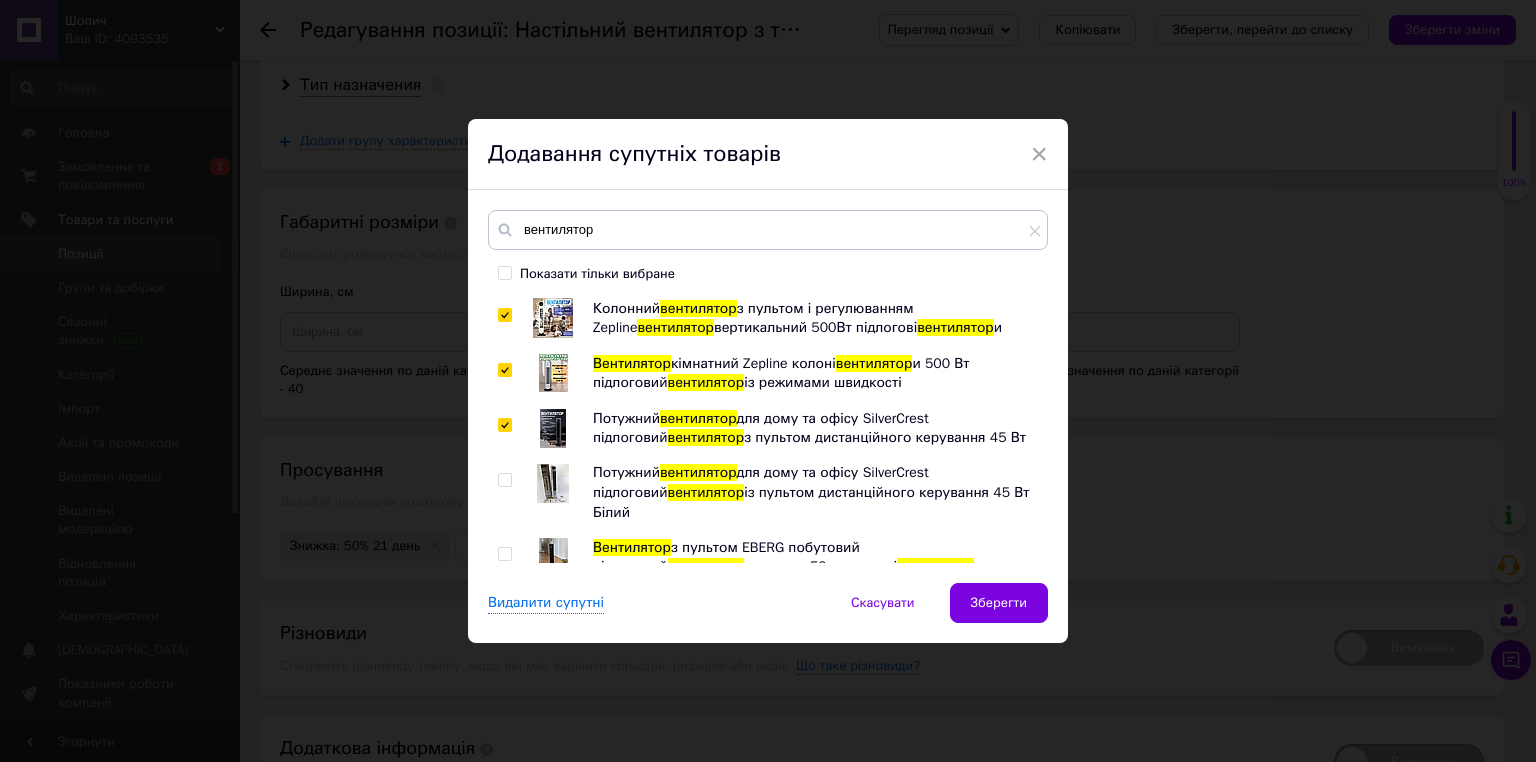 checkbox on "true" 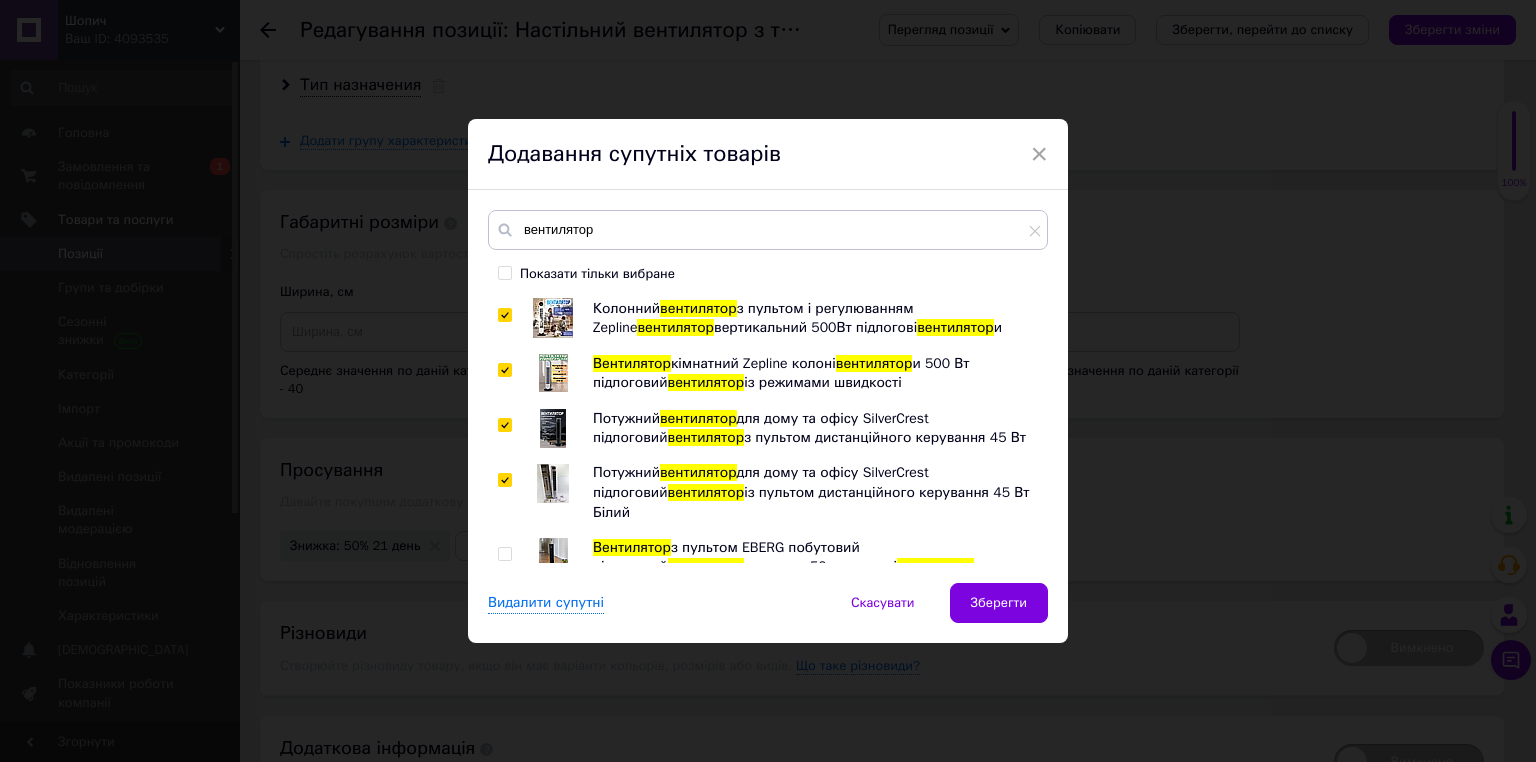 checkbox on "true" 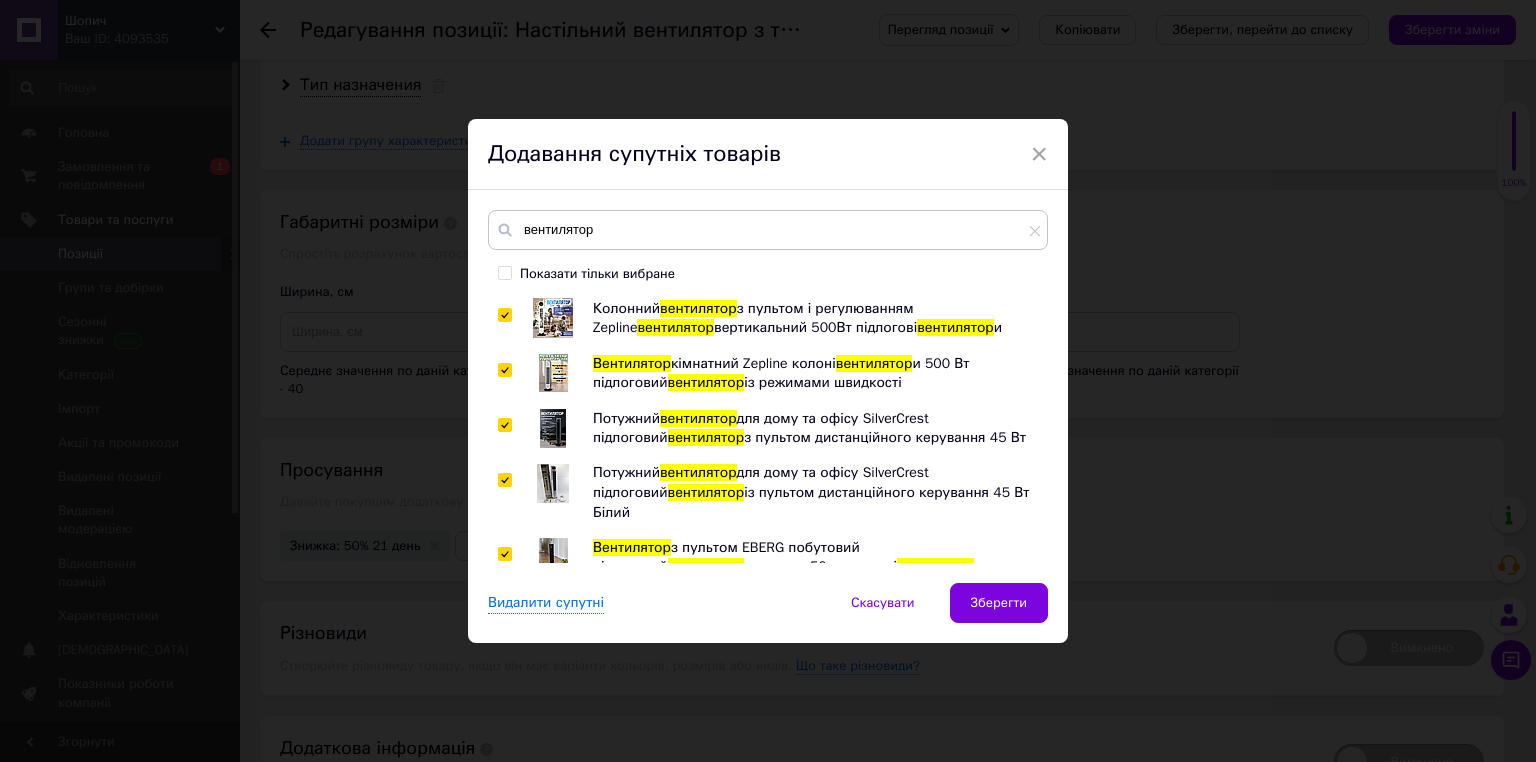 checkbox on "true" 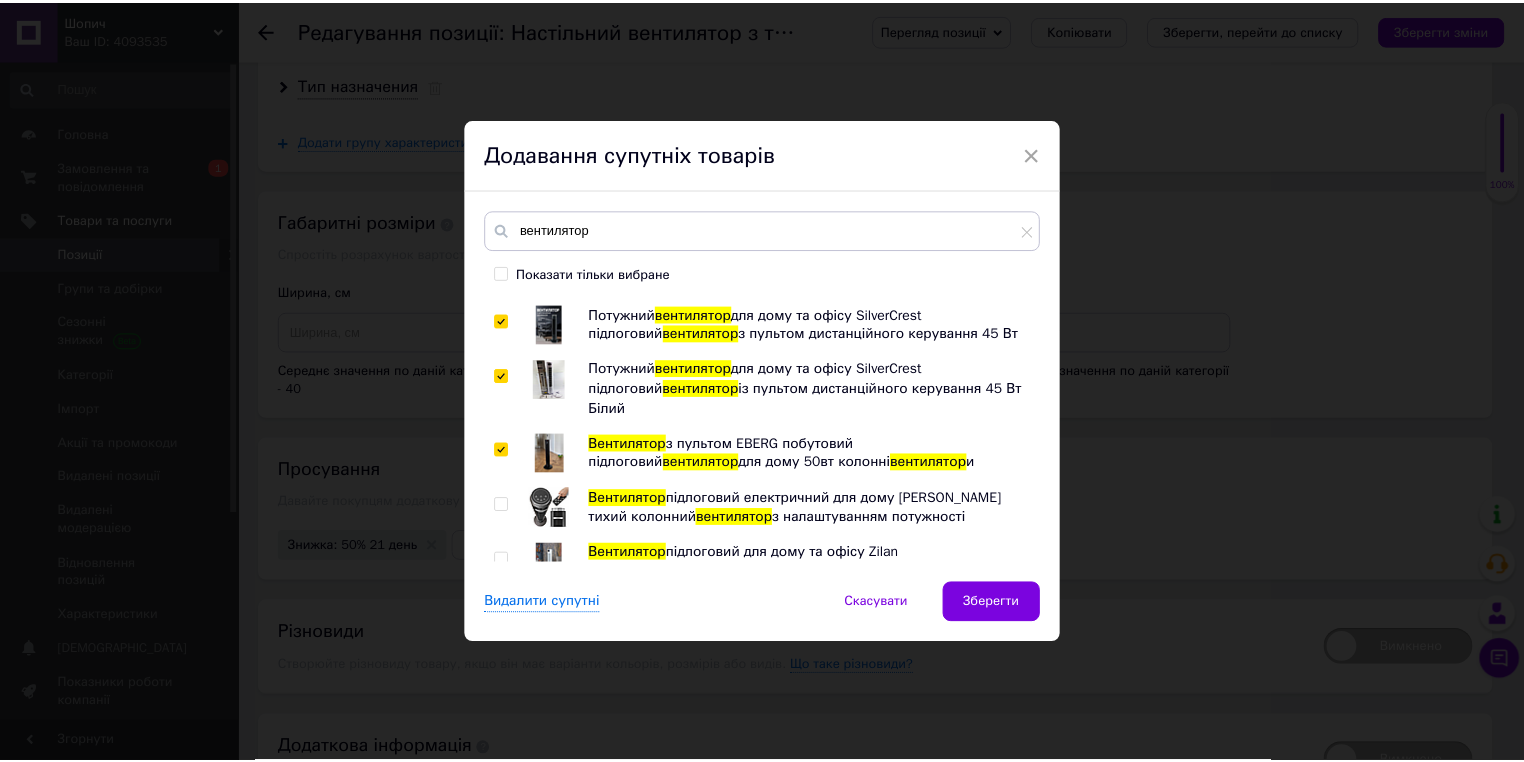 scroll, scrollTop: 105, scrollLeft: 0, axis: vertical 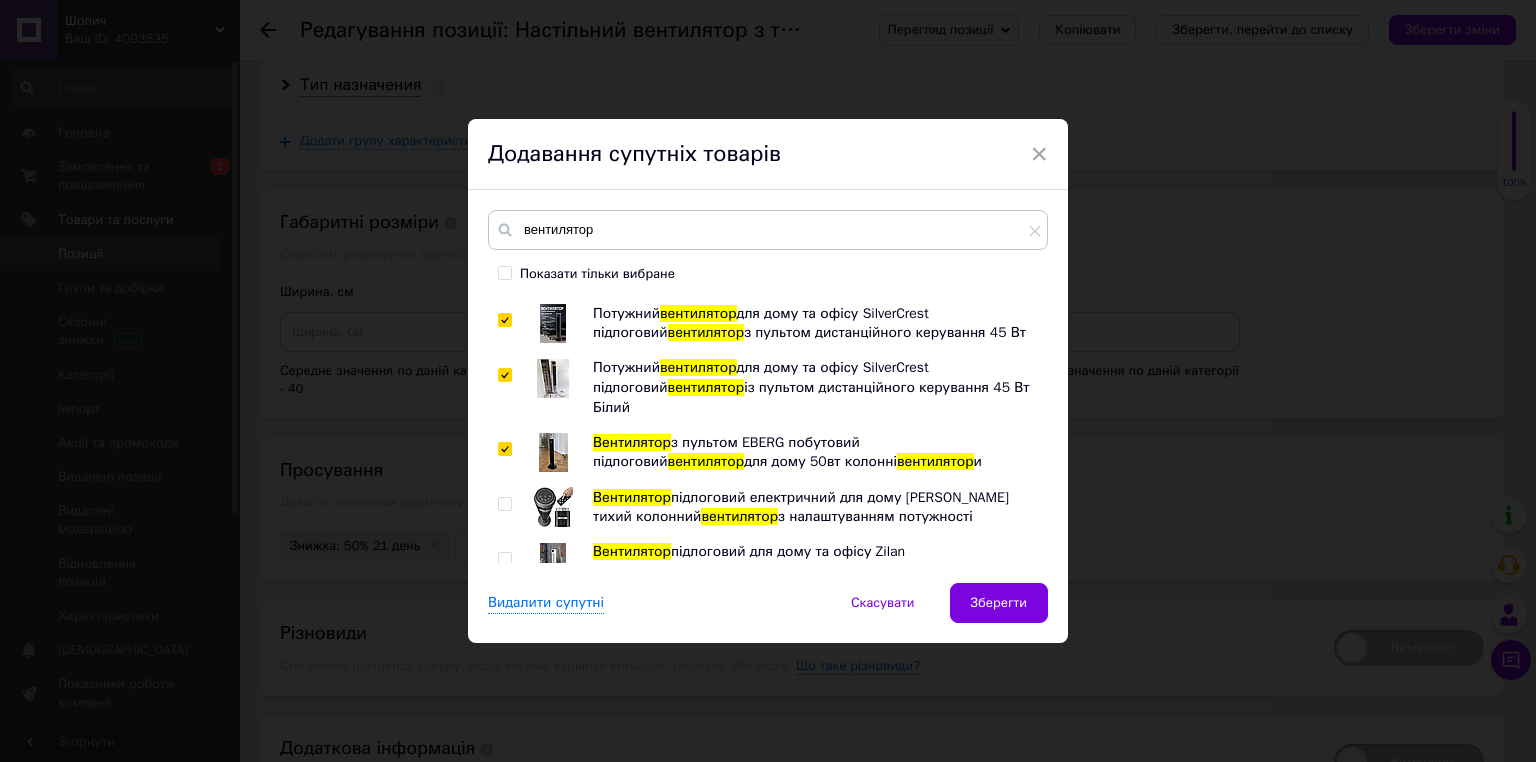 click at bounding box center [504, 504] 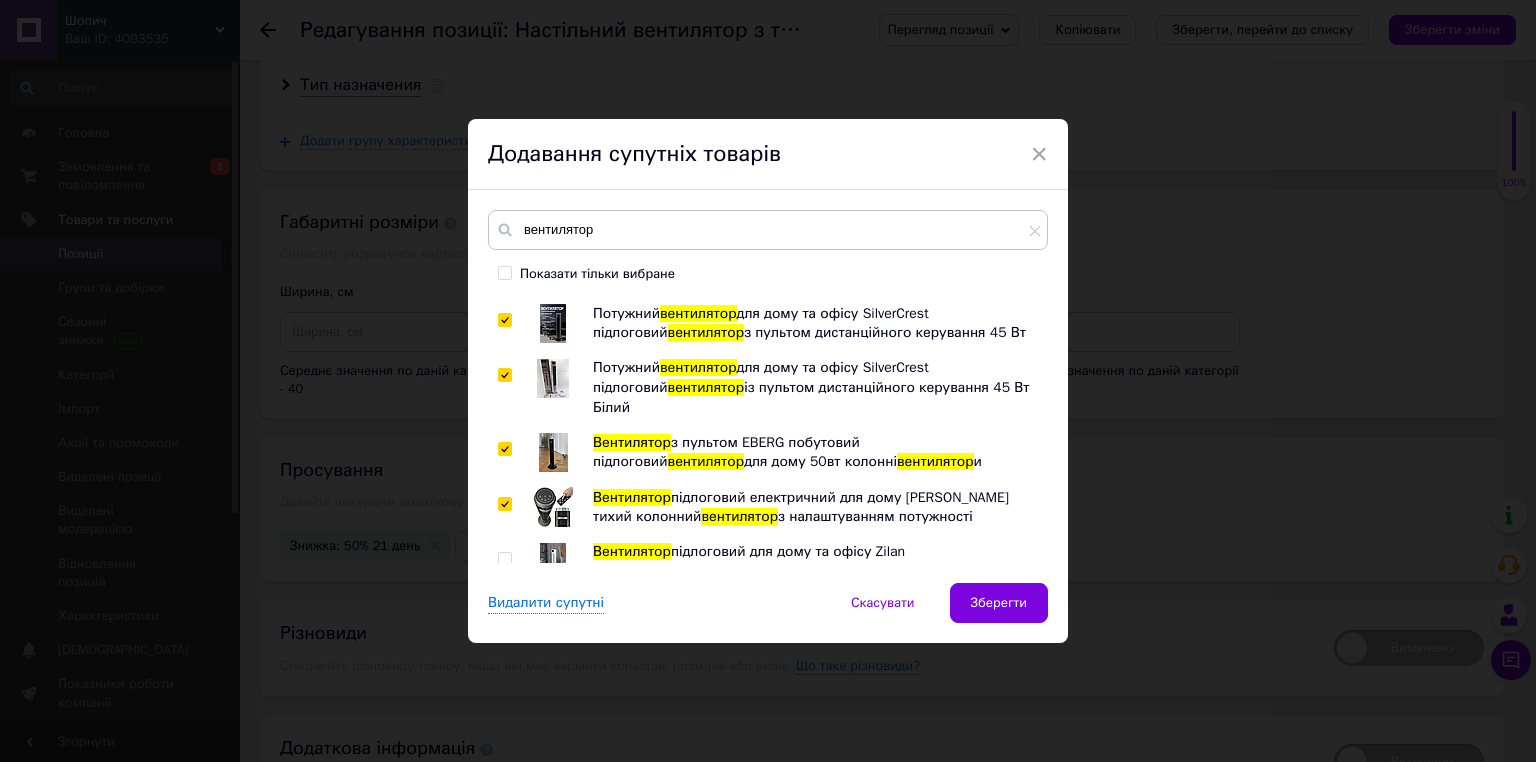 checkbox on "true" 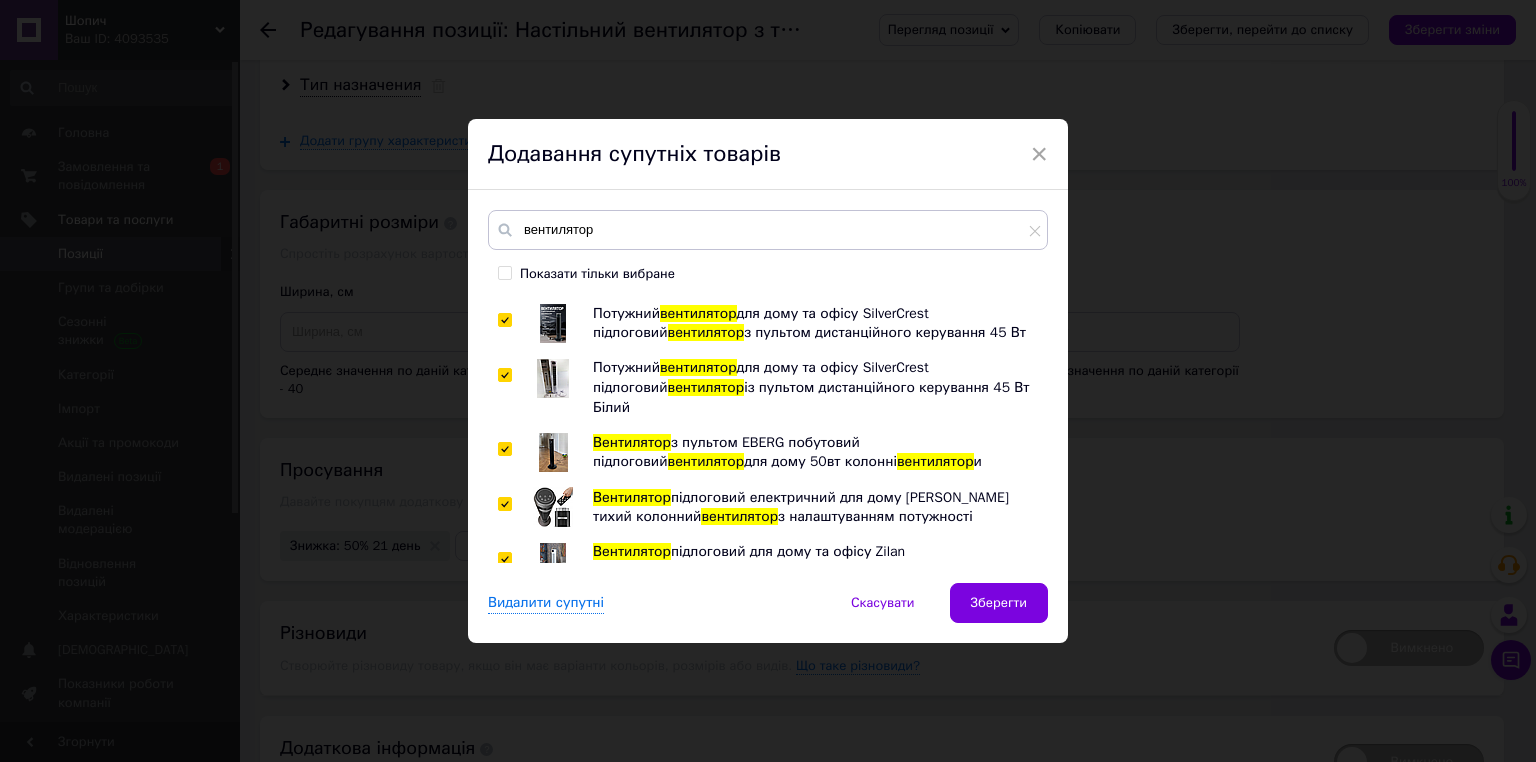 checkbox on "true" 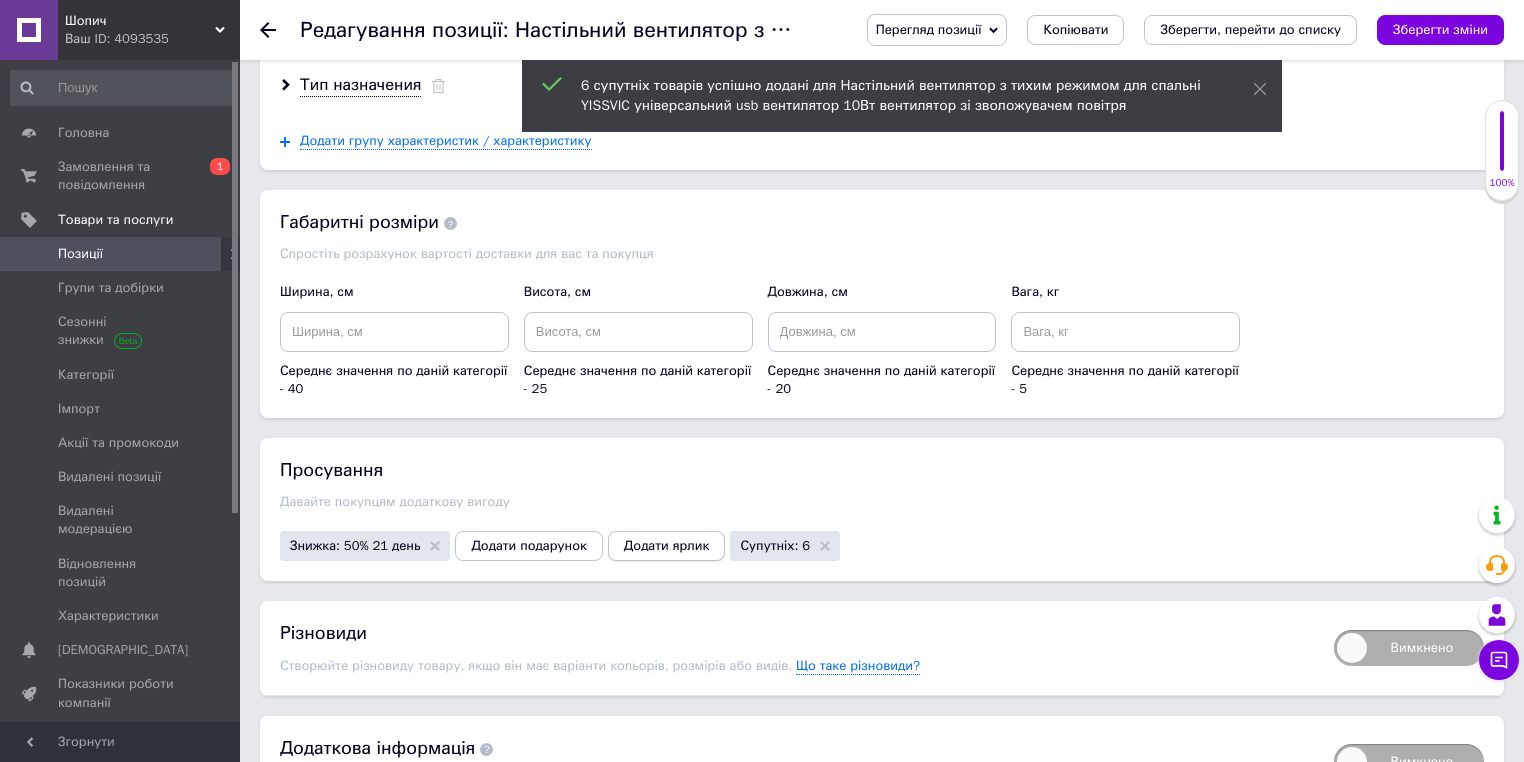 click on "Додати ярлик" at bounding box center (667, 546) 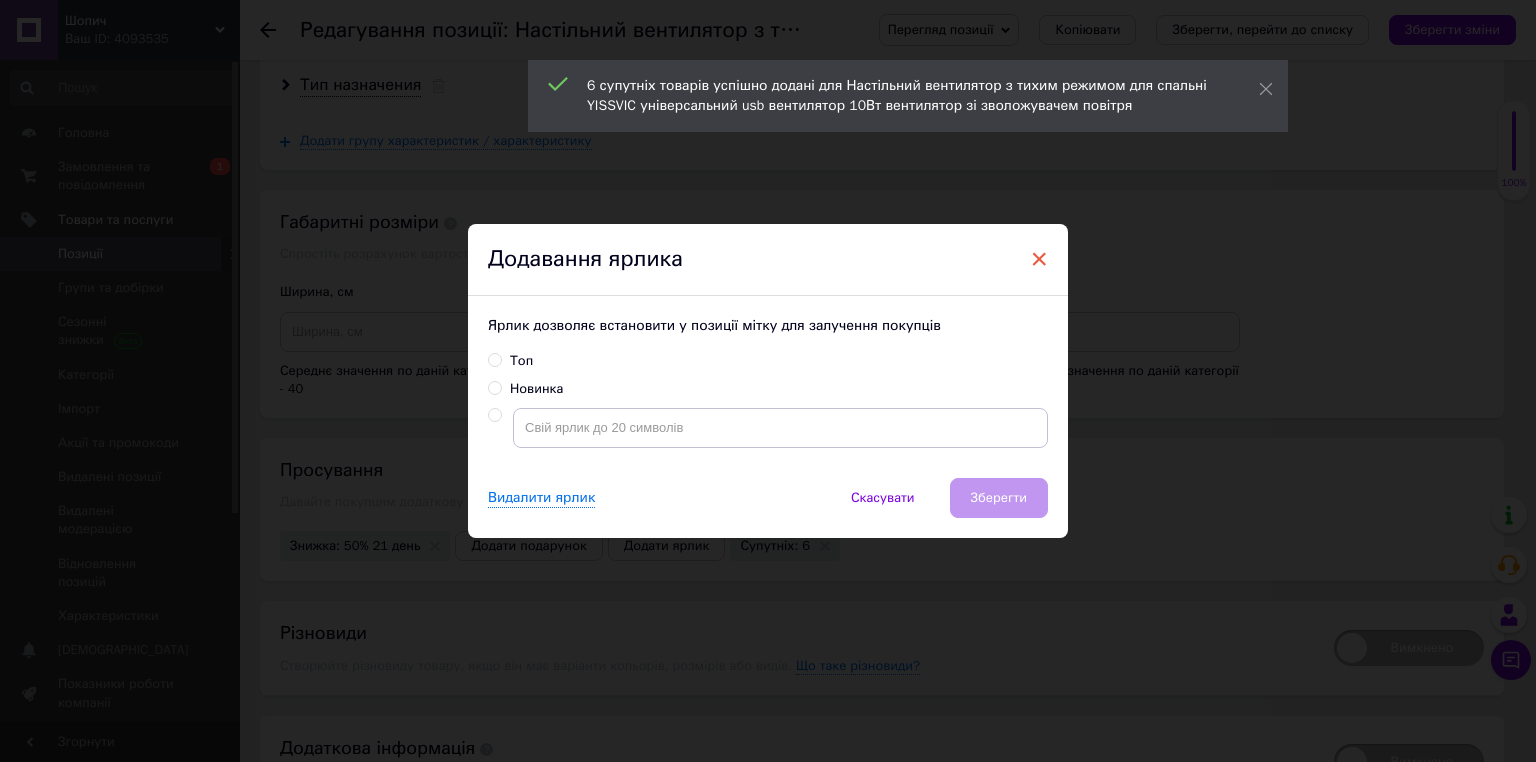 click on "×" at bounding box center [1039, 259] 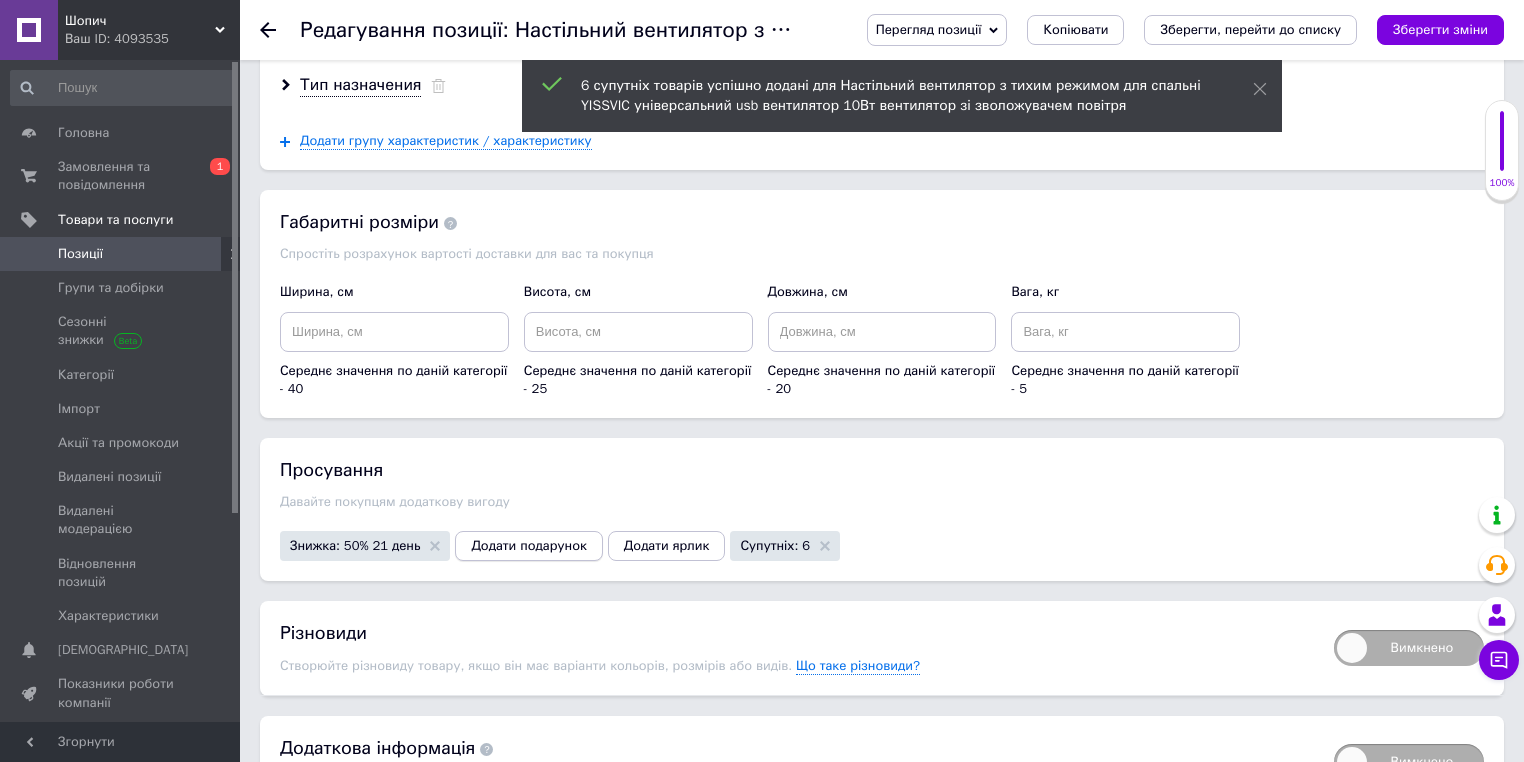 click on "Додати подарунок" at bounding box center [528, 546] 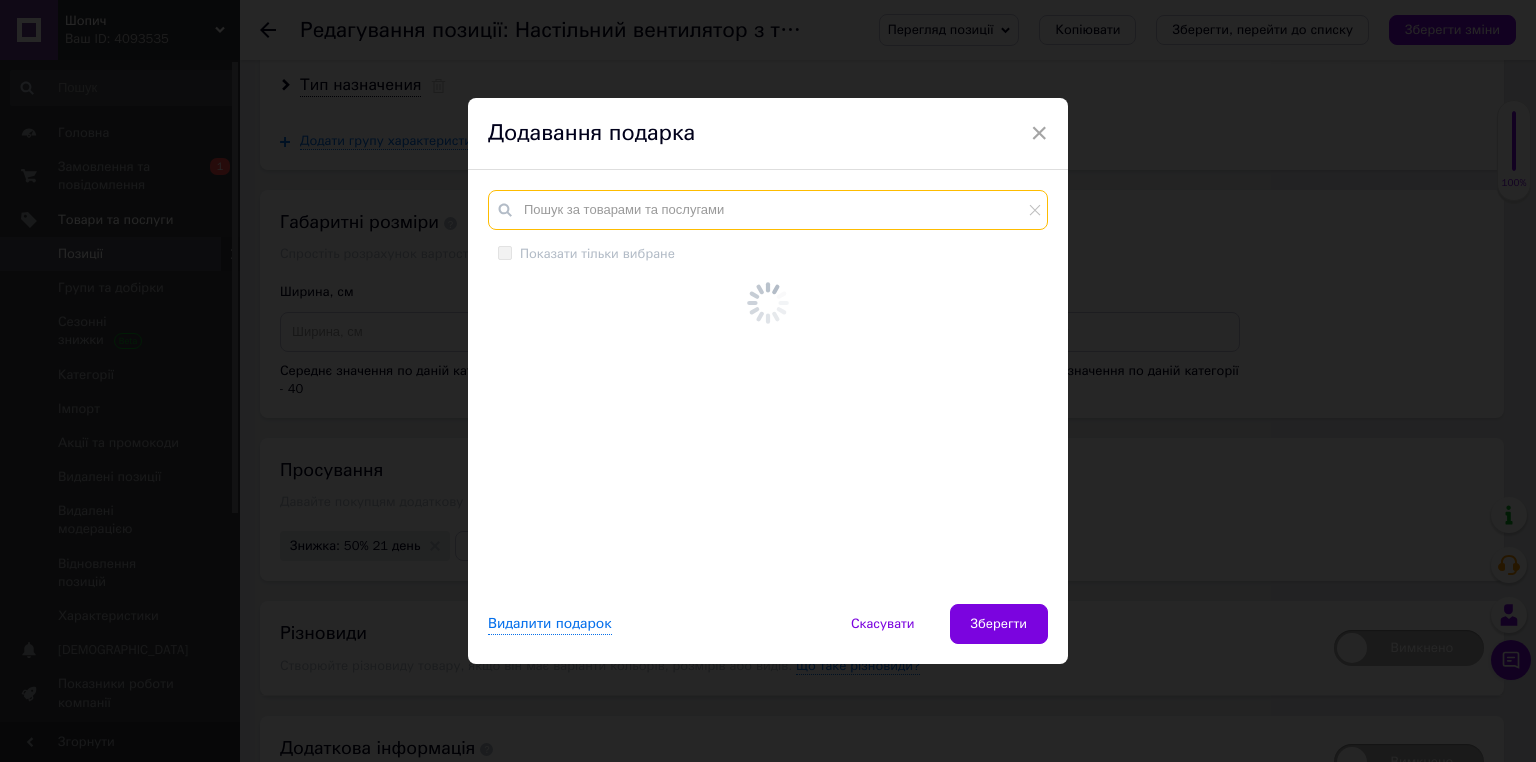 click at bounding box center [768, 210] 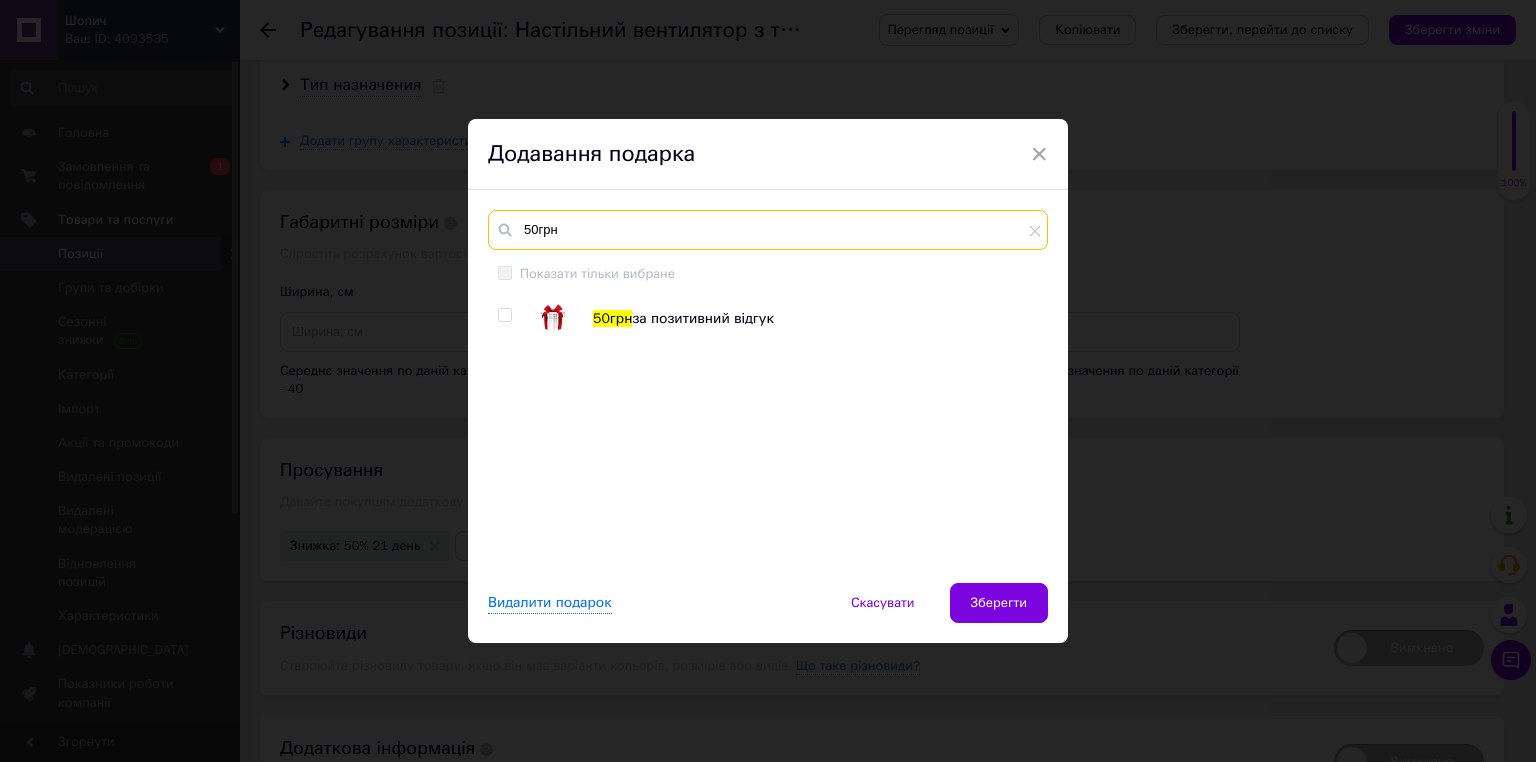 type on "50грн" 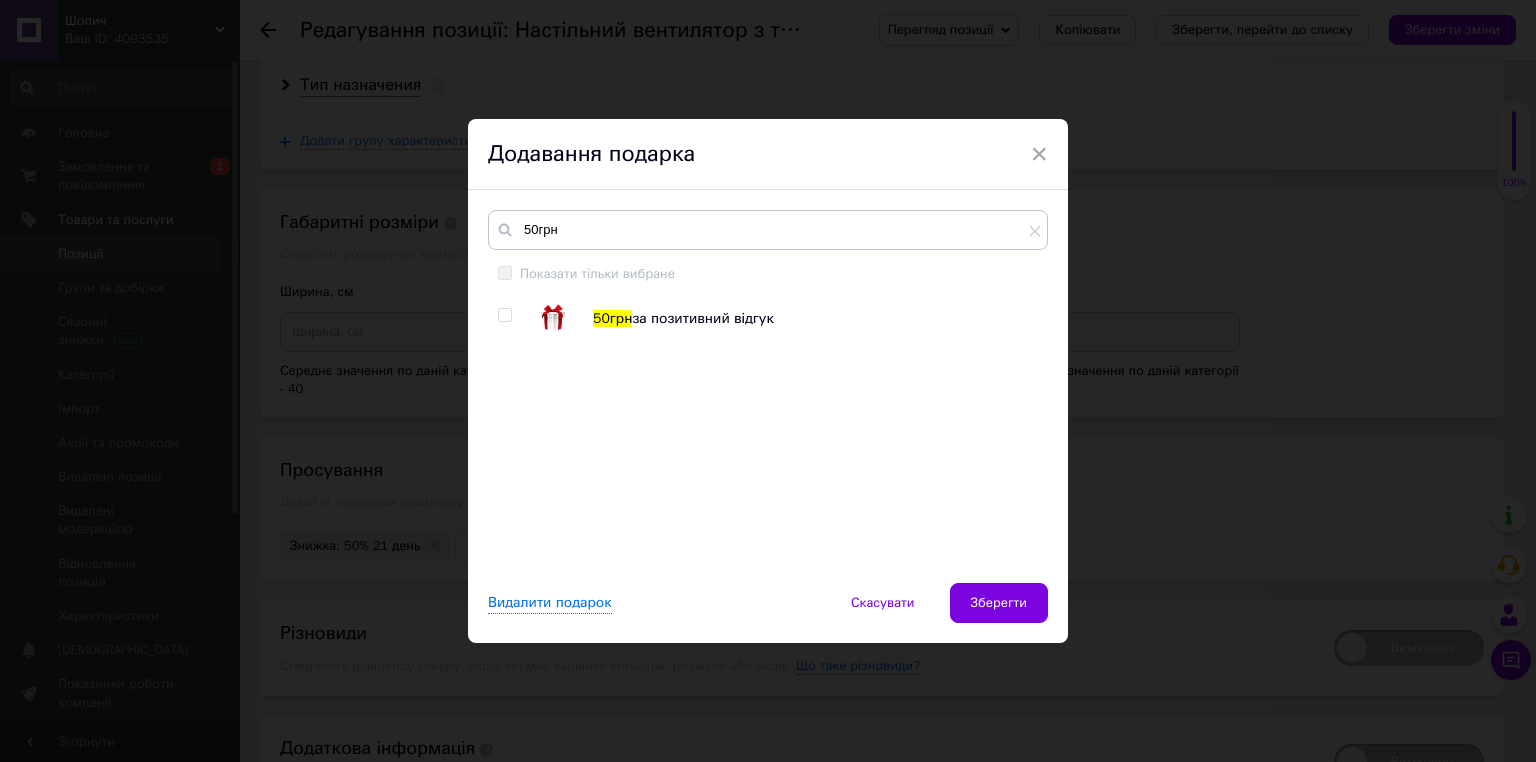 click at bounding box center (504, 315) 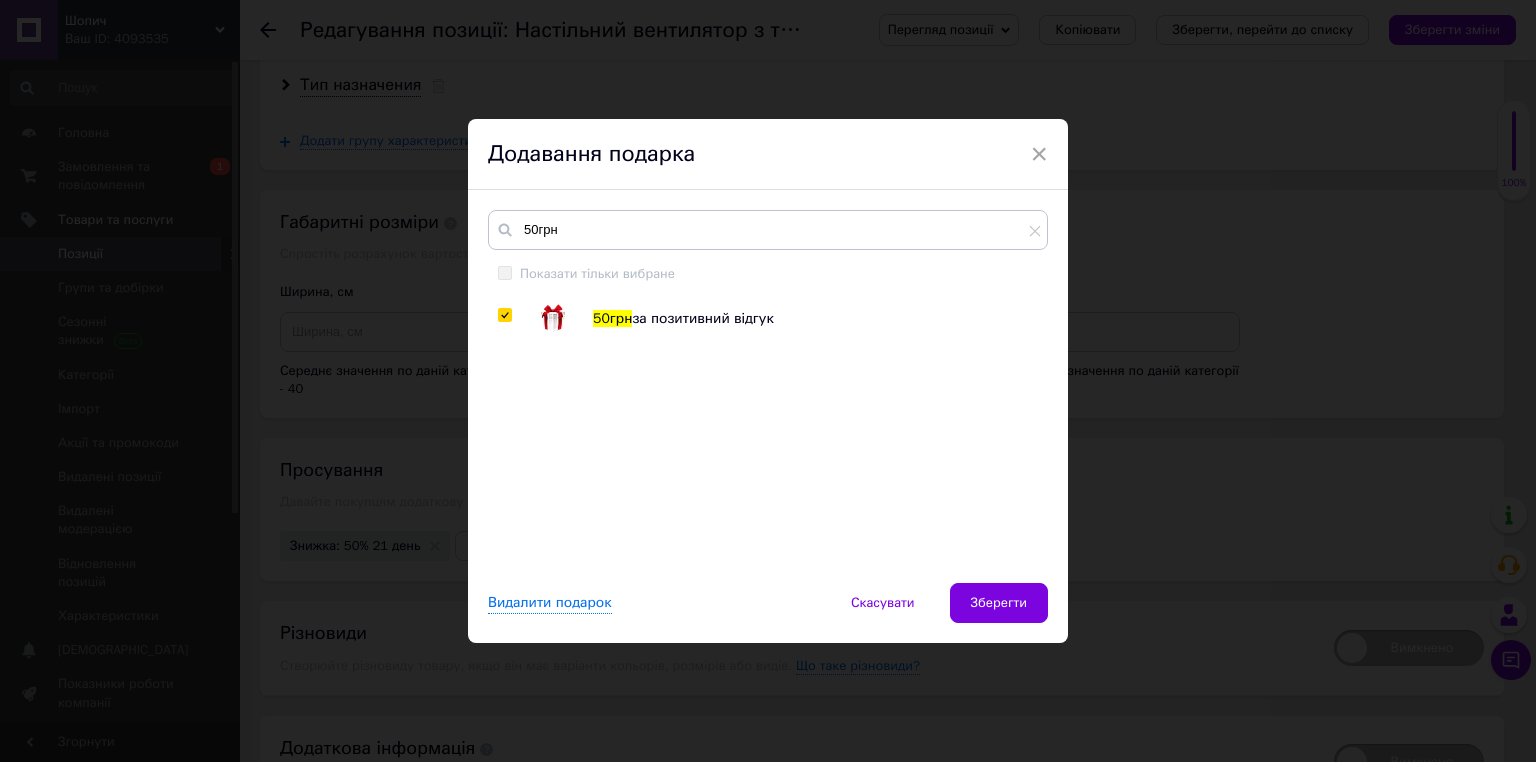 checkbox on "true" 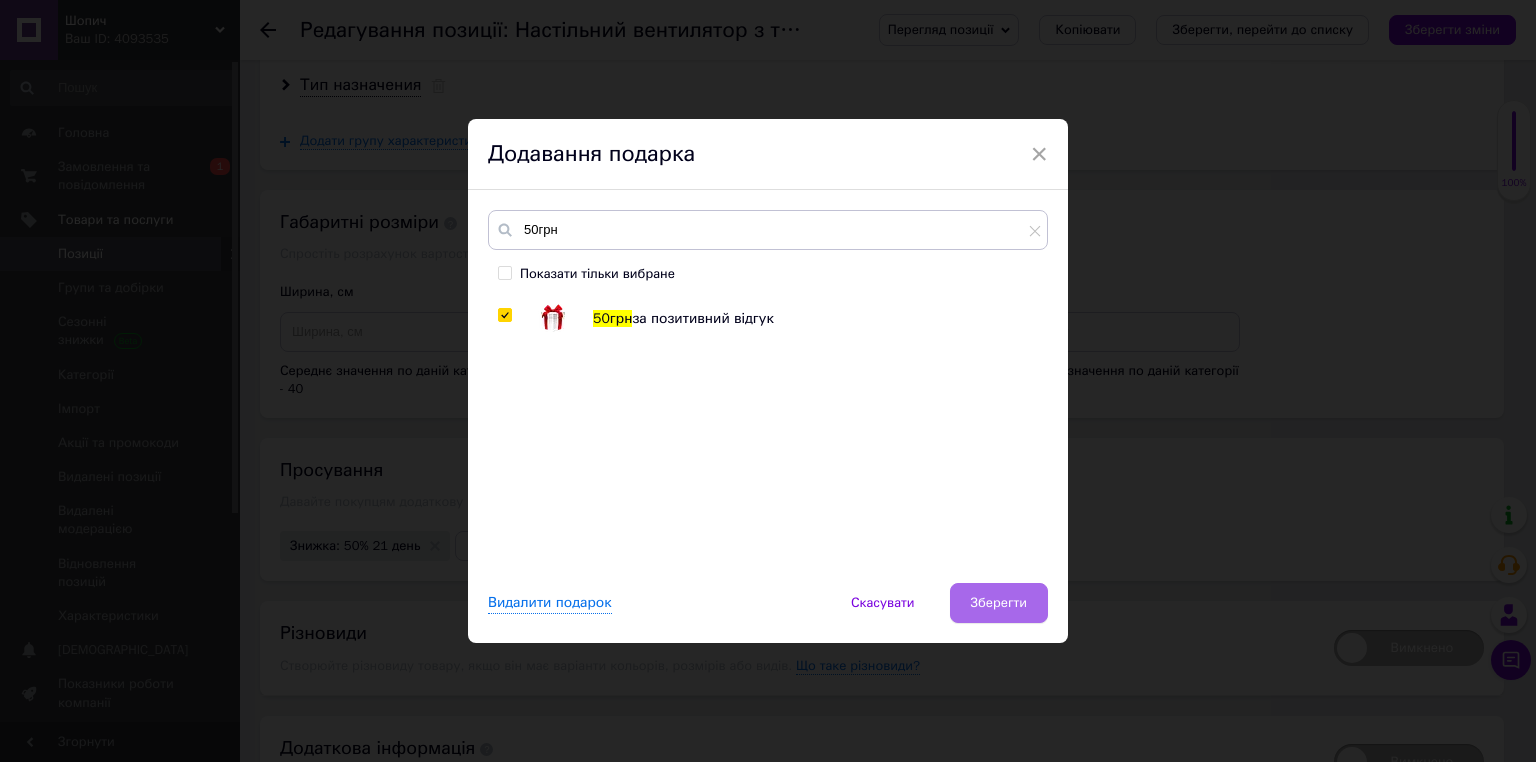 click on "Зберегти" at bounding box center (999, 603) 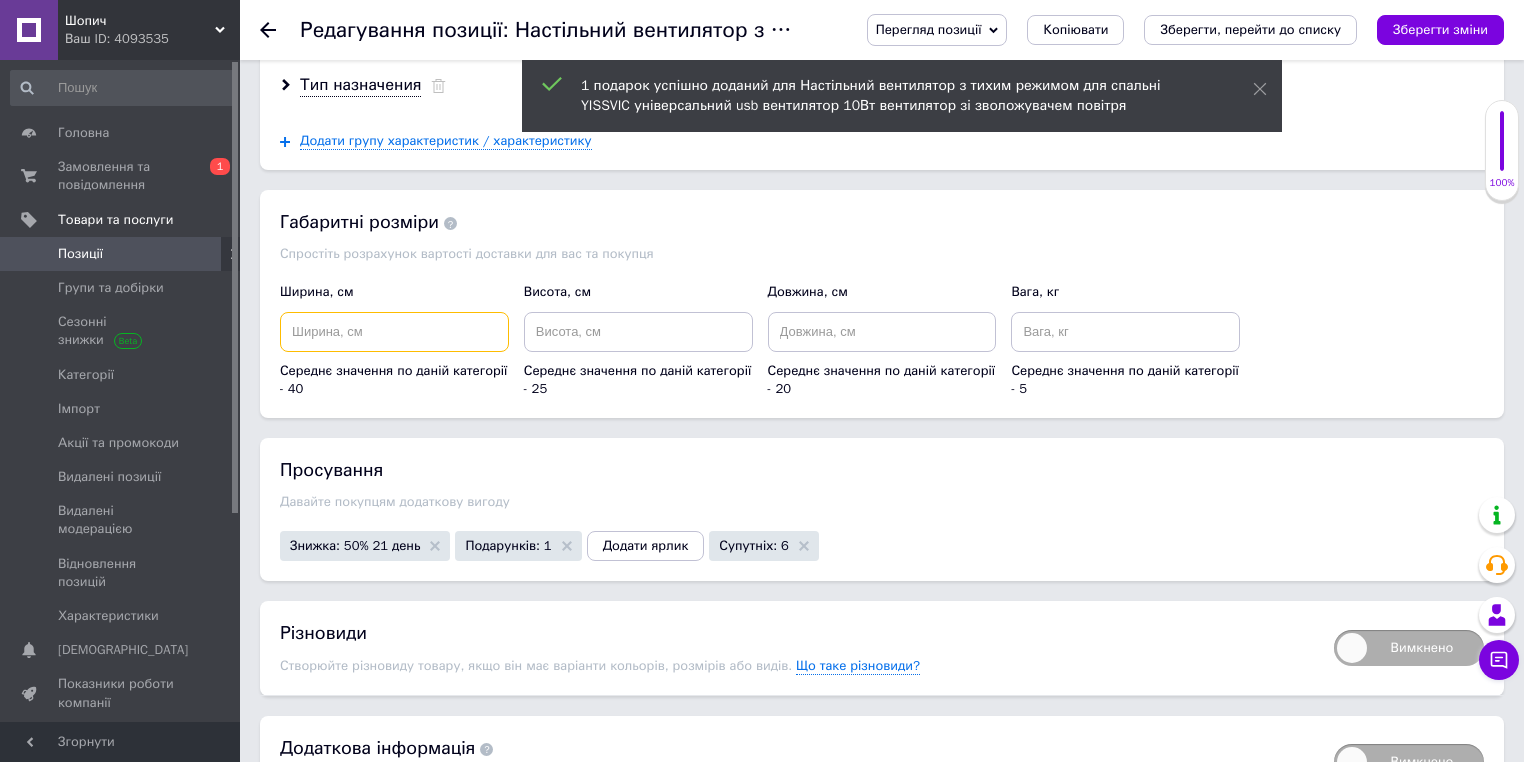 click at bounding box center (394, 332) 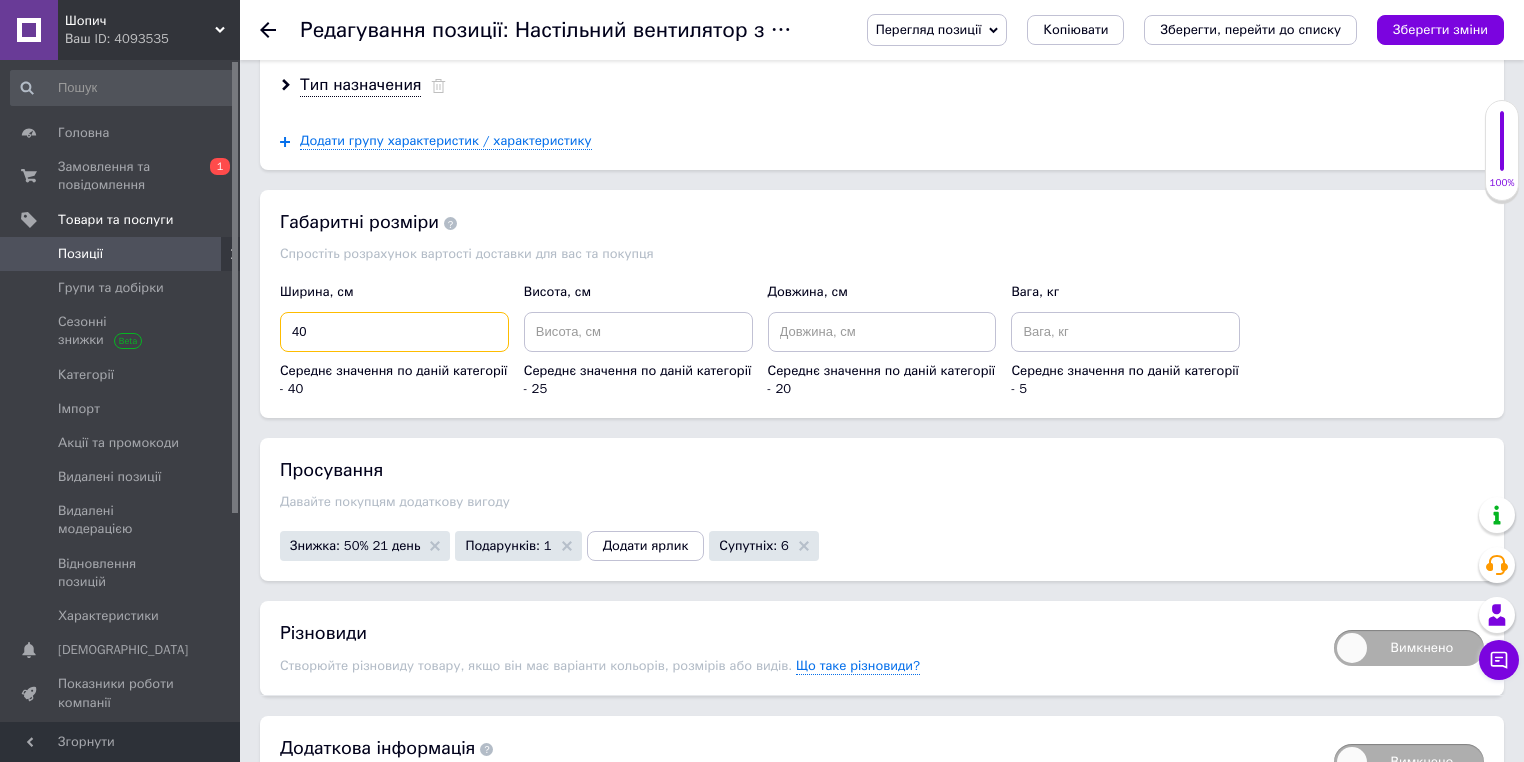 type on "40" 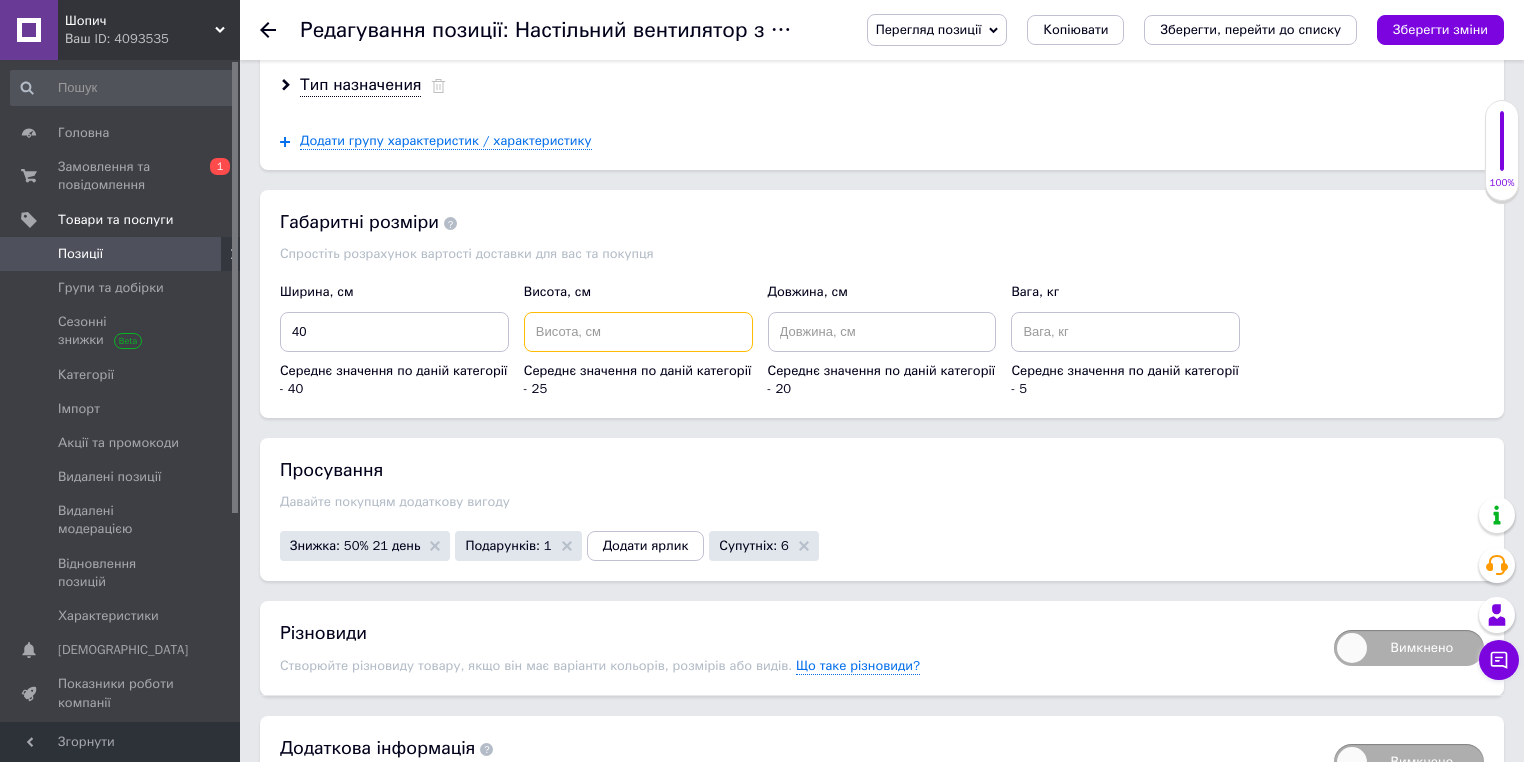 click at bounding box center [638, 332] 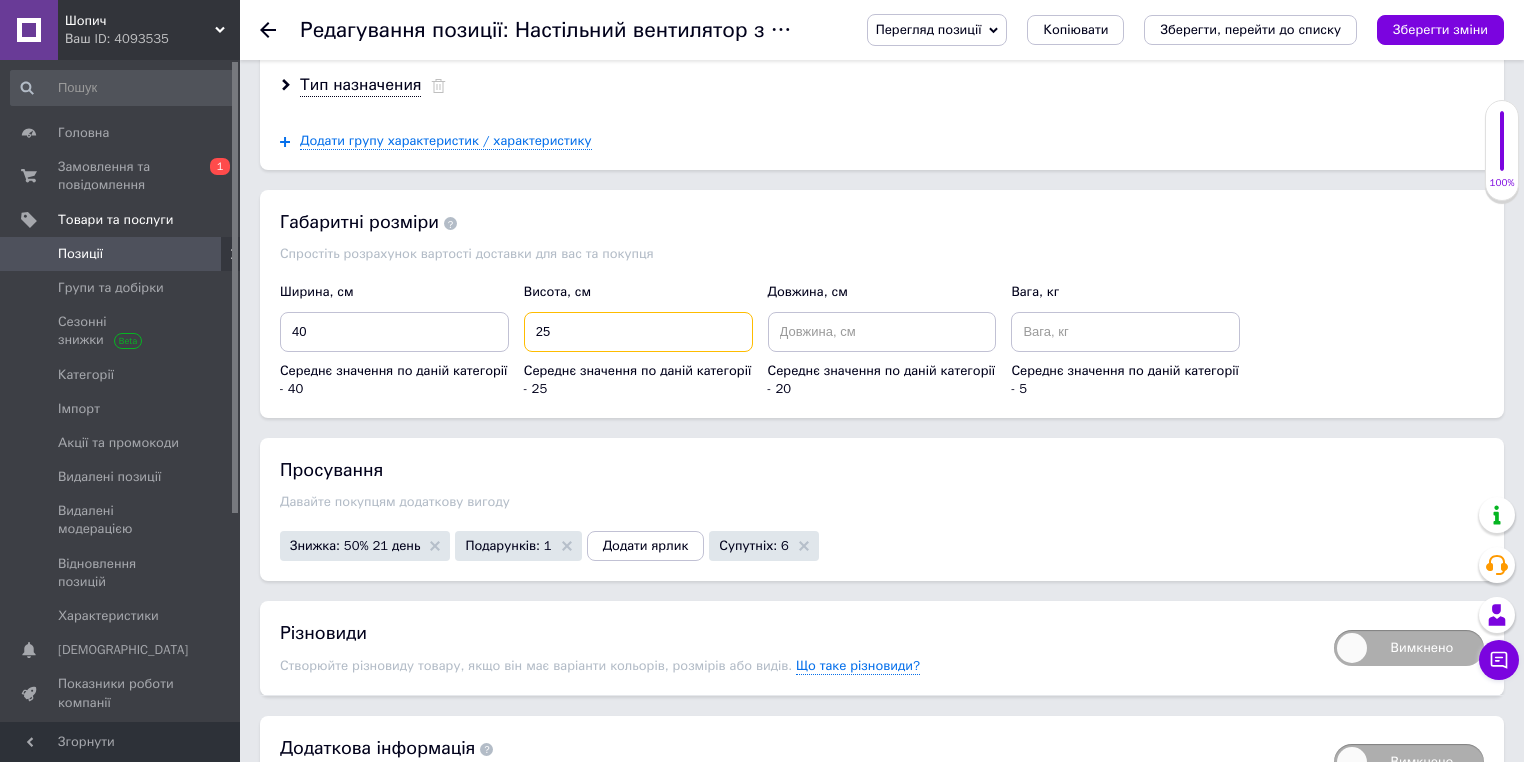 type on "25" 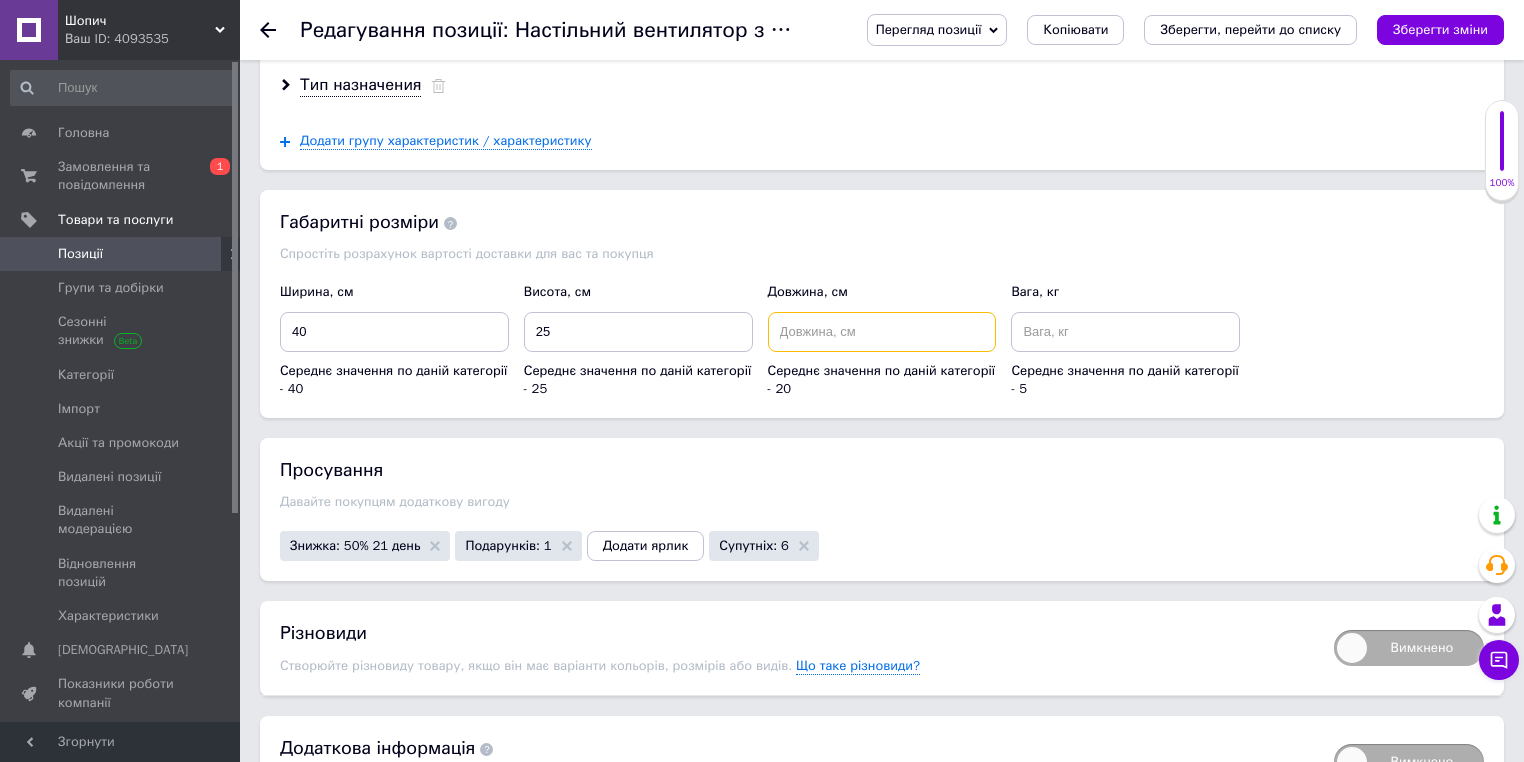 click at bounding box center [882, 332] 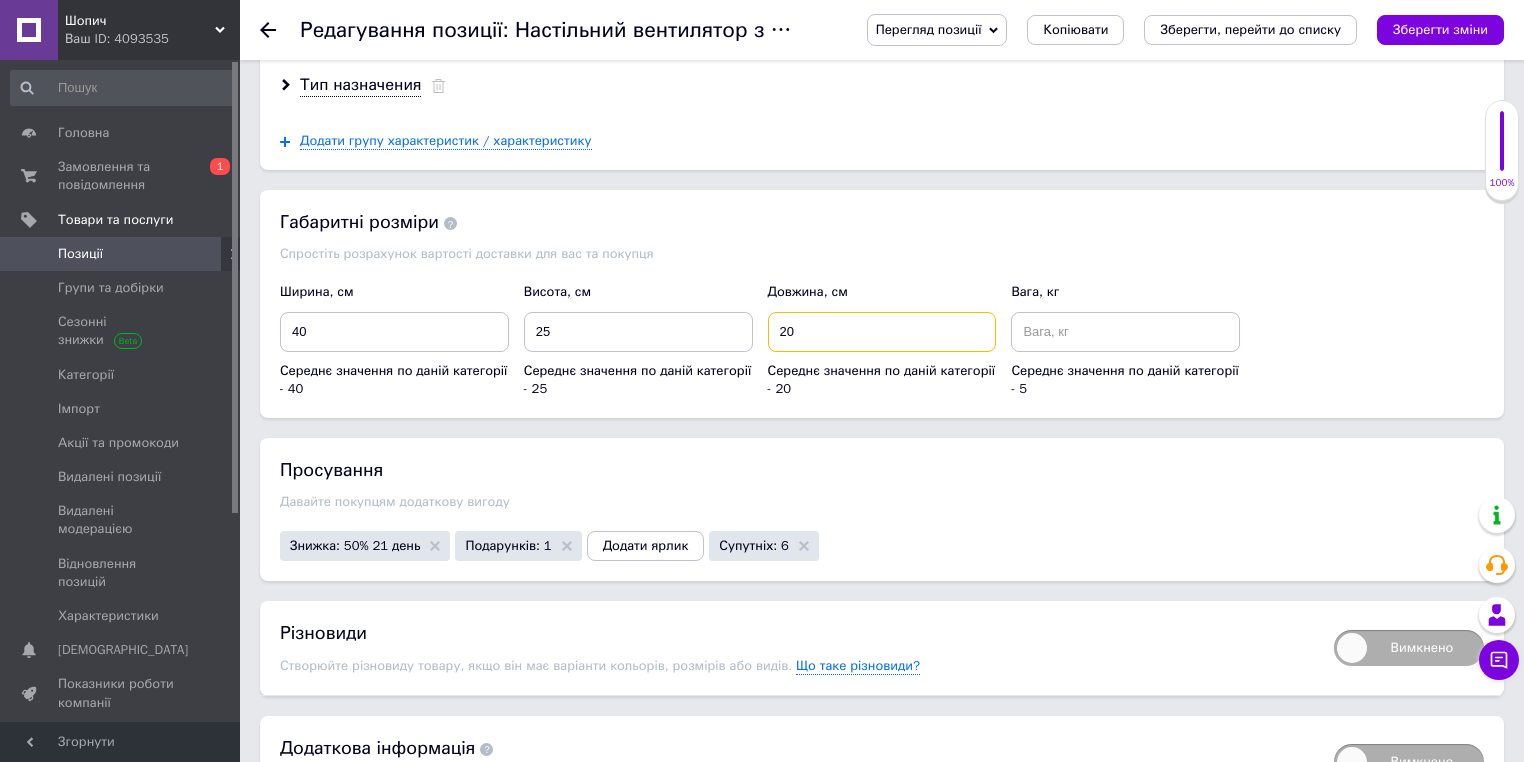 type on "20" 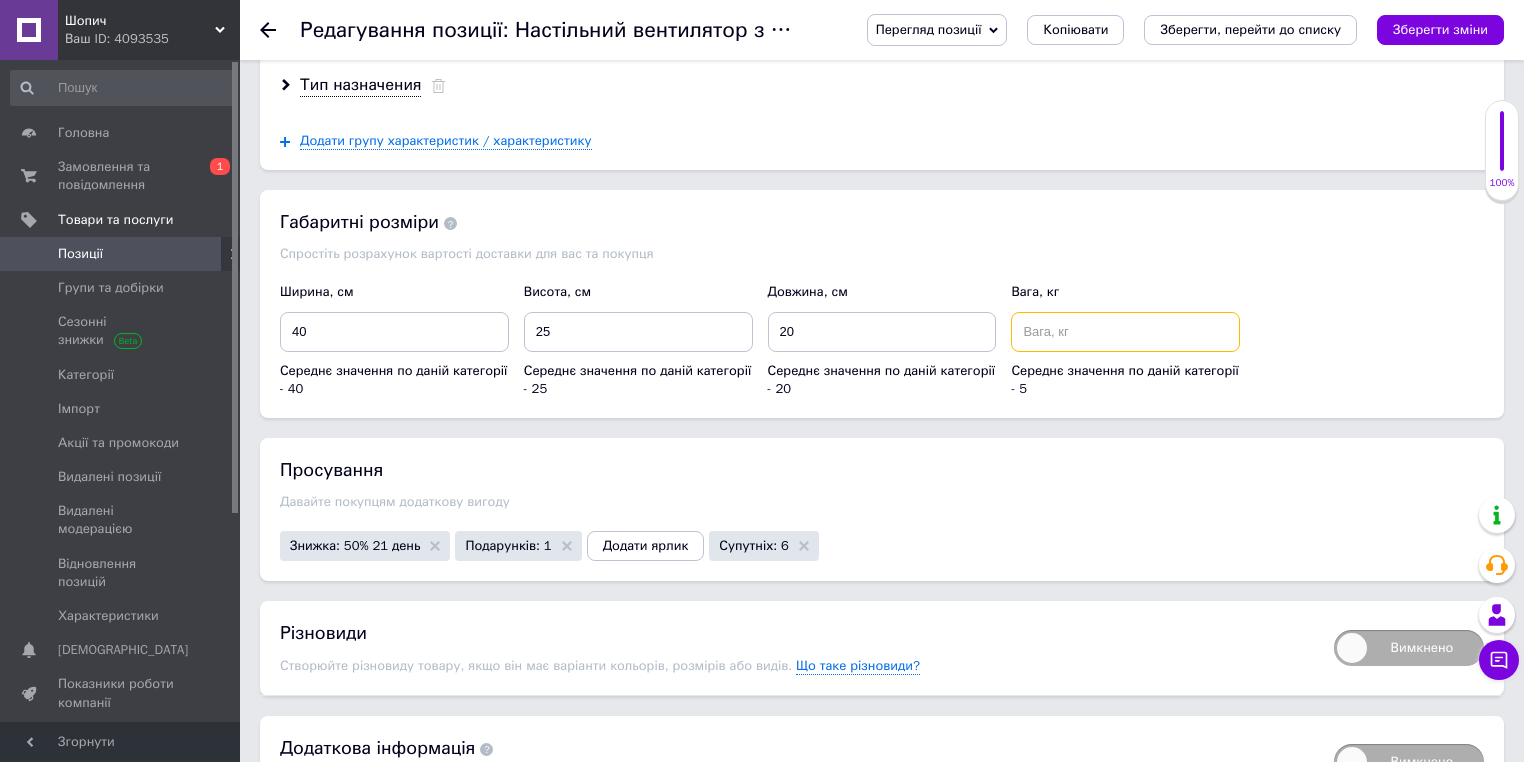 click at bounding box center (1125, 332) 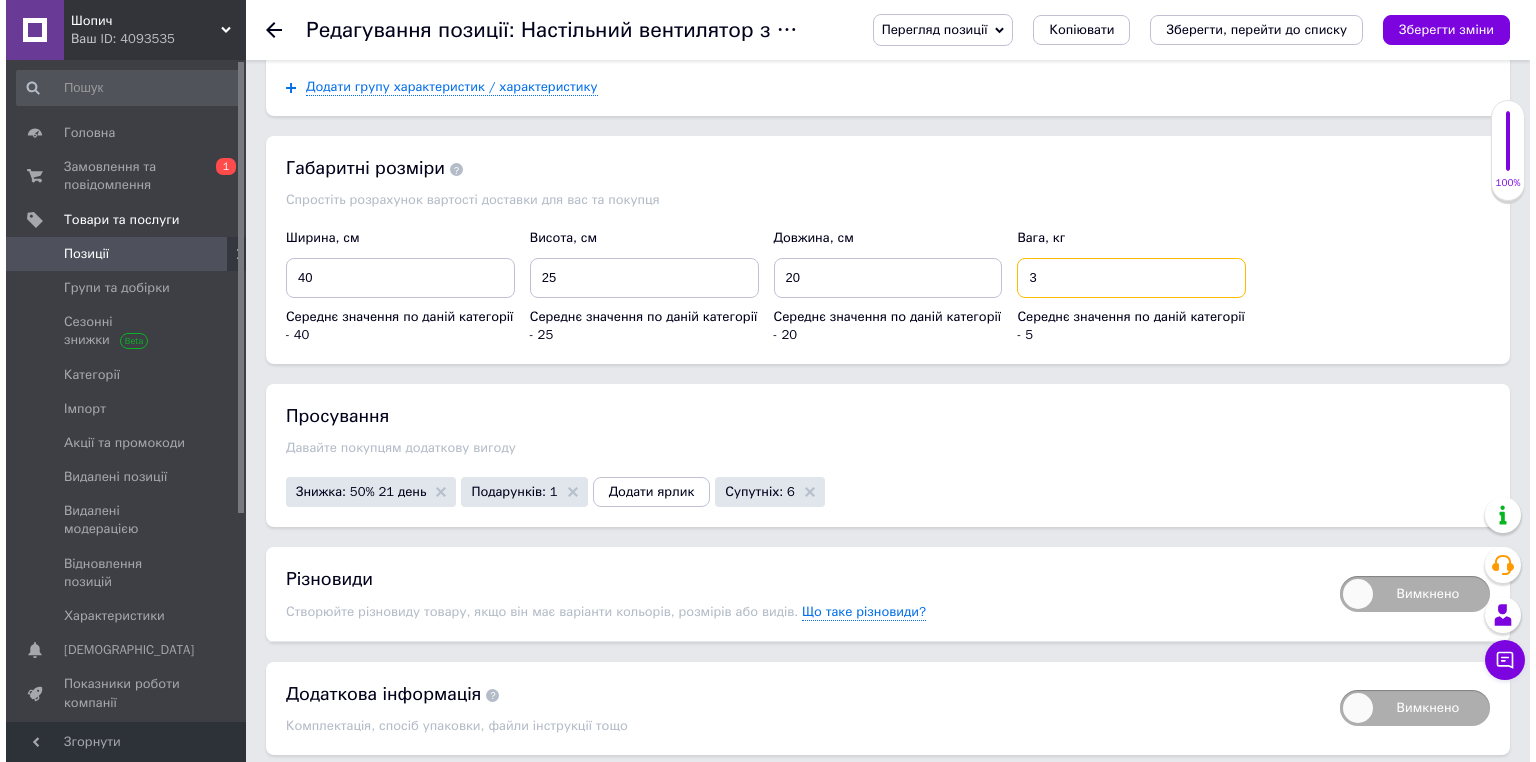 scroll, scrollTop: 3286, scrollLeft: 0, axis: vertical 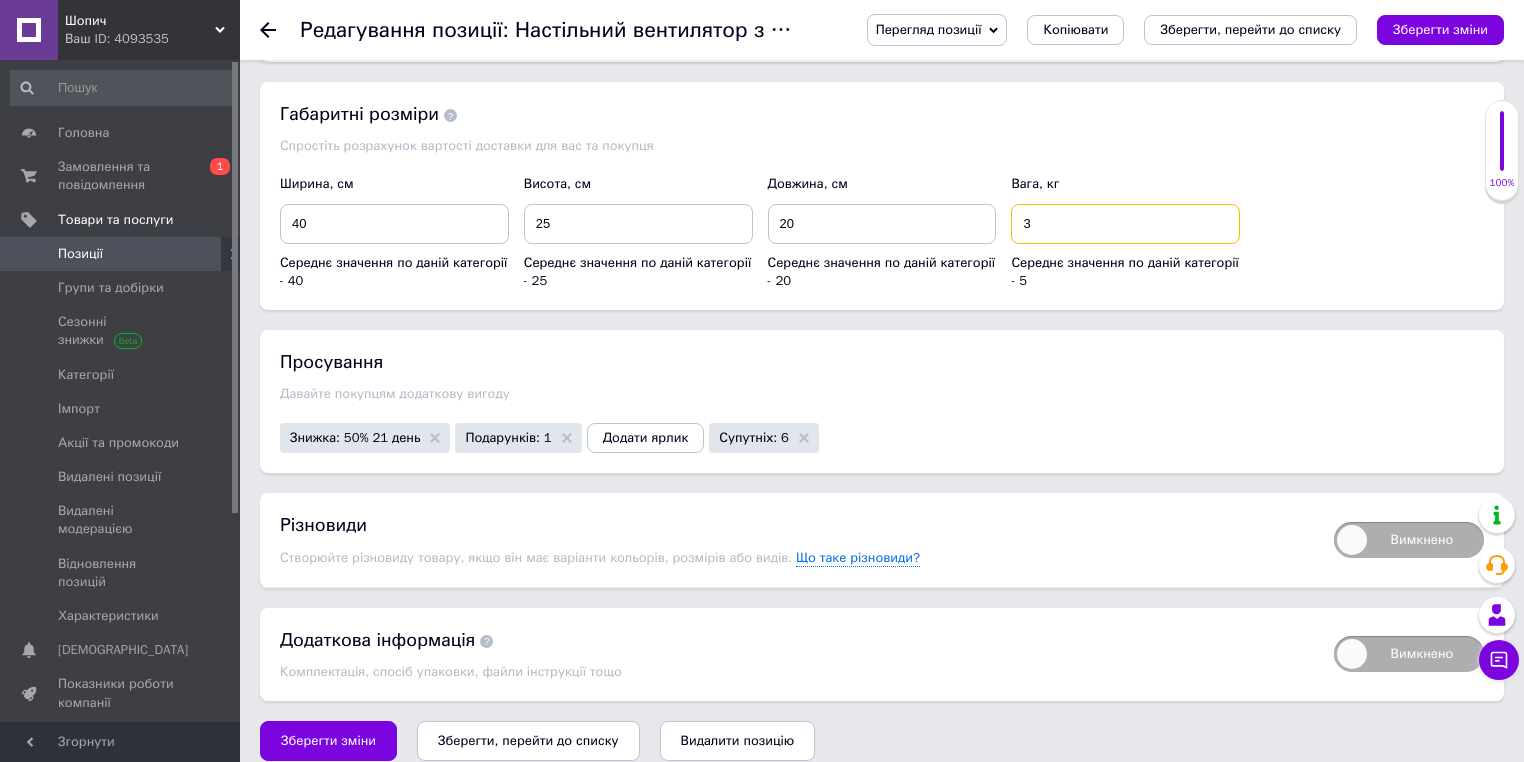 type on "3" 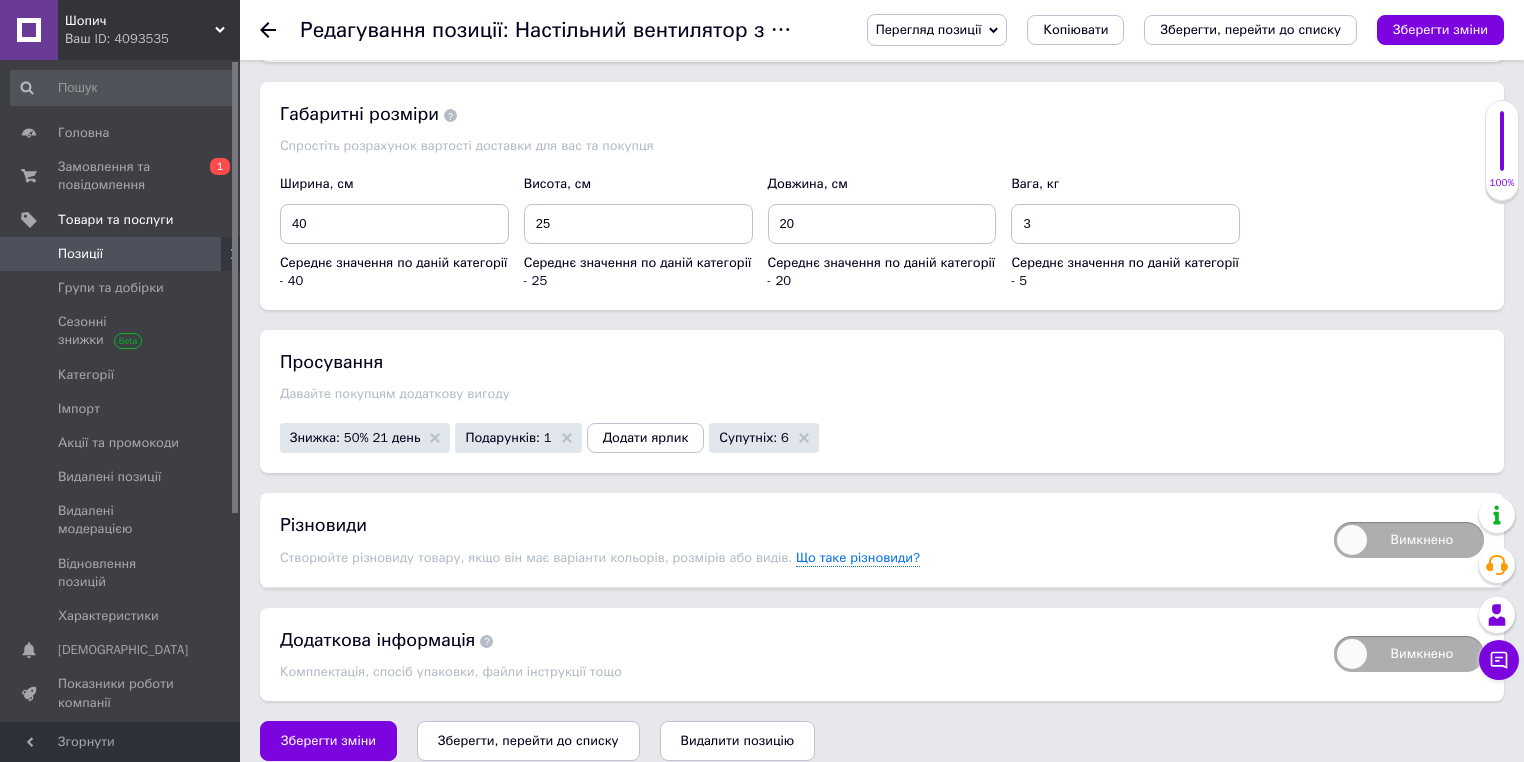 click on "Супутніх: 6" at bounding box center [754, 437] 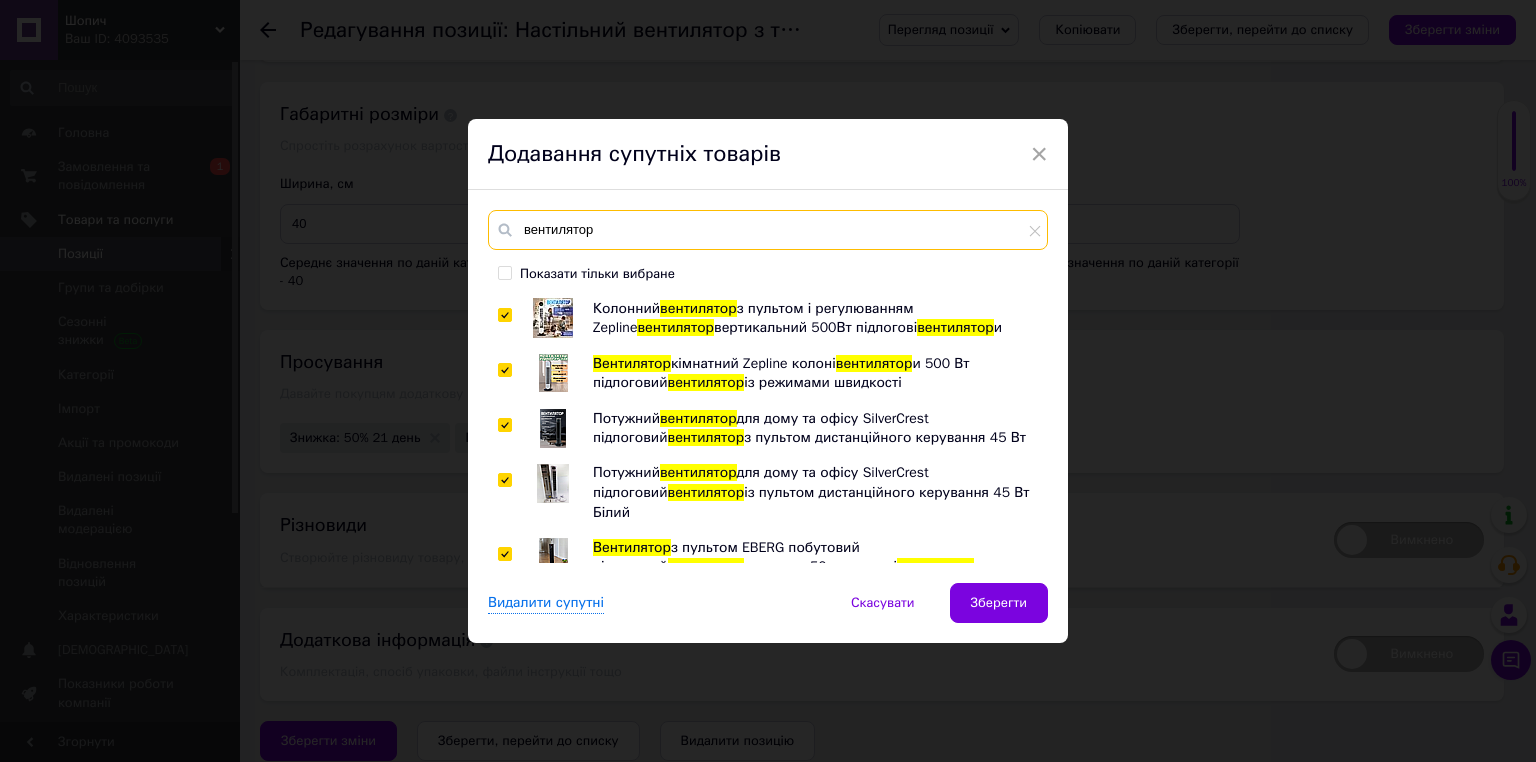 click on "вентилятор" at bounding box center (768, 230) 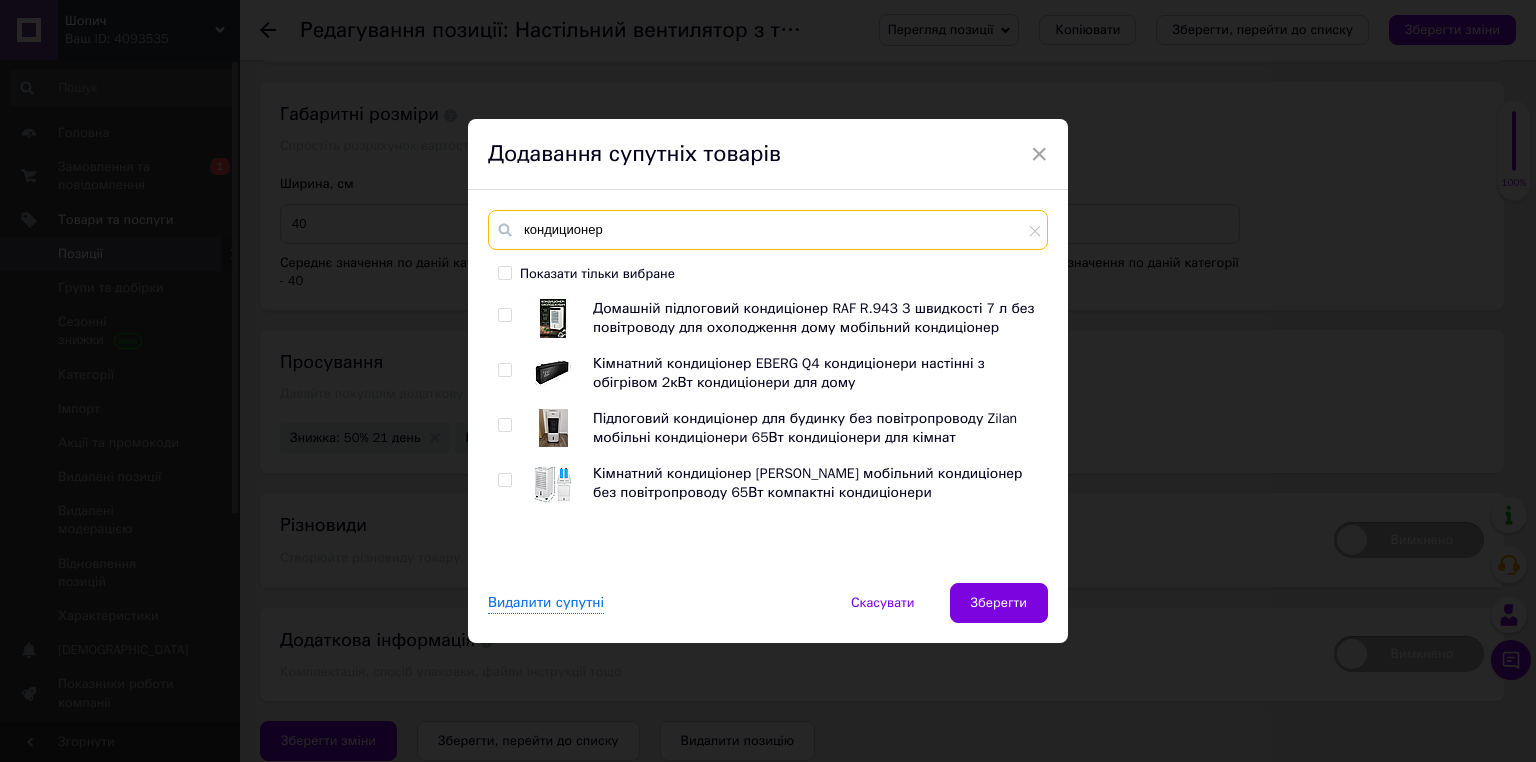 type on "кондиционер" 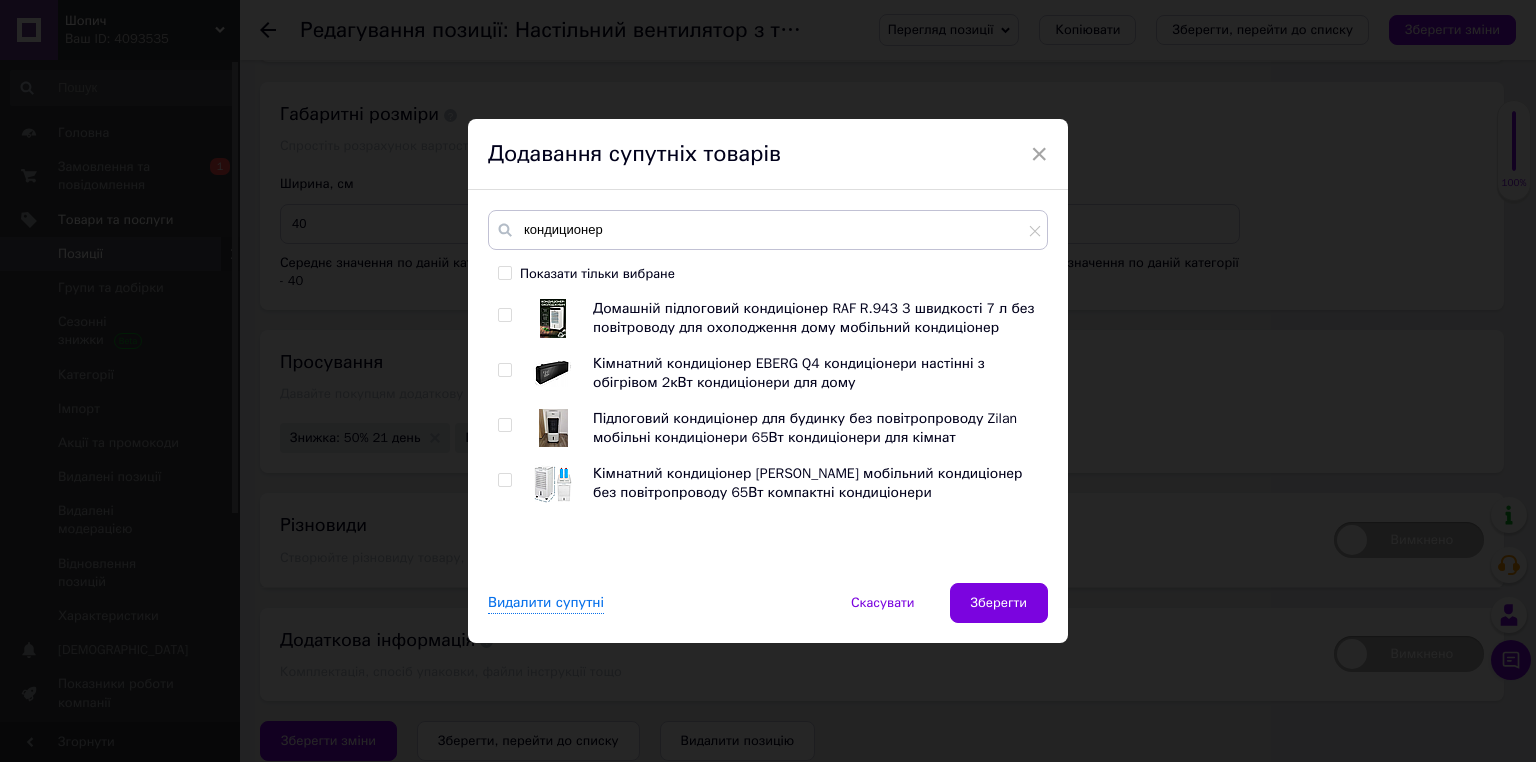 click at bounding box center (504, 315) 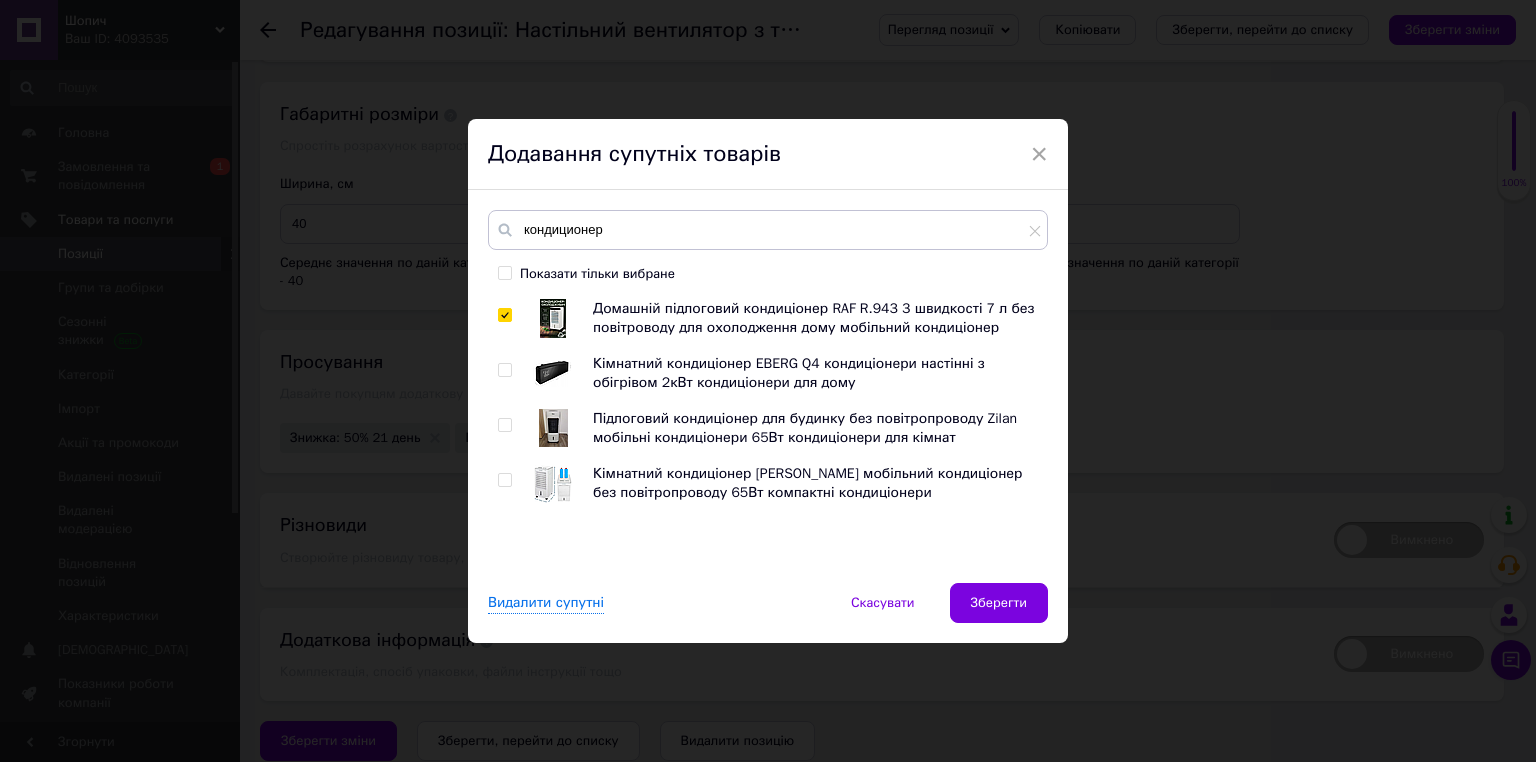 checkbox on "true" 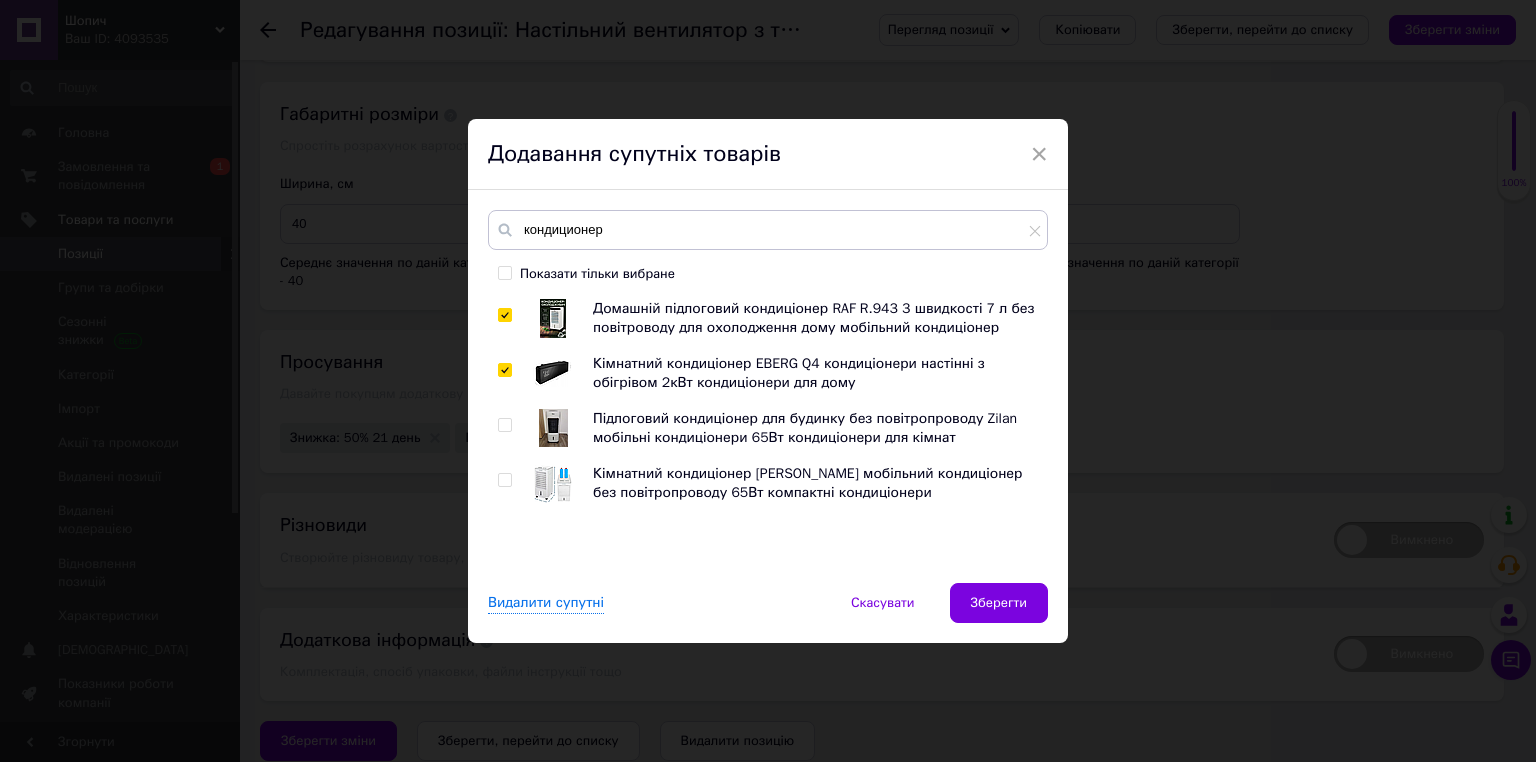 checkbox on "true" 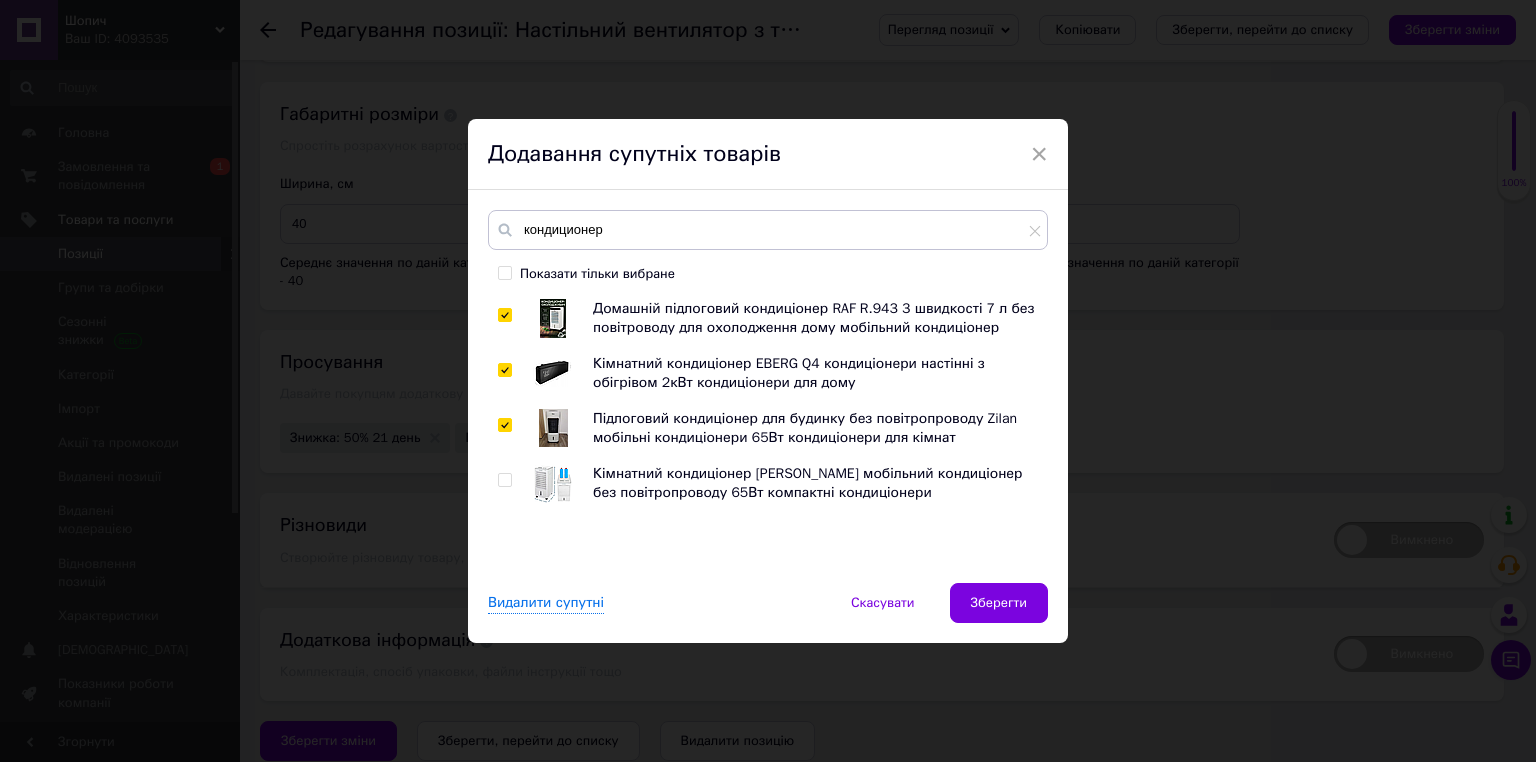 checkbox on "true" 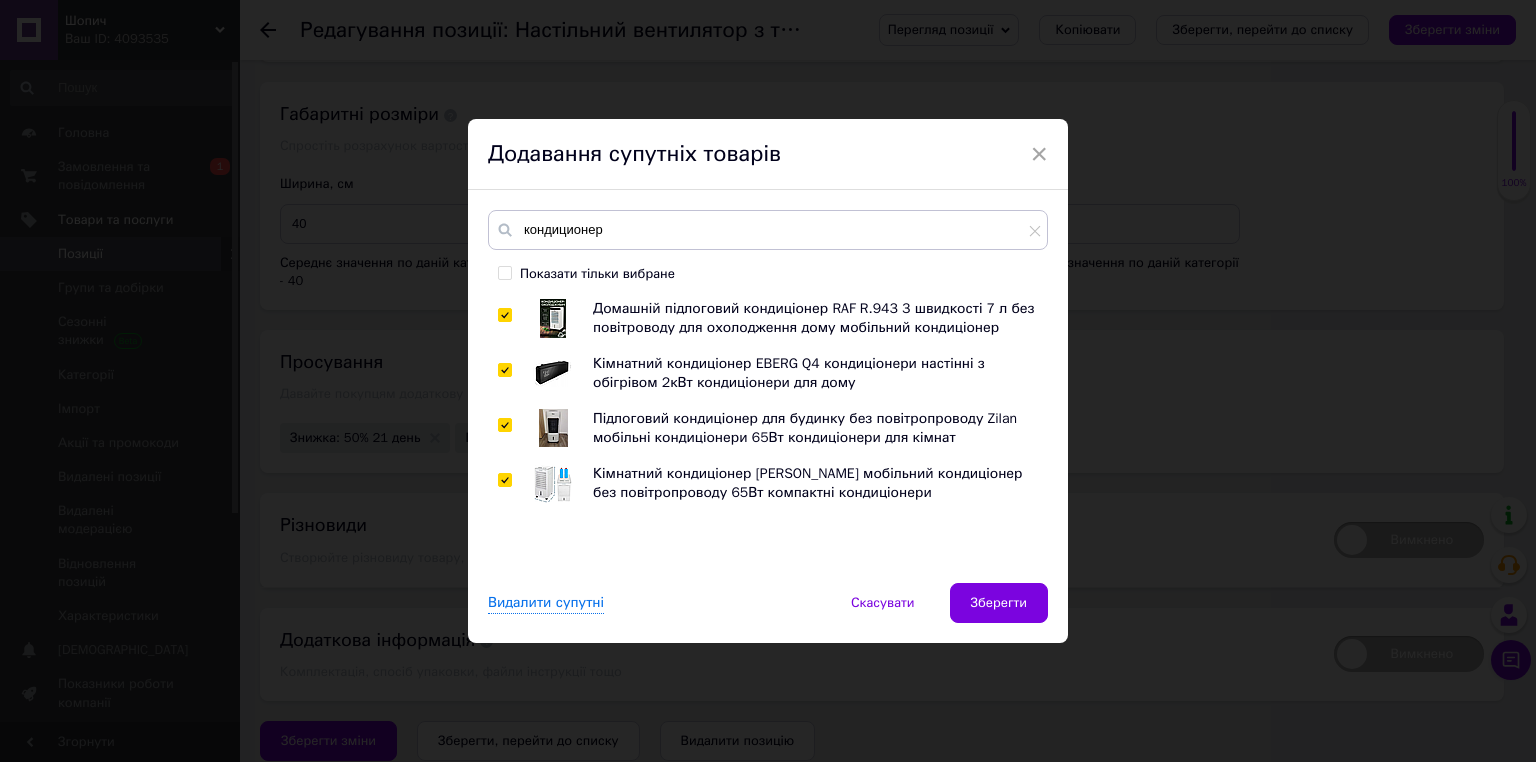 checkbox on "true" 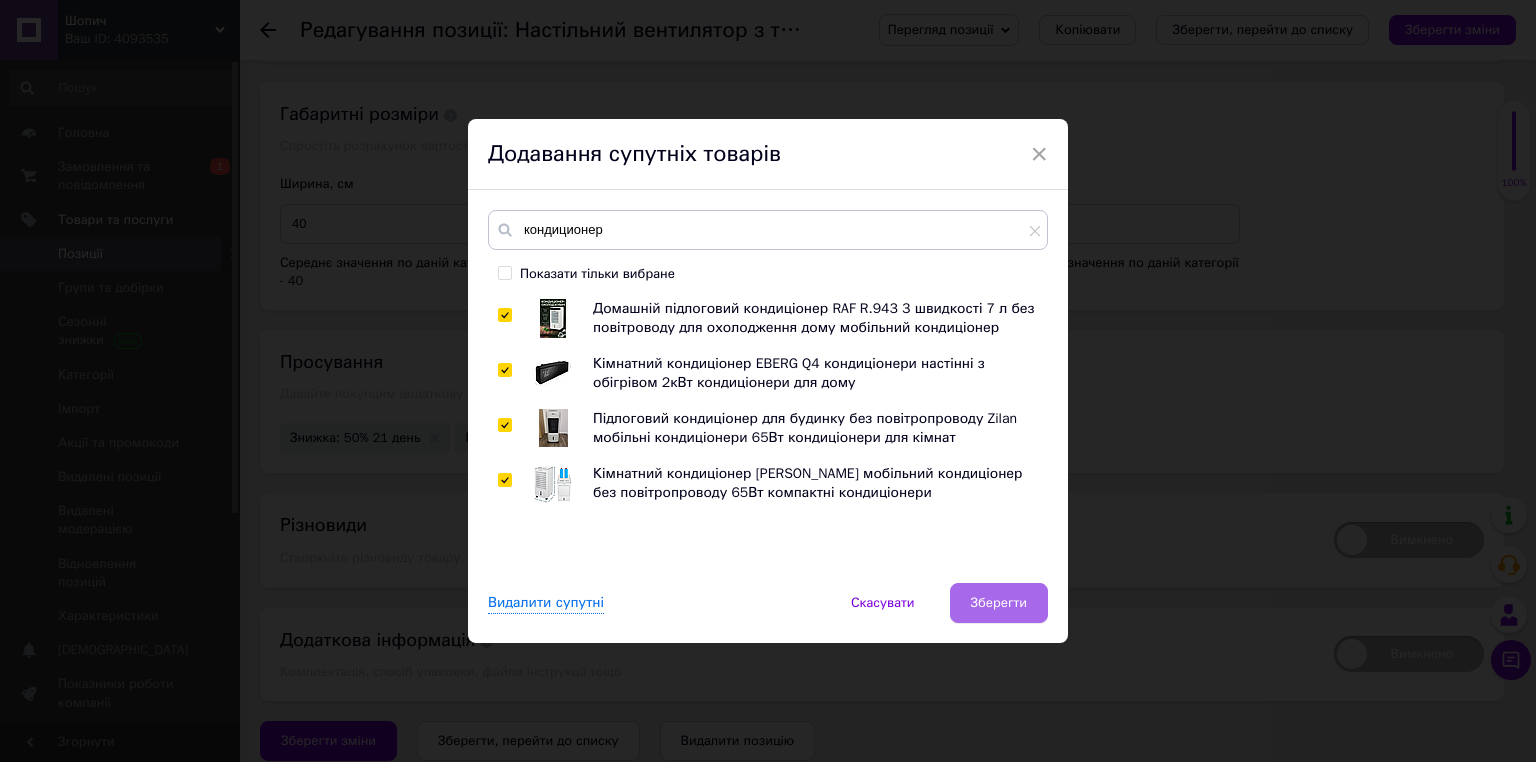 click on "Зберегти" at bounding box center (999, 603) 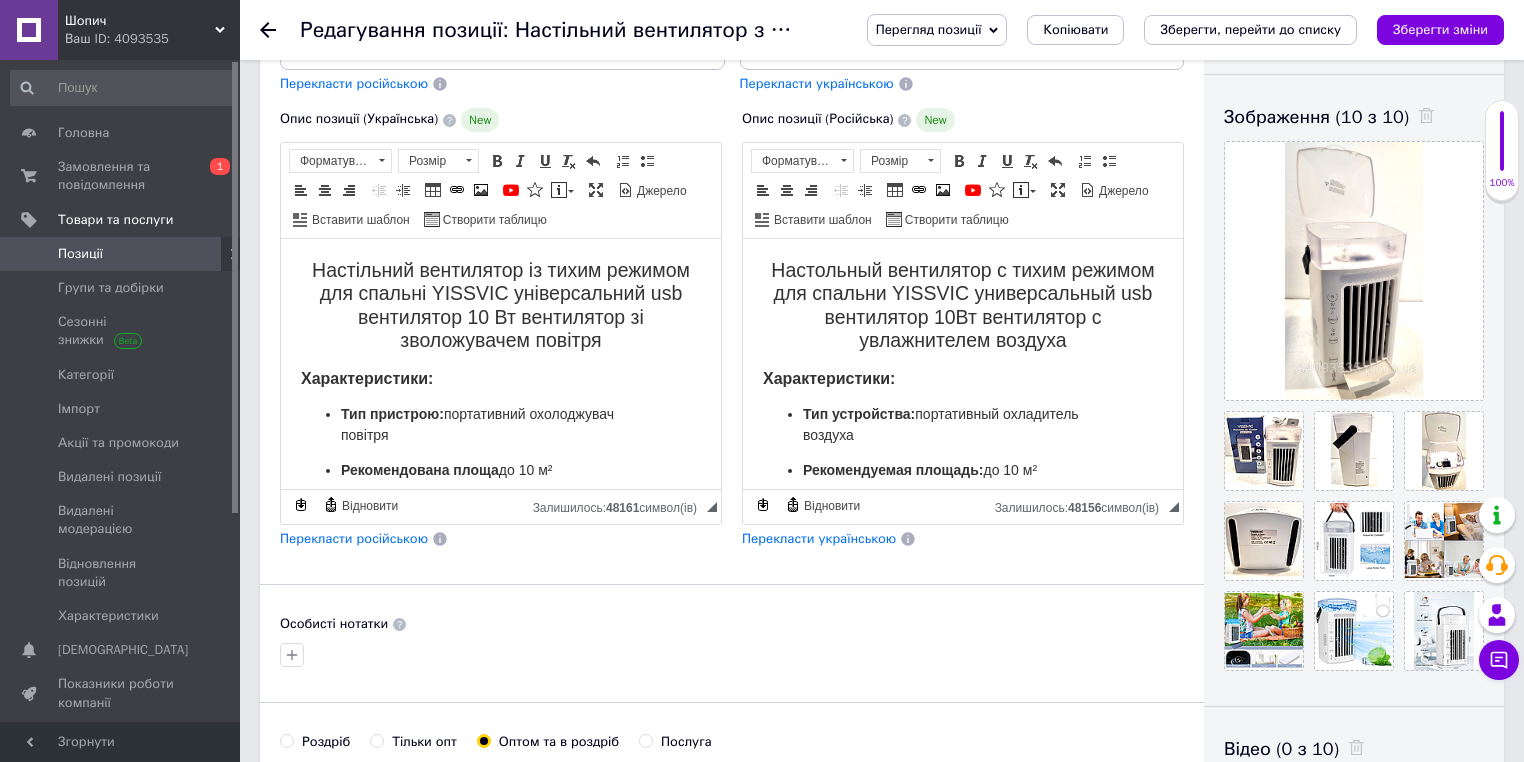 scroll, scrollTop: 0, scrollLeft: 0, axis: both 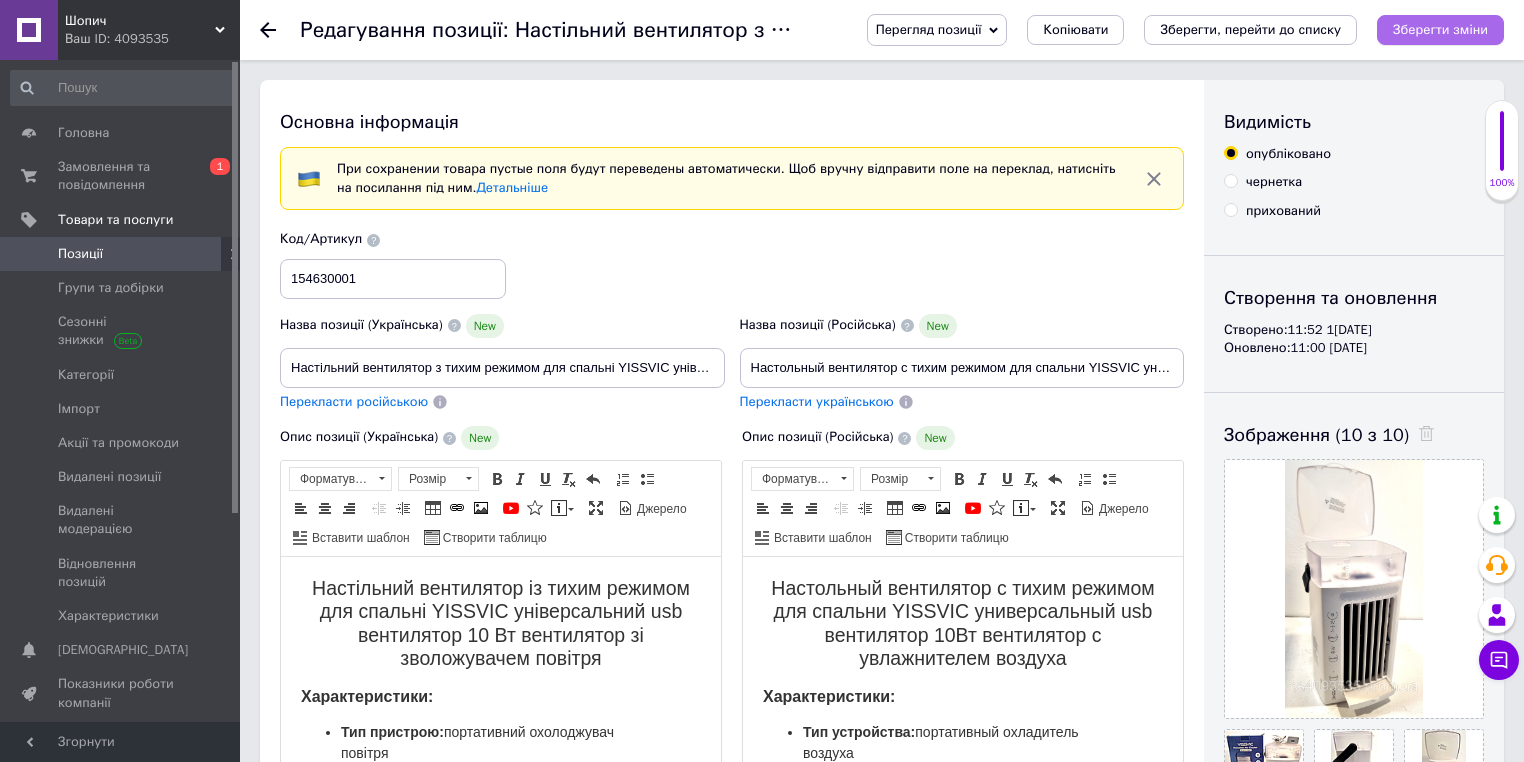 click on "Зберегти зміни" at bounding box center (1440, 30) 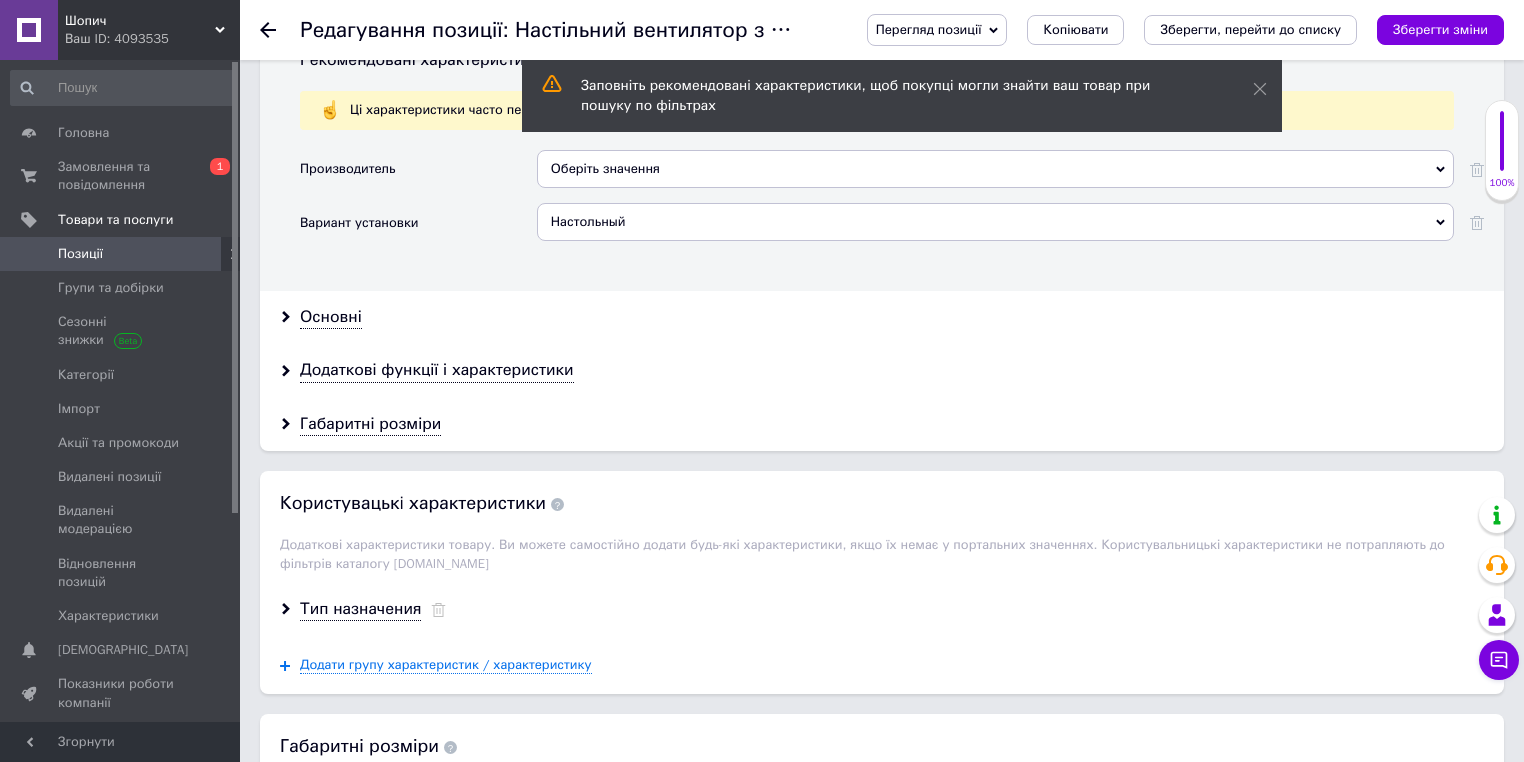 scroll, scrollTop: 2486, scrollLeft: 0, axis: vertical 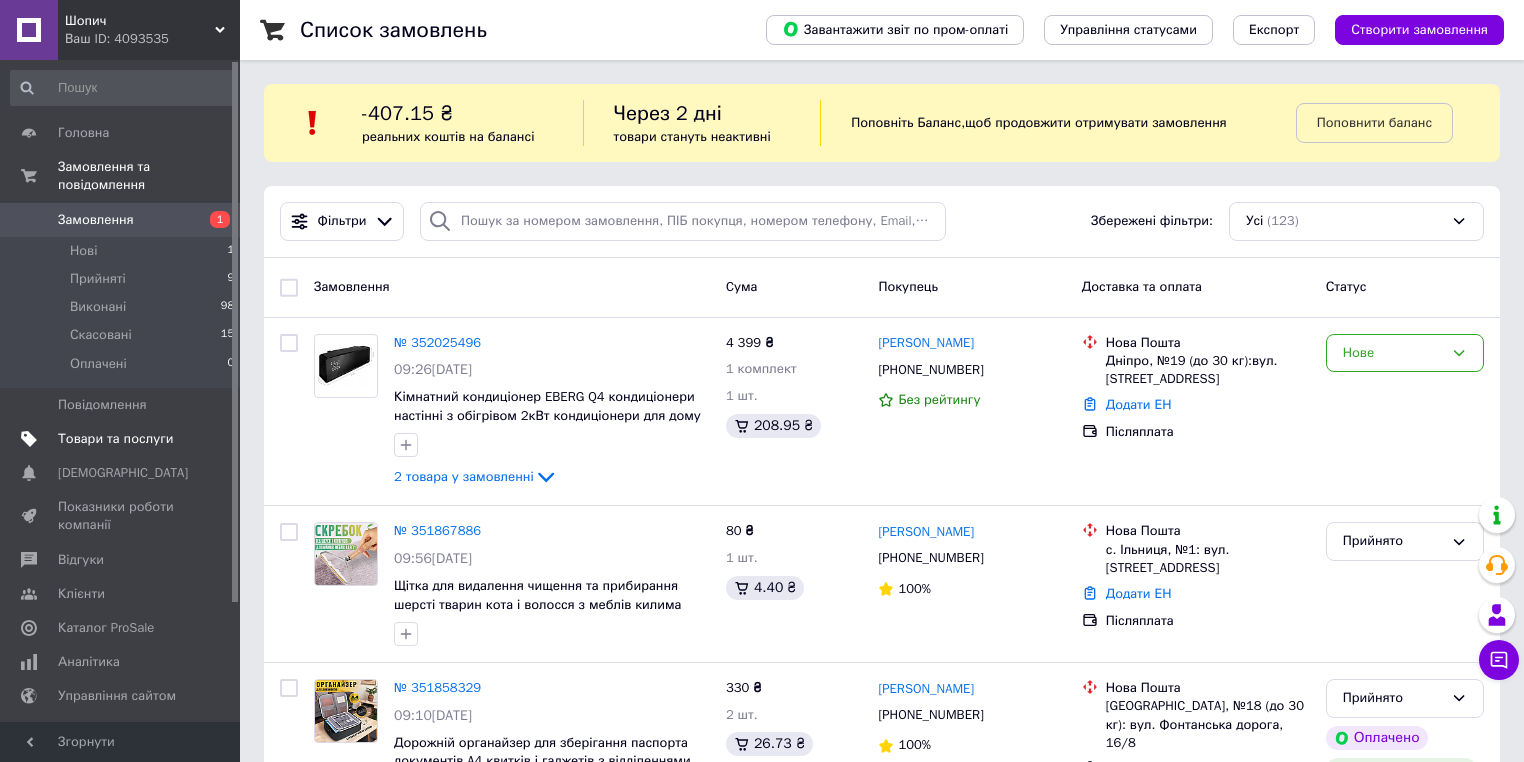 click on "Товари та послуги" at bounding box center (115, 439) 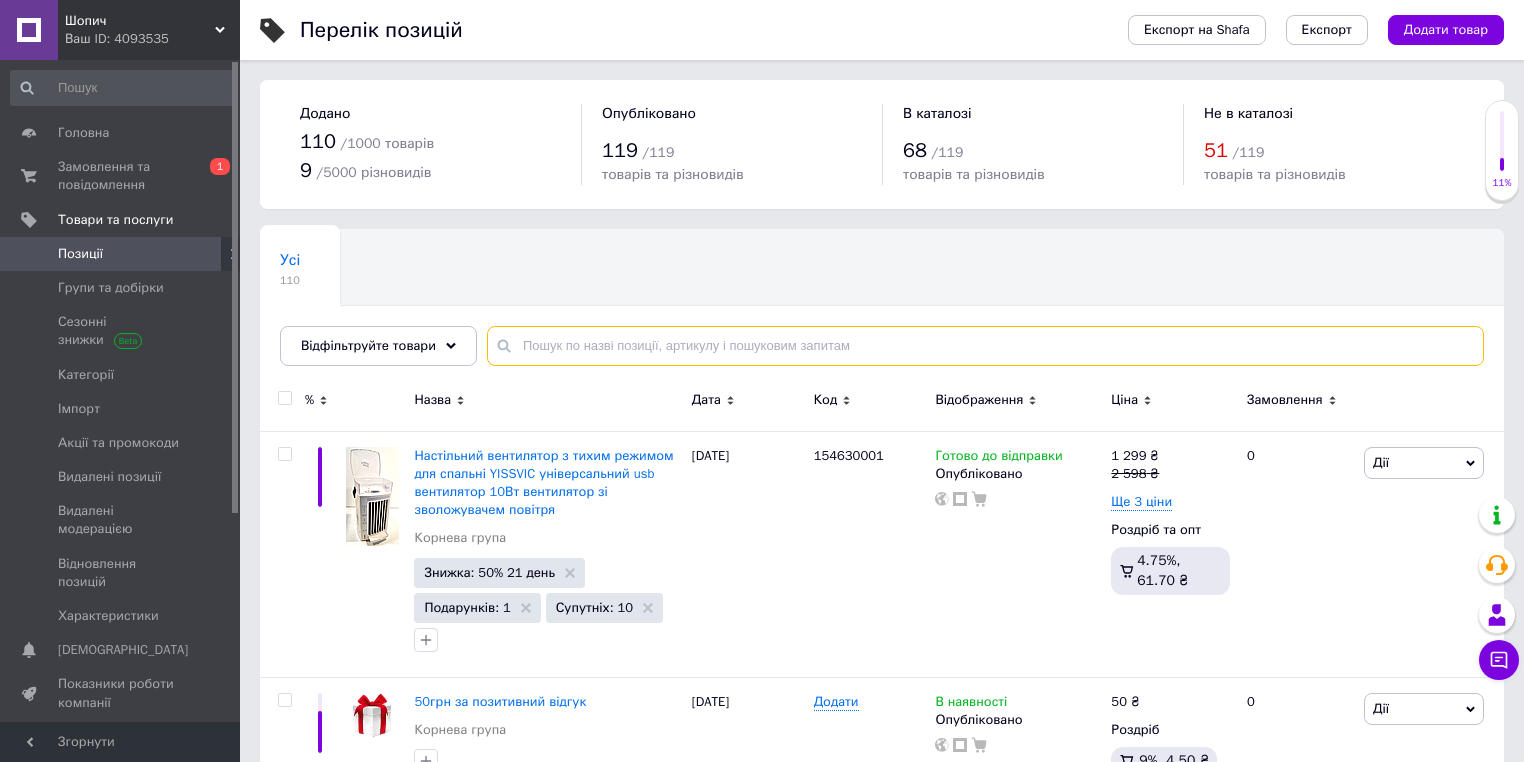 click at bounding box center [985, 346] 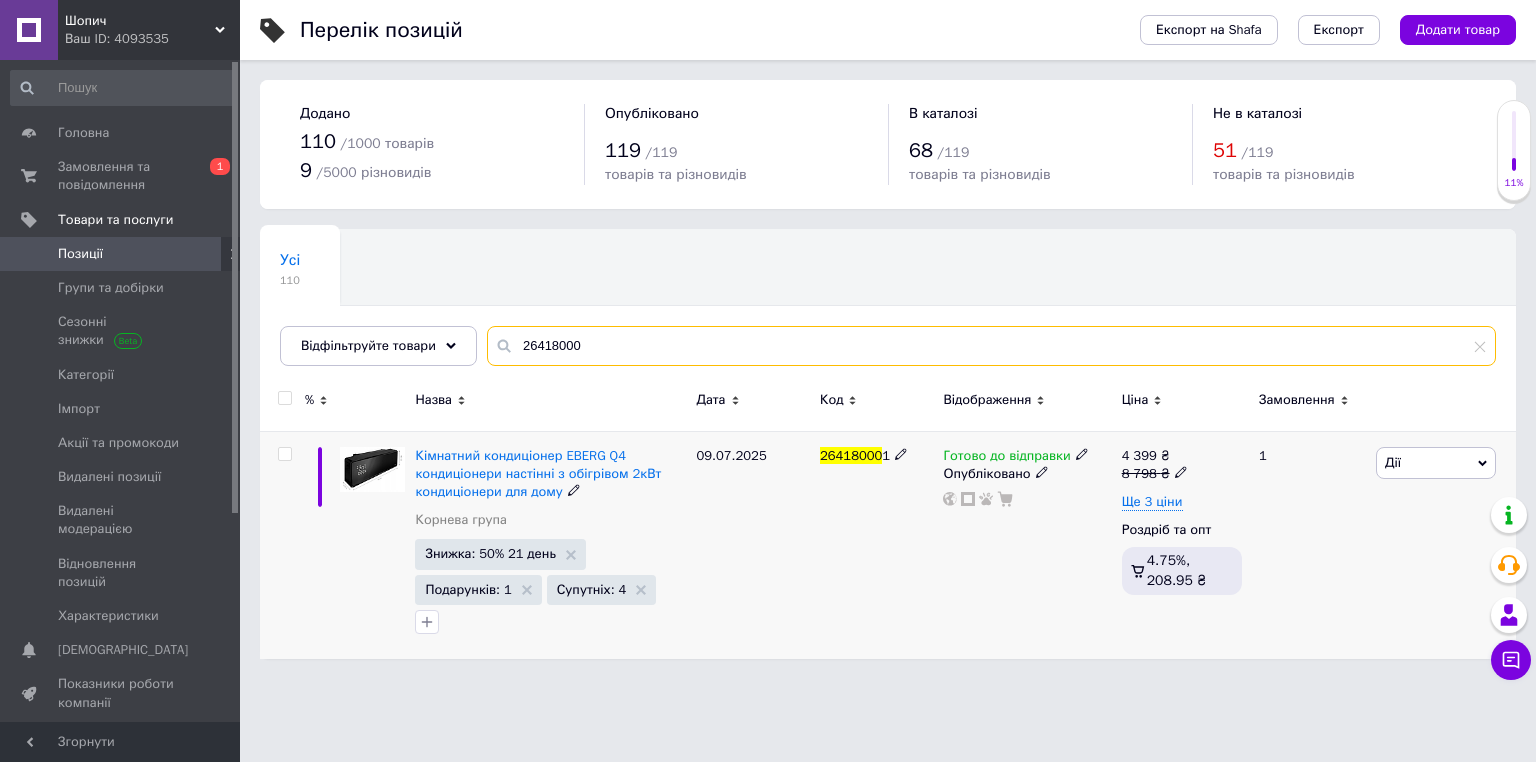 type on "26418000" 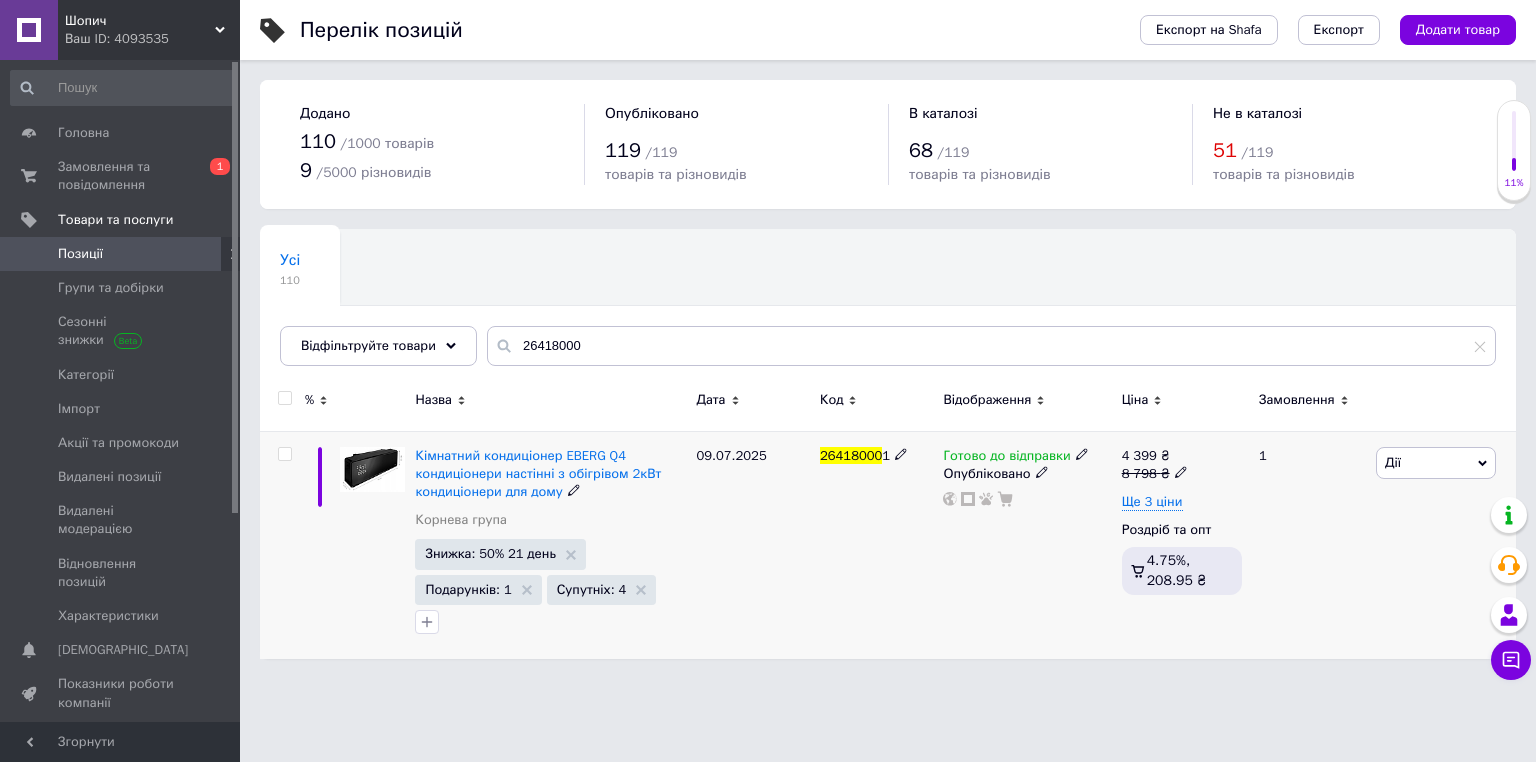 click 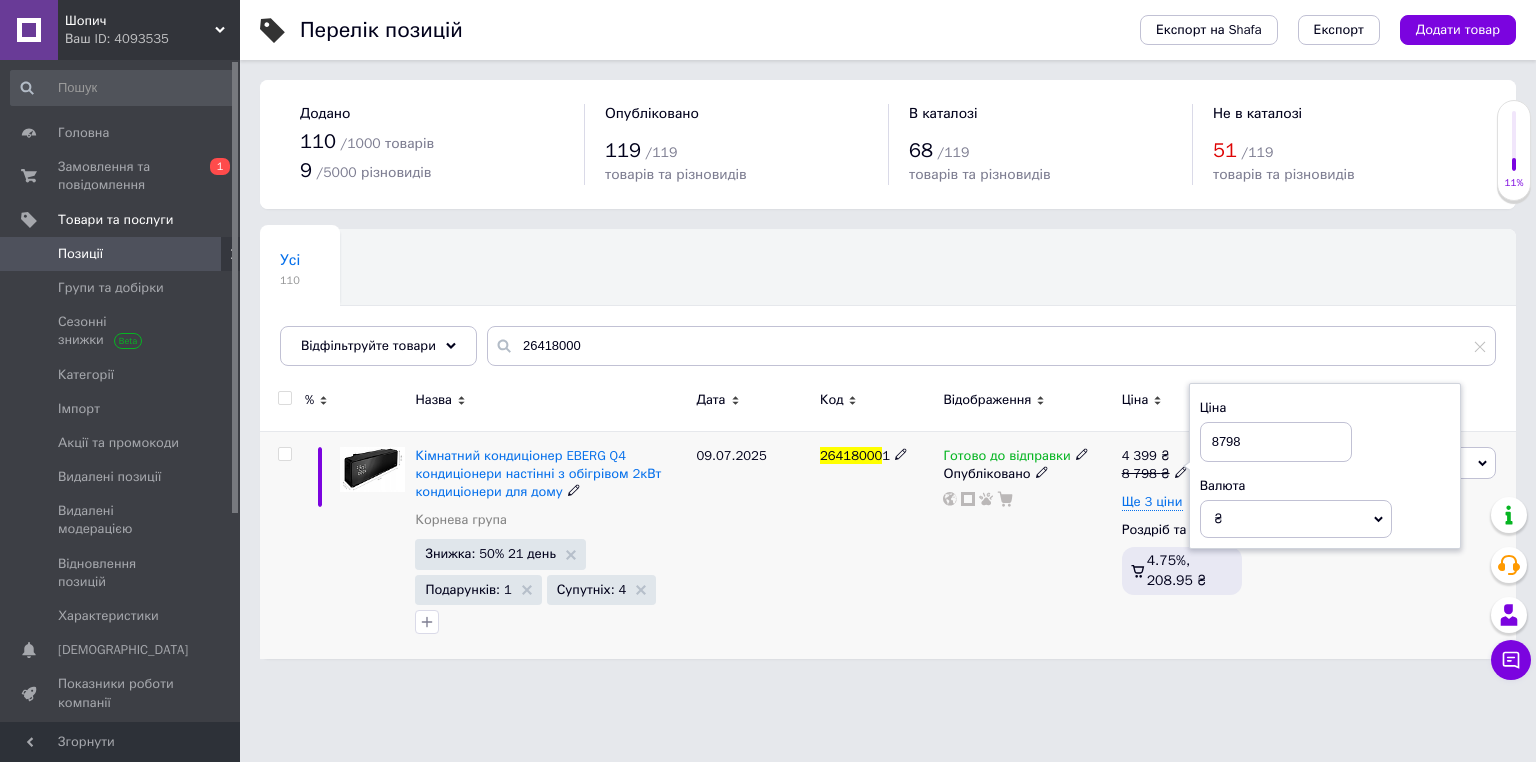 click on "Готово до відправки Опубліковано" at bounding box center [1027, 545] 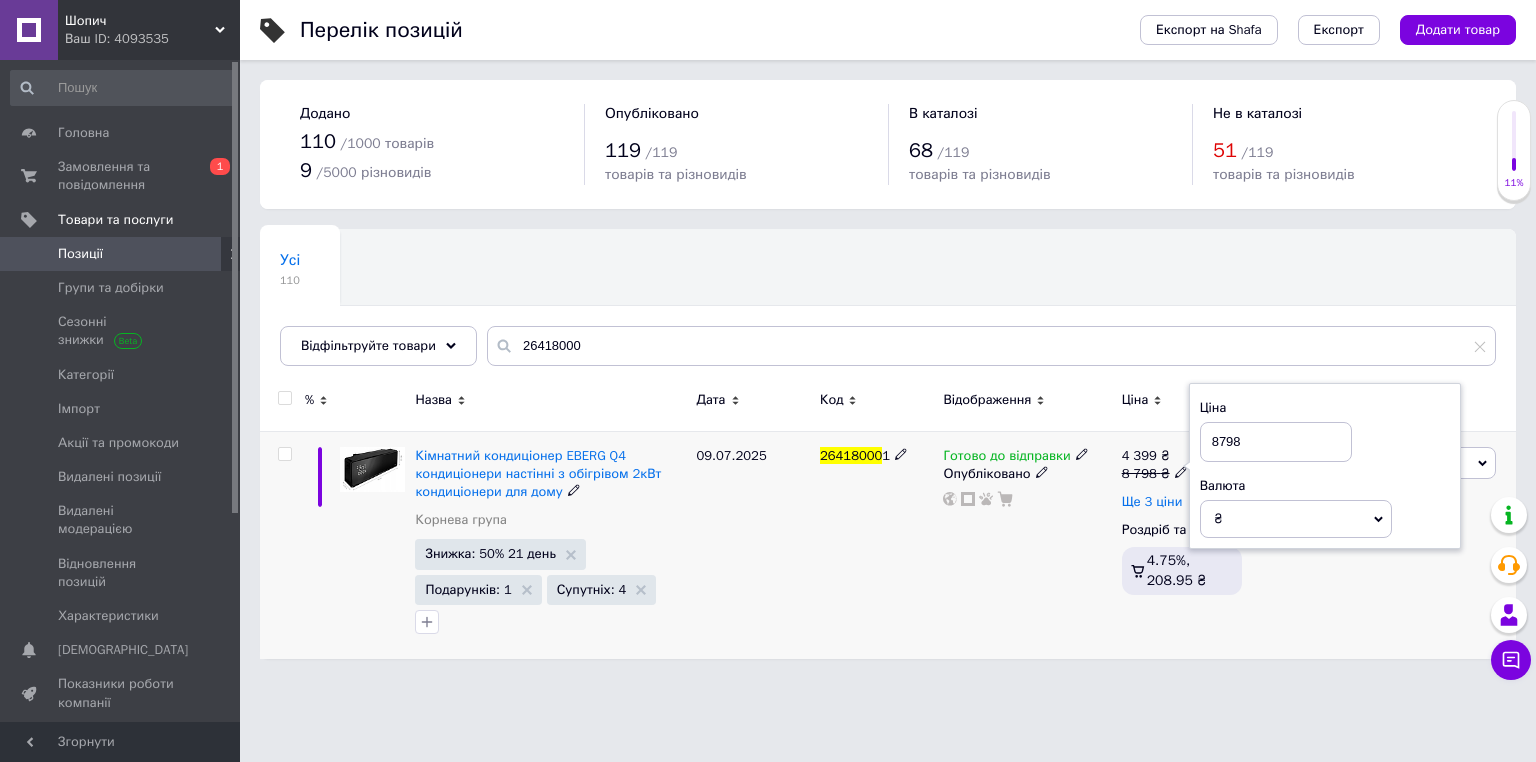 click on "Ще 3 ціни" at bounding box center (1152, 502) 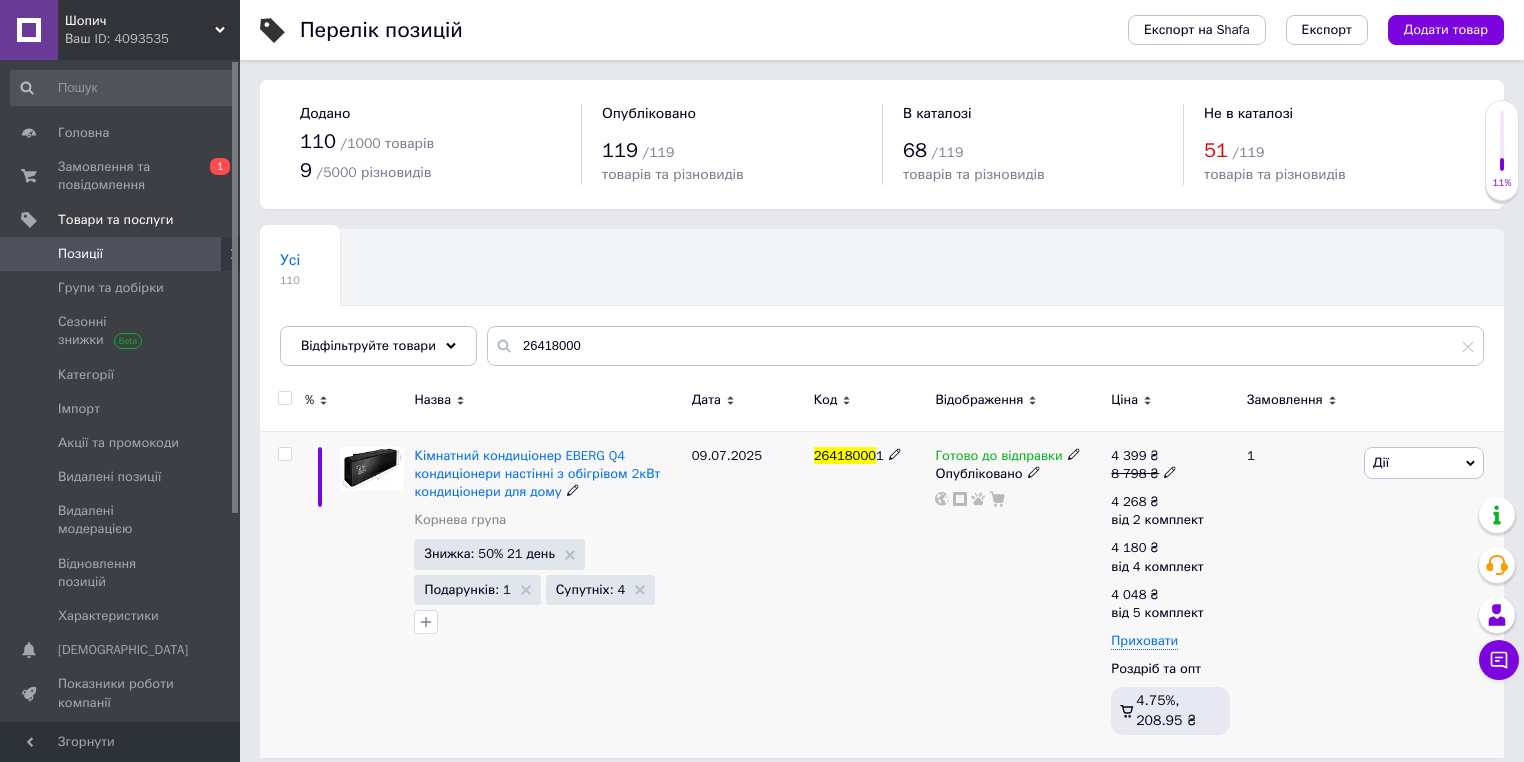 click 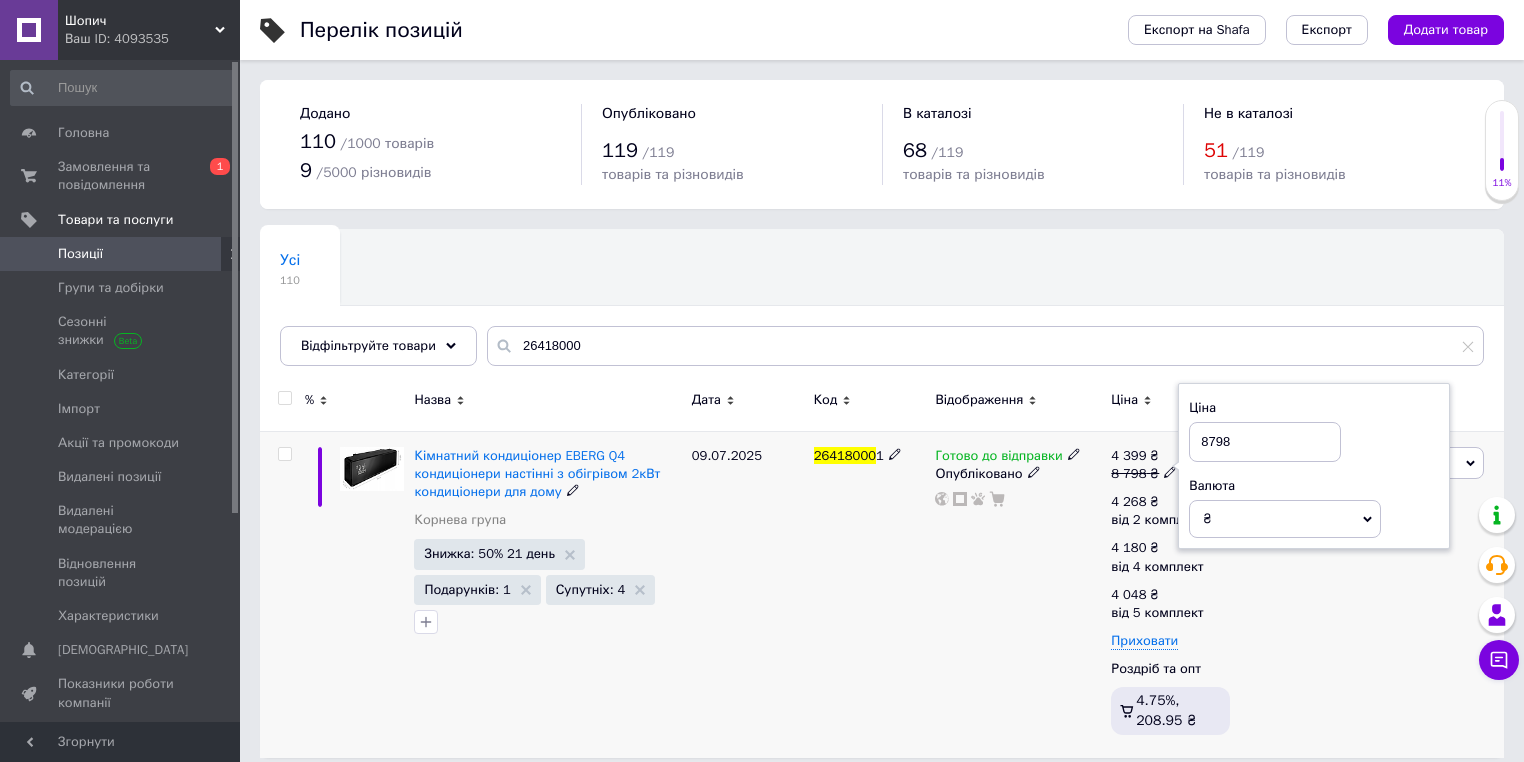 drag, startPoint x: 1232, startPoint y: 440, endPoint x: 1157, endPoint y: 436, distance: 75.10659 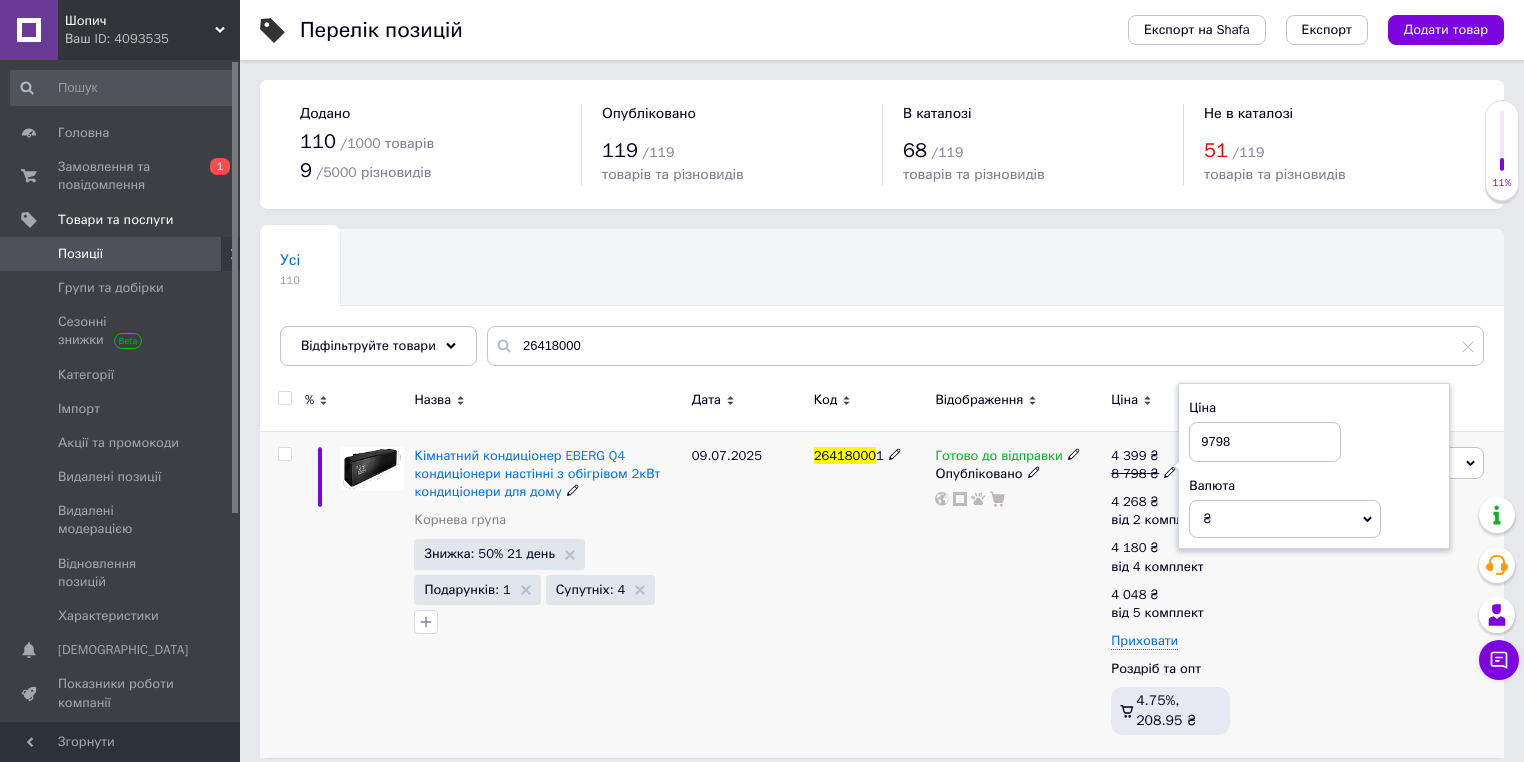 type on "9798" 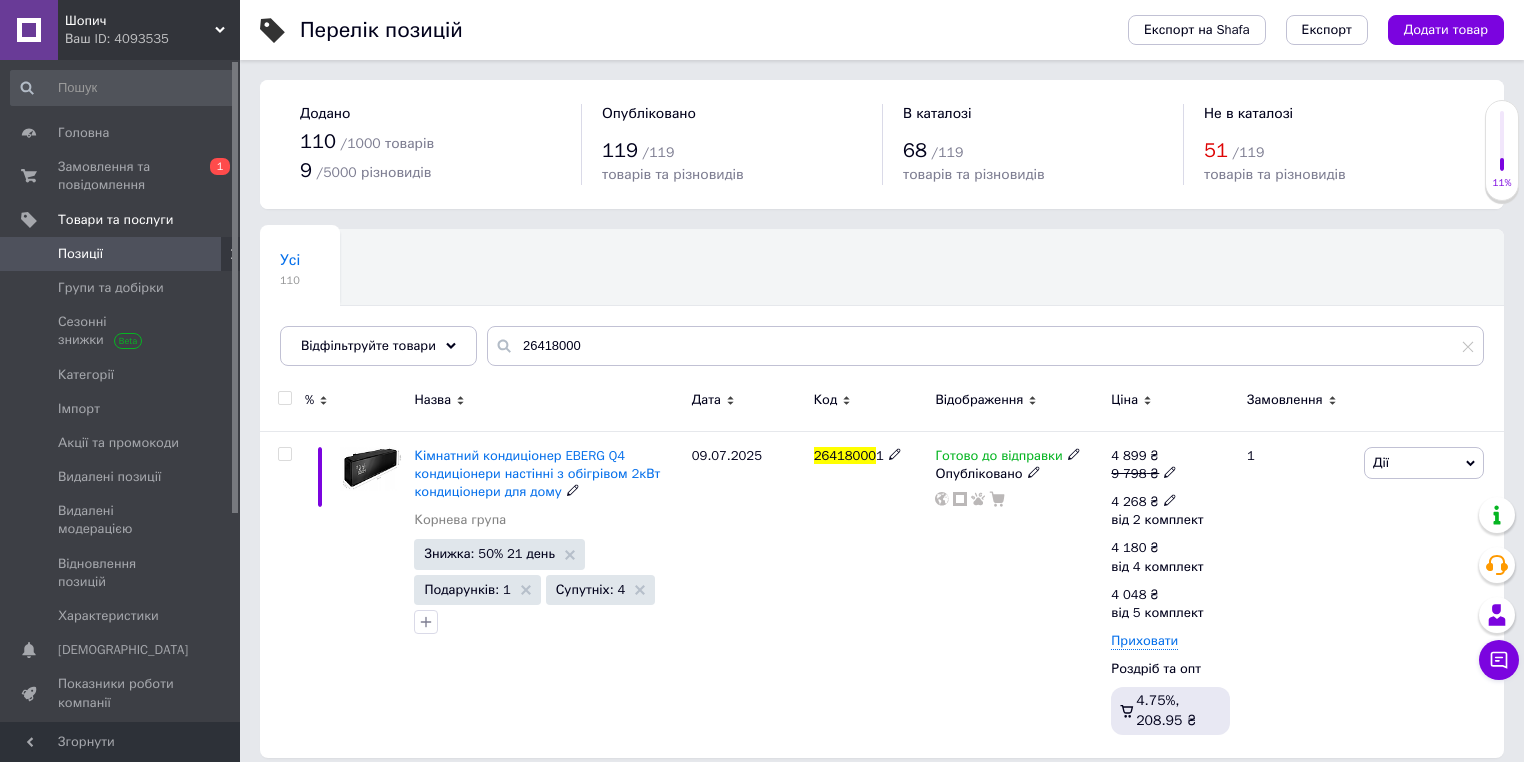 click 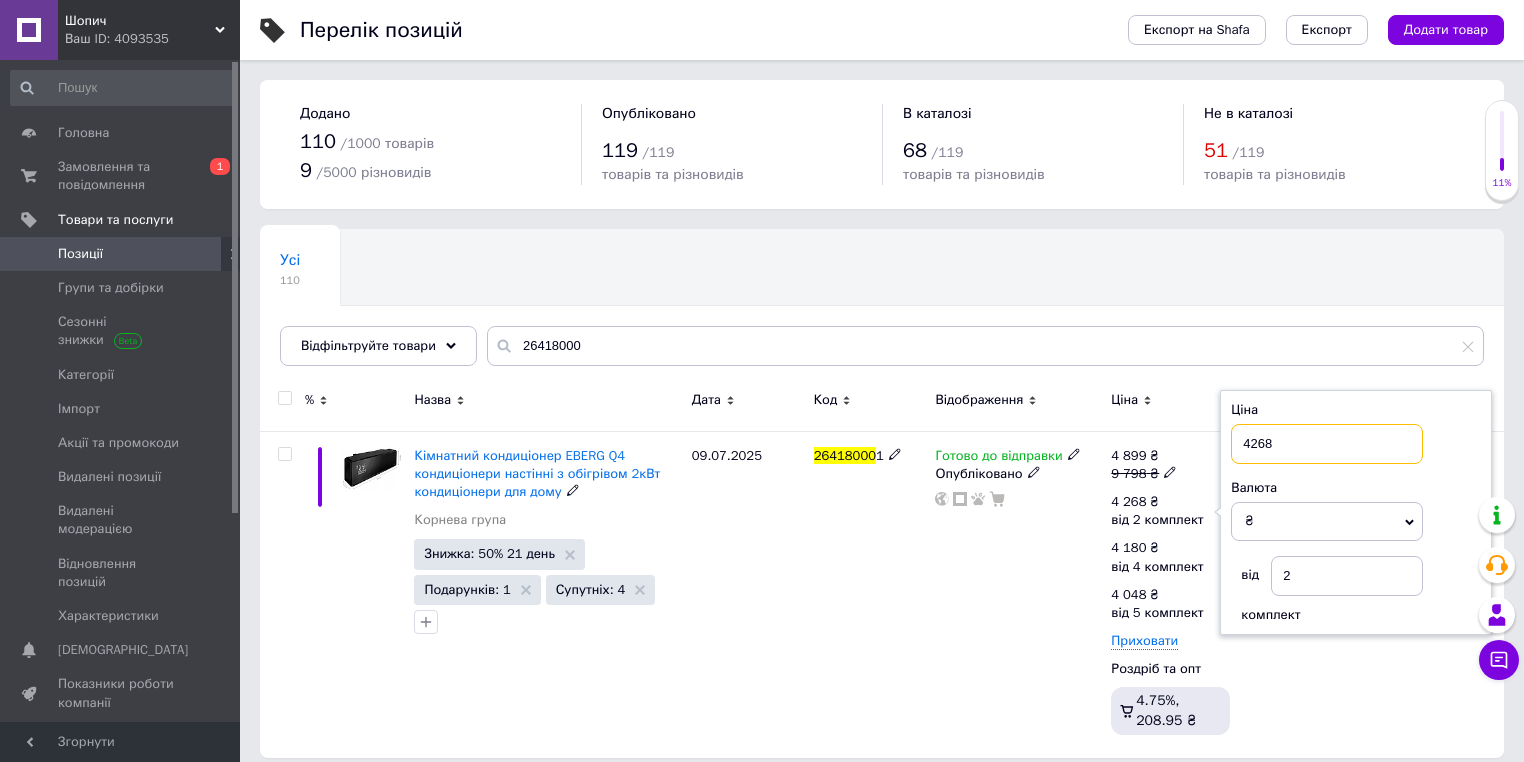 drag, startPoint x: 1283, startPoint y: 445, endPoint x: 1209, endPoint y: 437, distance: 74.431175 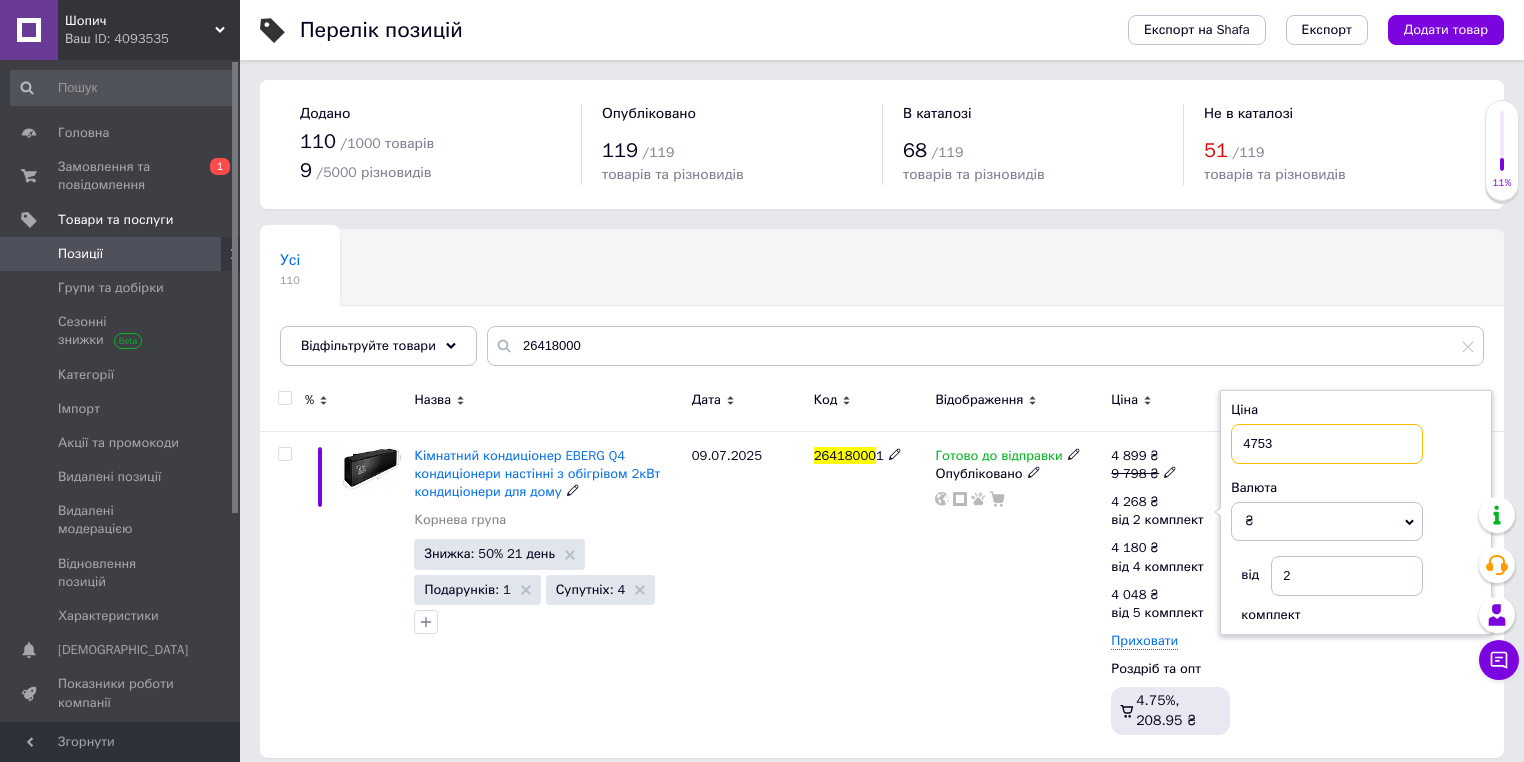 type on "4753" 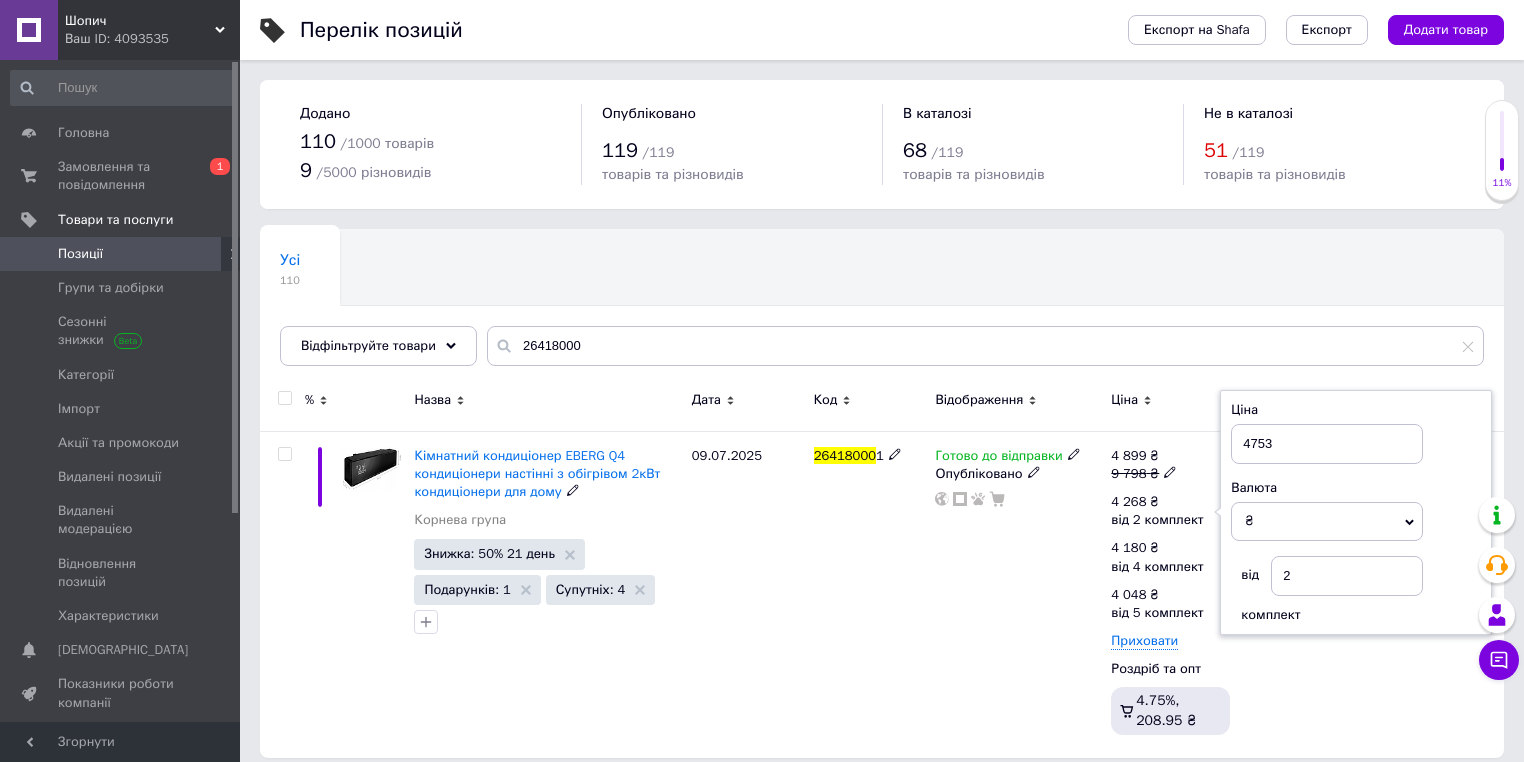 click on "Готово до відправки Опубліковано" at bounding box center (1018, 594) 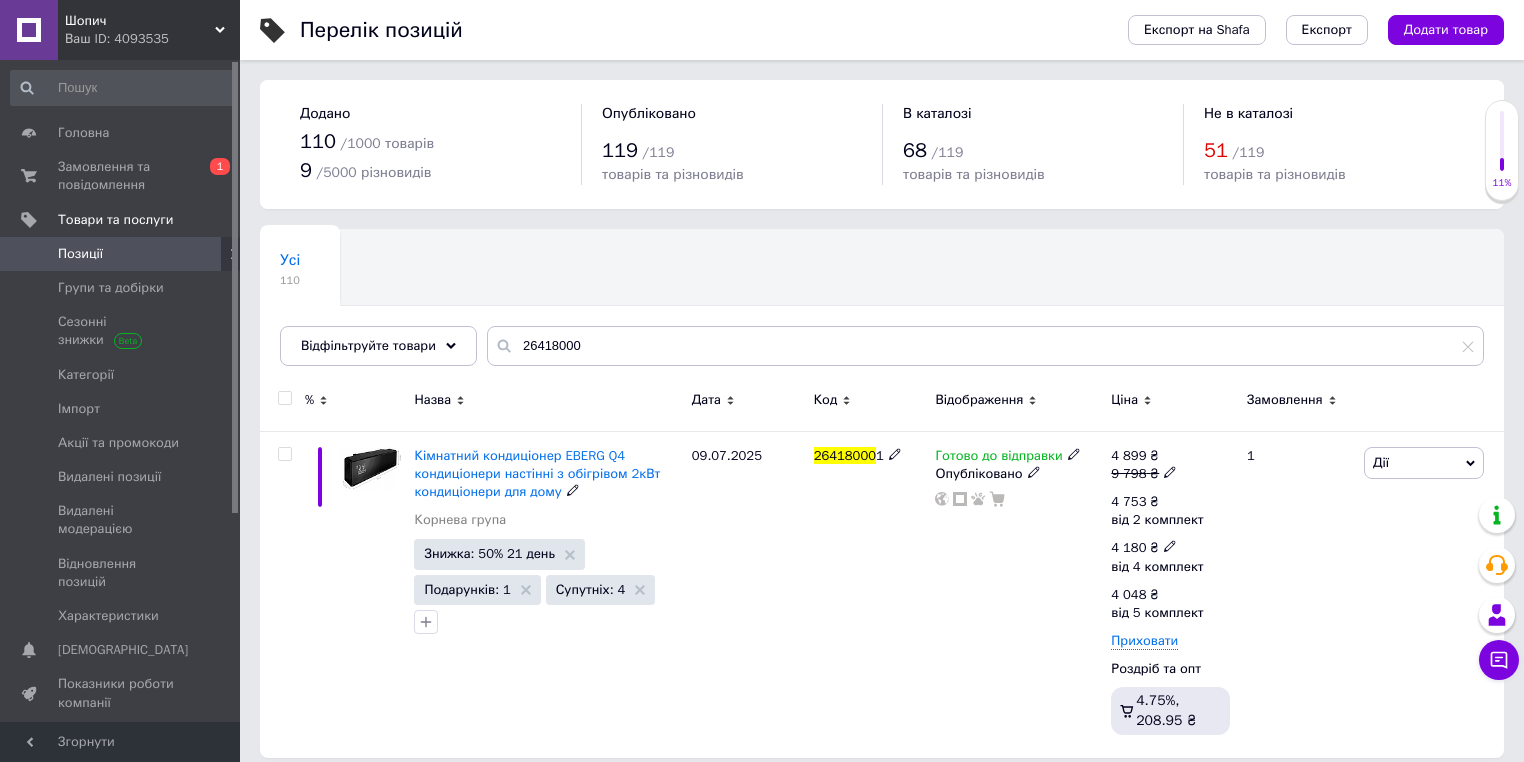 click 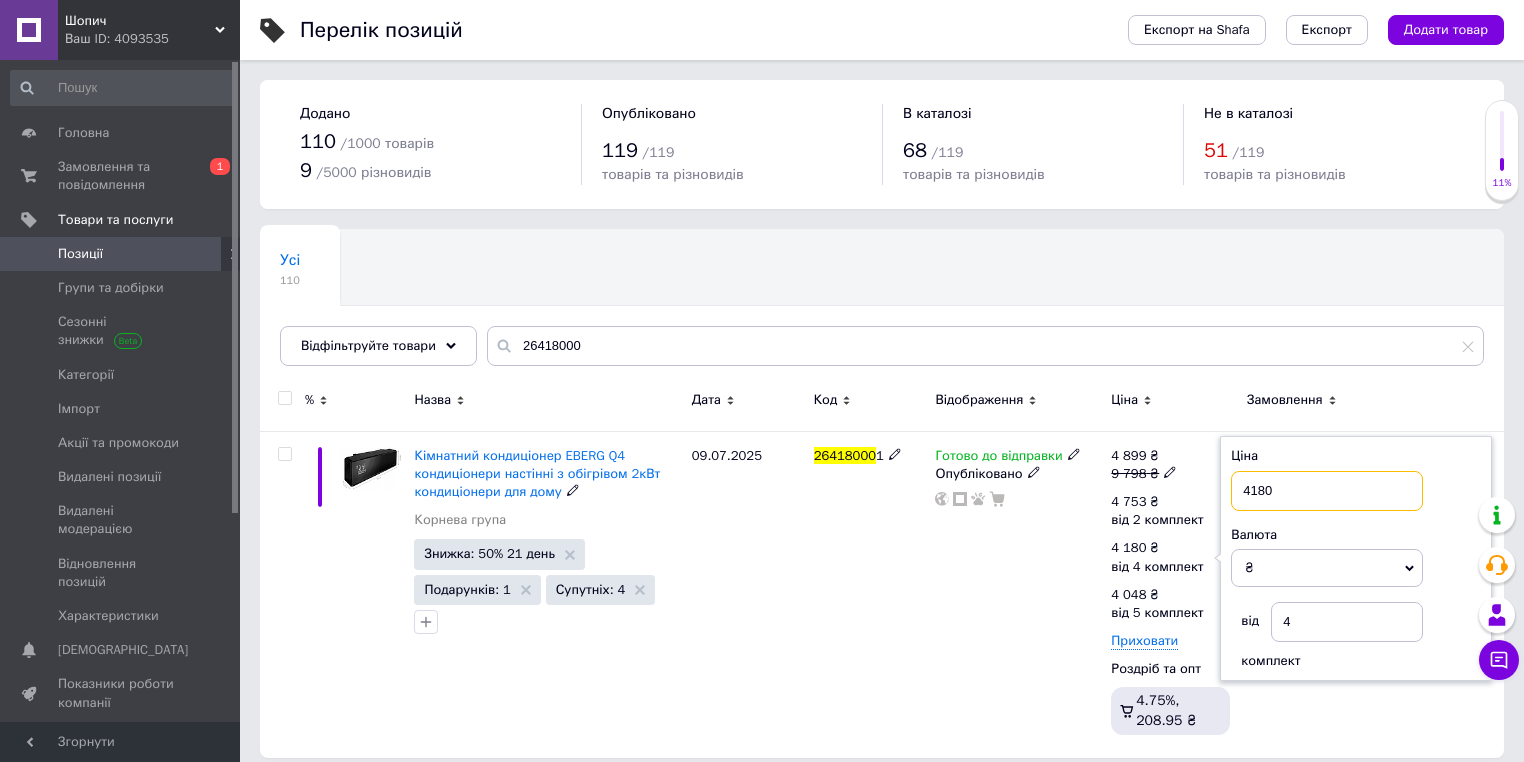 drag, startPoint x: 1255, startPoint y: 488, endPoint x: 1172, endPoint y: 487, distance: 83.00603 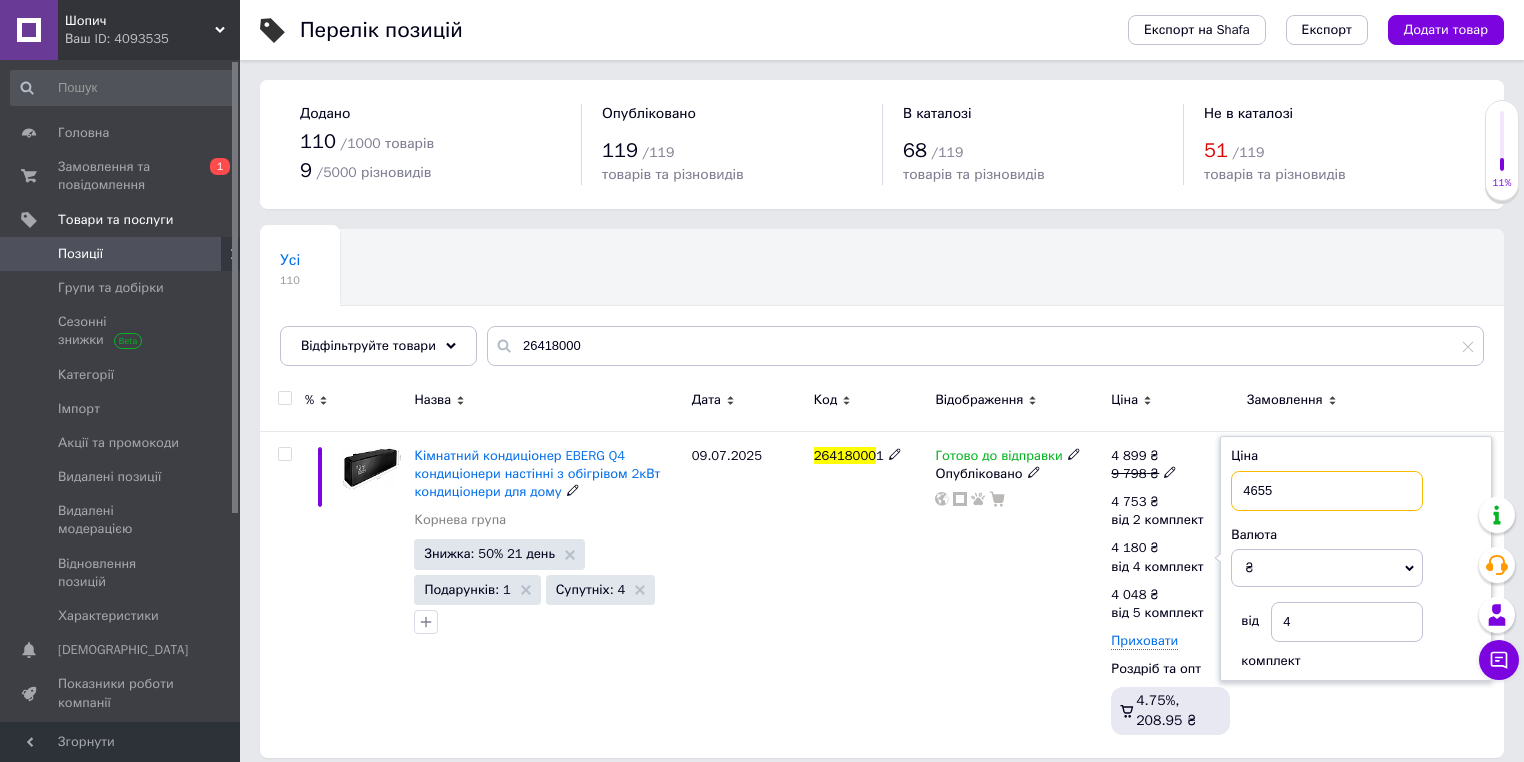 type on "4655" 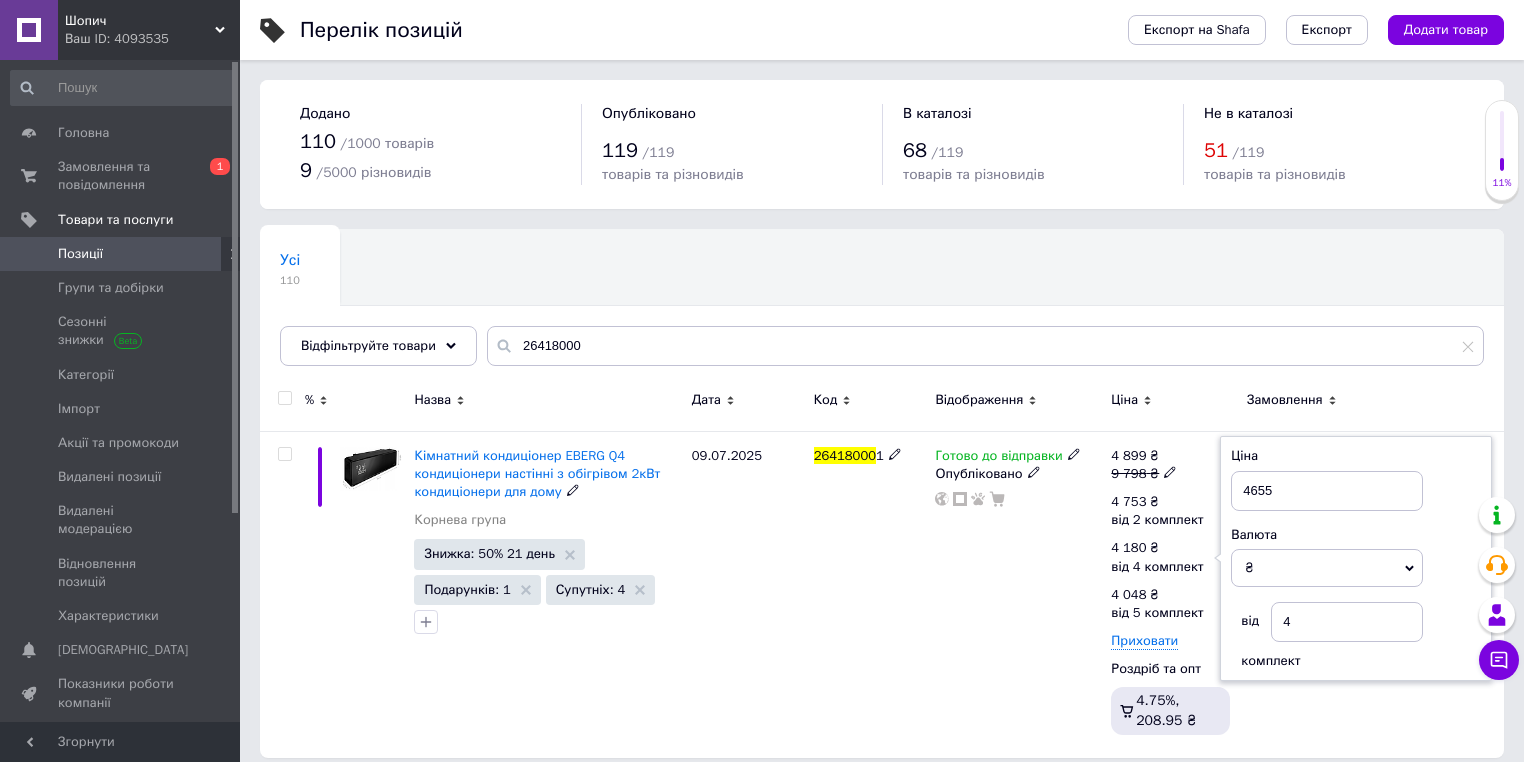 click on "Готово до відправки Опубліковано" at bounding box center [1018, 594] 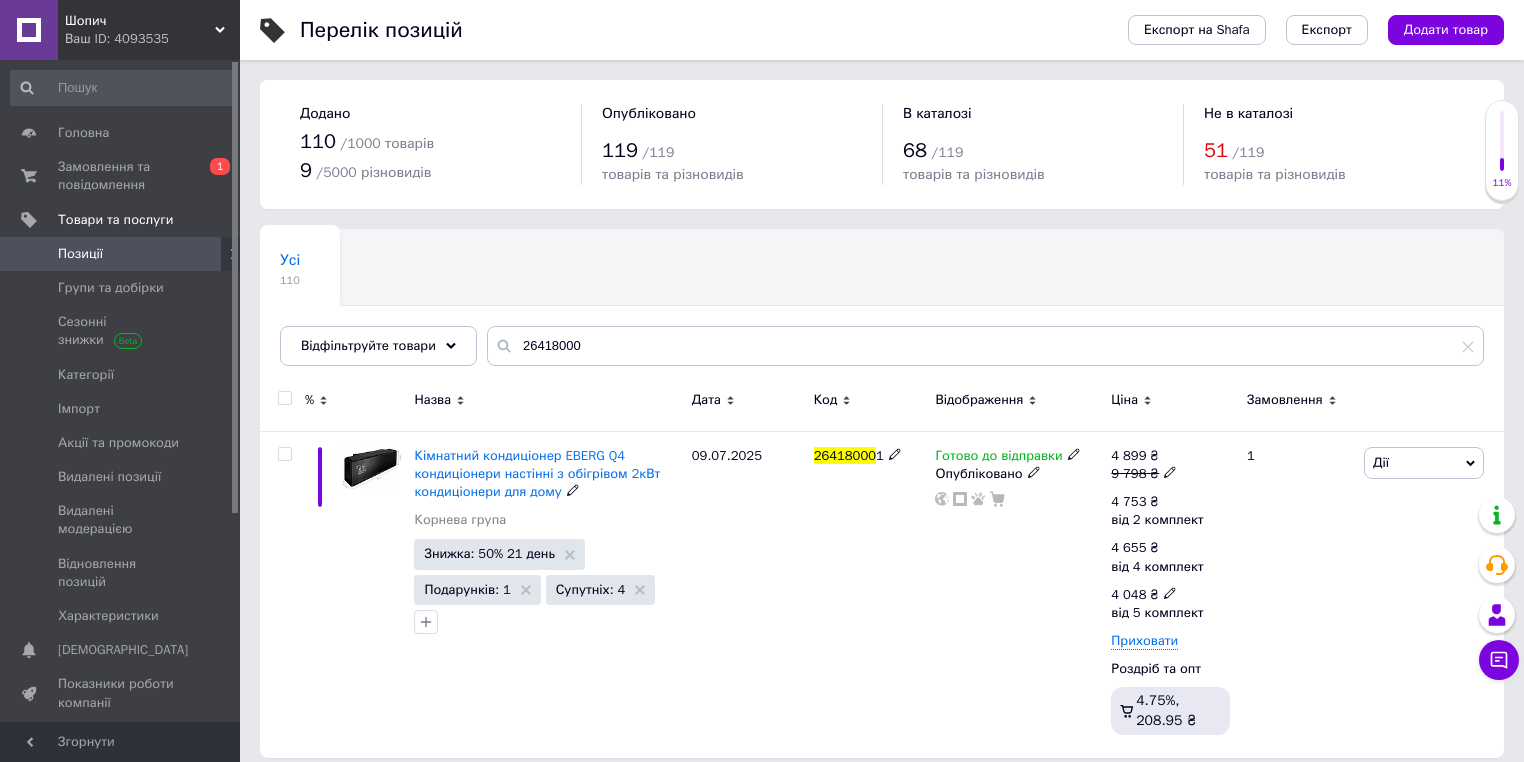 click 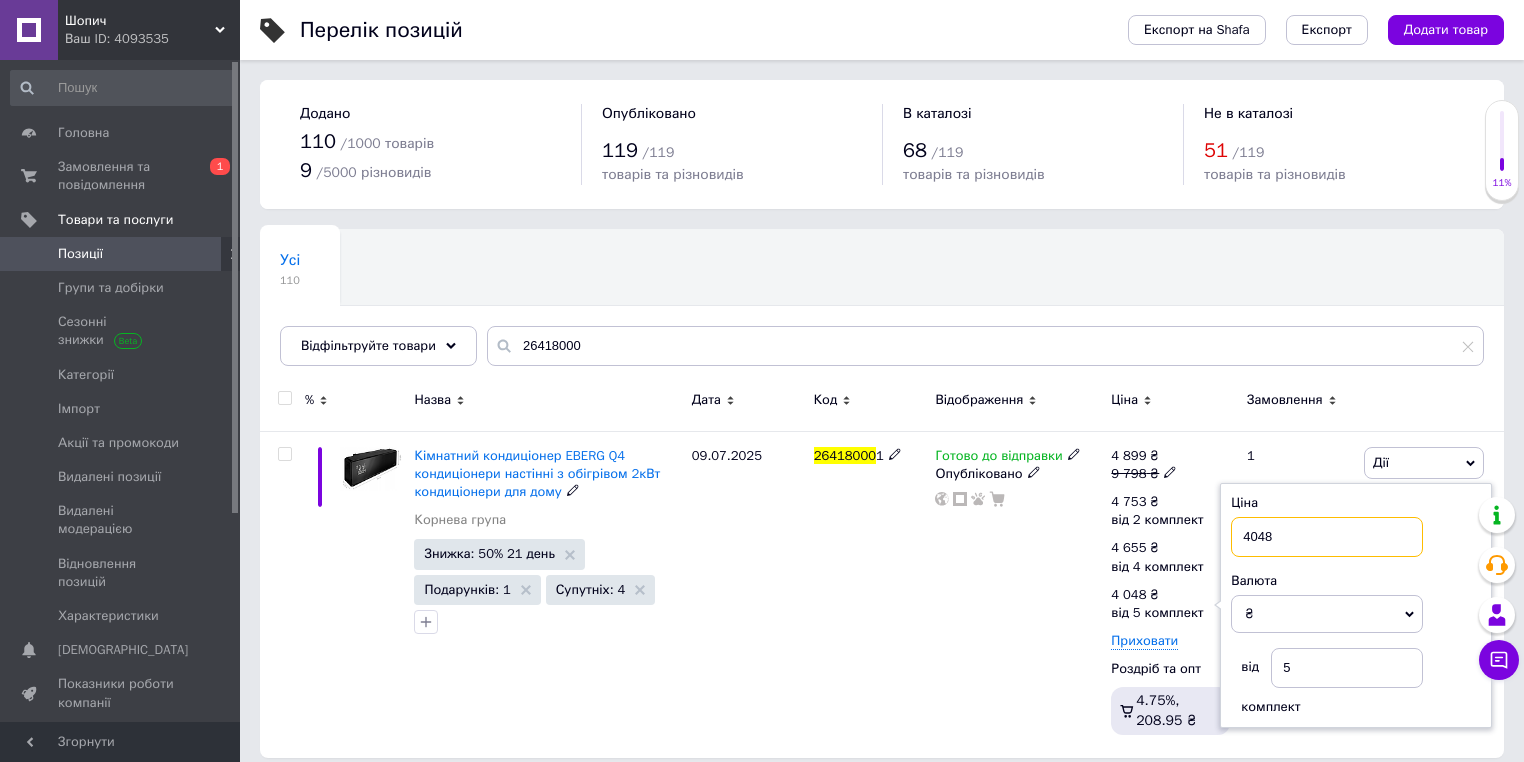drag, startPoint x: 1273, startPoint y: 544, endPoint x: 1181, endPoint y: 529, distance: 93.214806 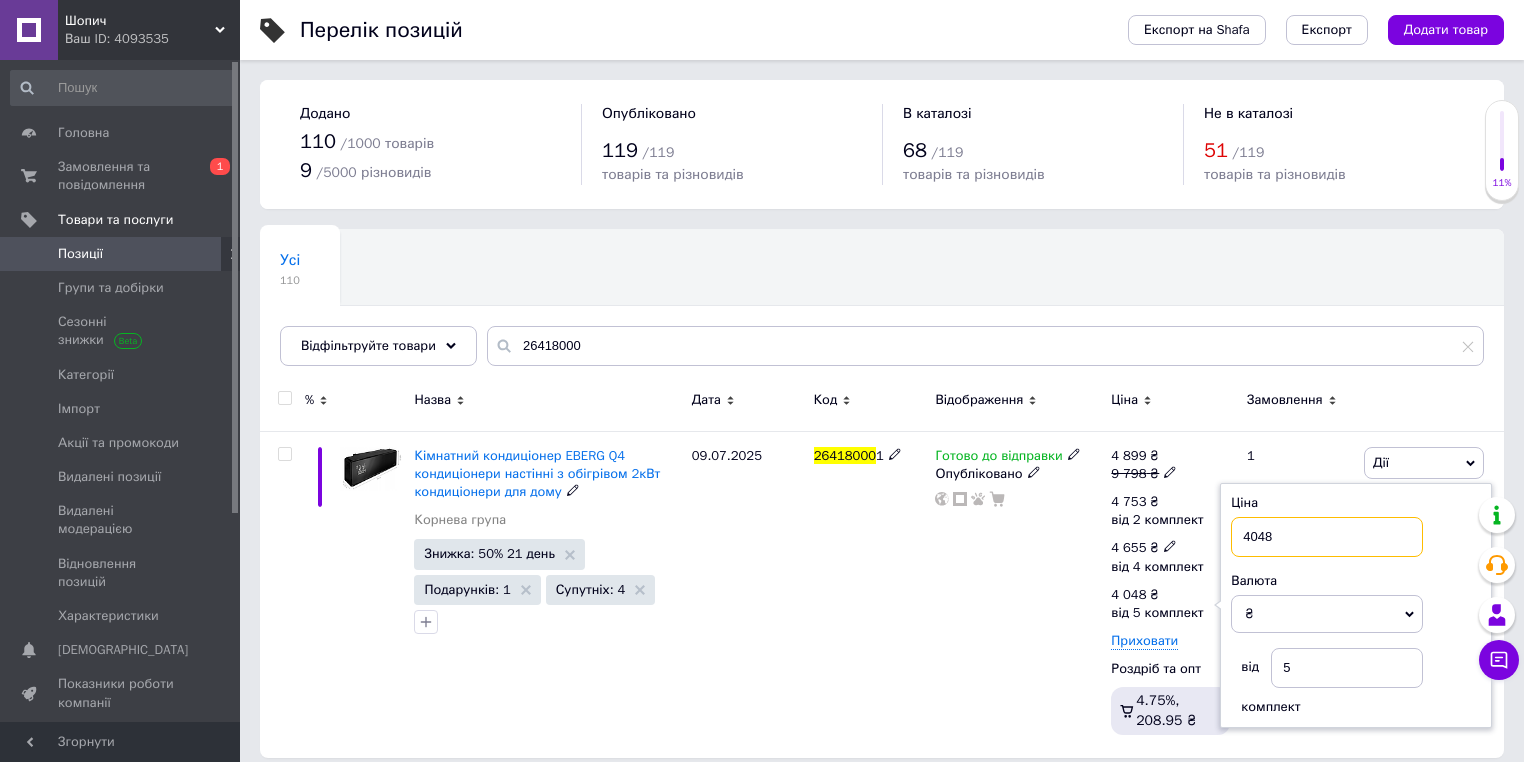 paste on "557" 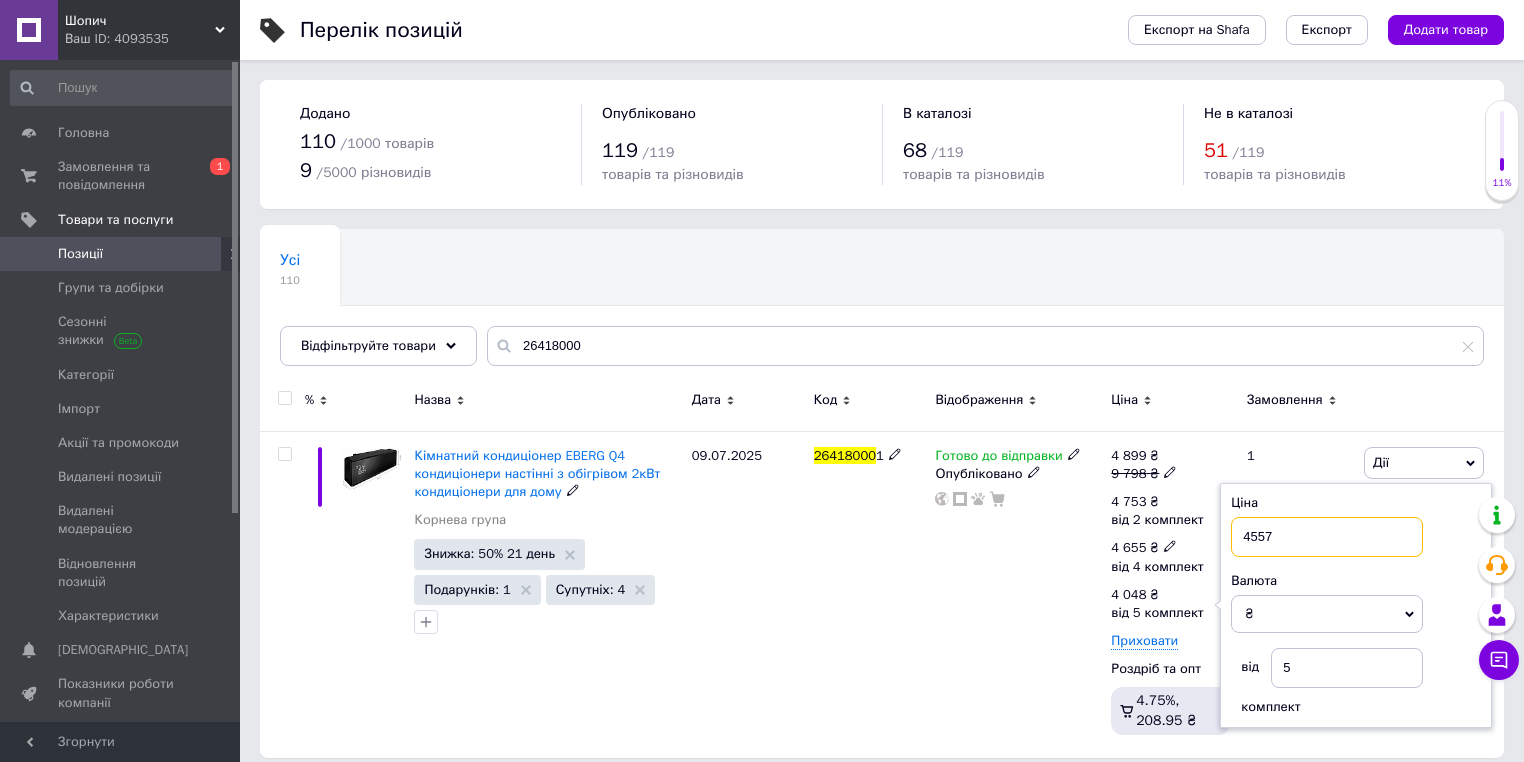 type on "4557" 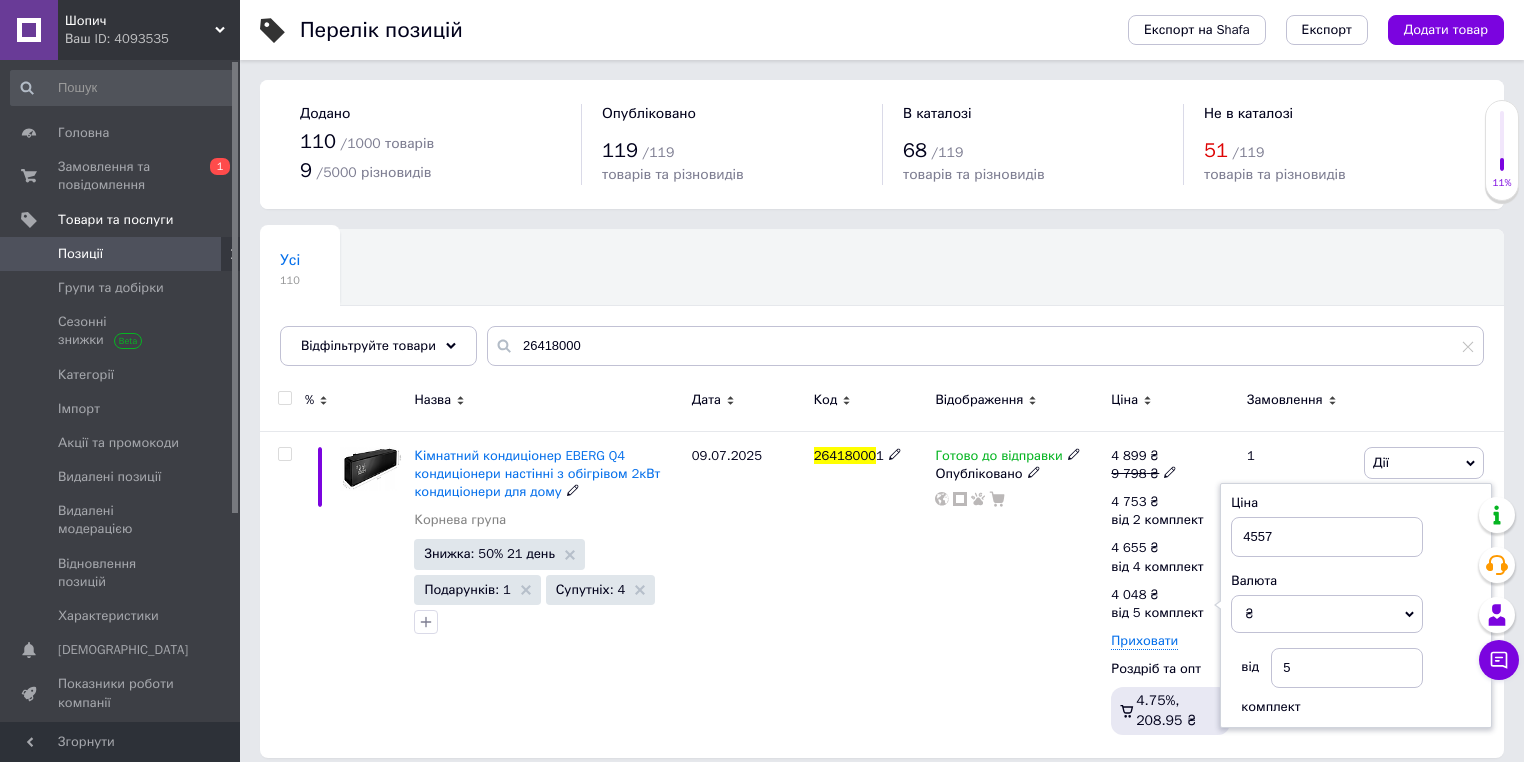 click on "26418000 1" at bounding box center (870, 594) 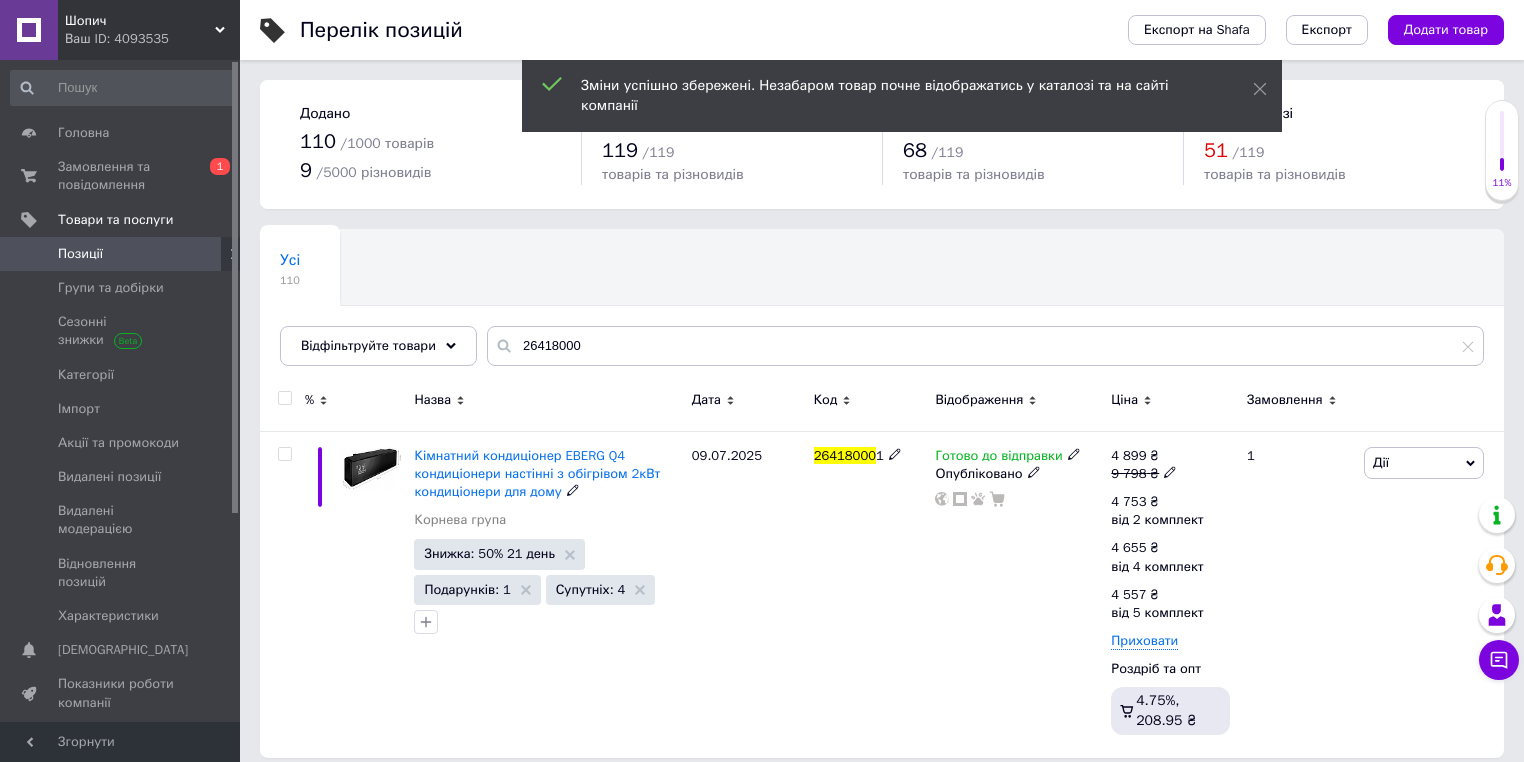 scroll, scrollTop: 14, scrollLeft: 0, axis: vertical 